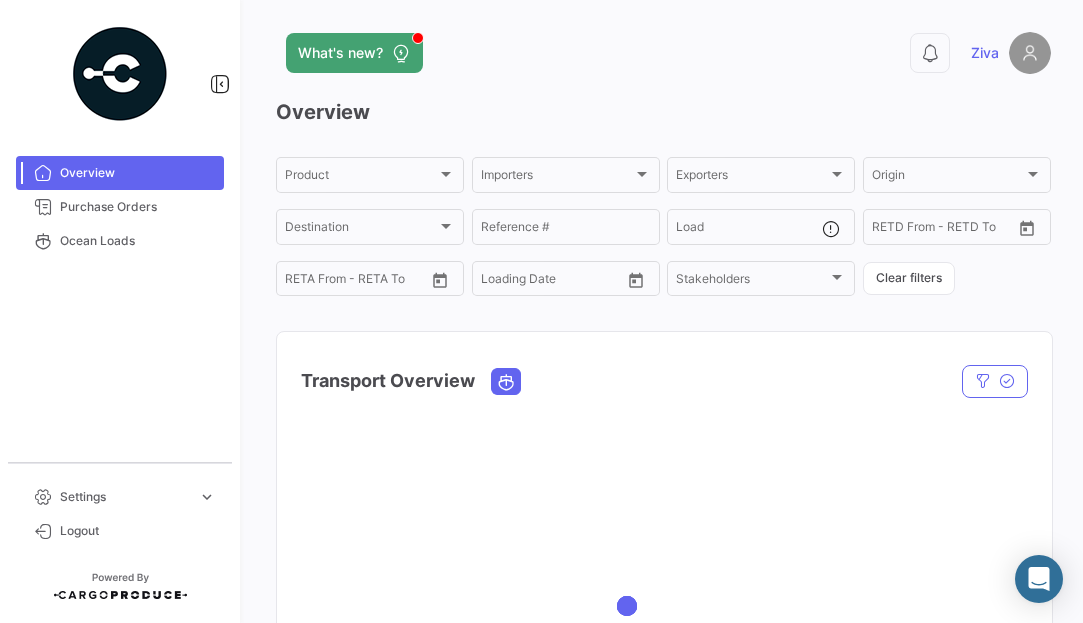 scroll, scrollTop: 0, scrollLeft: 0, axis: both 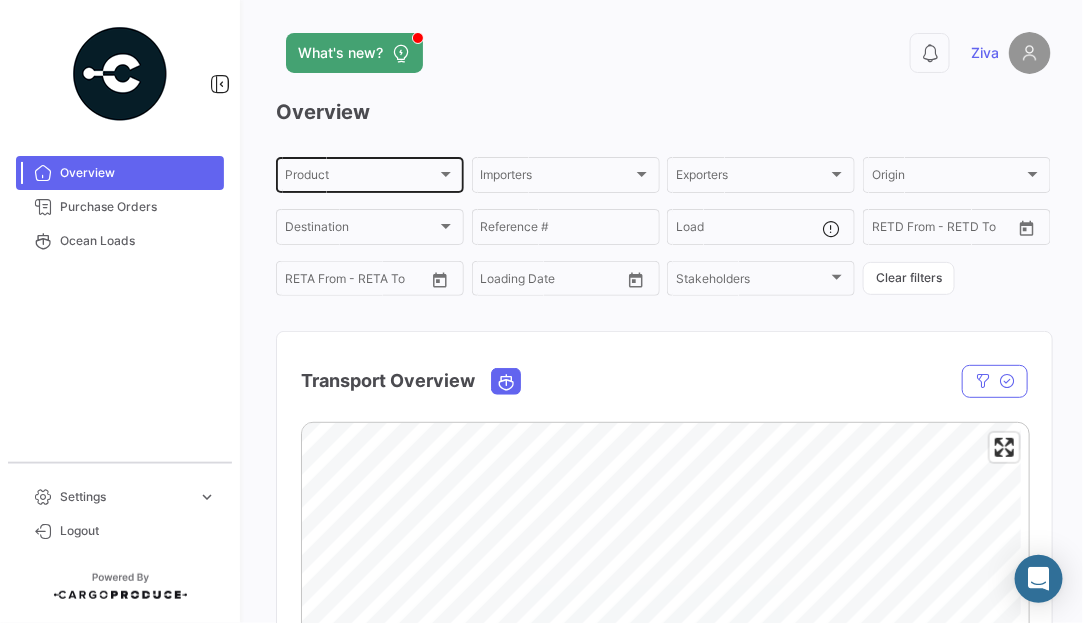 click on "Product" at bounding box center (361, 178) 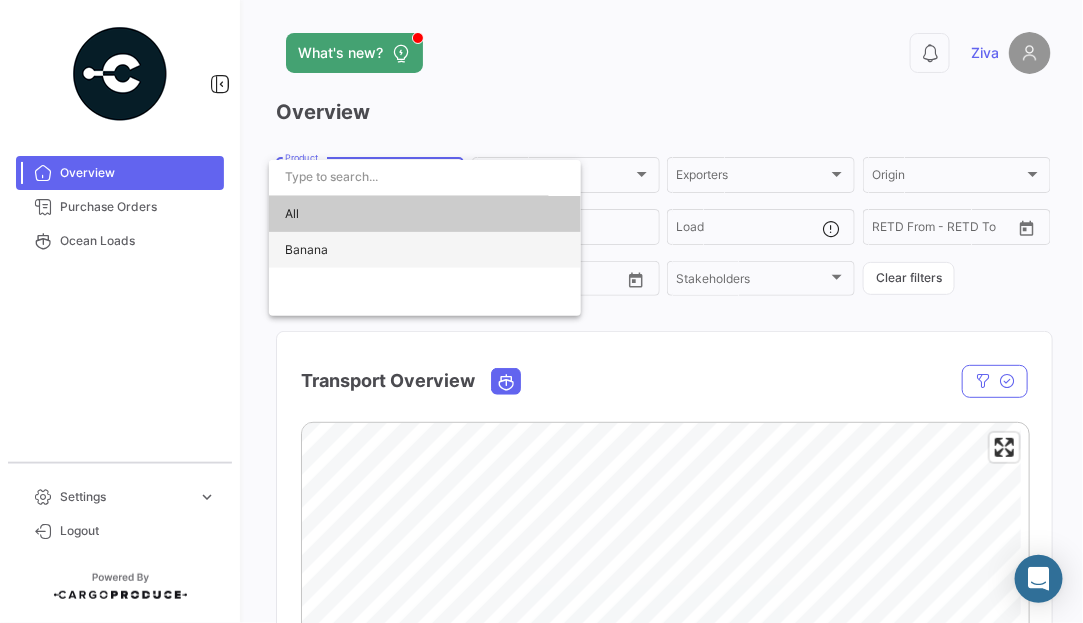 click on "Banana" at bounding box center [425, 250] 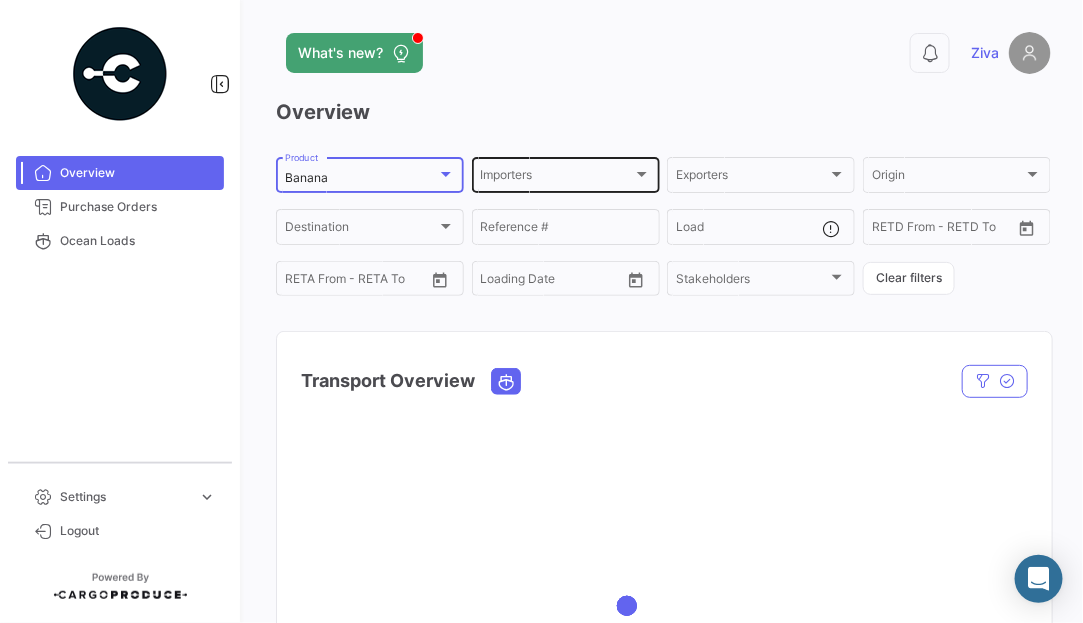 click on "Importers" at bounding box center (557, 178) 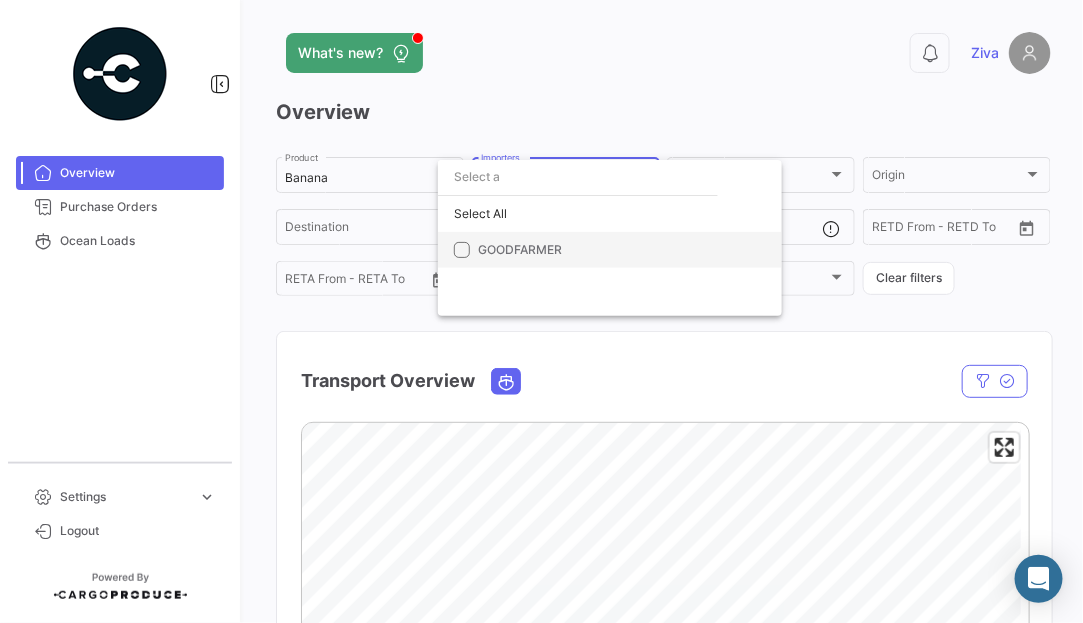 click on "GOODFARMER" at bounding box center (520, 249) 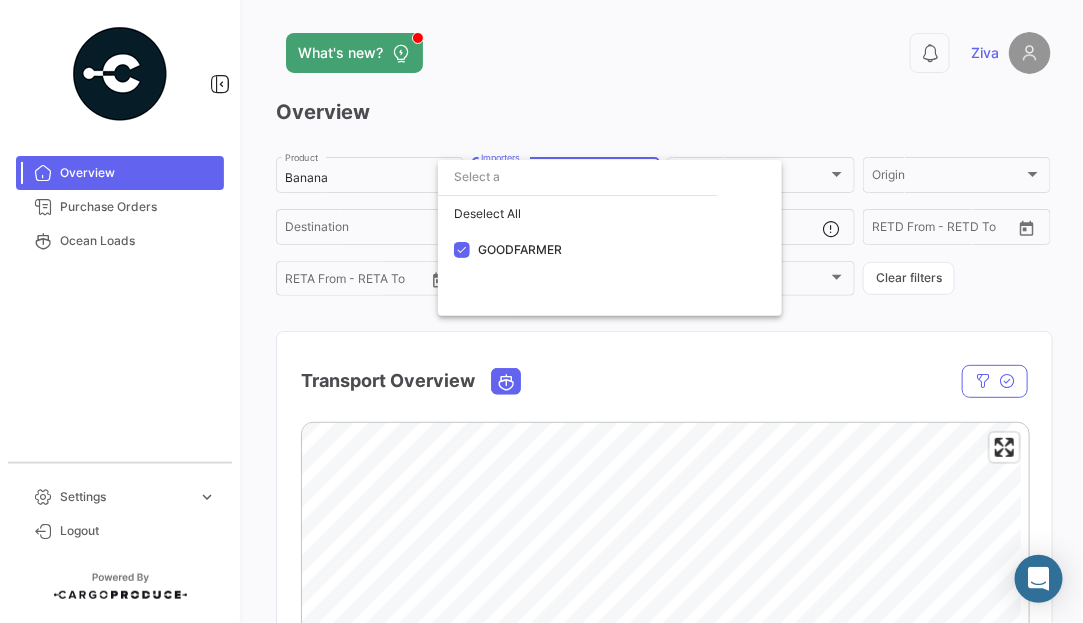 click at bounding box center (541, 311) 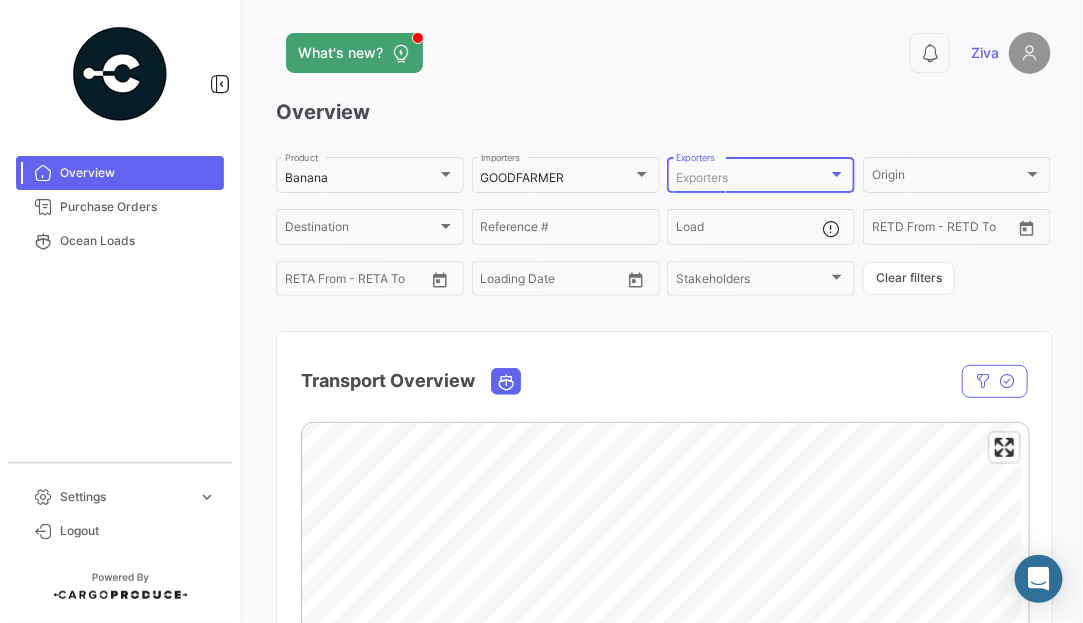 click on "Exporters" at bounding box center (702, 177) 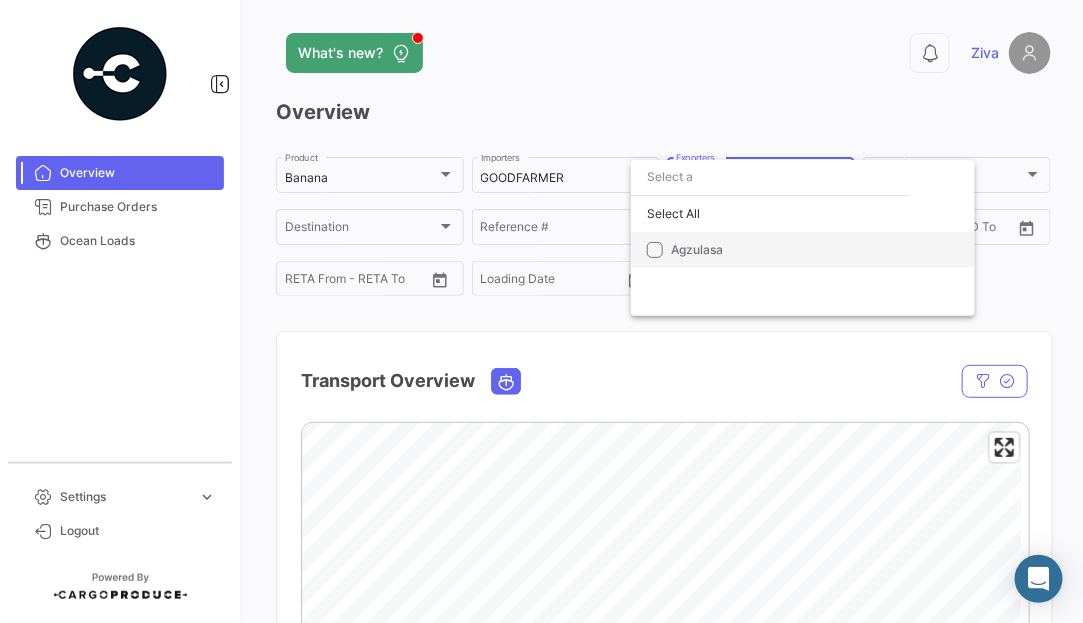 click on "Agzulasa" at bounding box center [803, 250] 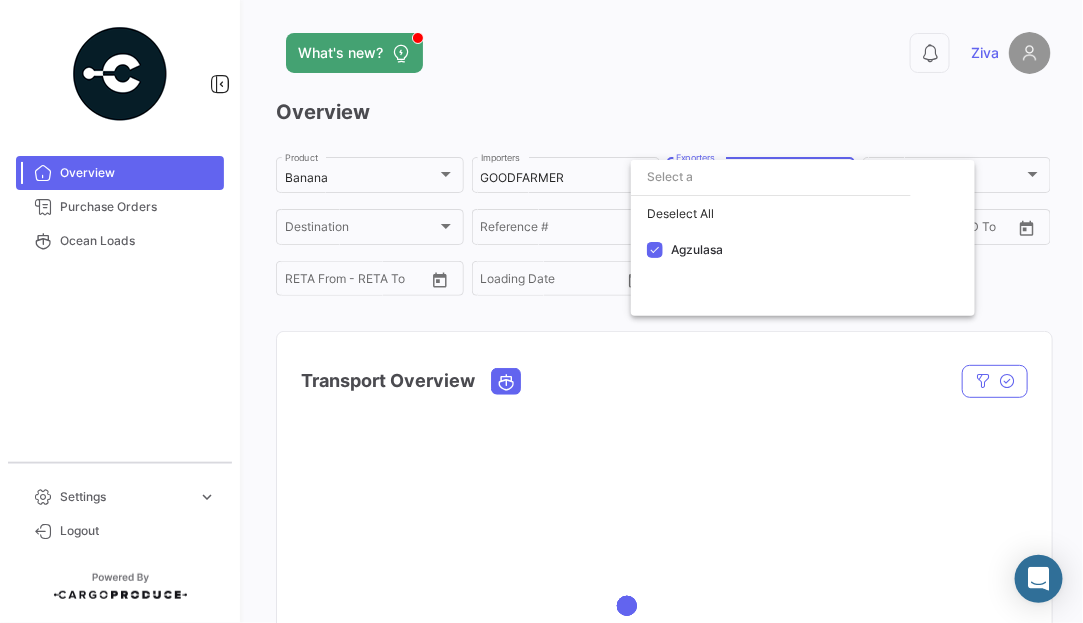 click at bounding box center [541, 311] 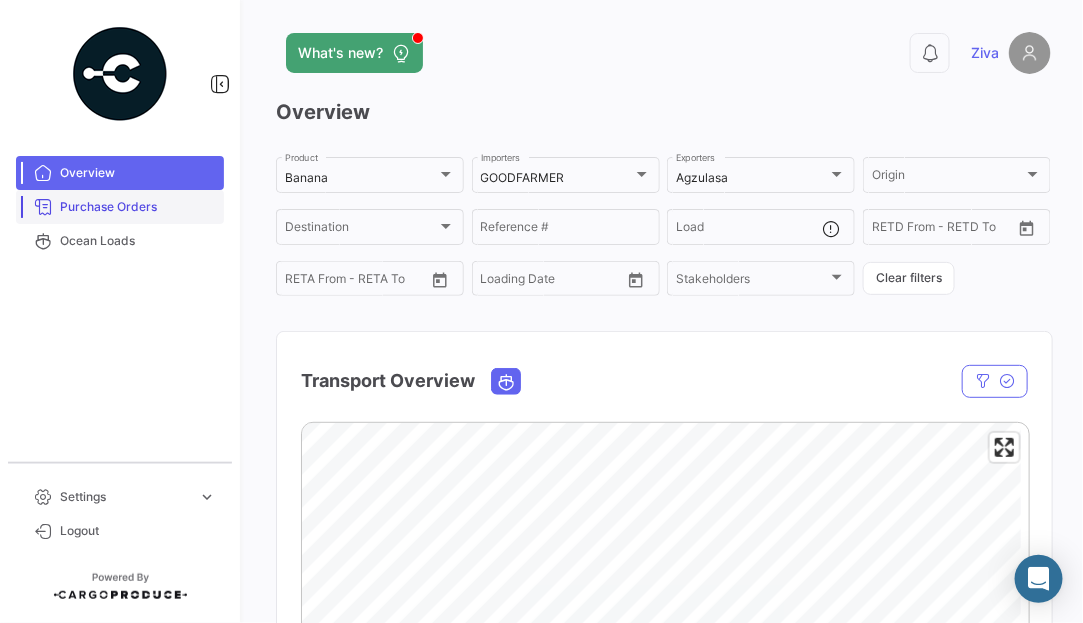 click on "Purchase Orders" at bounding box center [138, 207] 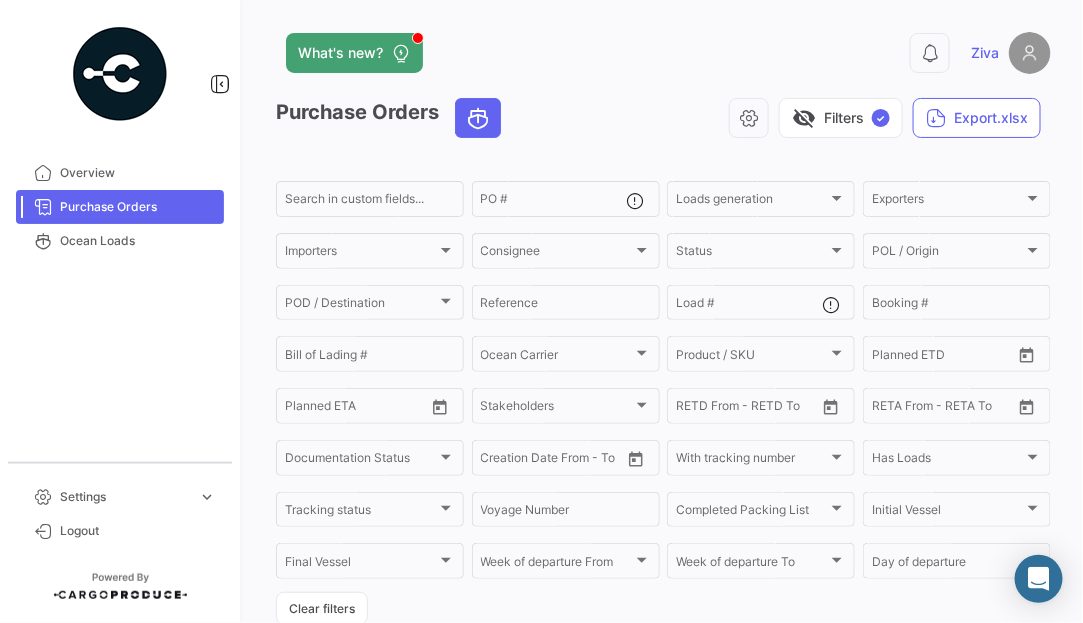 drag, startPoint x: 943, startPoint y: 7, endPoint x: 582, endPoint y: 27, distance: 361.5536 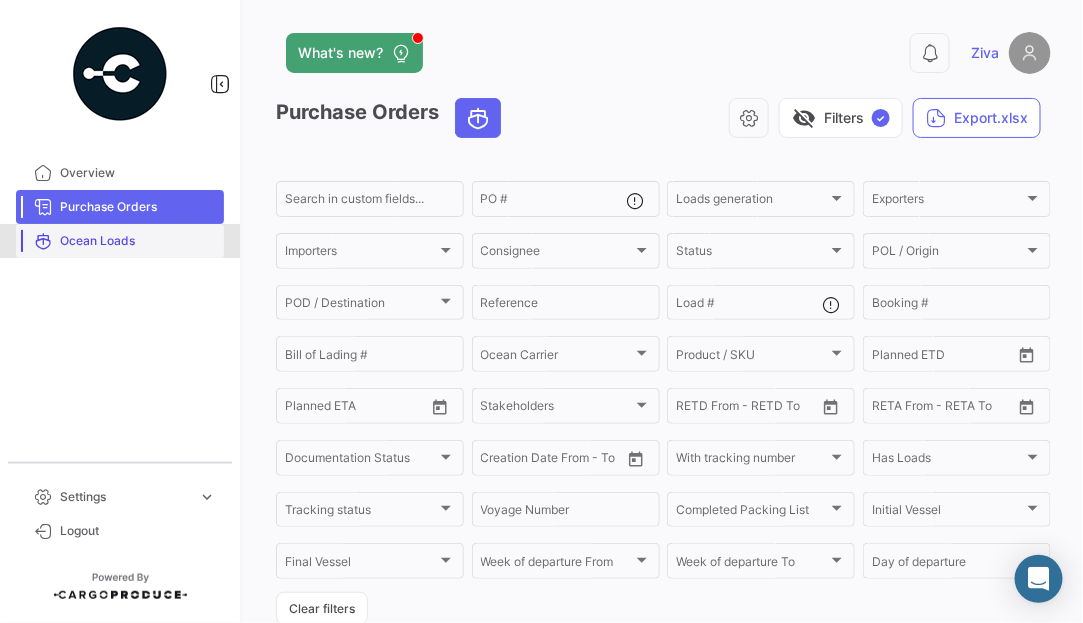 click on "Ocean Loads" at bounding box center (138, 241) 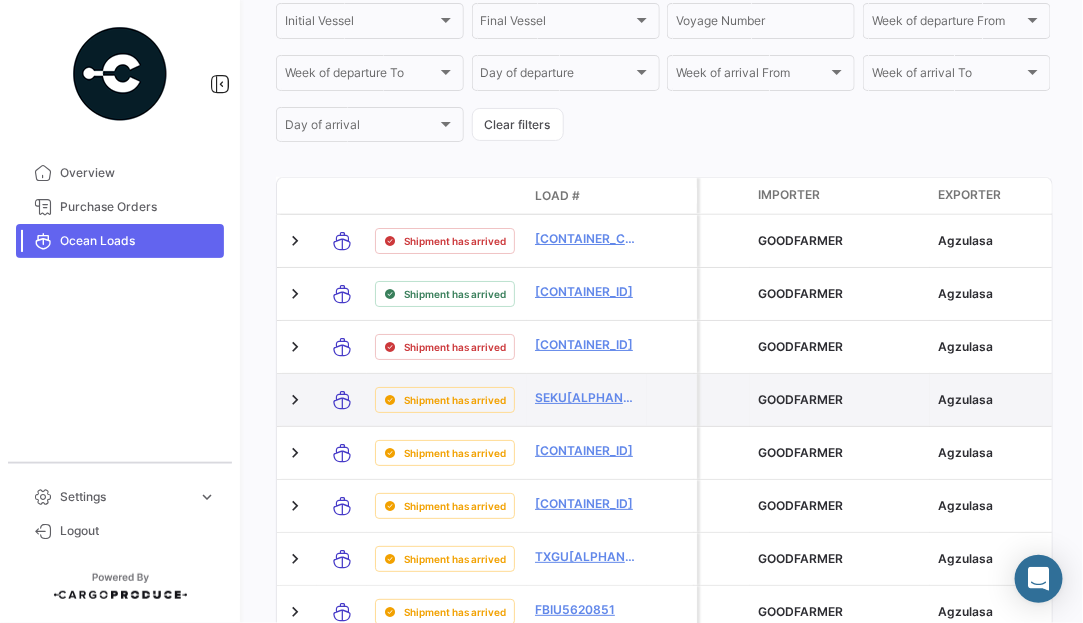 scroll, scrollTop: 42, scrollLeft: 0, axis: vertical 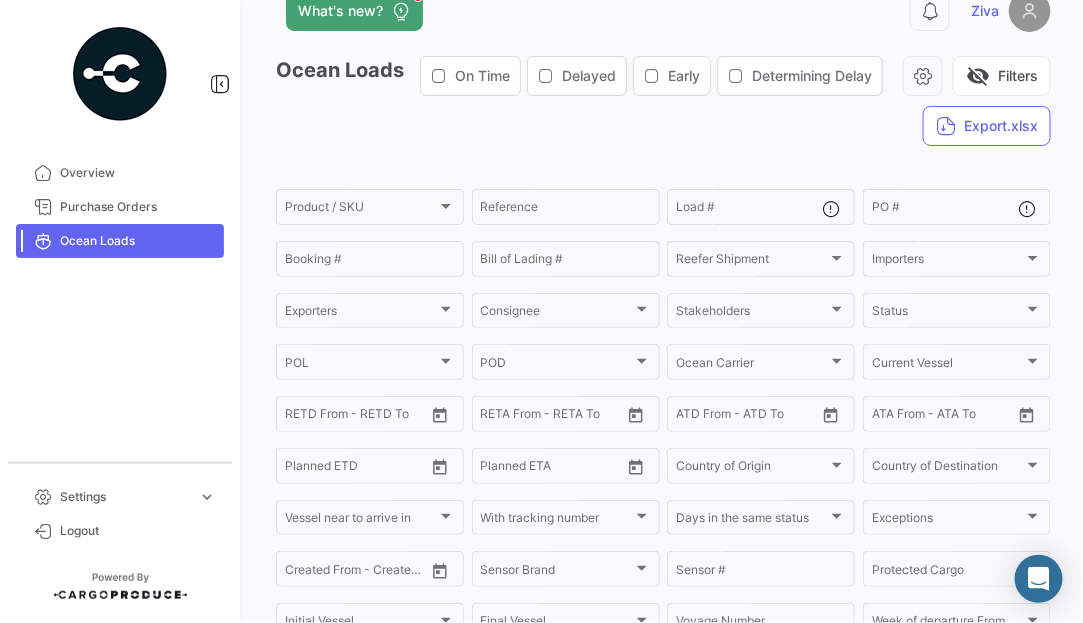 click on "Delayed" at bounding box center [577, 76] 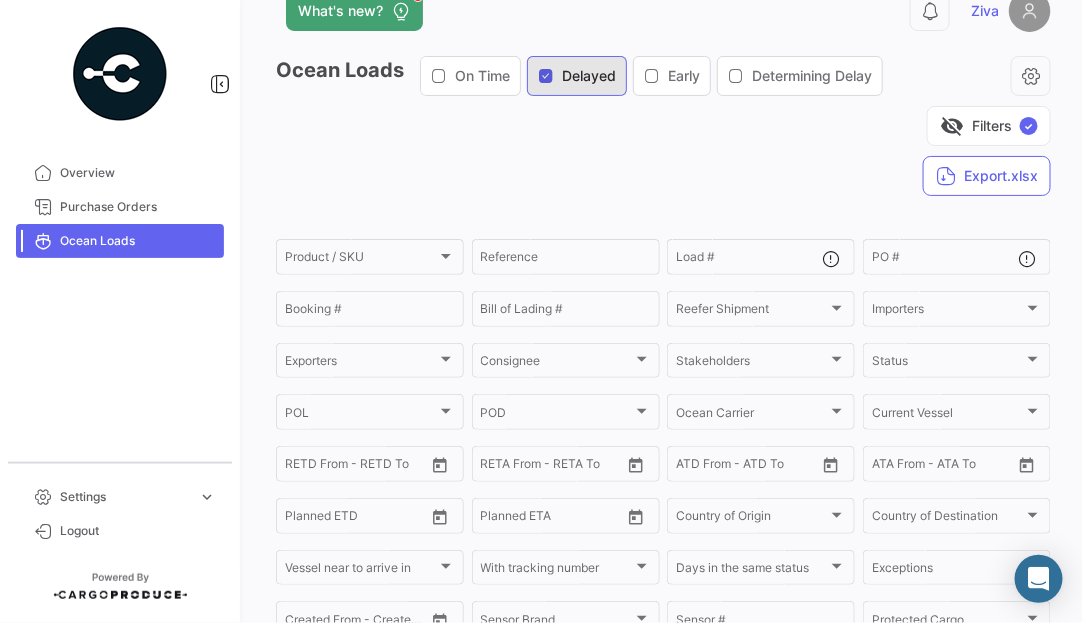 click on "Delayed" at bounding box center (589, 76) 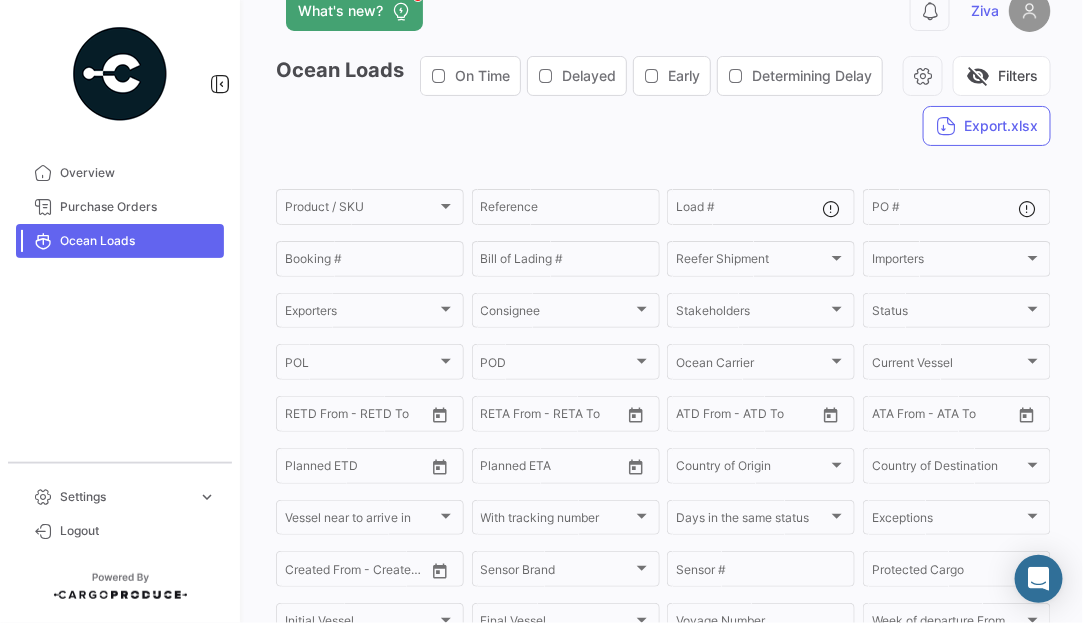 click on "Delayed" at bounding box center [589, 76] 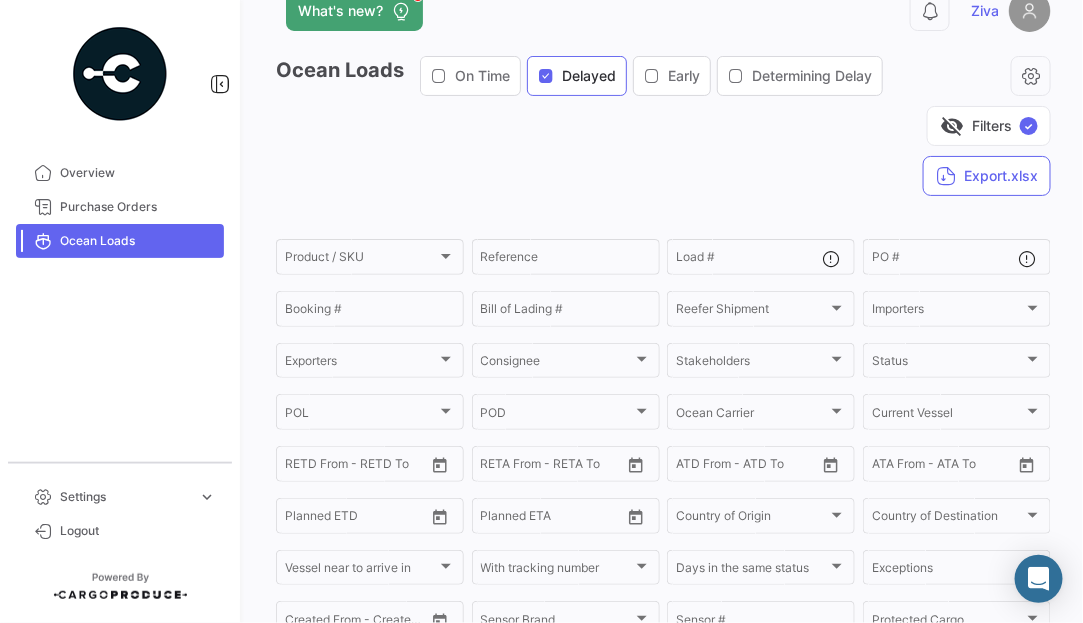 click on "Delayed" at bounding box center (589, 76) 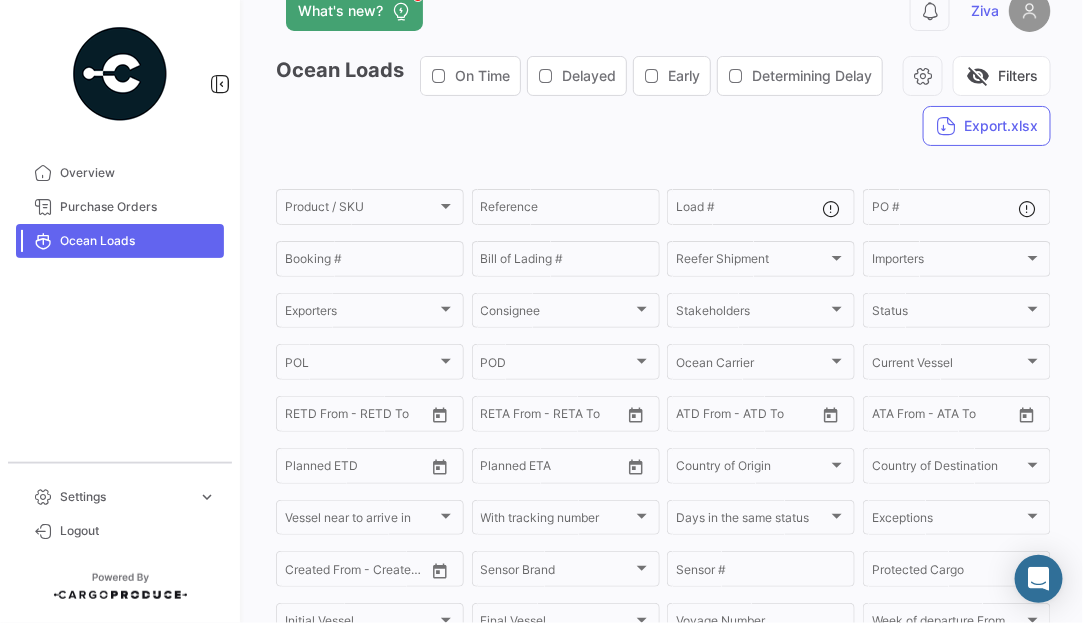 click on "Delayed" at bounding box center (589, 76) 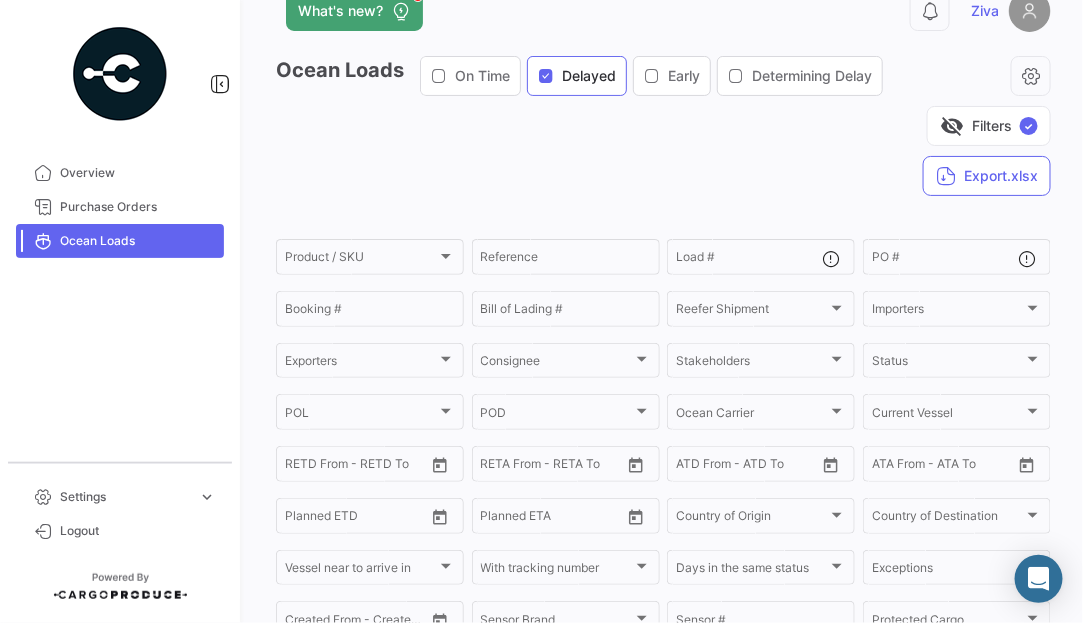 click on "Delayed" at bounding box center [589, 76] 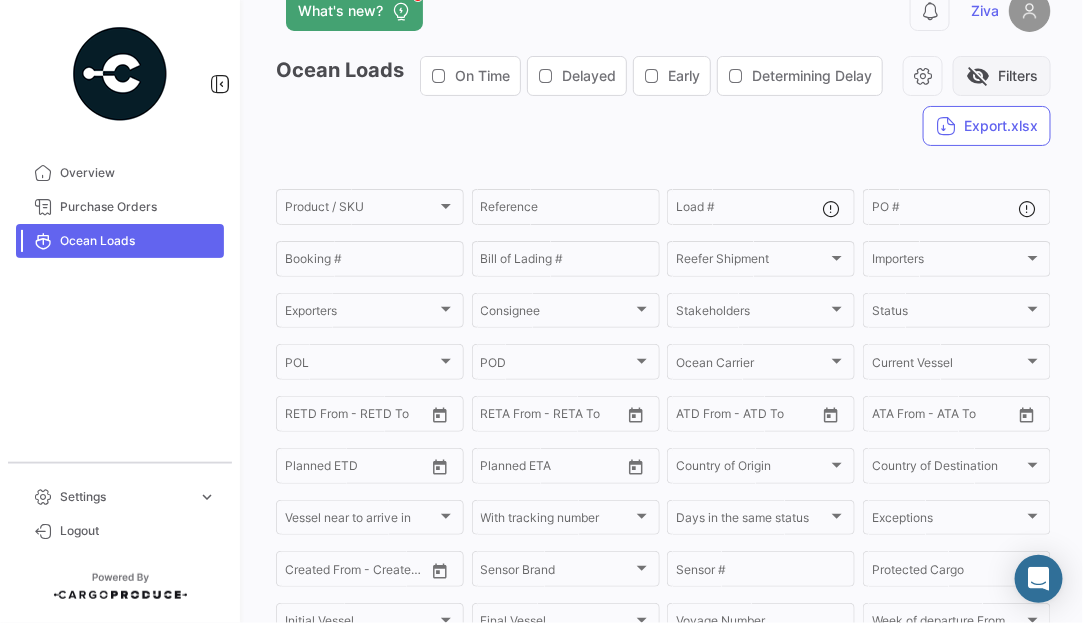 click on "visibility_off" 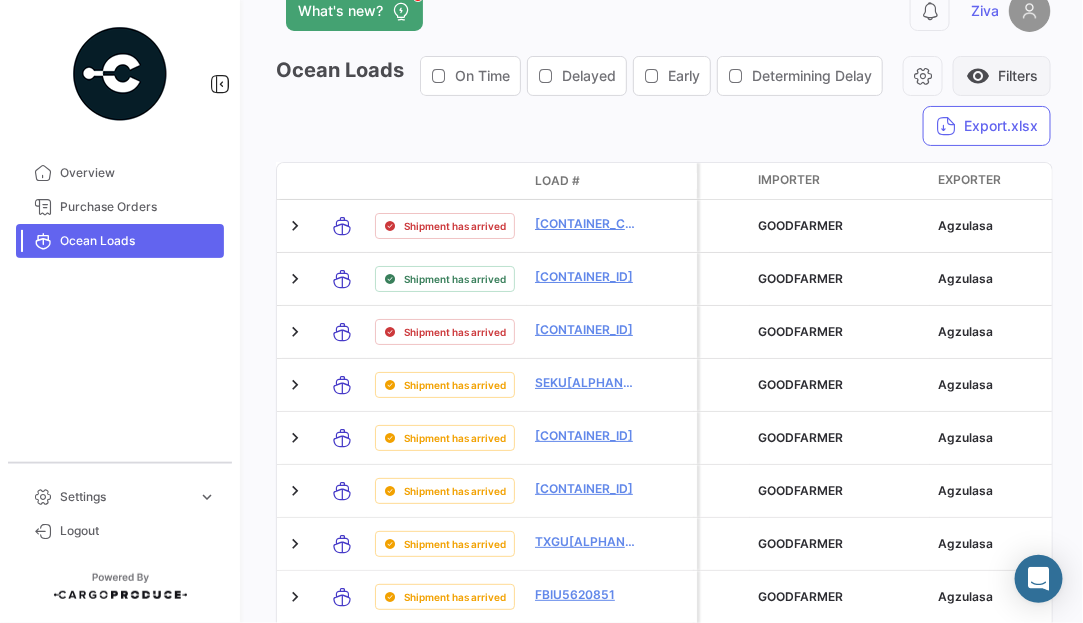 click on "visibility" 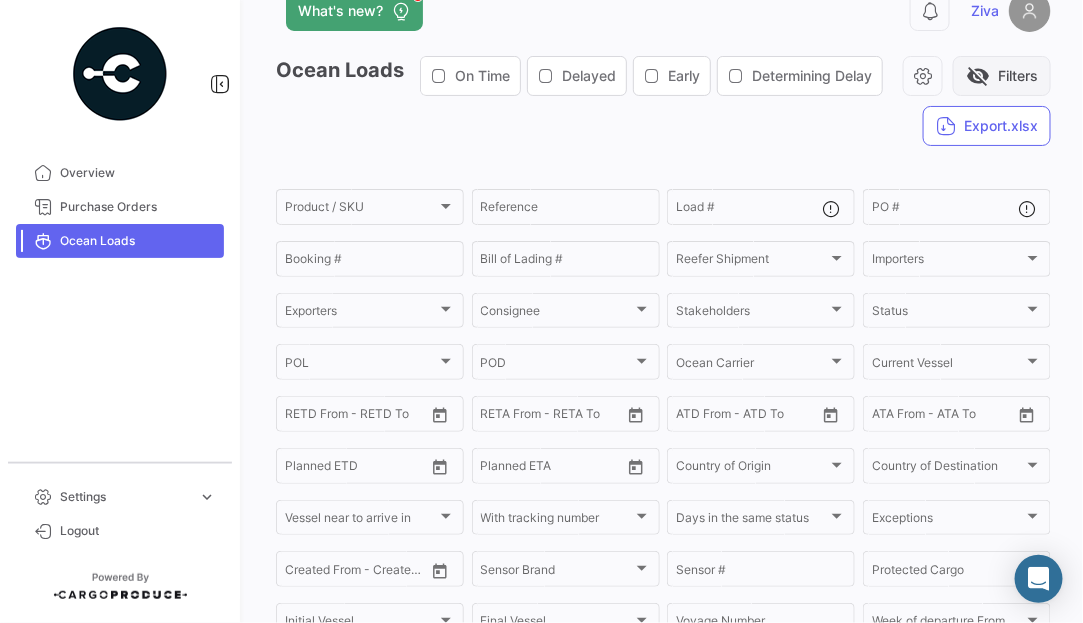click on "visibility_off" 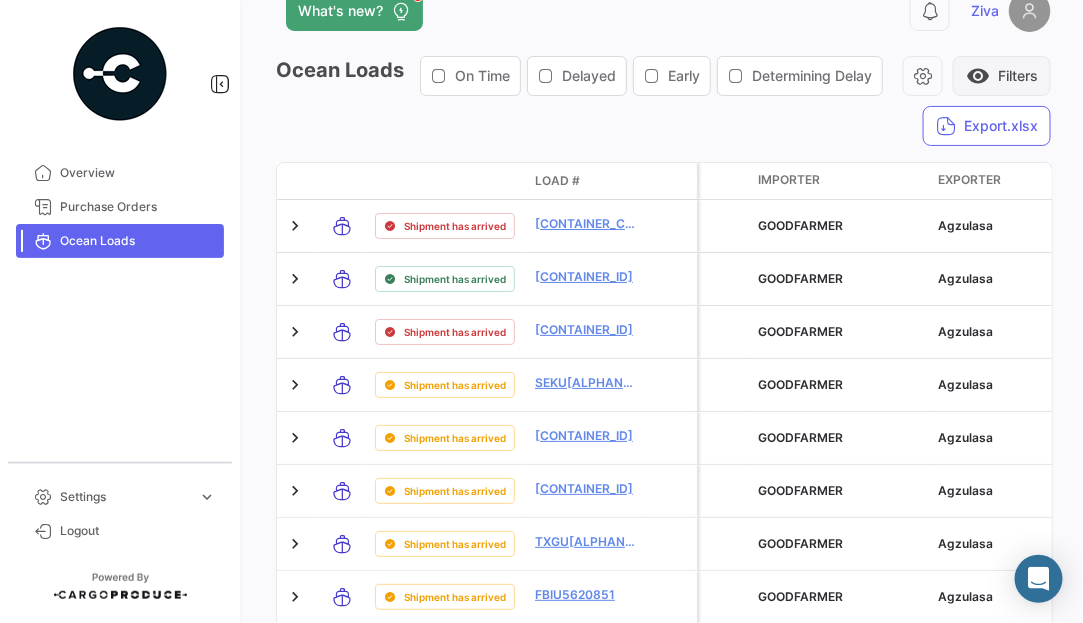 click on "visibility" 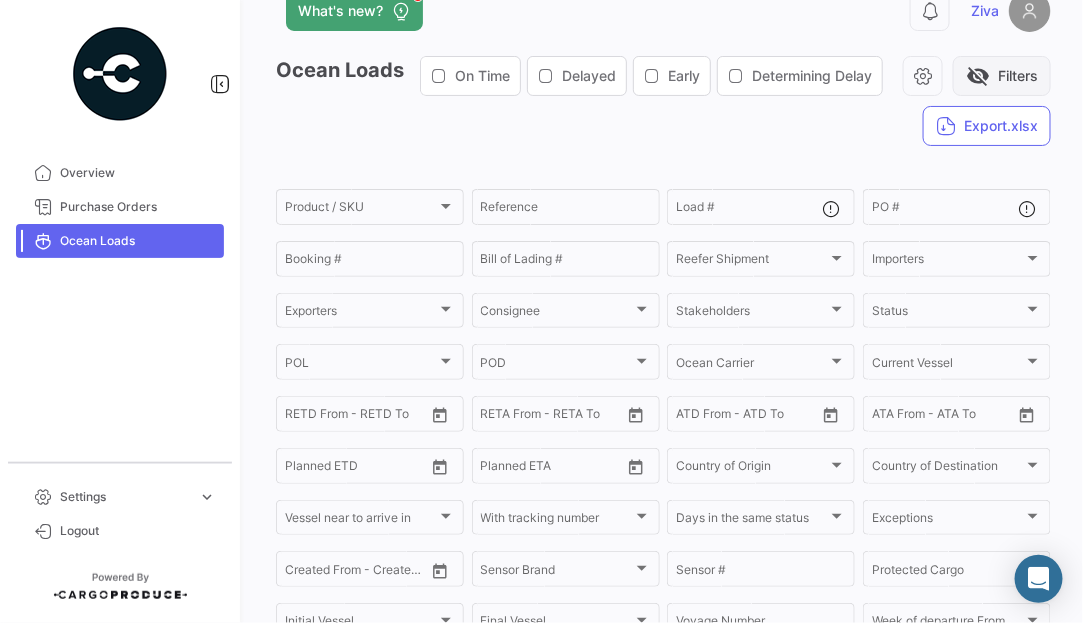 click on "visibility_off" 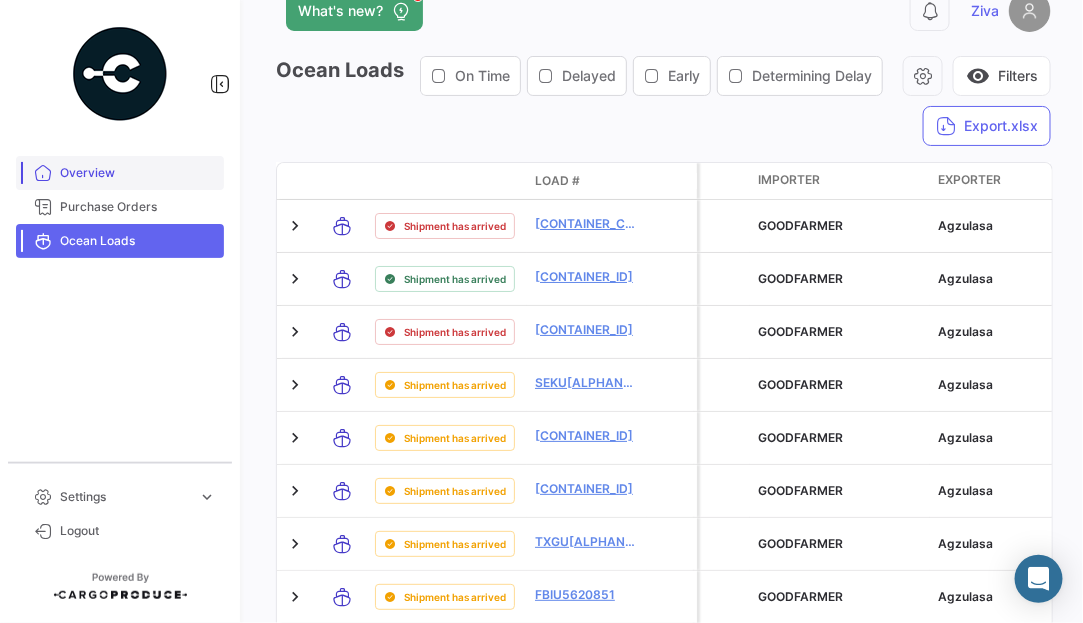 click on "Overview" at bounding box center [138, 173] 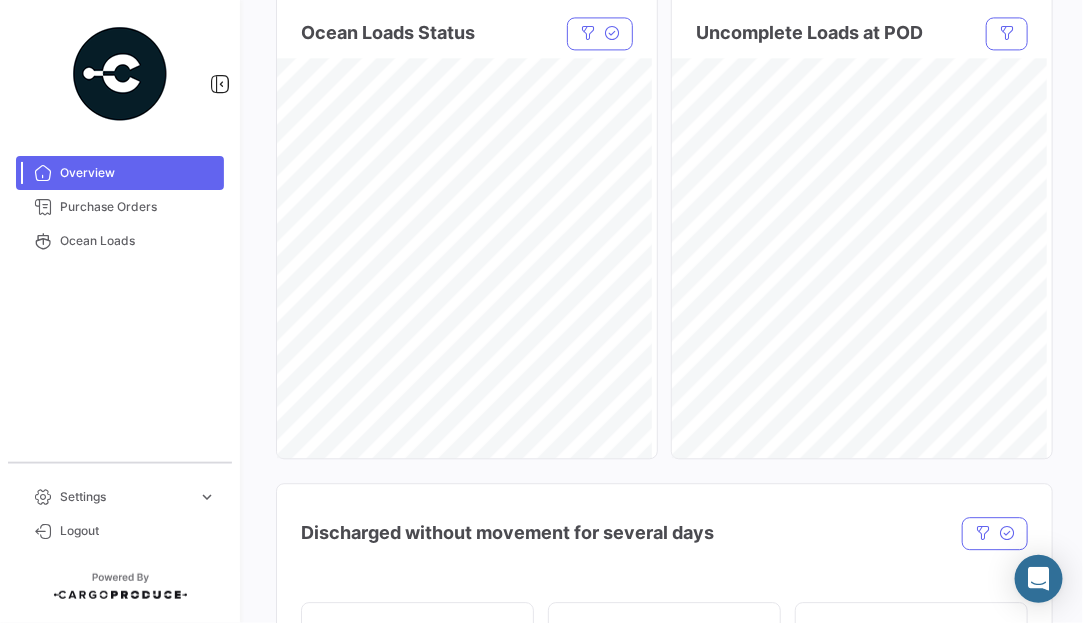 scroll, scrollTop: 599, scrollLeft: 0, axis: vertical 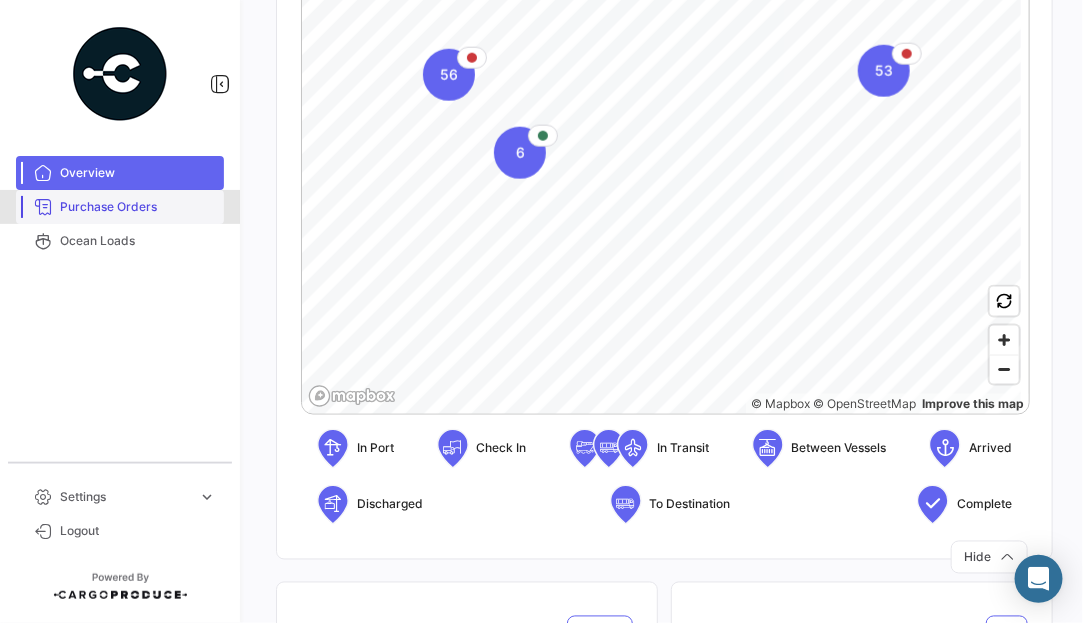 click on "Purchase Orders" at bounding box center (120, 207) 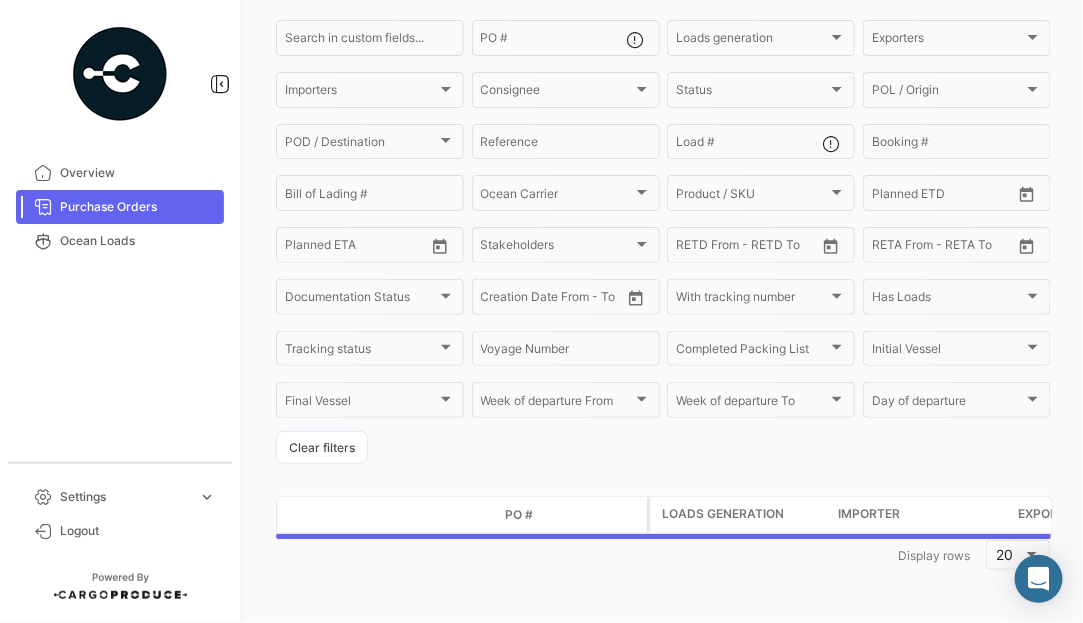 scroll, scrollTop: 0, scrollLeft: 0, axis: both 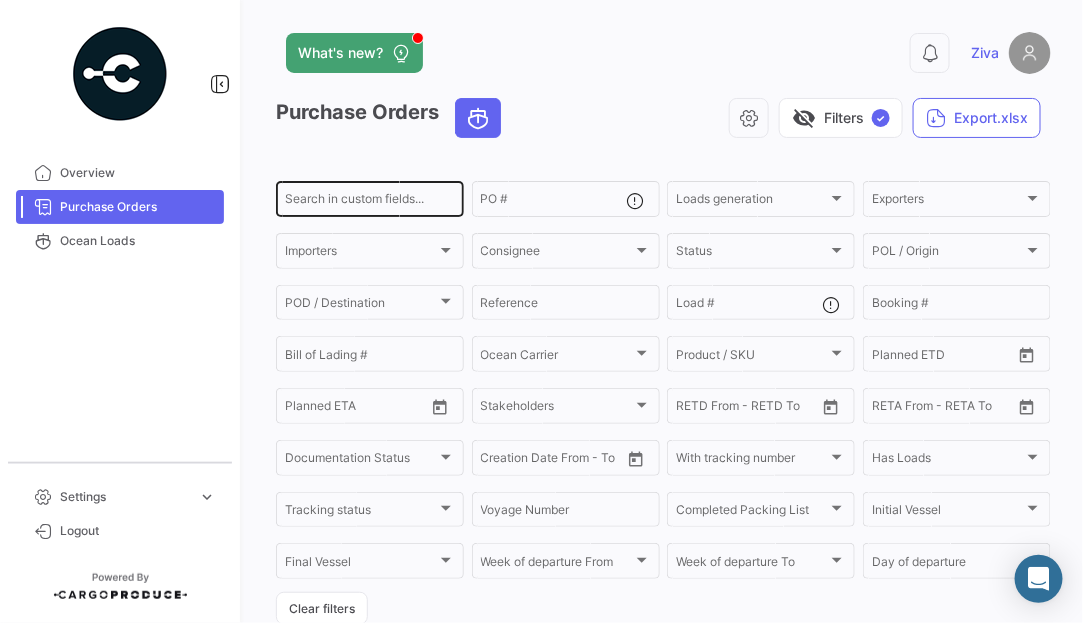 click on "Search in custom fields..." at bounding box center [370, 202] 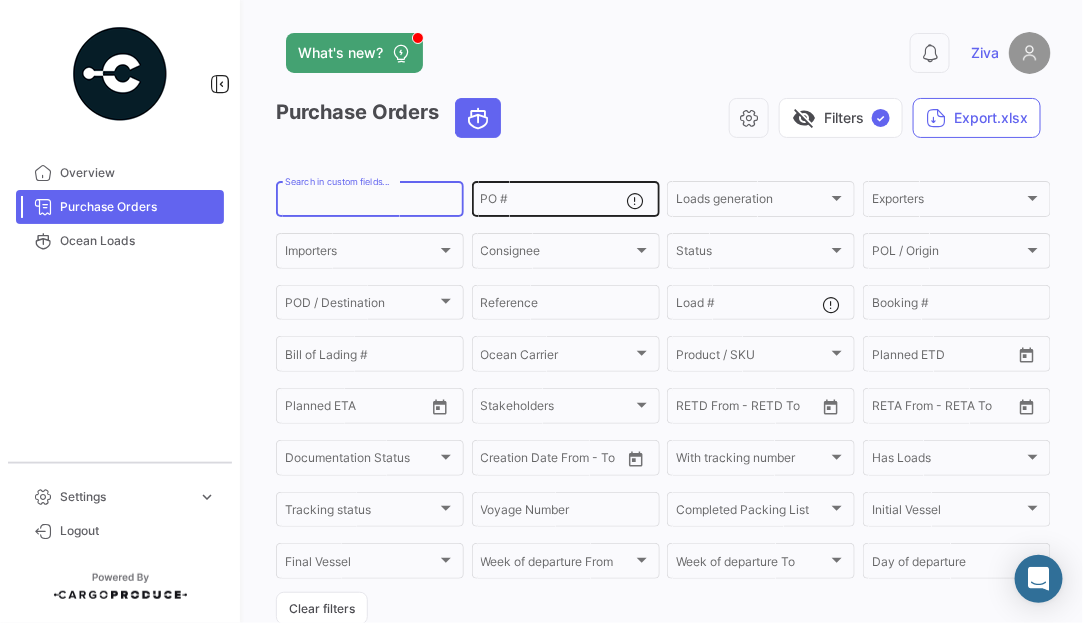 click on "PO #" at bounding box center (554, 202) 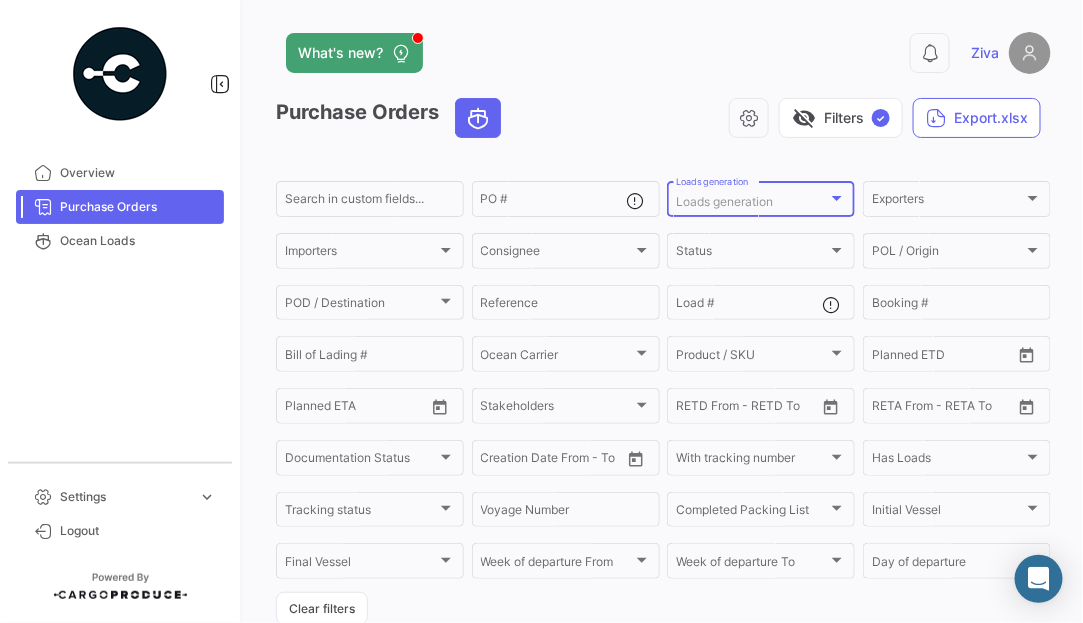 click on "Loads generation" at bounding box center [724, 201] 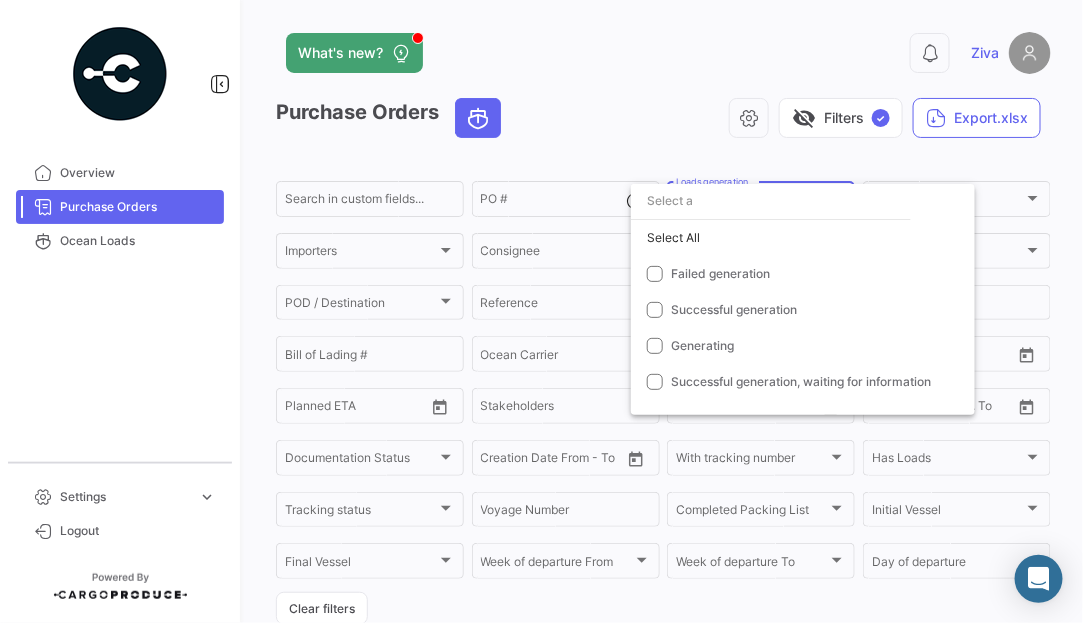 click at bounding box center (541, 311) 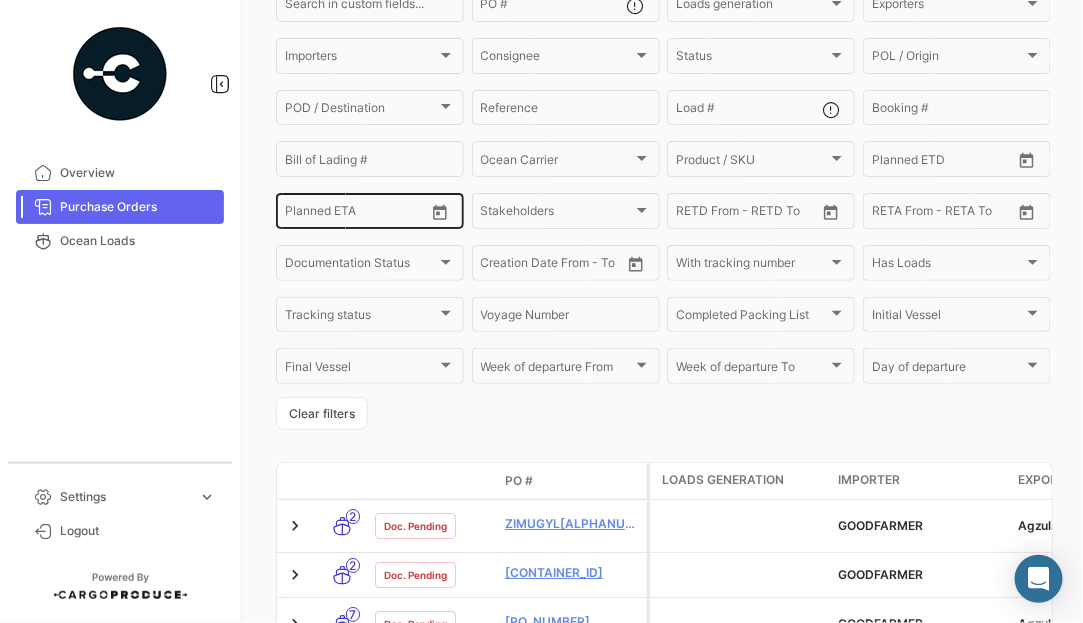 scroll, scrollTop: 200, scrollLeft: 0, axis: vertical 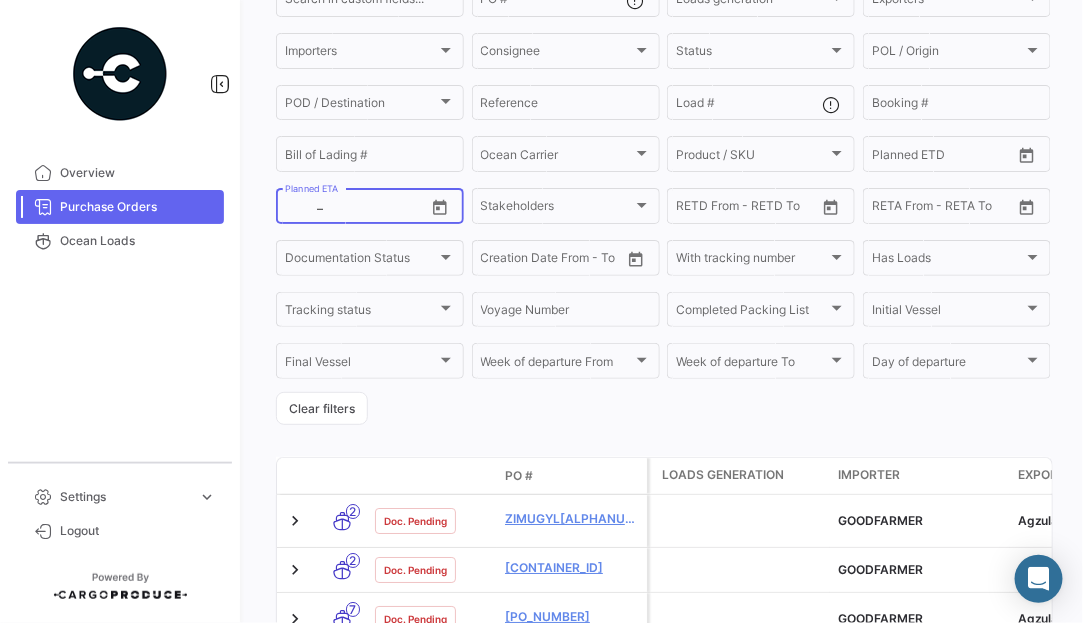 click 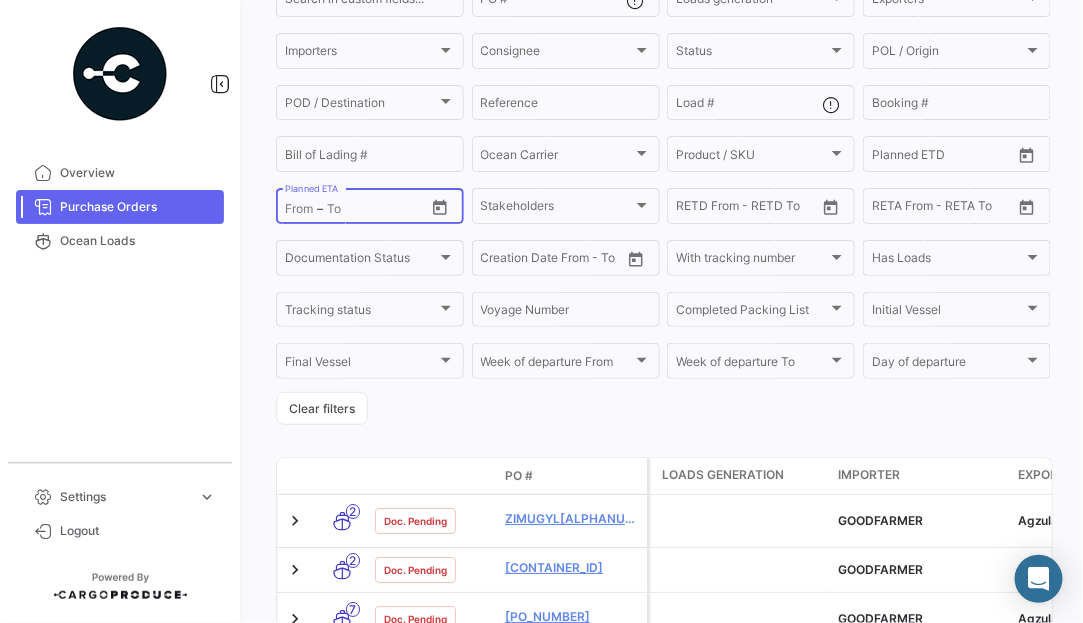click on "Purchase Orders   visibility_off   Filters  ✓  Export.xlsx  Search in custom fields...  PO #  Loads generation Loads generation Exporters Exporters Importers Importers Consignee Consignee Status Status POL / Origin  POL / Origin  POD / Destination POD / Destination  Reference  Load # Booking # Bill of Lading # Ocean Carrier Ocean Carrier Product / SKU Product / SKU From –  Planned ETD  From –  Planned ETA  Stakeholders Stakeholders From –  RETD From - RETD To  From –  RETA From - RETA To  Documentation Status Documentation Status From –  Creation Date From - To  With tracking number With tracking number Has Loads Has Loads Tracking status Tracking status Voyage Number Completed Packing List Completed Packing List Initial Vessel Initial Vessel Final Vessel Final Vessel Week of departure
From Week of departure
From Week of departure
To Week of departure
To Day of departure Day of departure  Clear filters  Transport mode Doc. Status 2" 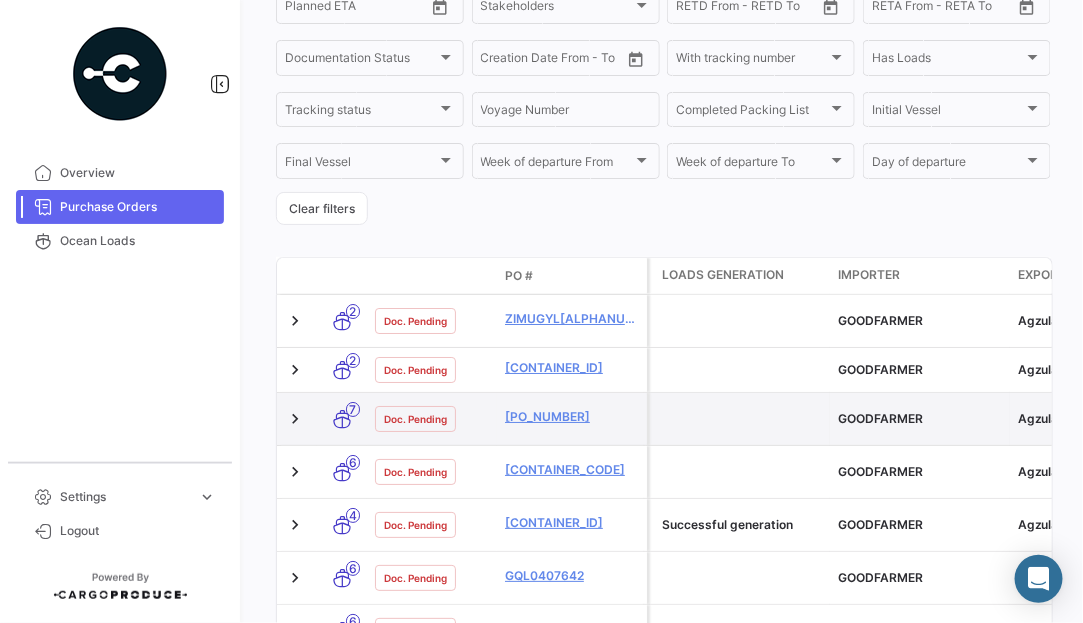 scroll, scrollTop: 700, scrollLeft: 0, axis: vertical 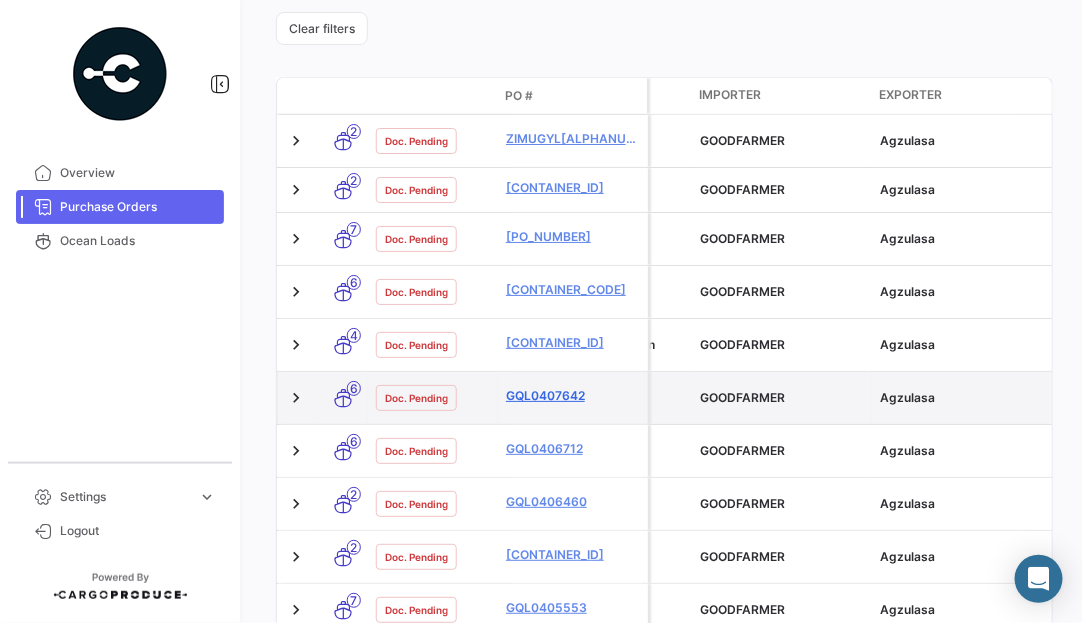 click on "GQL0407642" 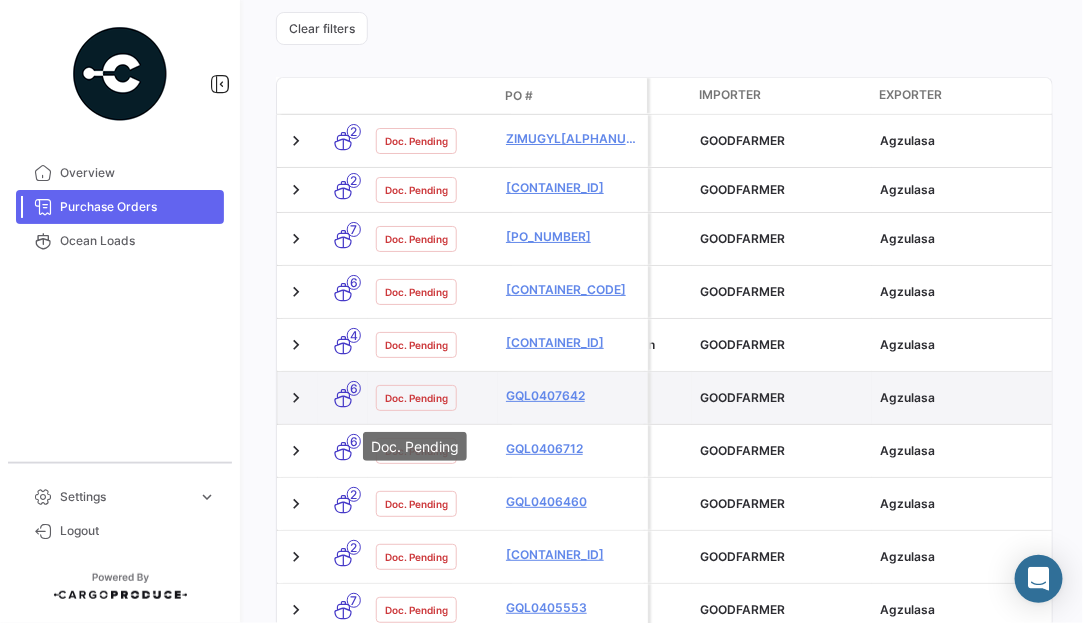 click on "Doc. Pending" 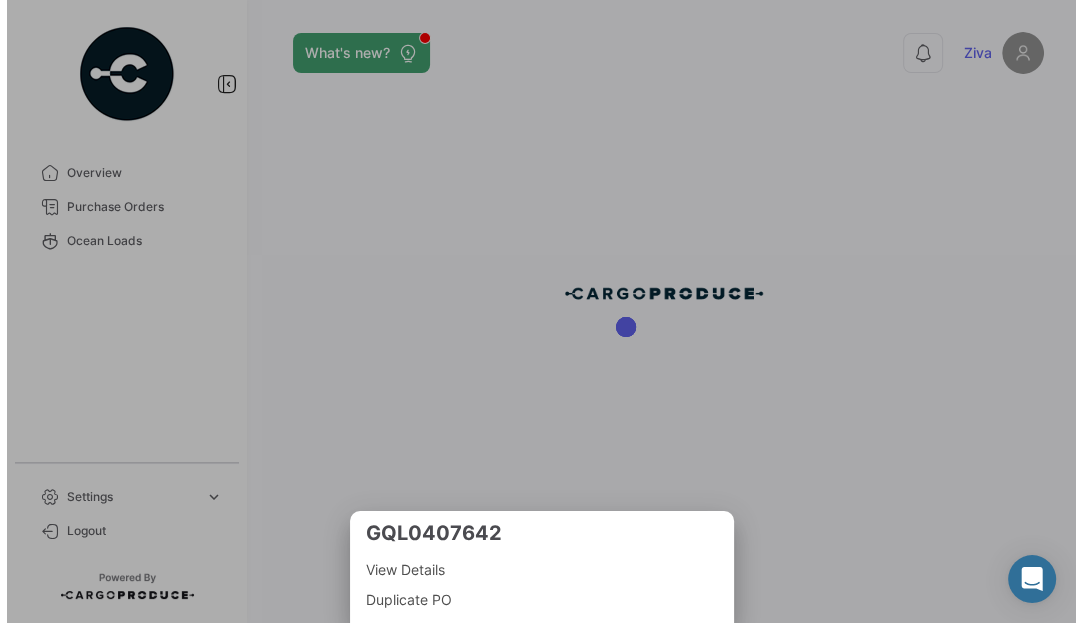 scroll, scrollTop: 0, scrollLeft: 0, axis: both 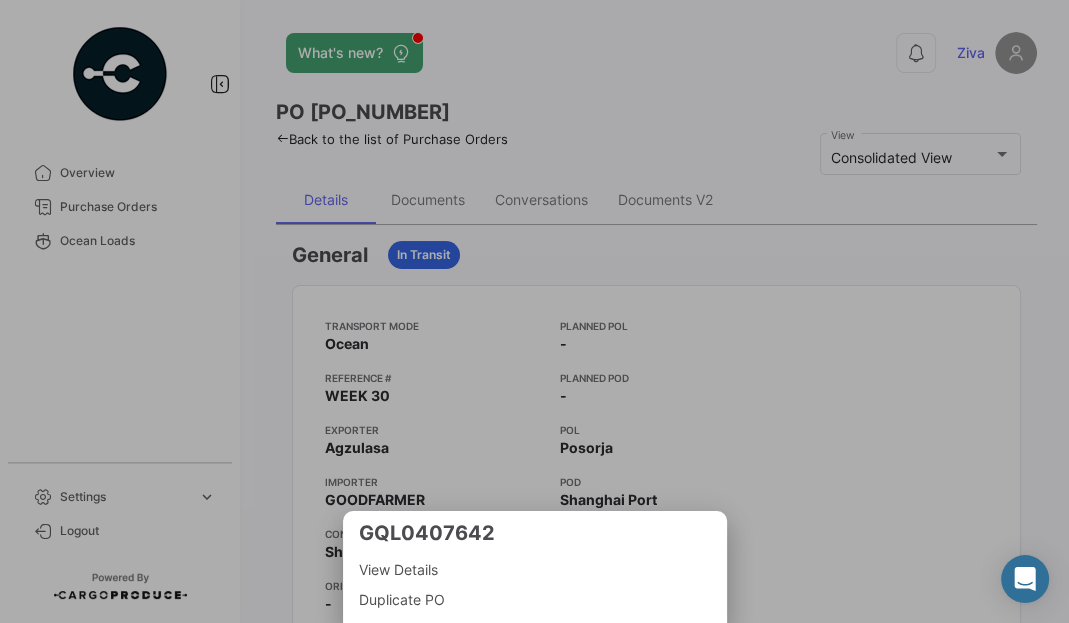 click at bounding box center [534, 311] 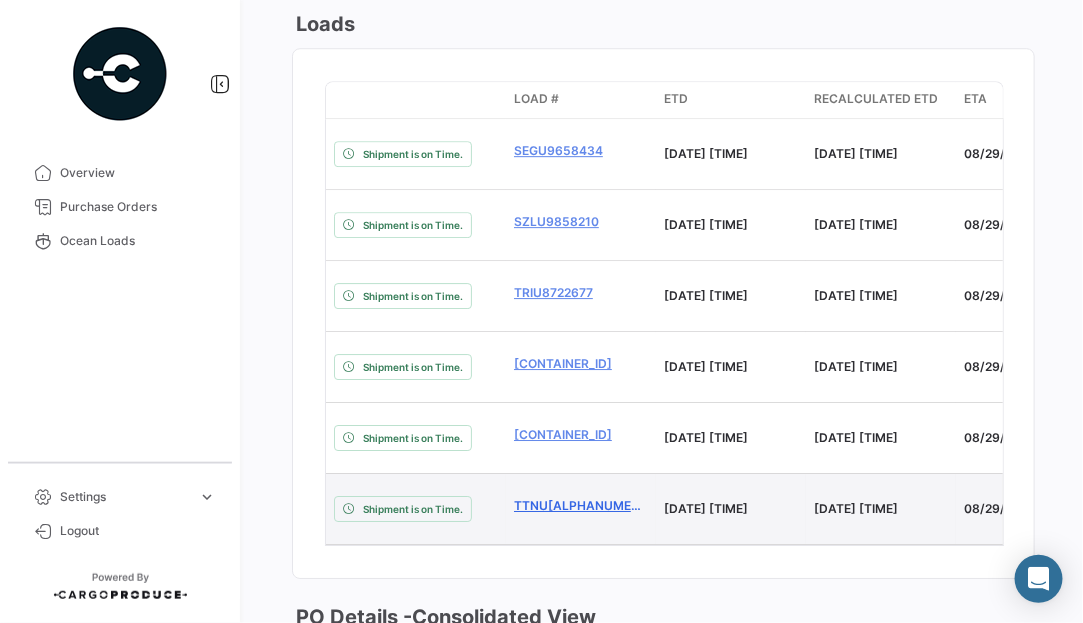 scroll, scrollTop: 1600, scrollLeft: 0, axis: vertical 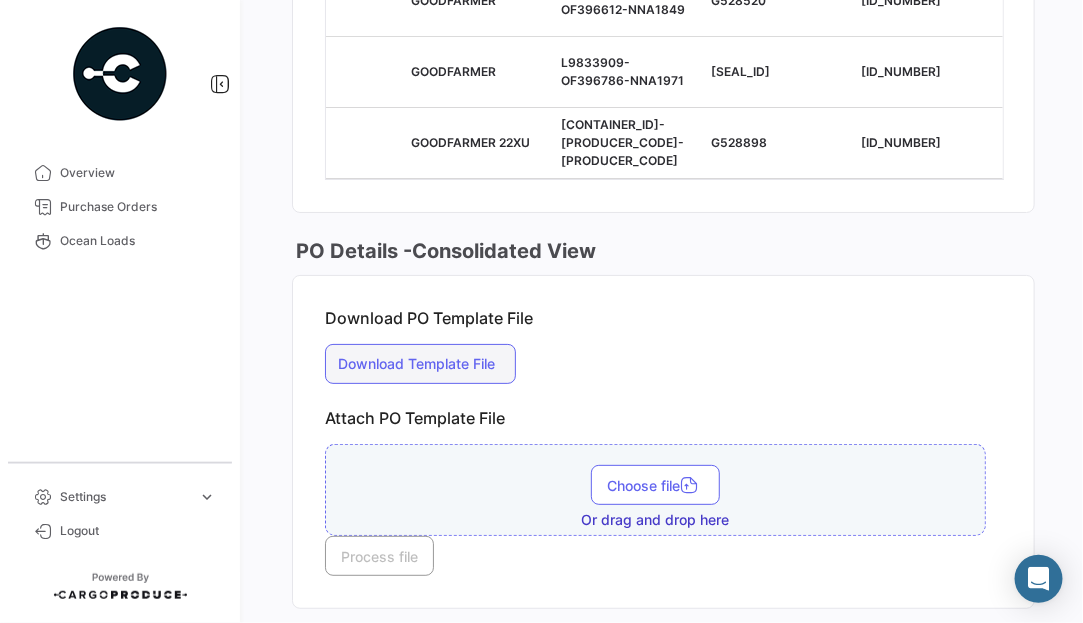 click on "Download Template File" 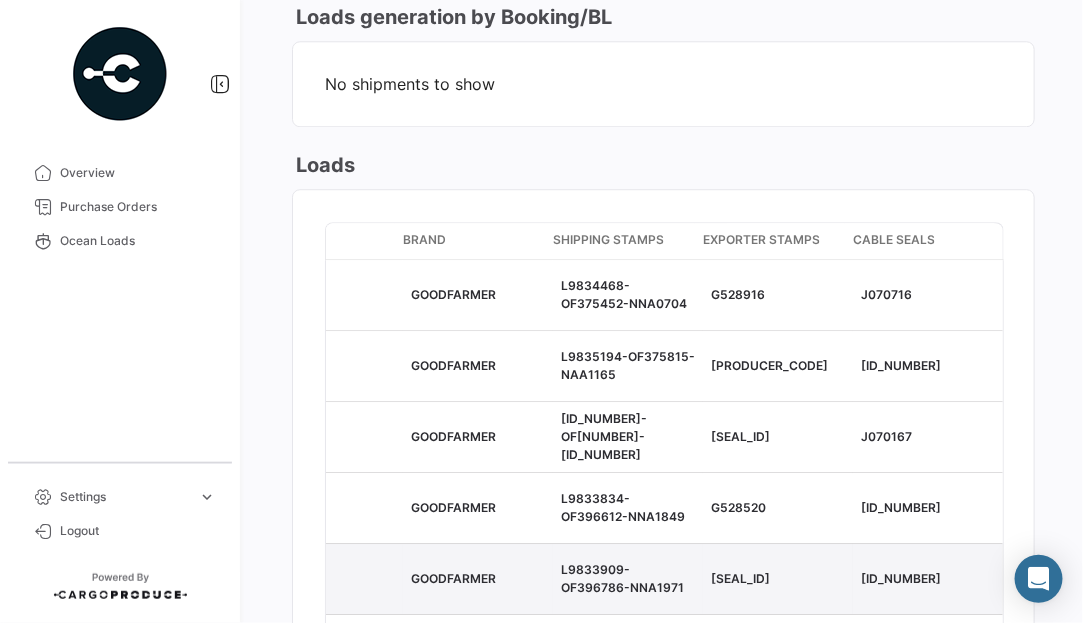 scroll, scrollTop: 1421, scrollLeft: 0, axis: vertical 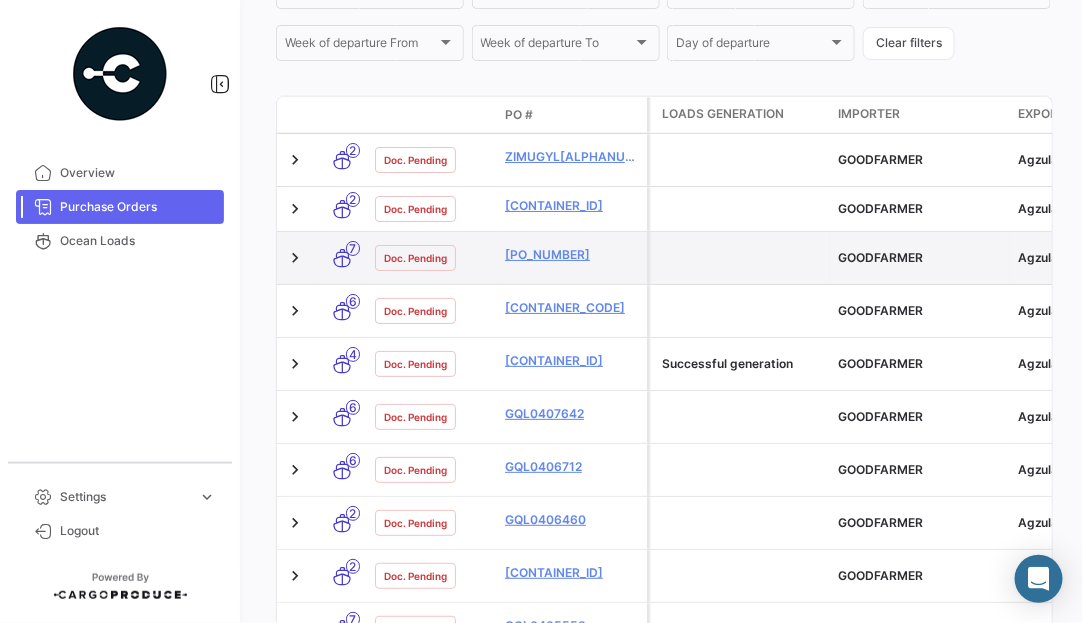 click 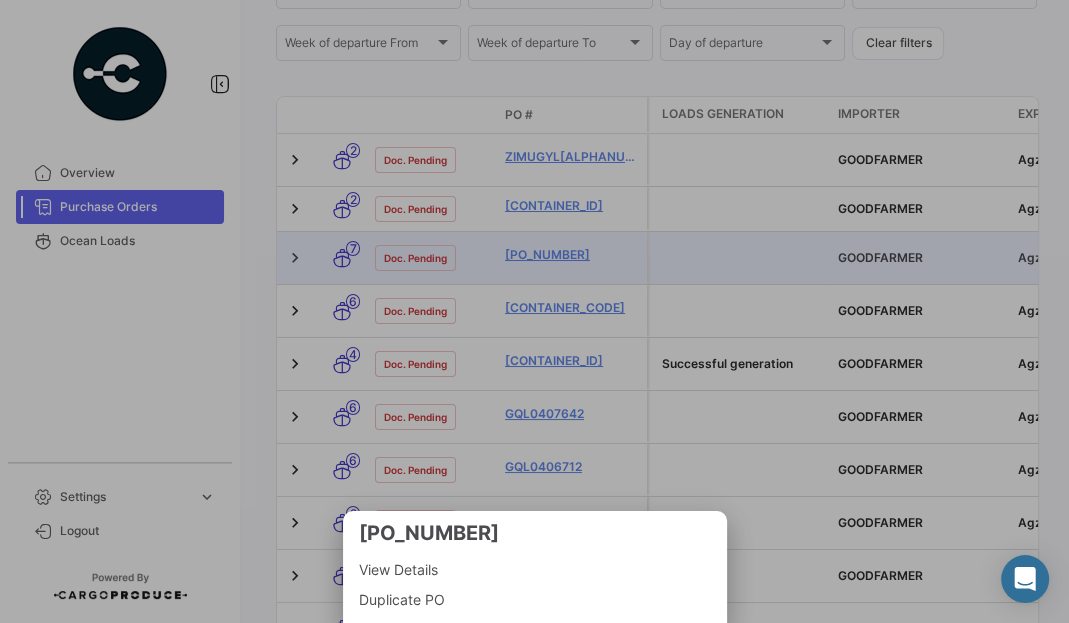 click at bounding box center [534, 311] 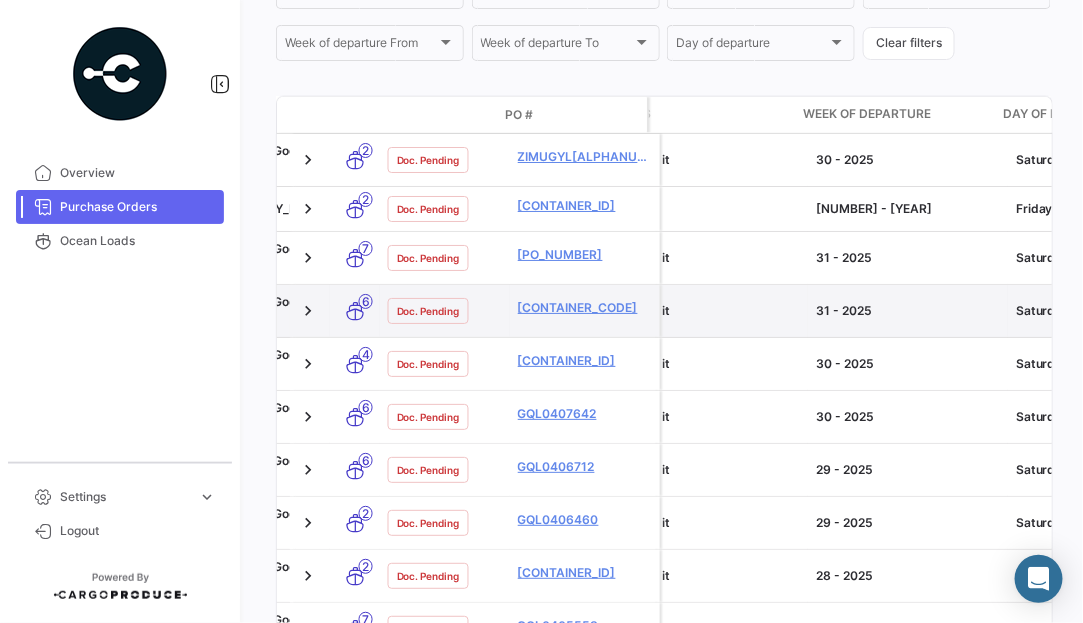 scroll, scrollTop: 0, scrollLeft: 1086, axis: horizontal 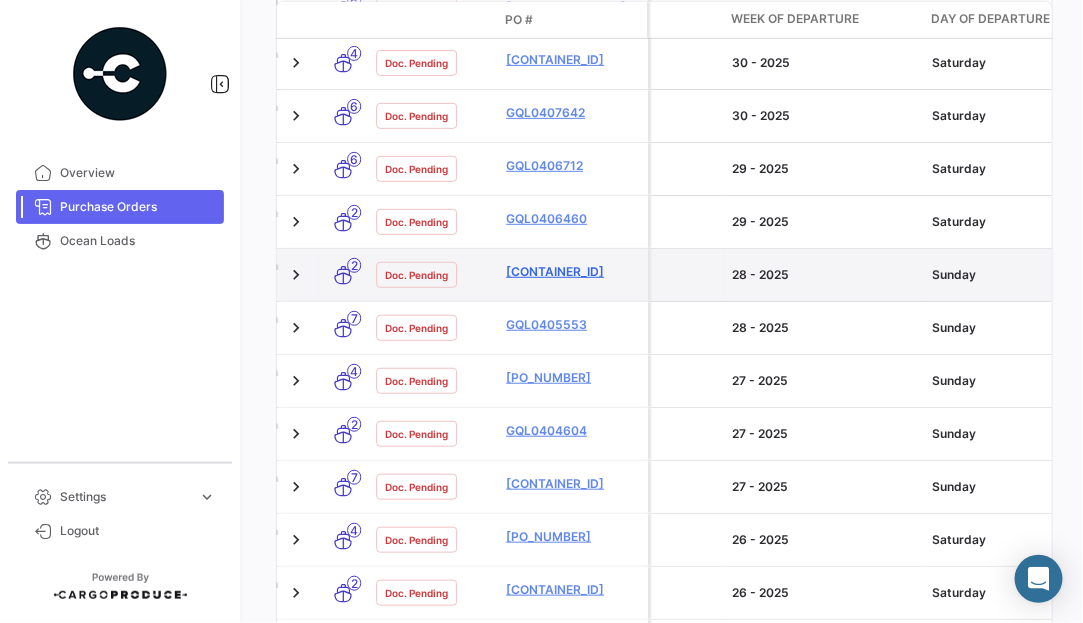 click on "[CONTAINER_ID]" 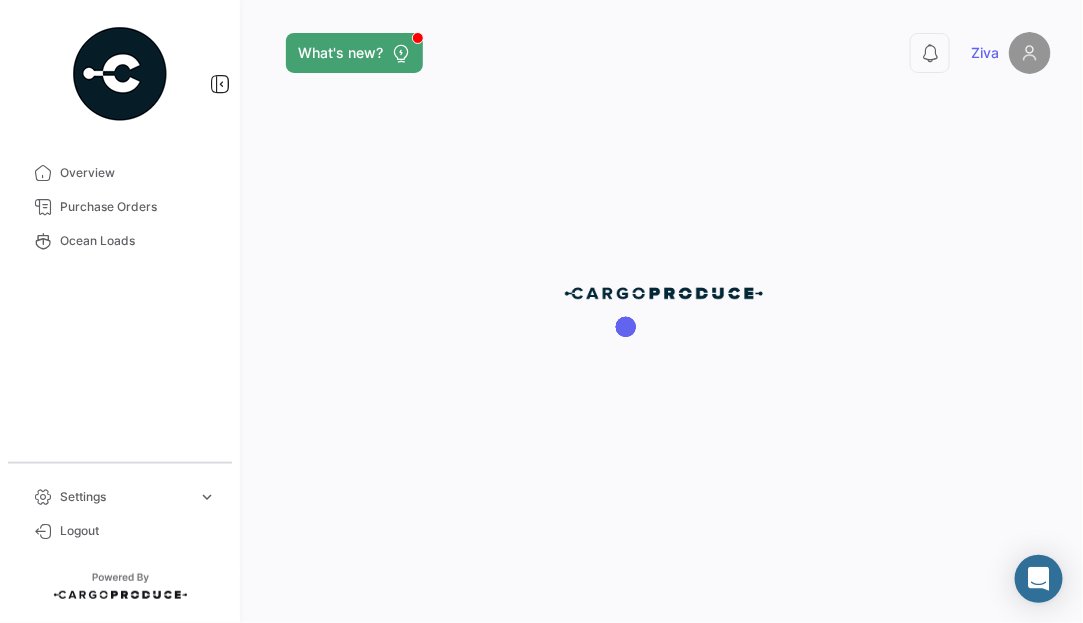 scroll, scrollTop: 0, scrollLeft: 0, axis: both 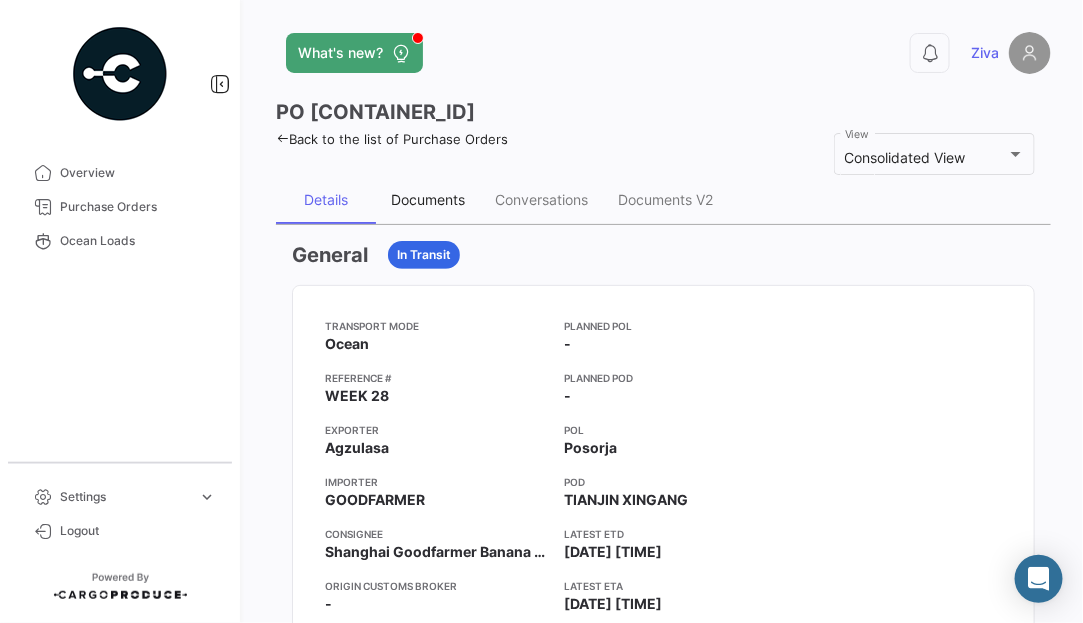 click on "Documents" at bounding box center (428, 199) 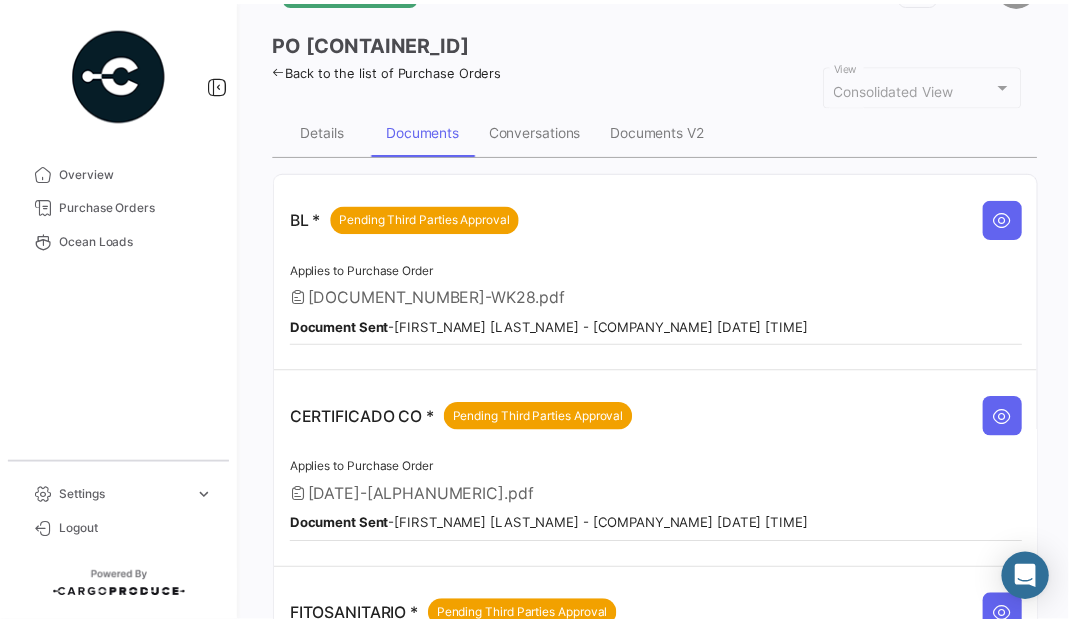 scroll, scrollTop: 99, scrollLeft: 0, axis: vertical 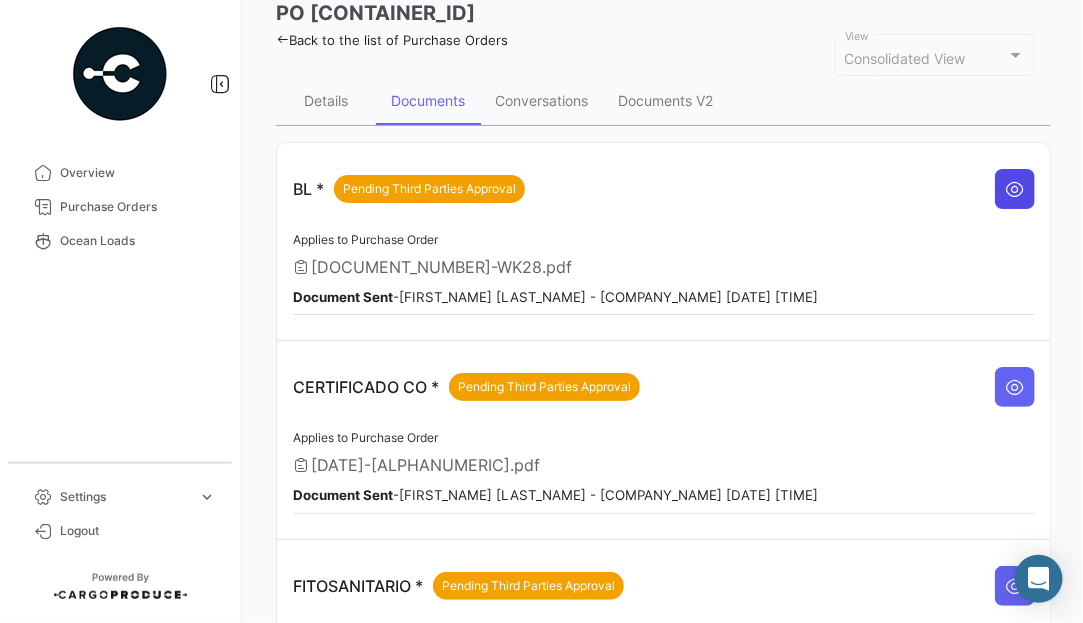 click at bounding box center [1015, 189] 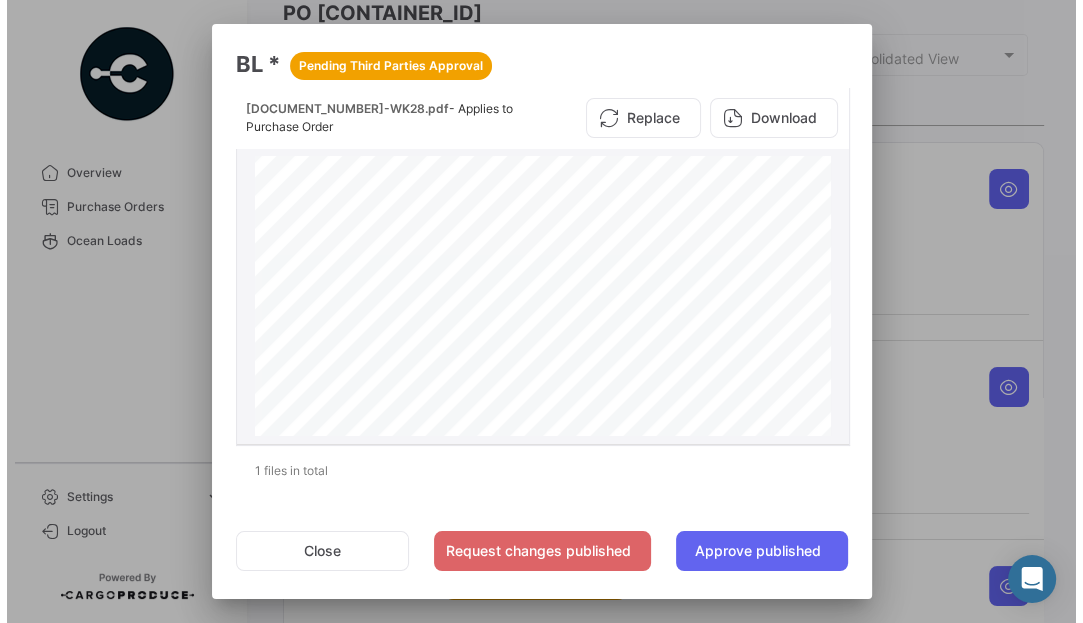 scroll, scrollTop: 1100, scrollLeft: 0, axis: vertical 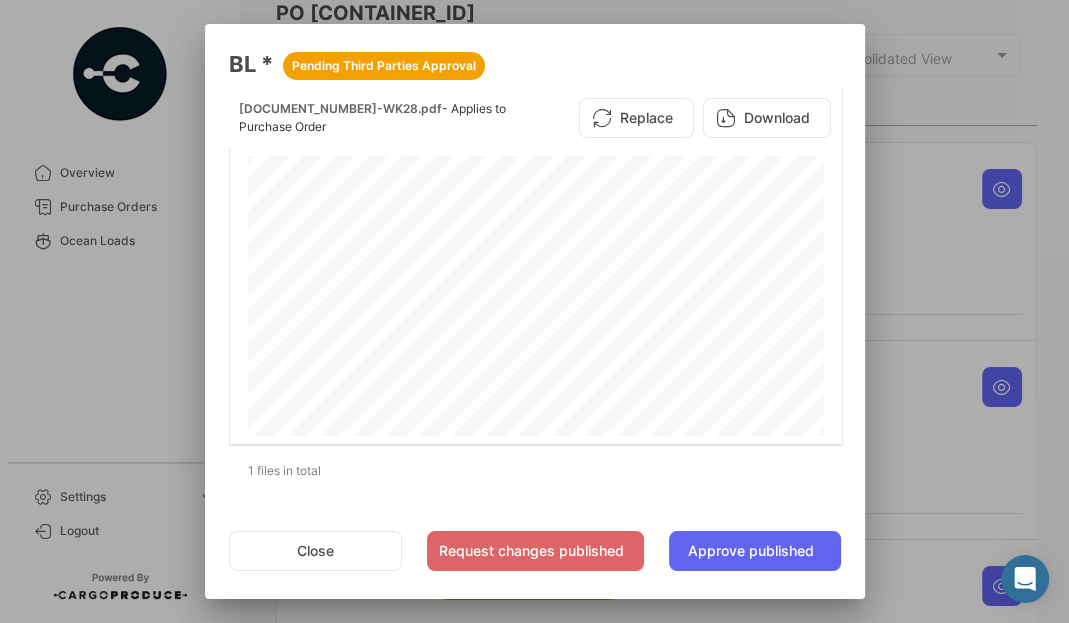click at bounding box center [534, 311] 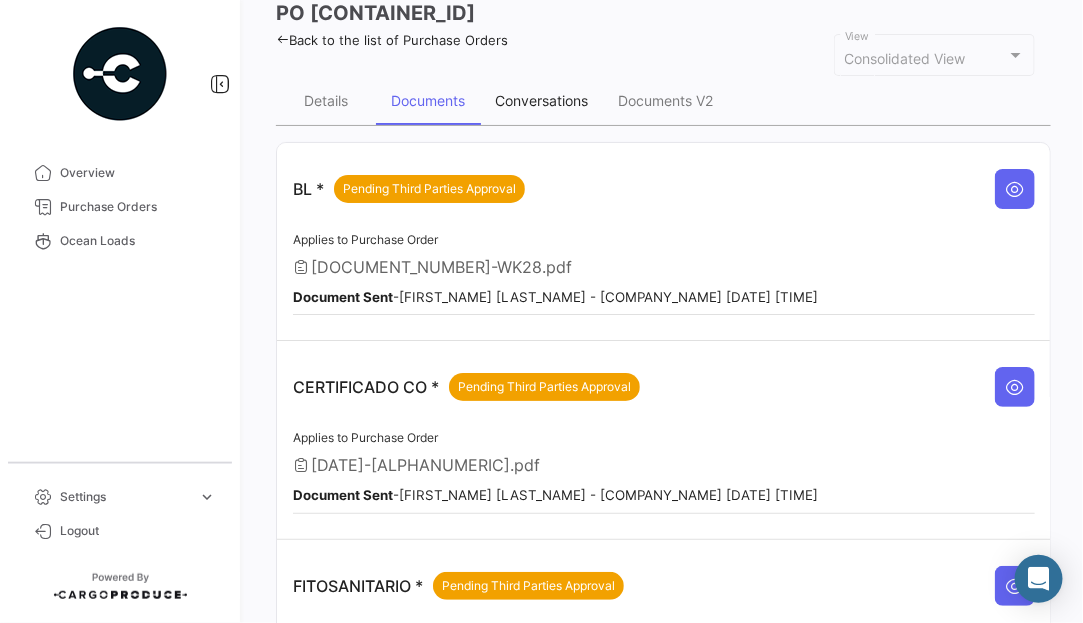 click on "Conversations" at bounding box center (541, 101) 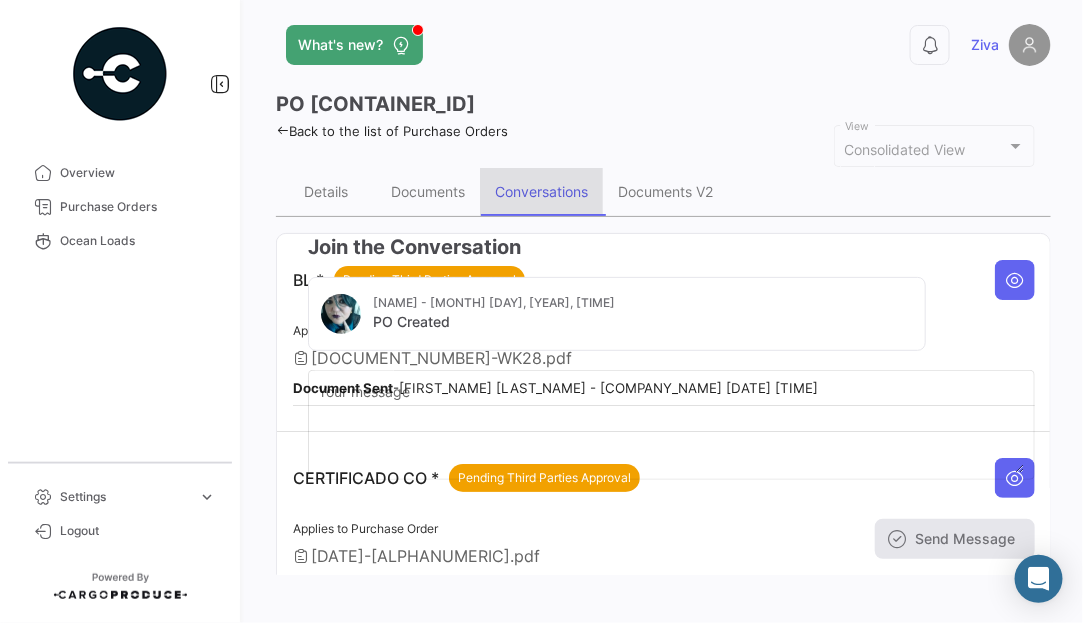 scroll, scrollTop: 0, scrollLeft: 0, axis: both 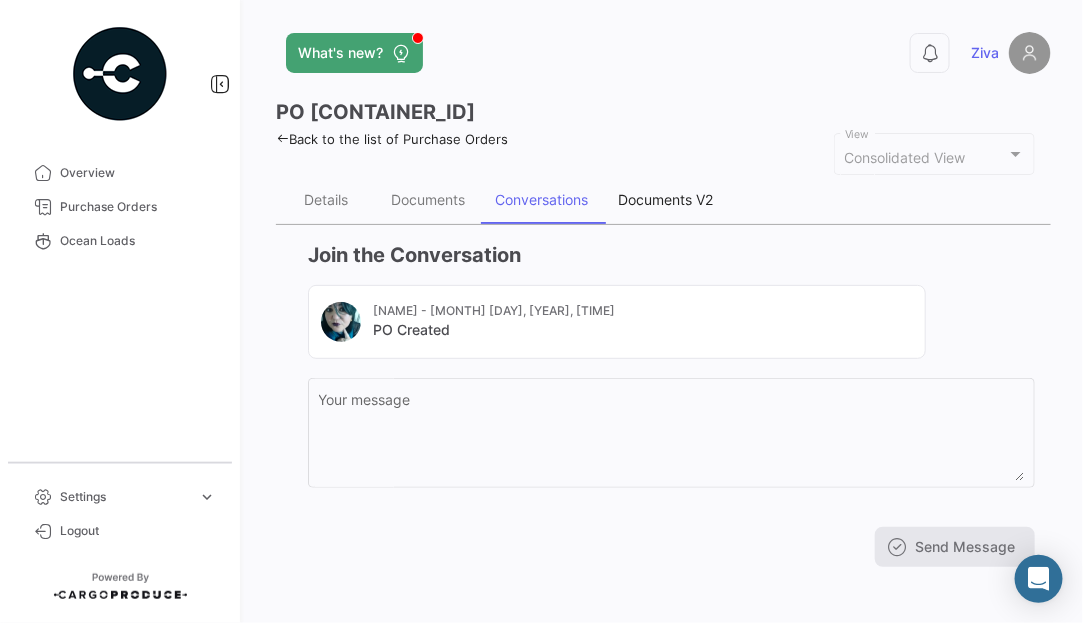 click on "Documents V2" at bounding box center (665, 199) 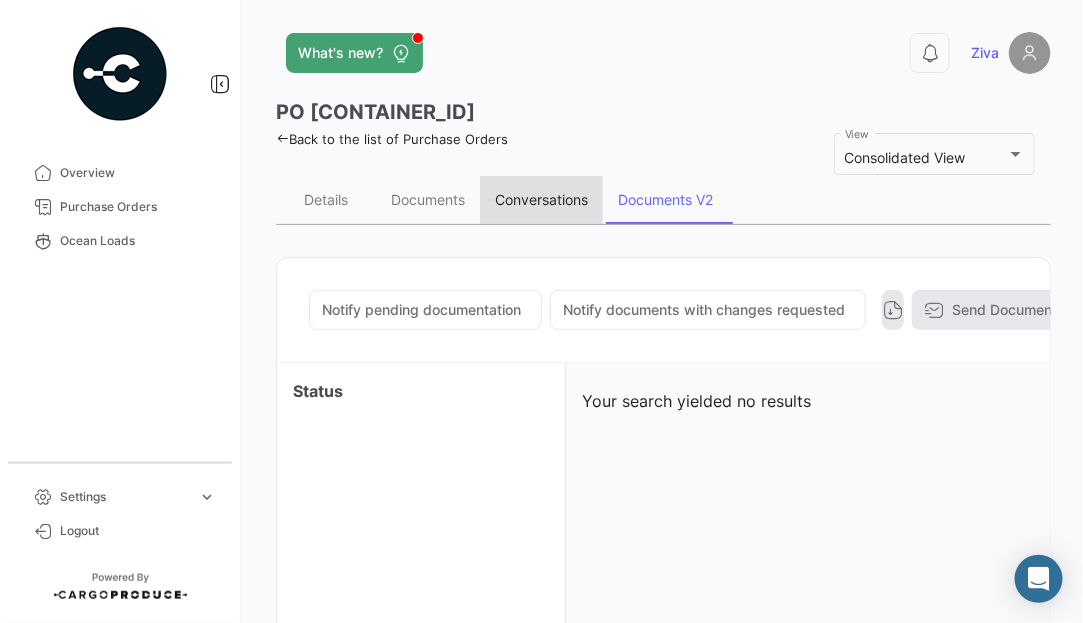 click on "Conversations" at bounding box center [541, 199] 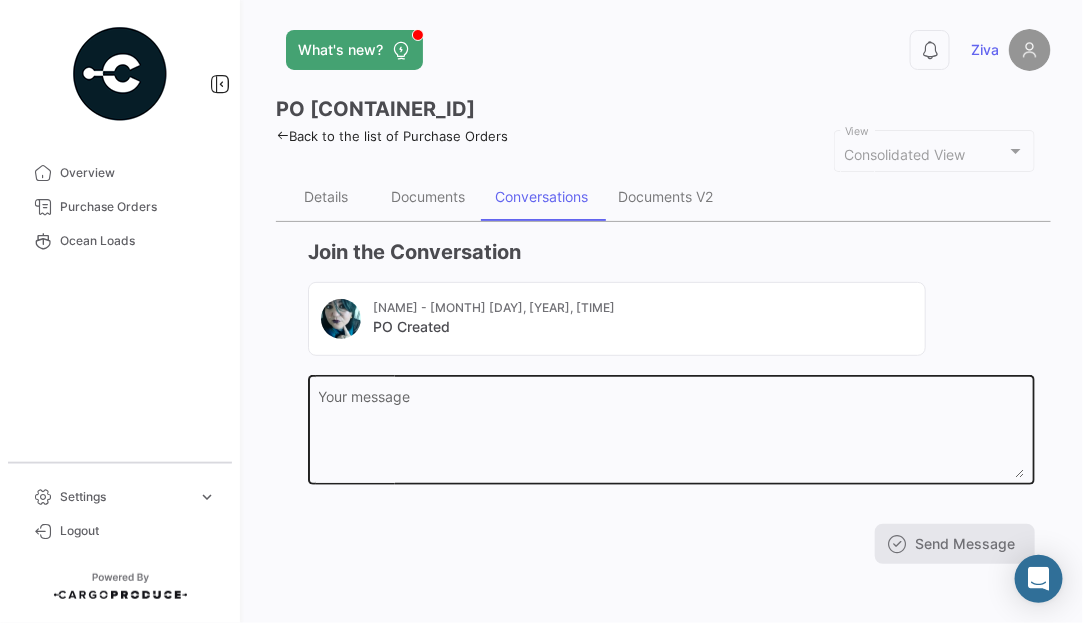 scroll, scrollTop: 5, scrollLeft: 0, axis: vertical 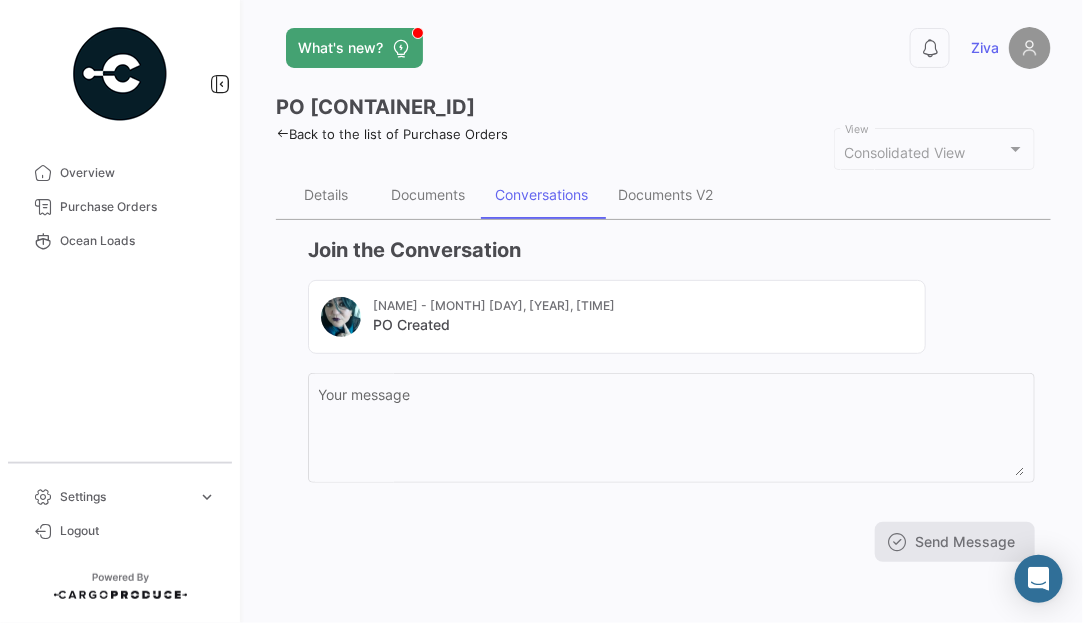 click at bounding box center (341, 317) 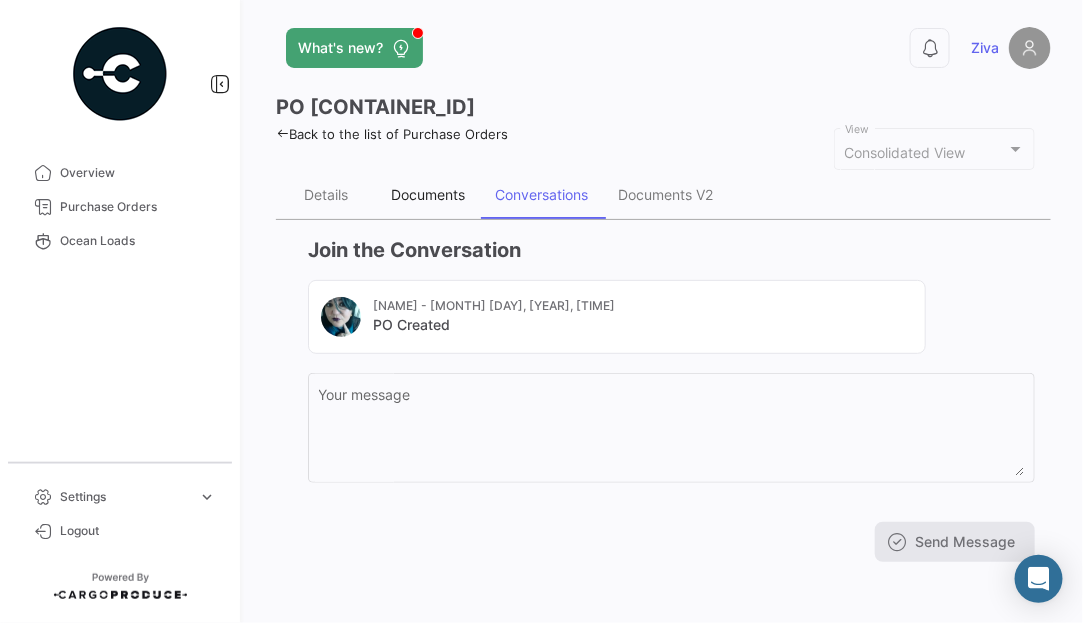 click on "Documents" at bounding box center [428, 194] 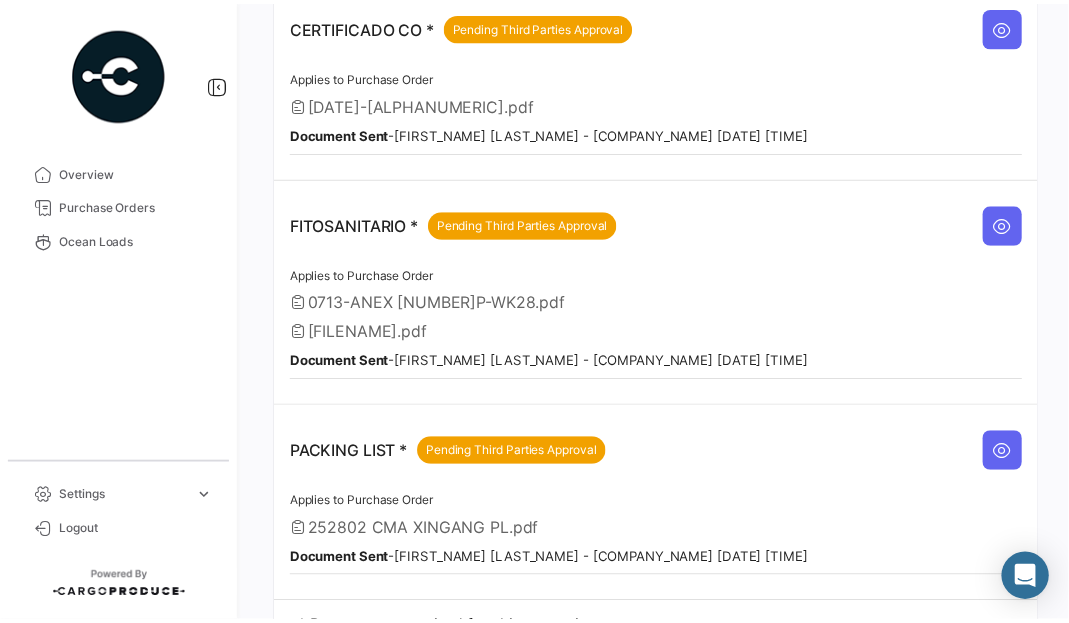 scroll, scrollTop: 550, scrollLeft: 0, axis: vertical 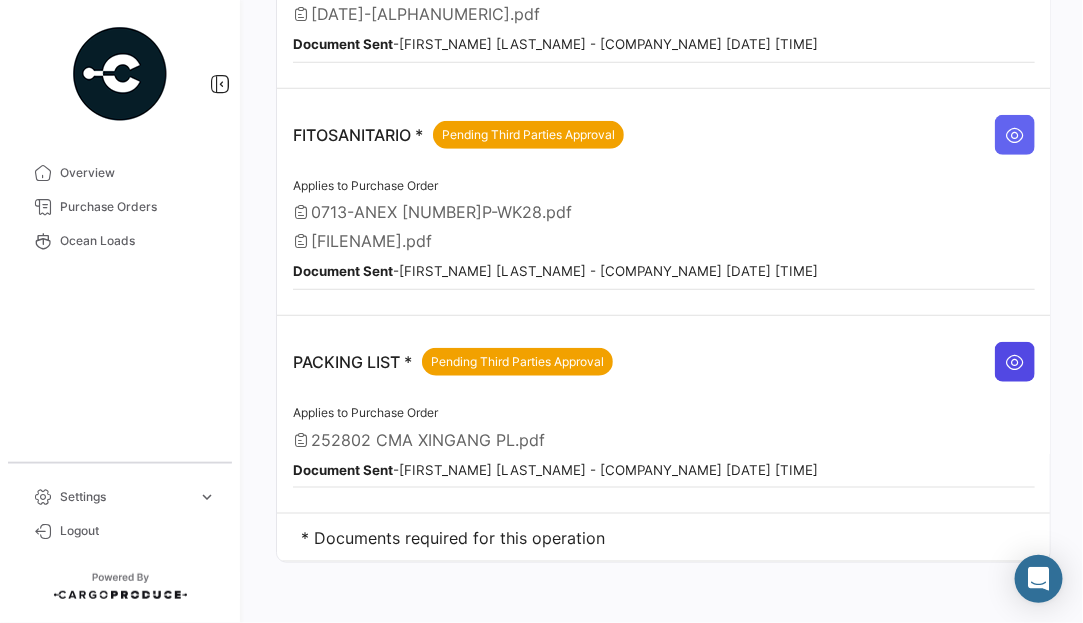 click at bounding box center [1015, 362] 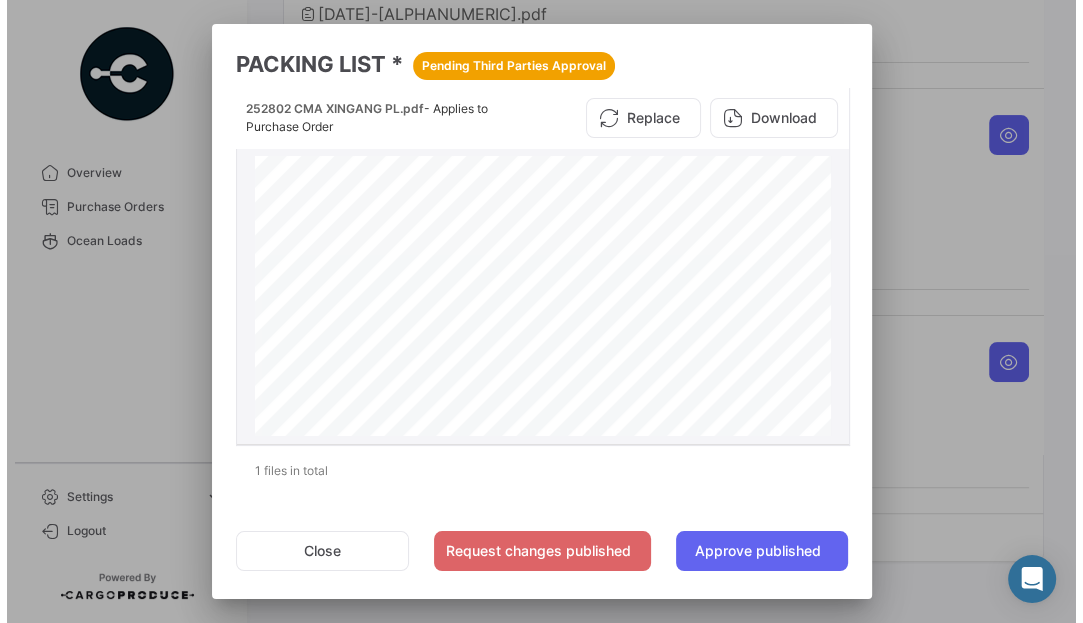 scroll, scrollTop: 0, scrollLeft: 0, axis: both 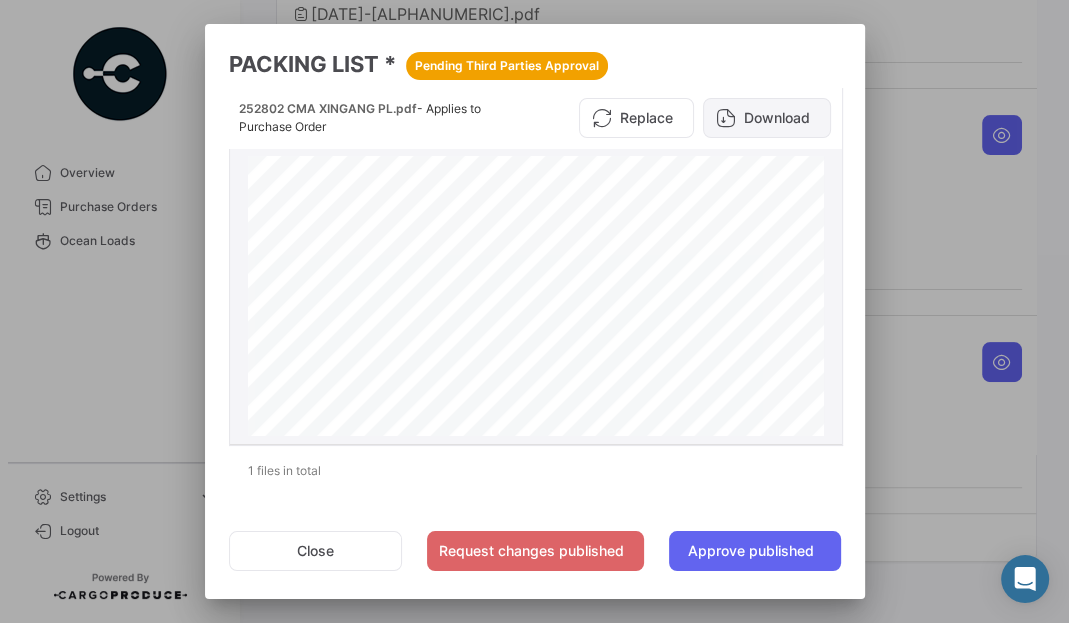 click on "Download" at bounding box center [767, 118] 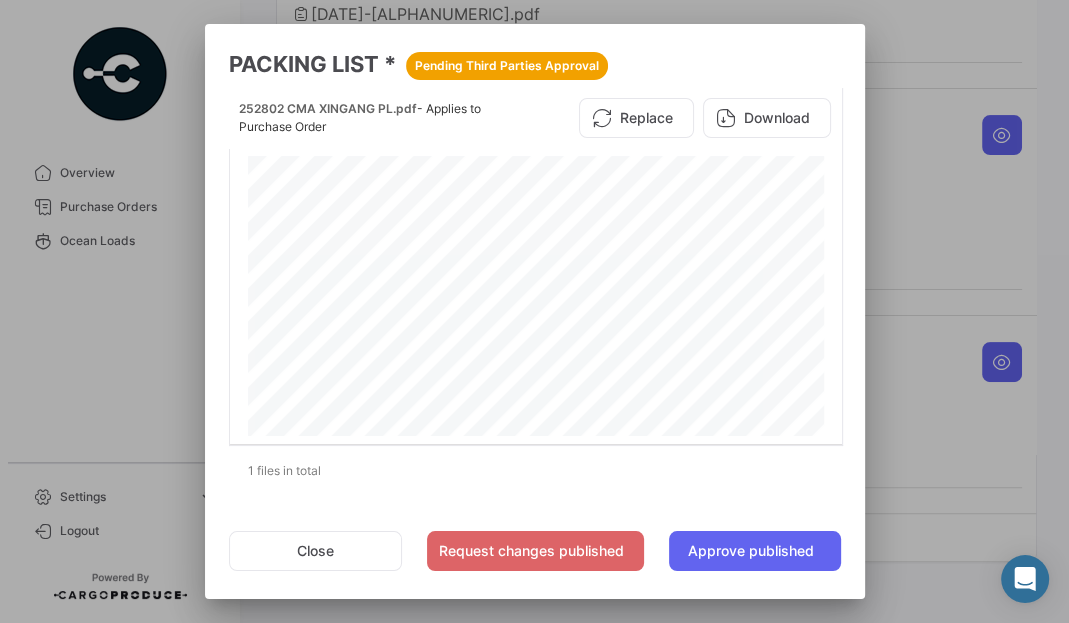 click at bounding box center (534, 311) 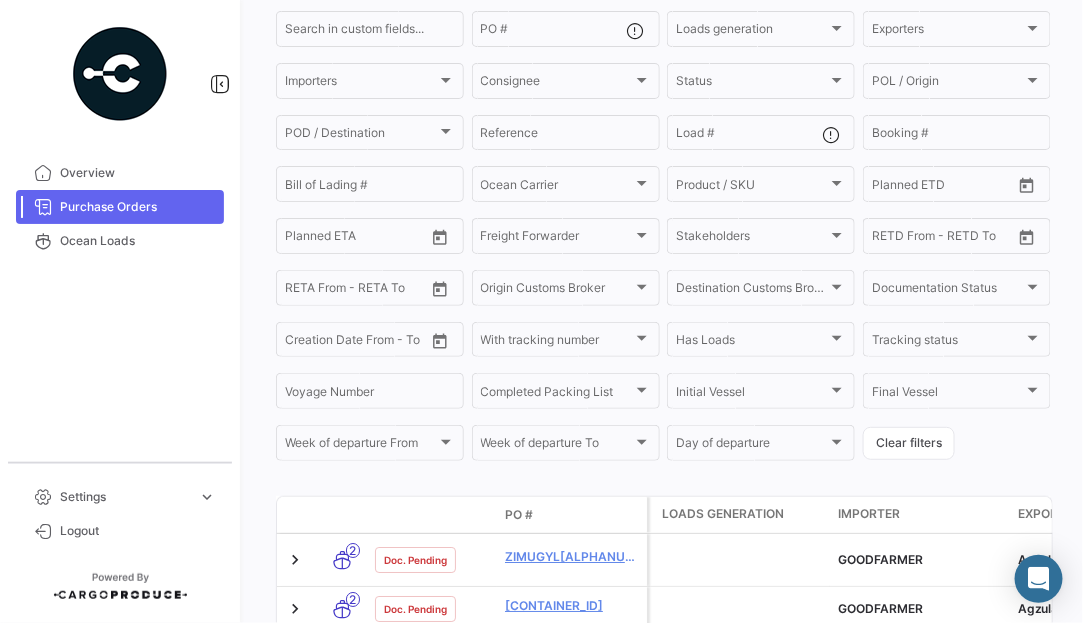 scroll, scrollTop: 371, scrollLeft: 0, axis: vertical 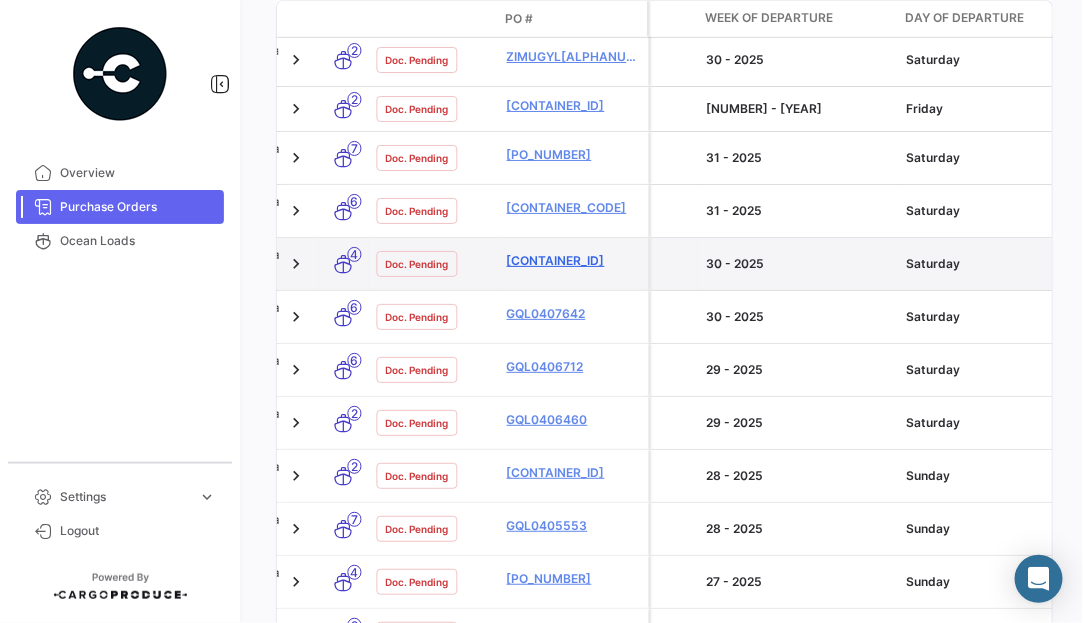 click on "[CONTAINER_ID]" 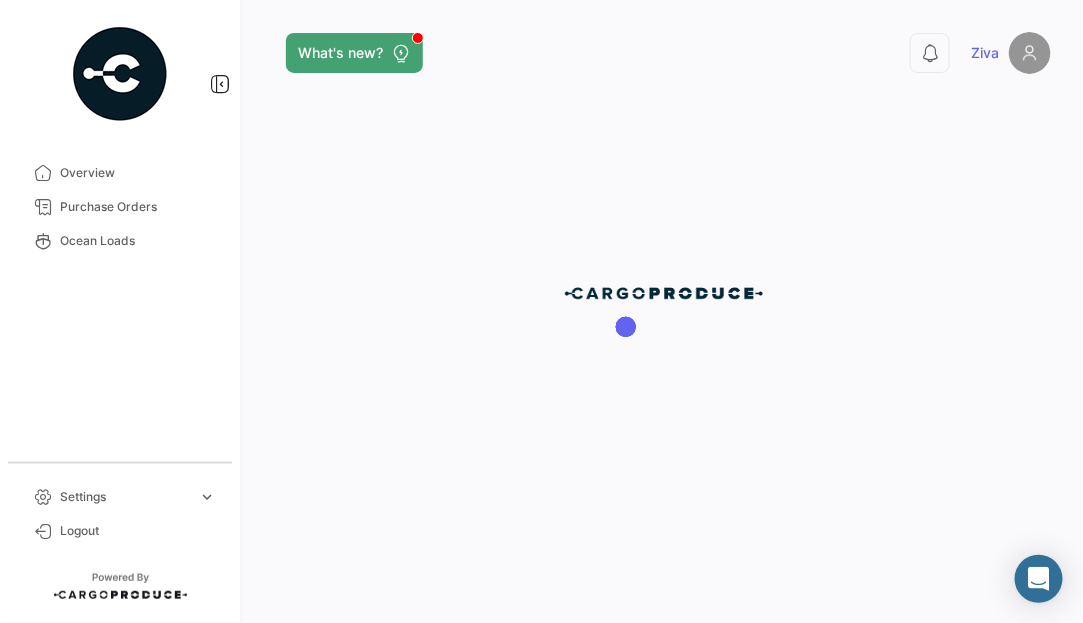 scroll, scrollTop: 0, scrollLeft: 0, axis: both 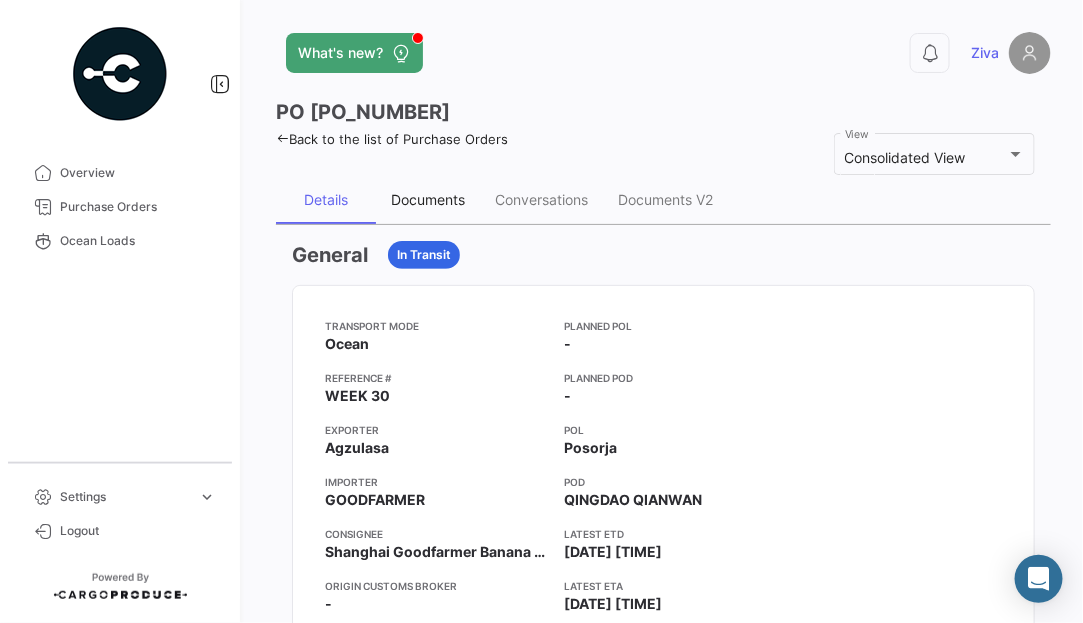 click on "Documents" at bounding box center [428, 199] 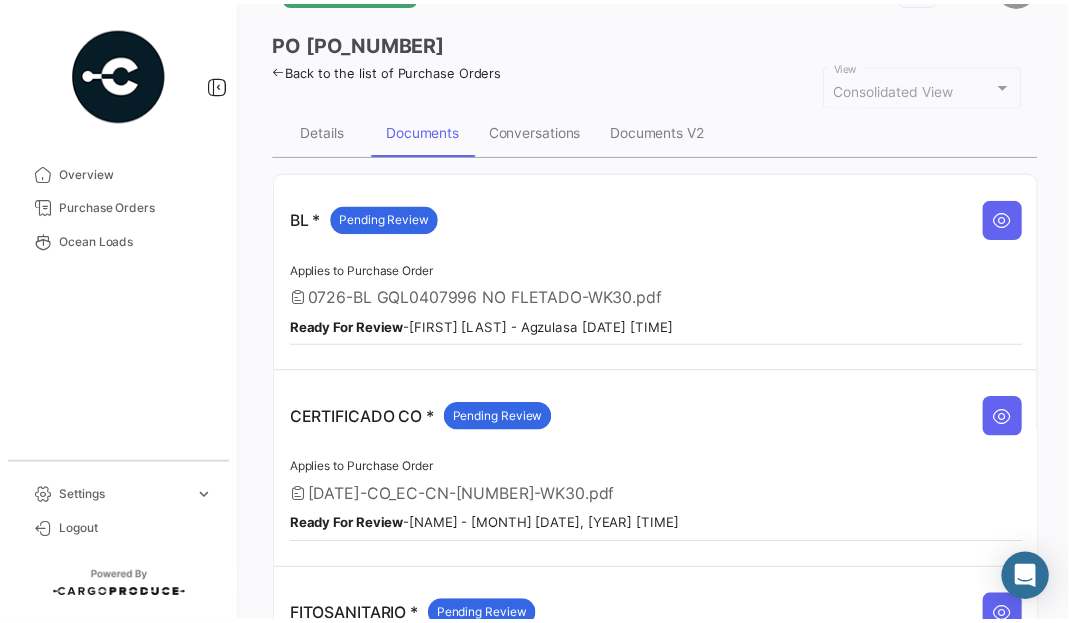 scroll, scrollTop: 99, scrollLeft: 0, axis: vertical 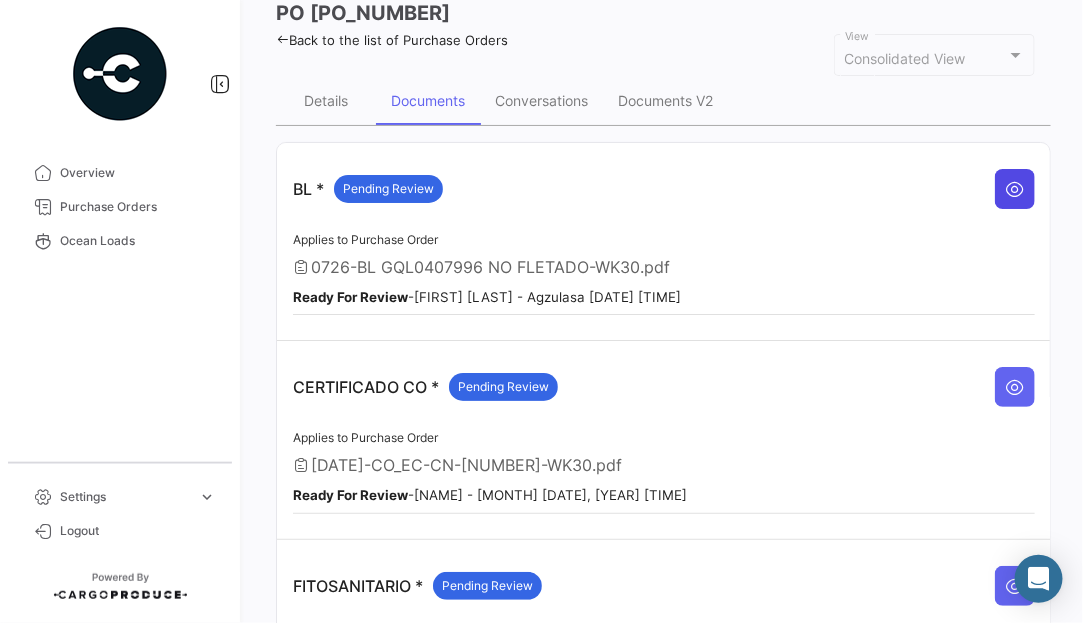 click at bounding box center (1015, 189) 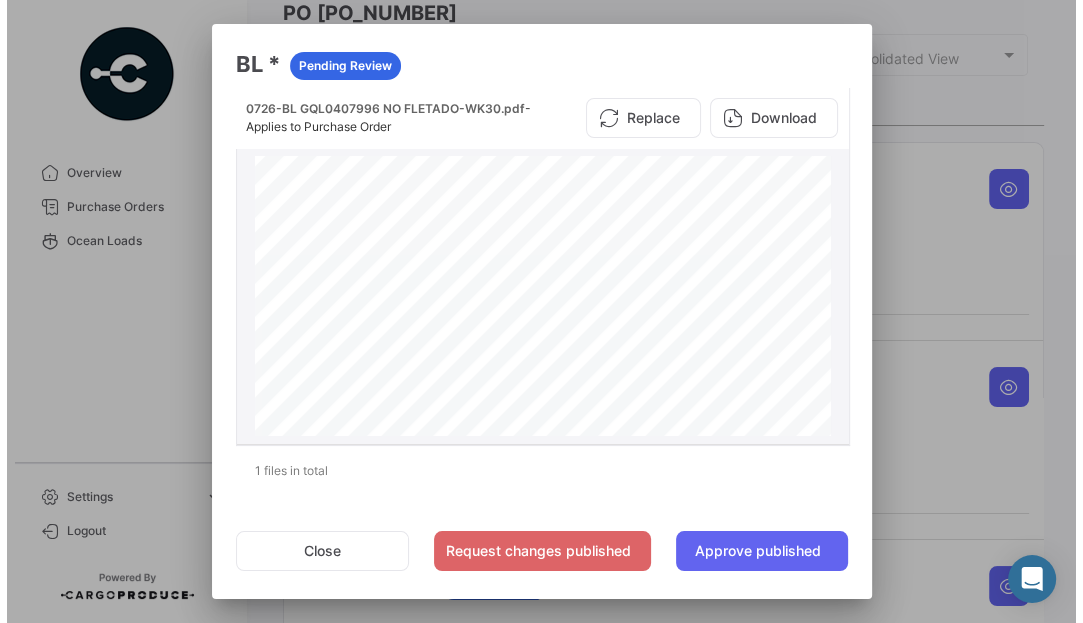 scroll, scrollTop: 899, scrollLeft: 0, axis: vertical 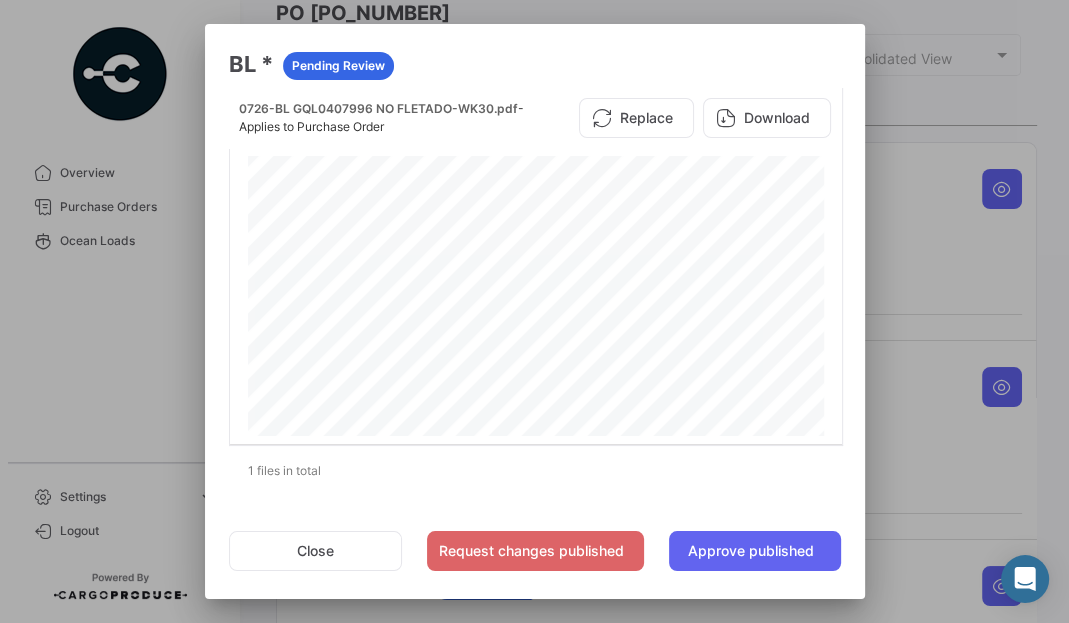 click at bounding box center (534, 311) 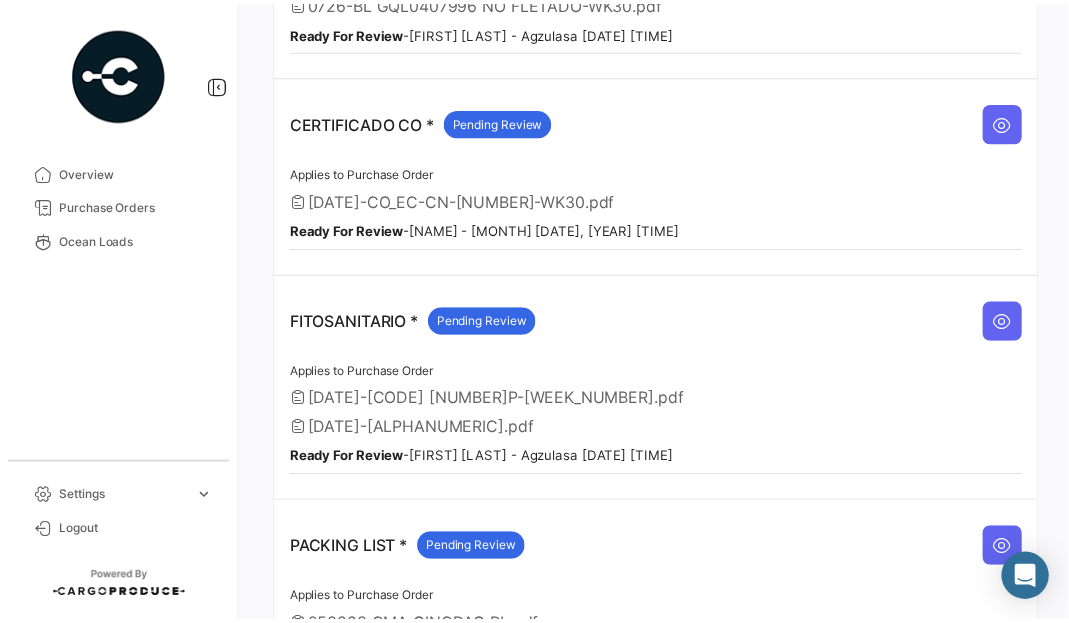 scroll, scrollTop: 550, scrollLeft: 0, axis: vertical 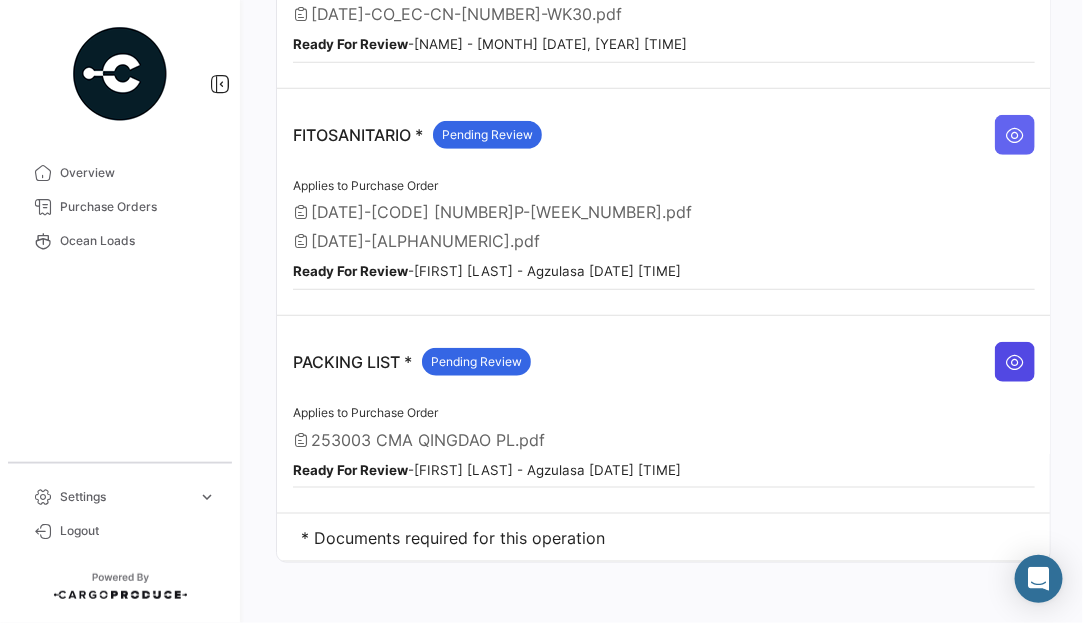 click at bounding box center (1015, 362) 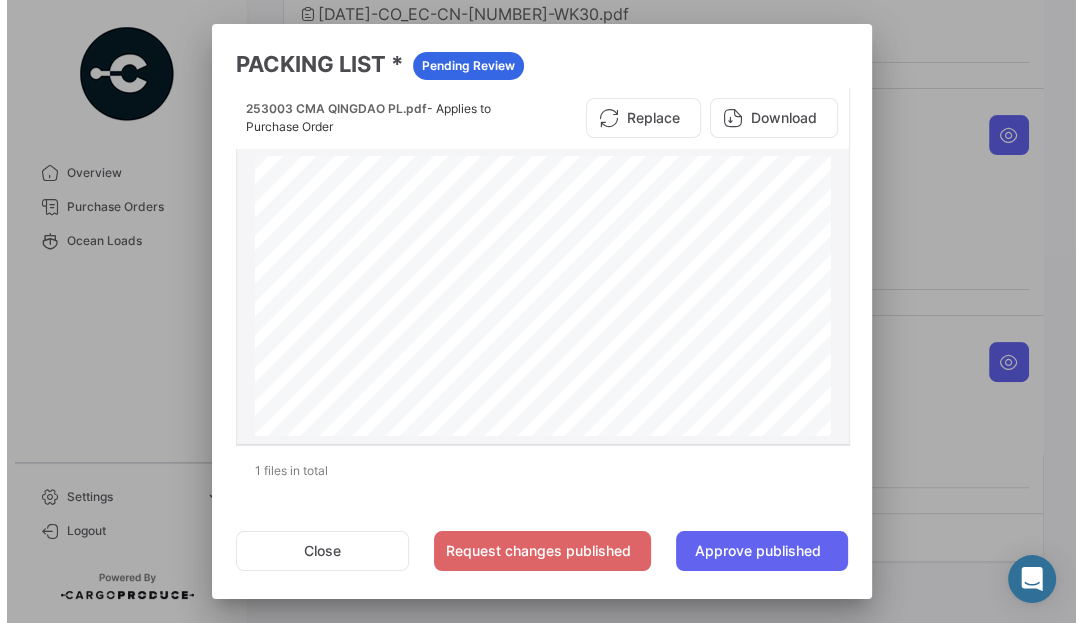 scroll, scrollTop: 99, scrollLeft: 0, axis: vertical 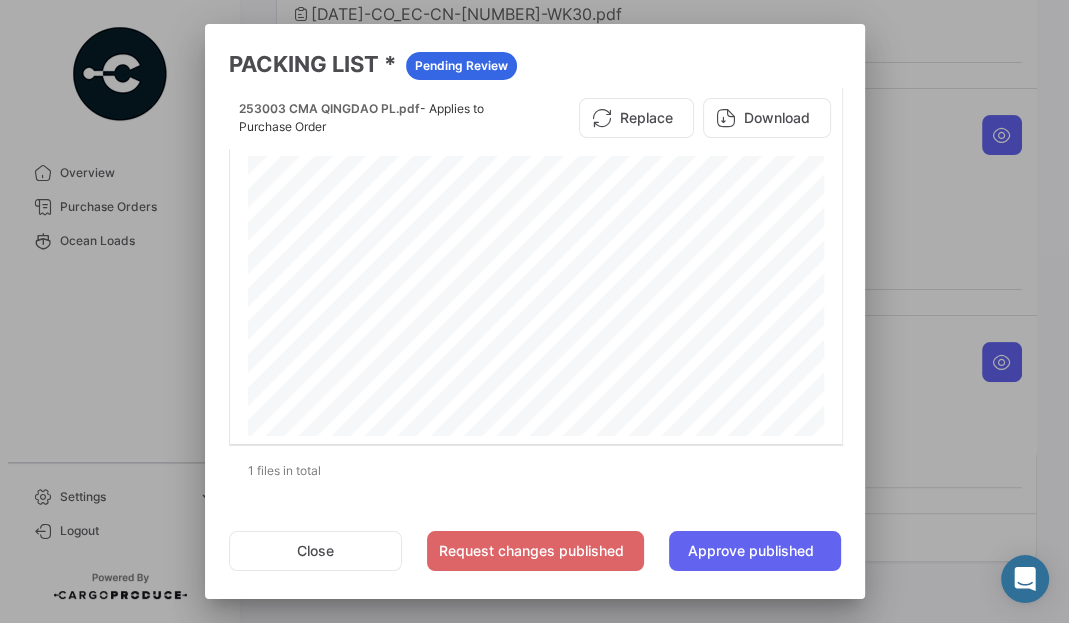 click at bounding box center [534, 311] 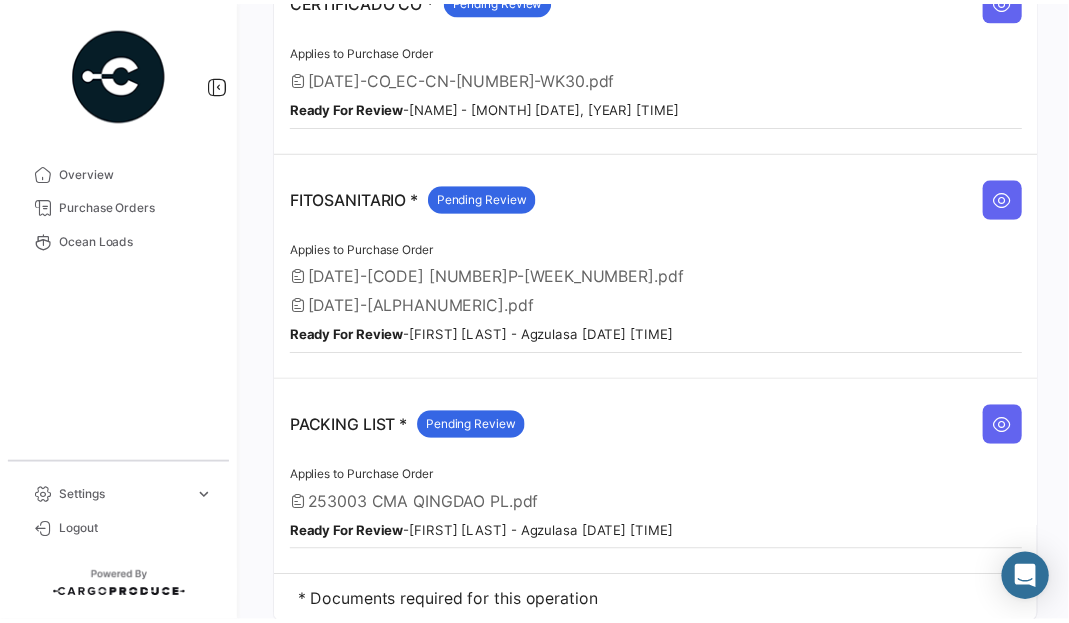 scroll, scrollTop: 350, scrollLeft: 0, axis: vertical 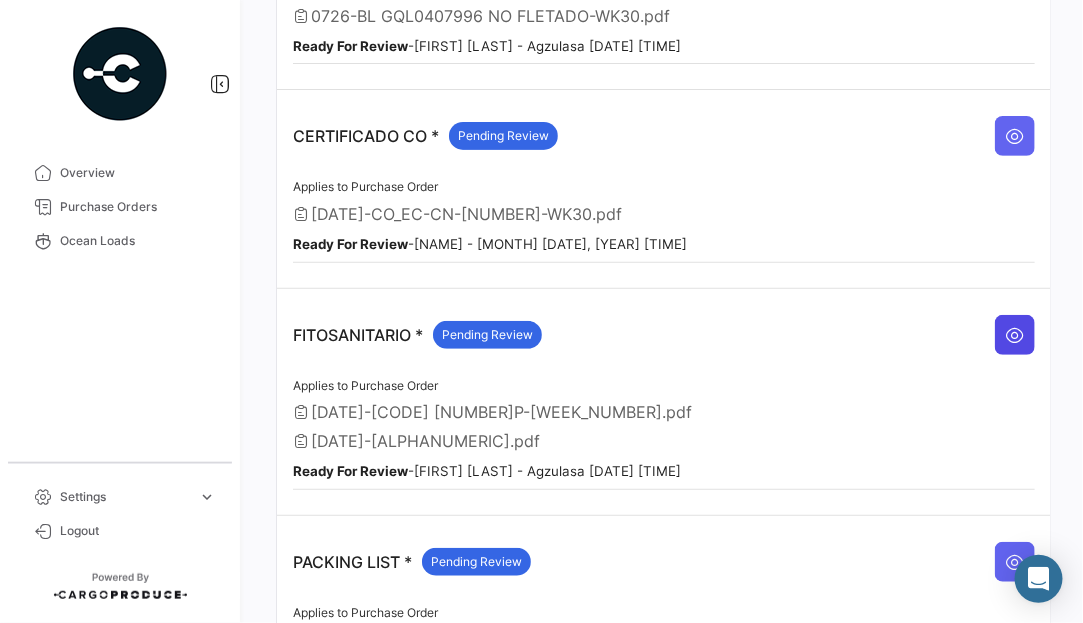 click at bounding box center (1015, 335) 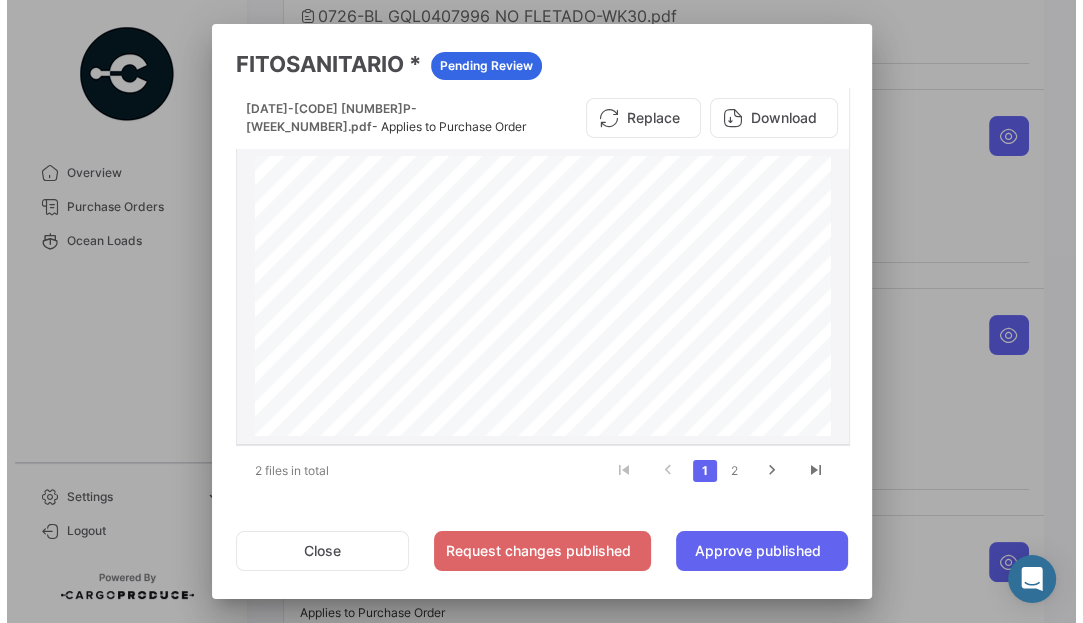 scroll, scrollTop: 543, scrollLeft: 0, axis: vertical 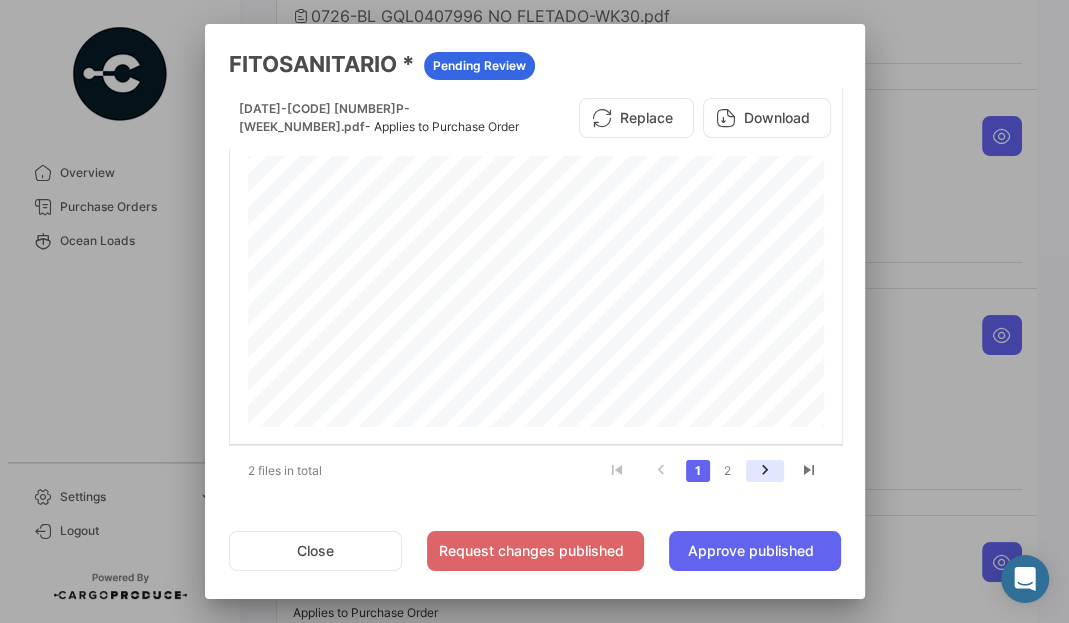 click 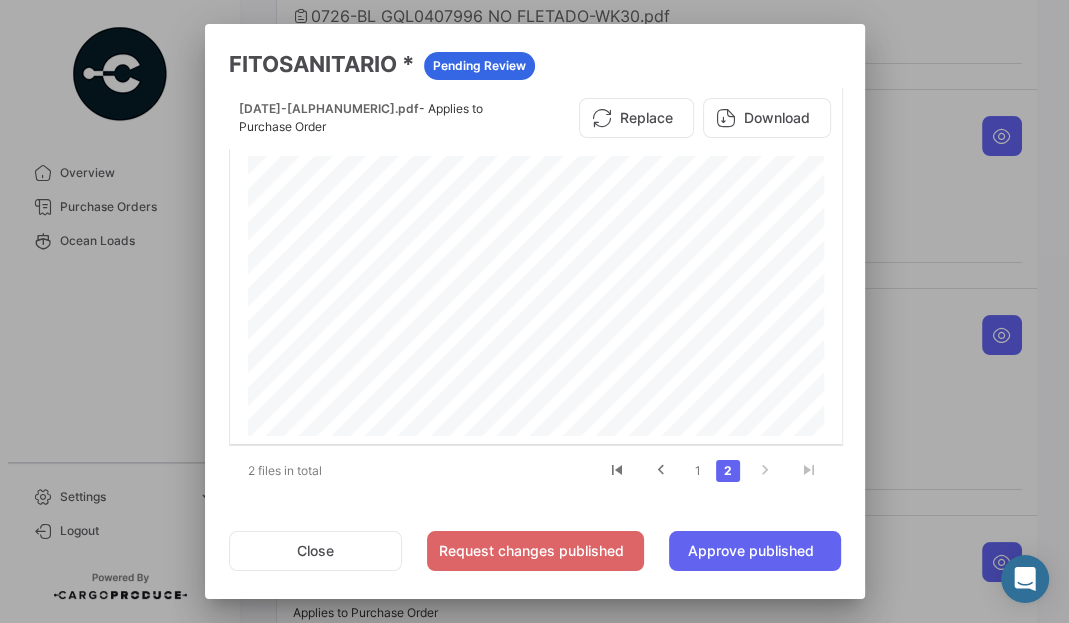 click at bounding box center [534, 311] 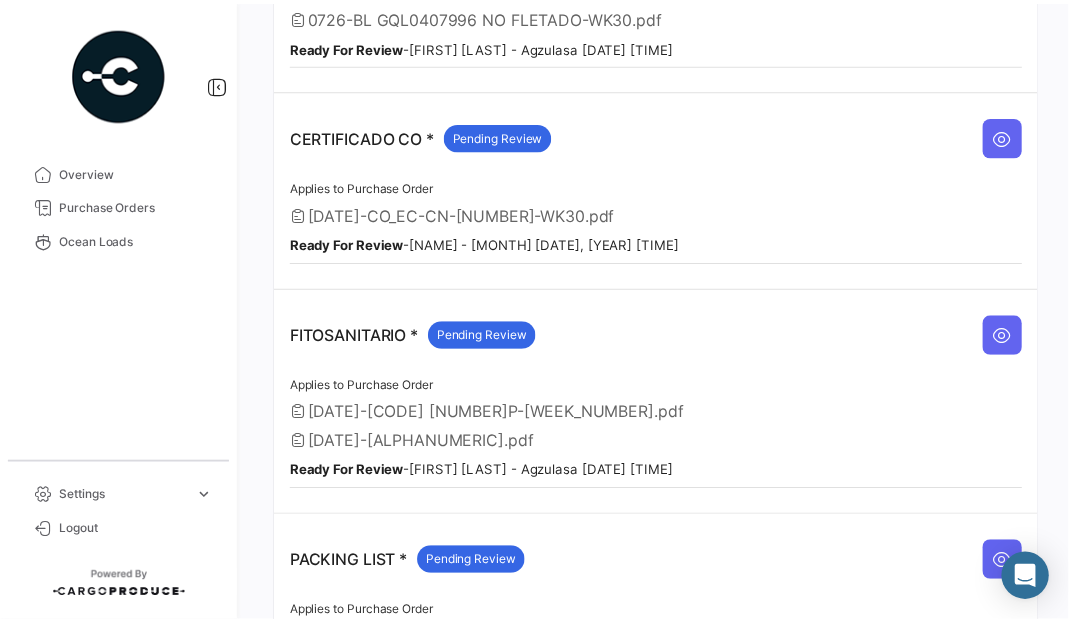 scroll, scrollTop: 250, scrollLeft: 0, axis: vertical 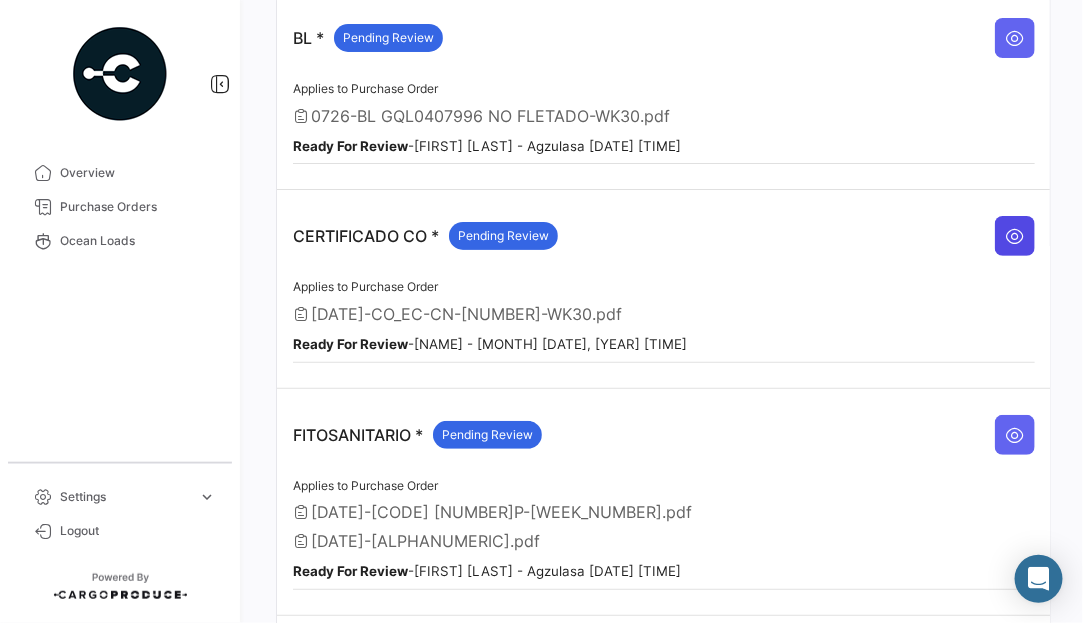 click at bounding box center [1015, 236] 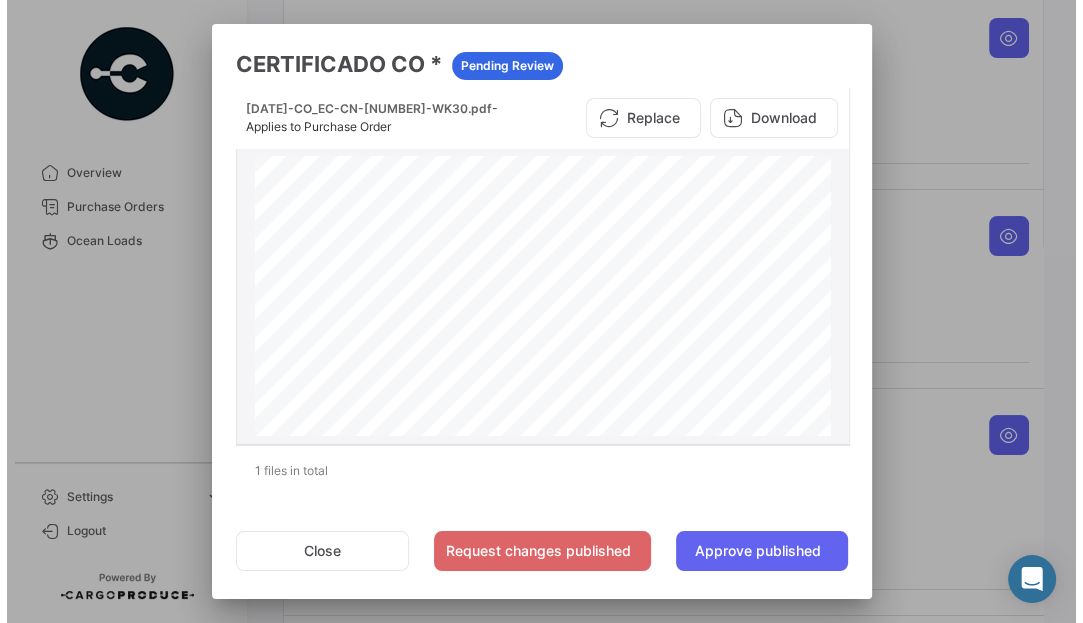 scroll, scrollTop: 300, scrollLeft: 0, axis: vertical 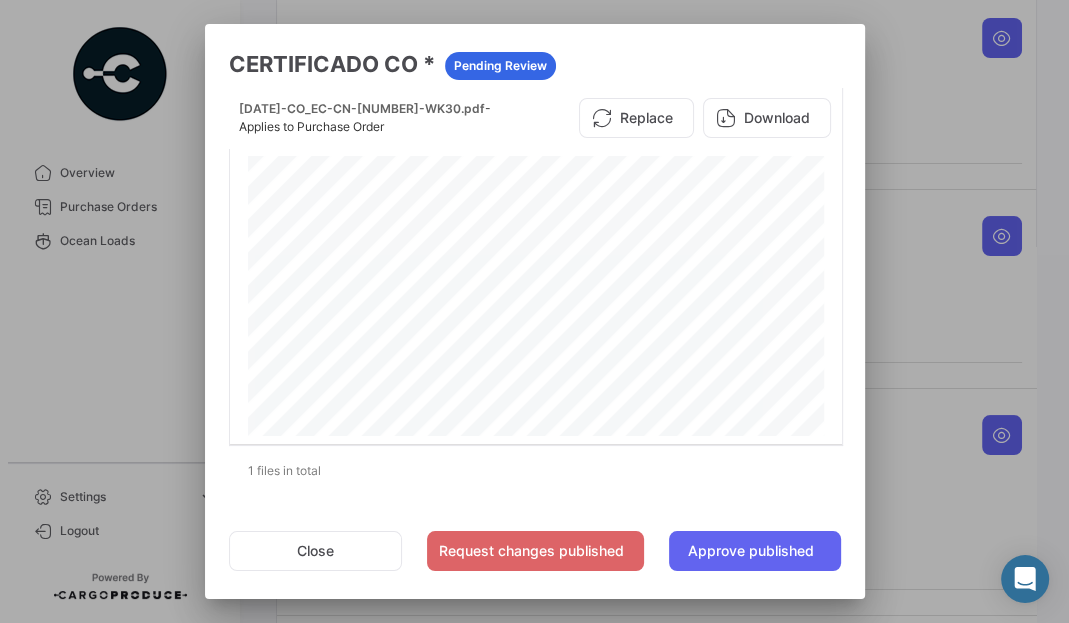 click at bounding box center (534, 311) 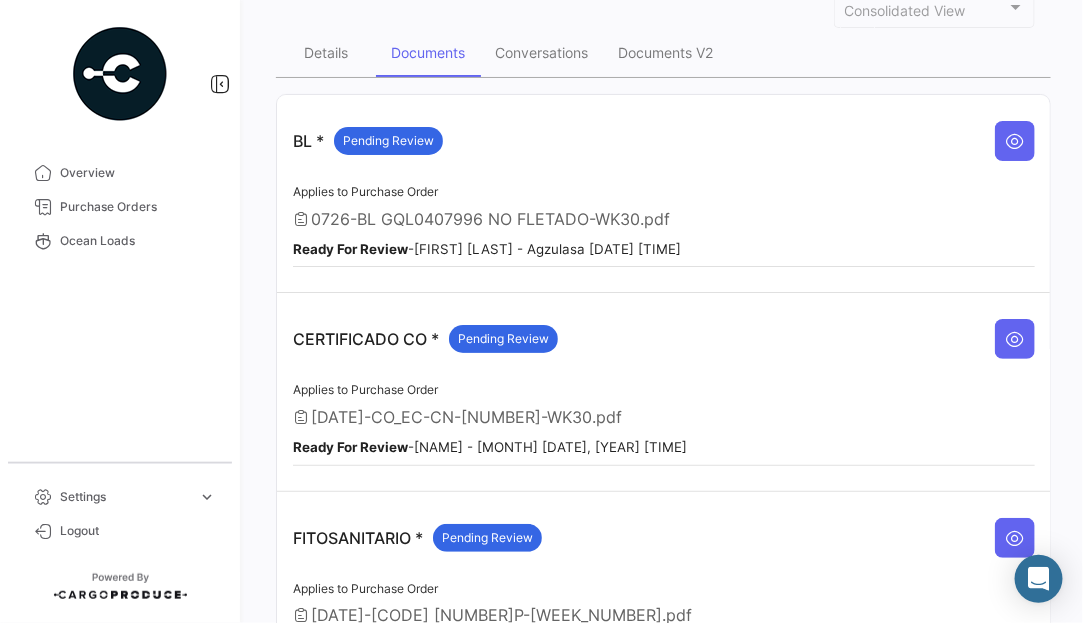 scroll, scrollTop: 0, scrollLeft: 0, axis: both 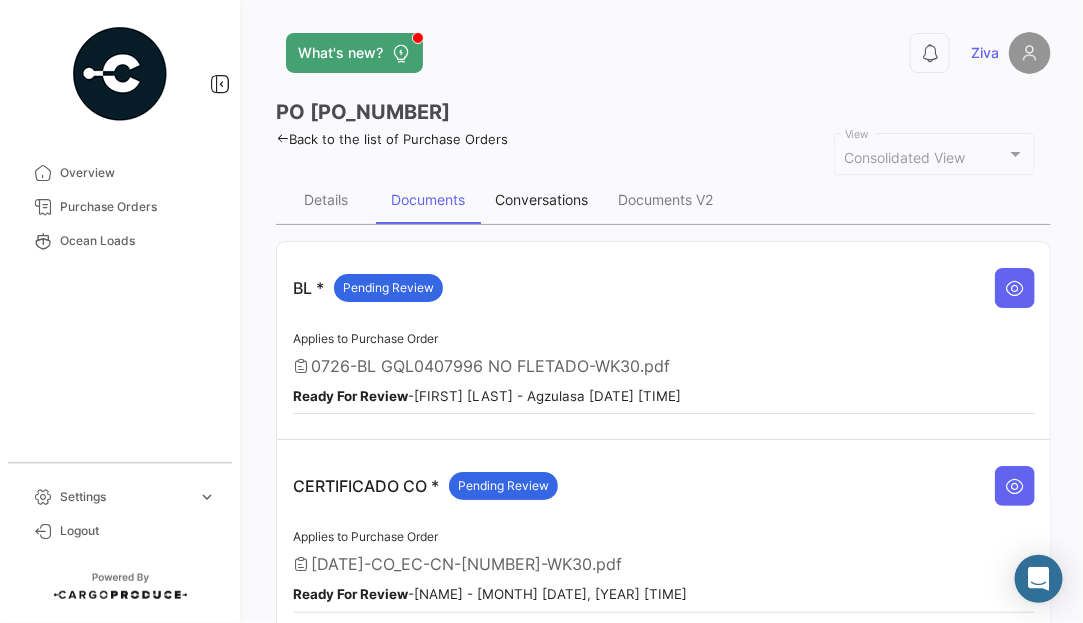 click on "Conversations" at bounding box center [541, 200] 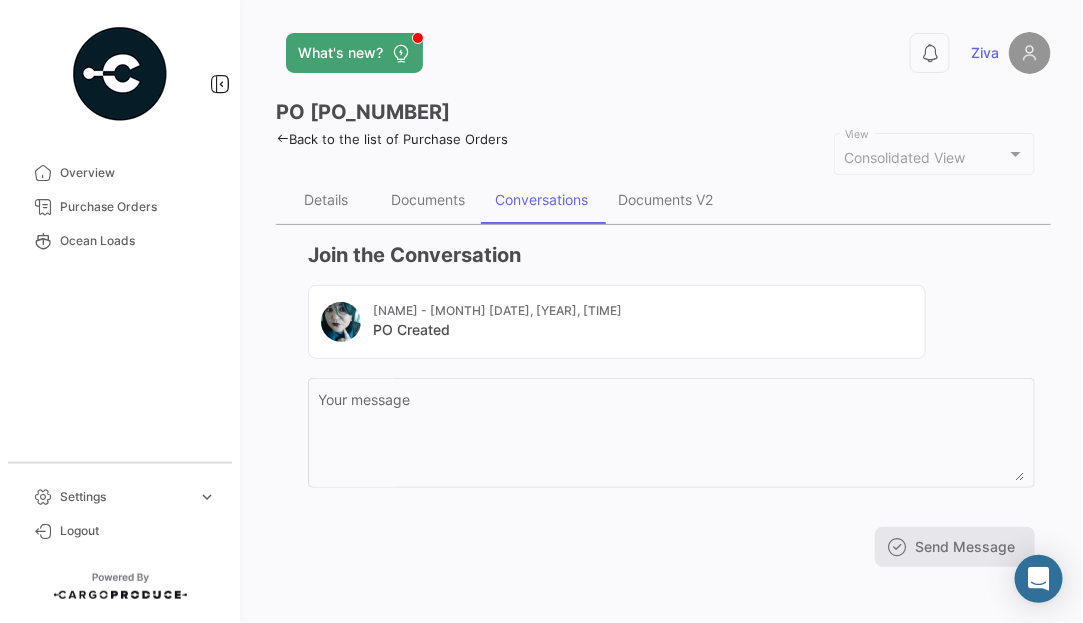 click at bounding box center [341, 322] 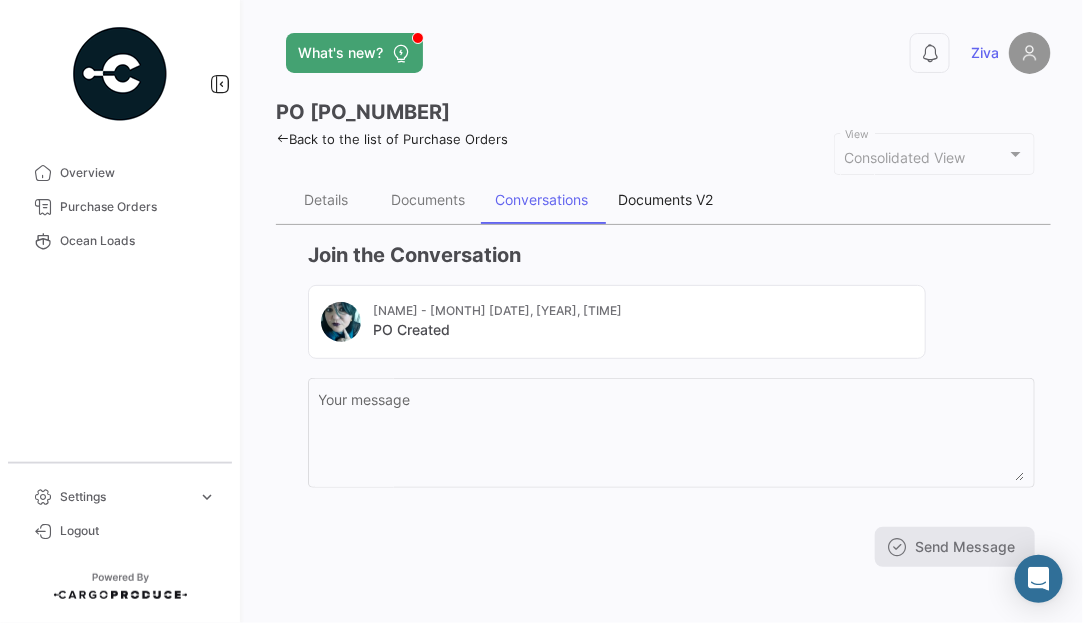 click on "Documents V2" at bounding box center [665, 199] 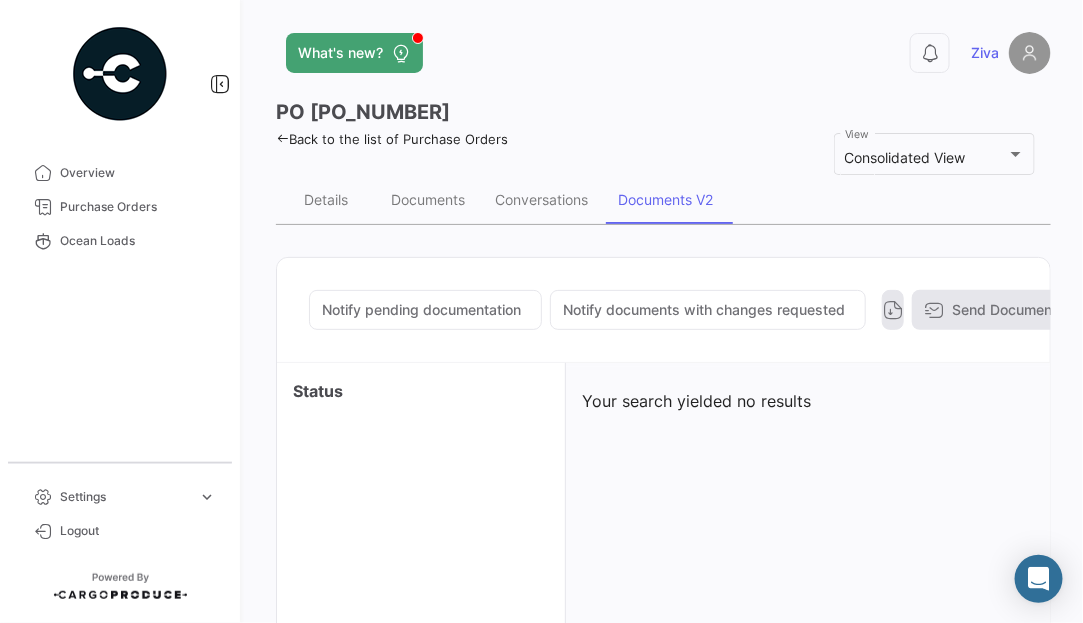 click on "Notify pending documentation   Notify documents with changes requested   Send Documents" at bounding box center [663, 310] 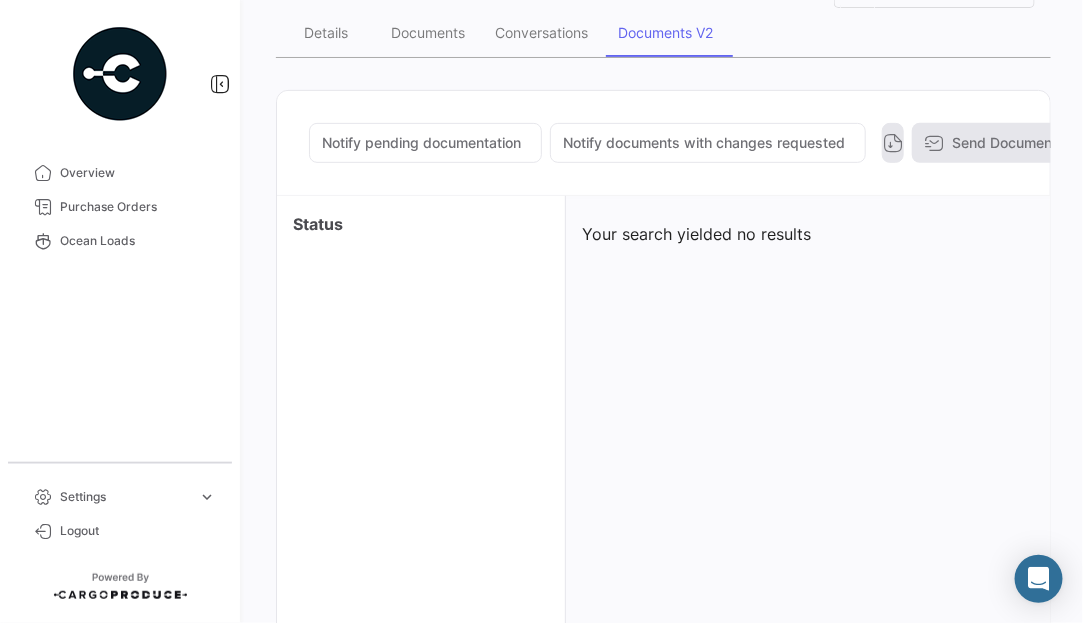 scroll, scrollTop: 0, scrollLeft: 0, axis: both 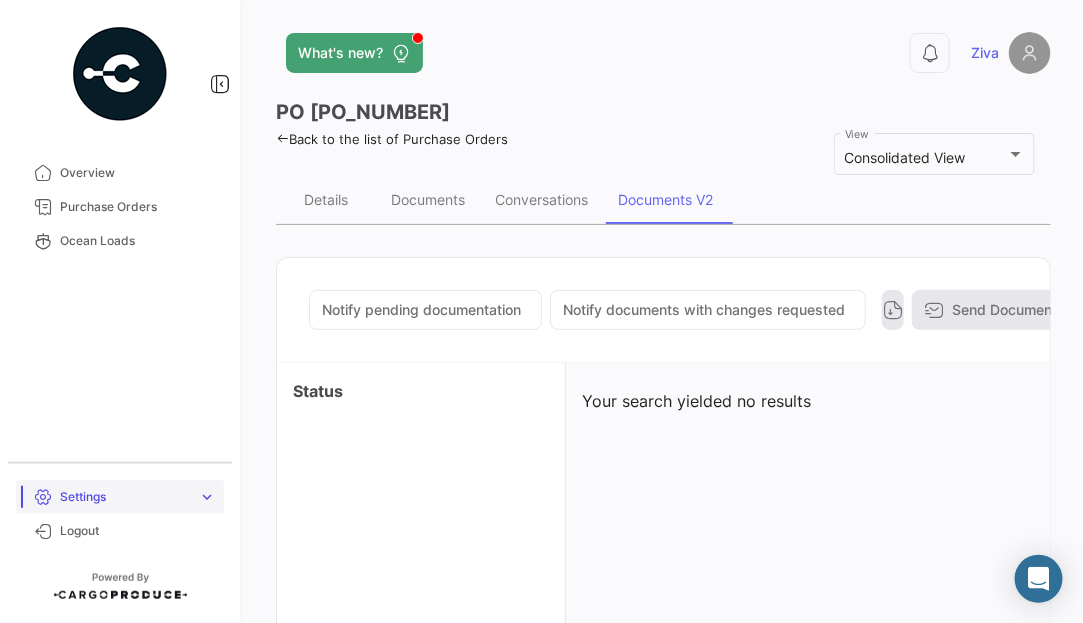 click on "Settings" at bounding box center (125, 497) 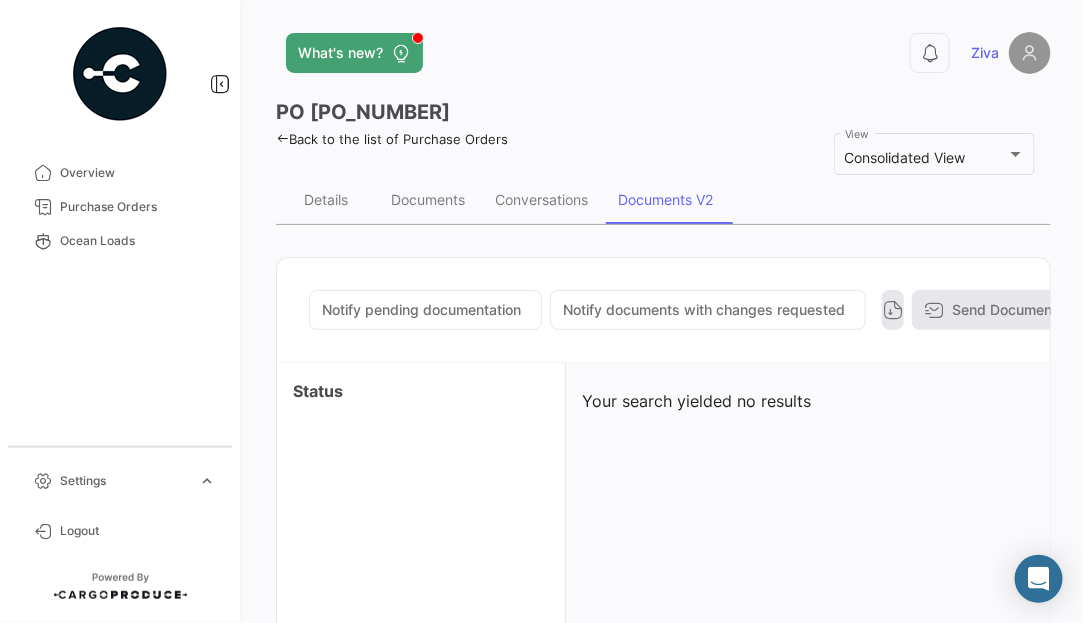click on "Settings expand_more" at bounding box center [120, 489] 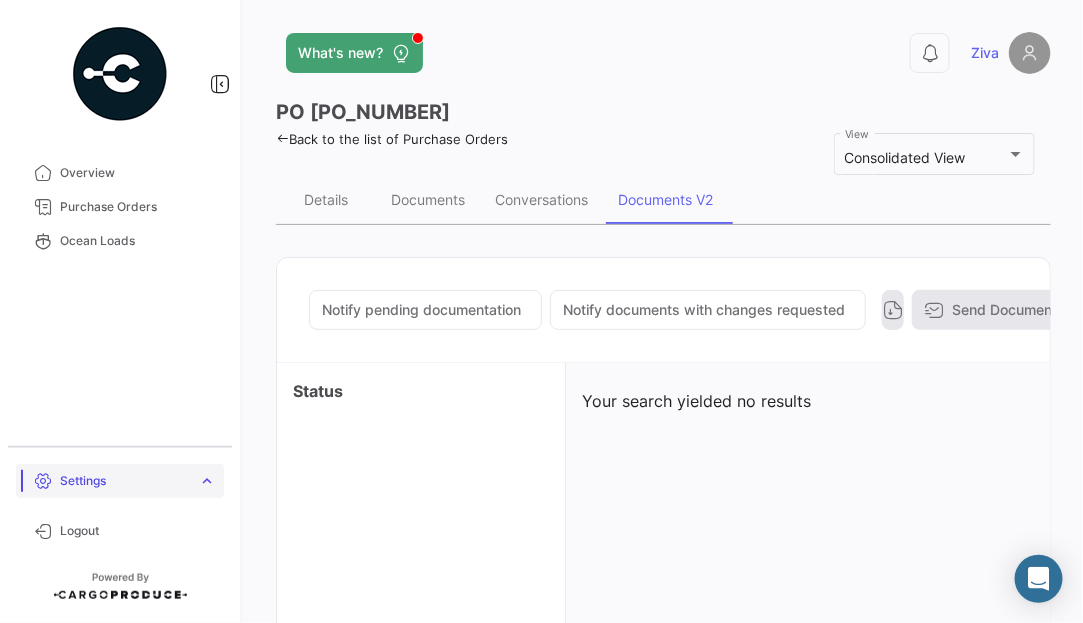 click on "expand_more" at bounding box center (207, 481) 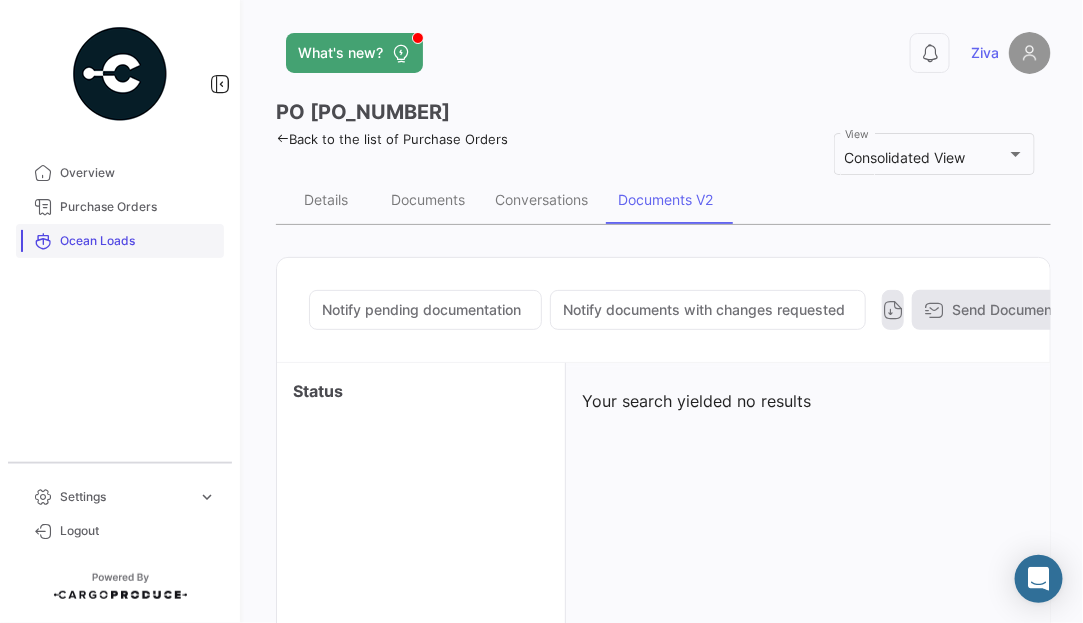 click on "Ocean Loads" at bounding box center [120, 241] 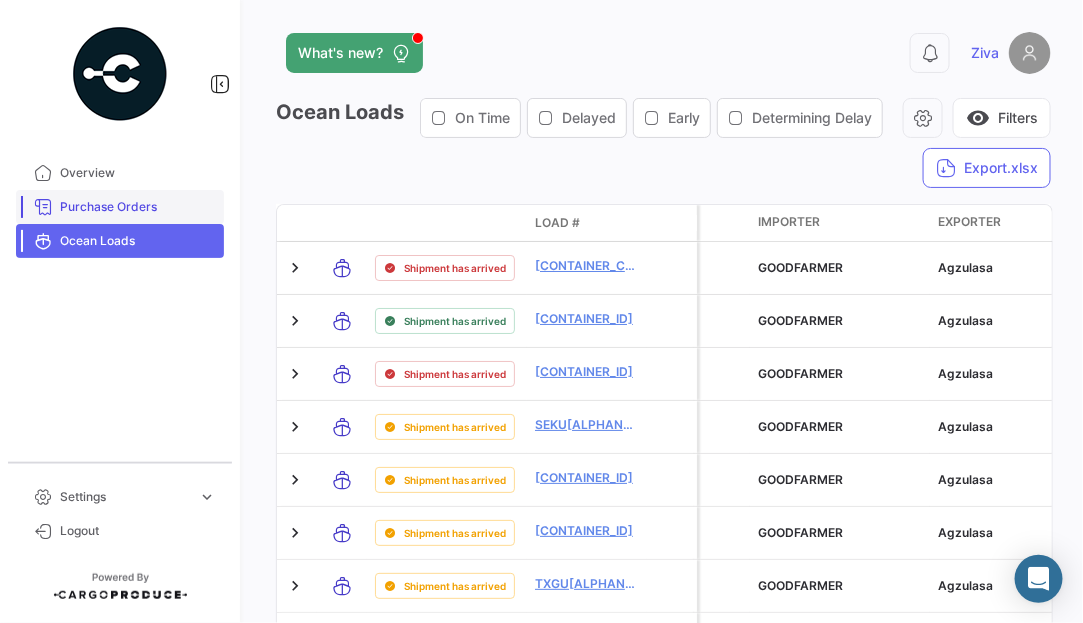 click on "Purchase Orders" at bounding box center (138, 207) 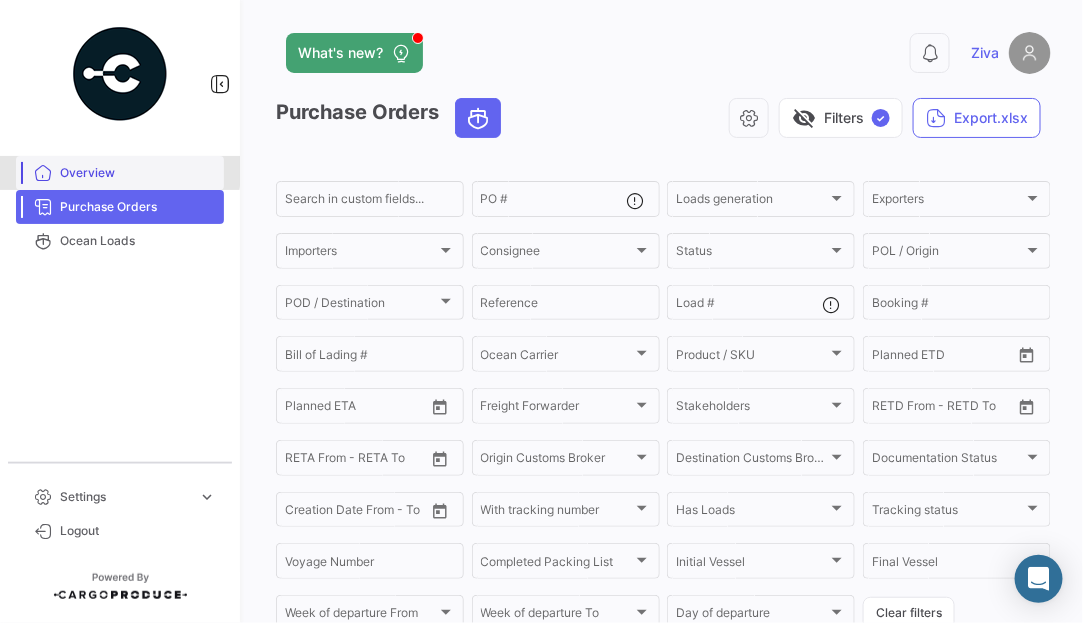 click on "Overview" at bounding box center (138, 173) 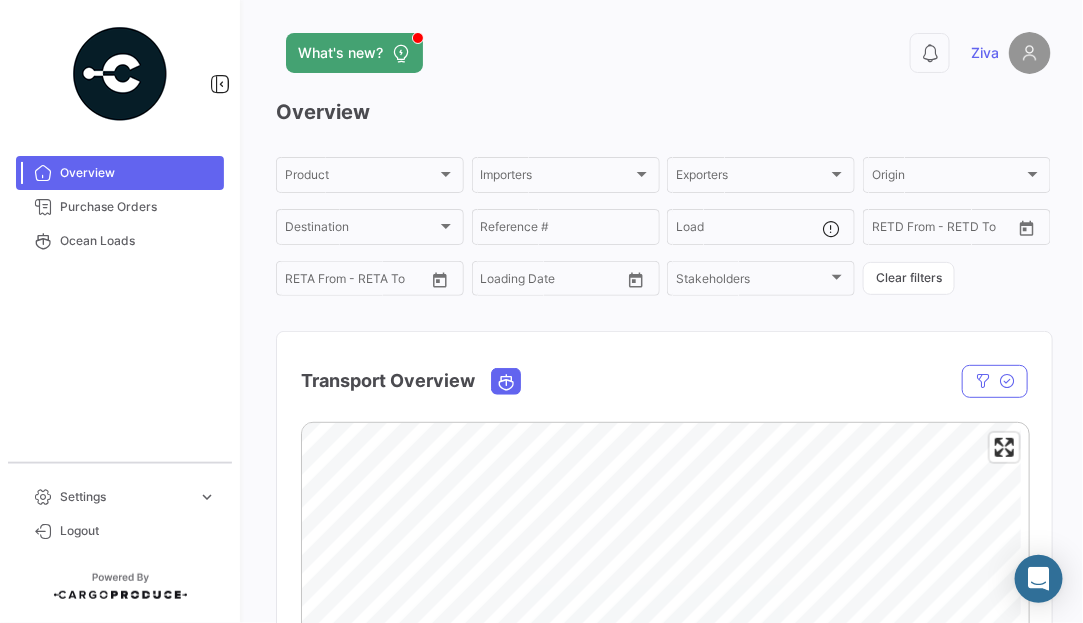 drag, startPoint x: 475, startPoint y: 384, endPoint x: 285, endPoint y: 384, distance: 190 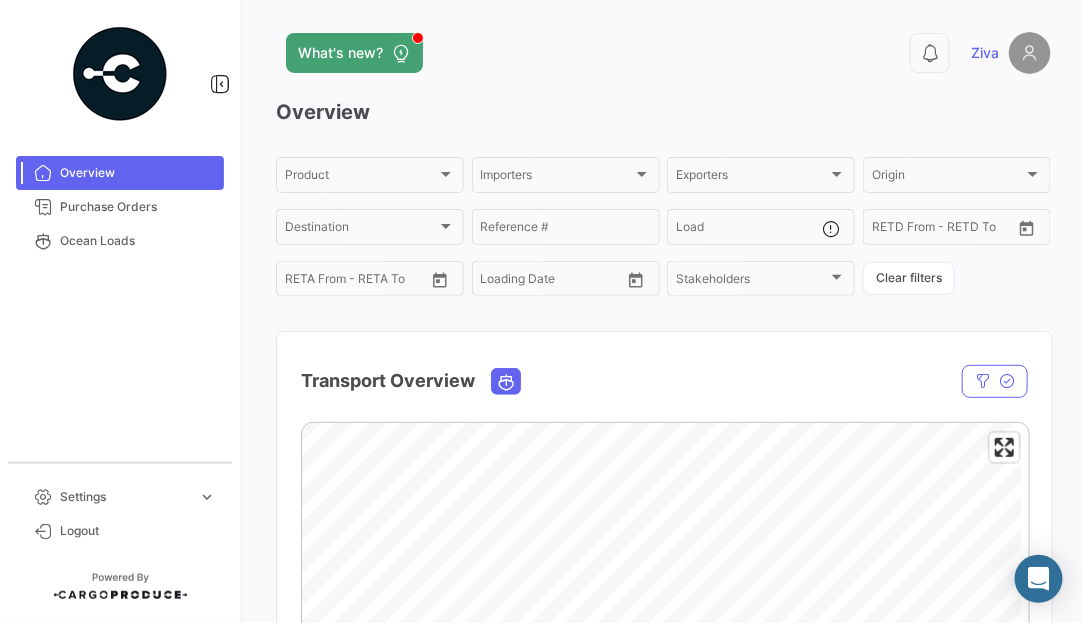 copy on "Transport Overview" 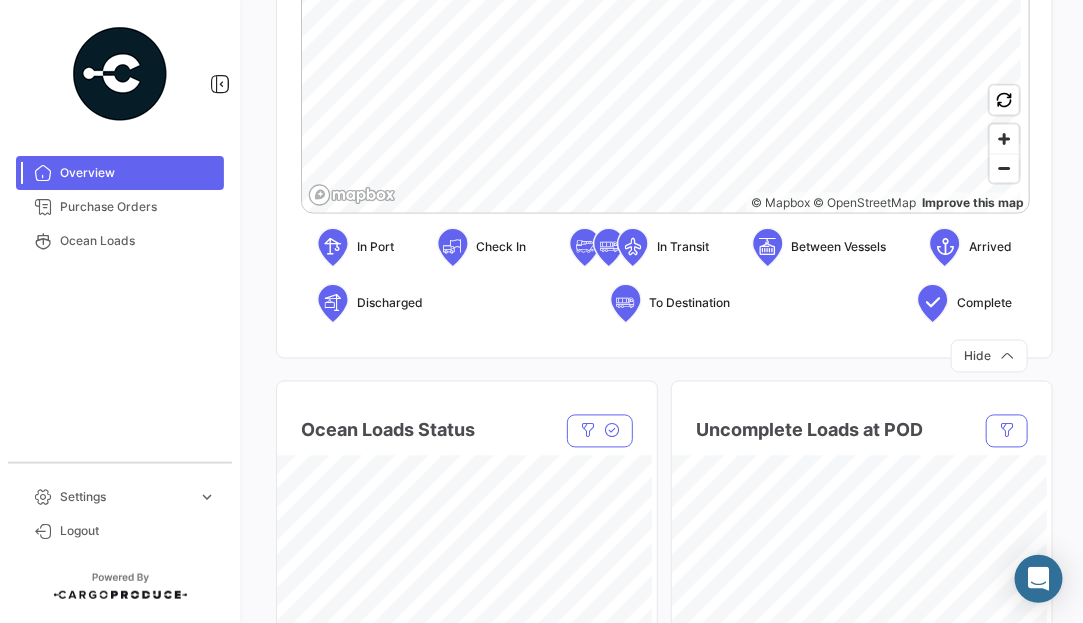 scroll, scrollTop: 1100, scrollLeft: 0, axis: vertical 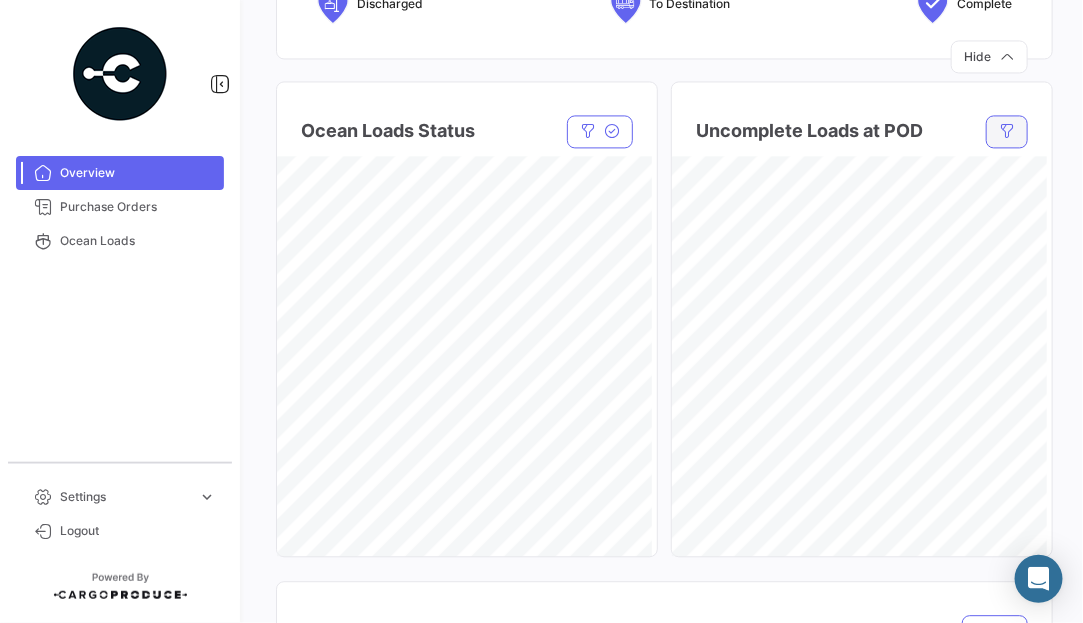 click 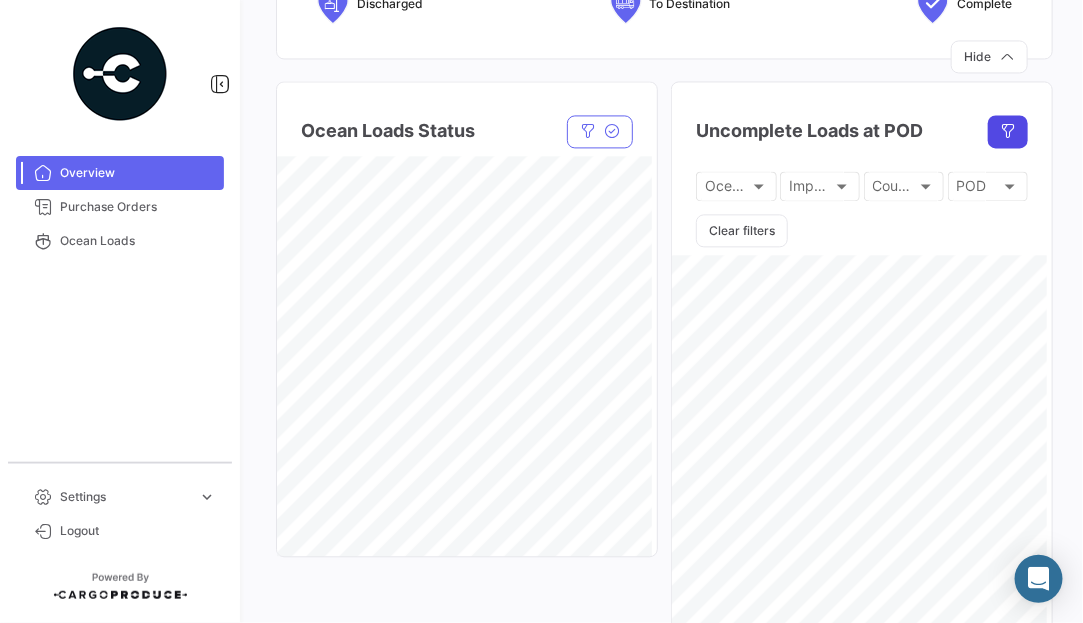 click 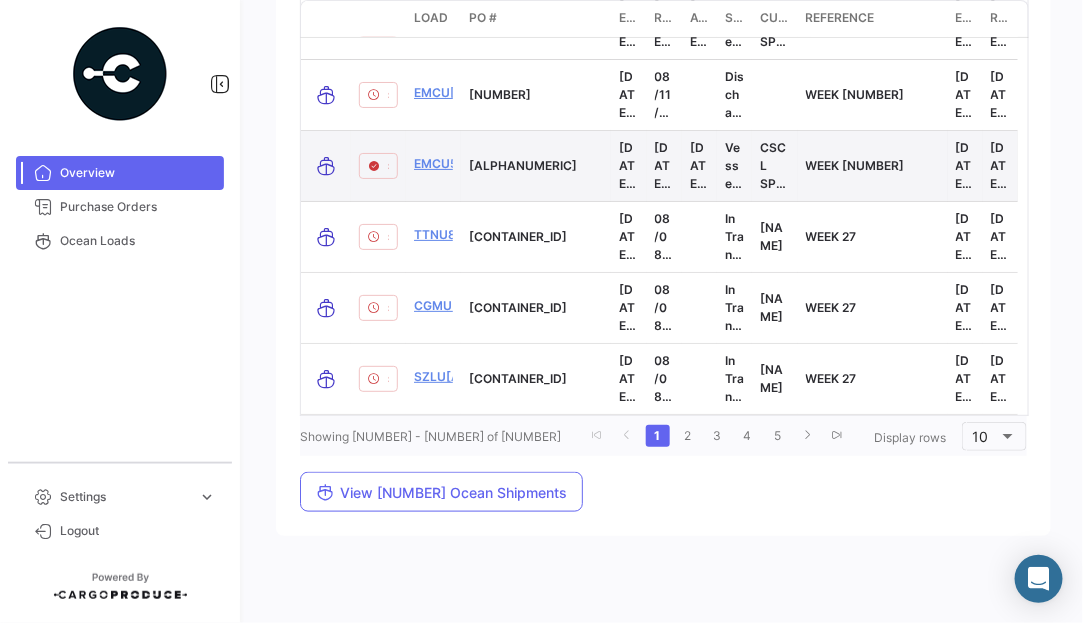 scroll, scrollTop: 2385, scrollLeft: 0, axis: vertical 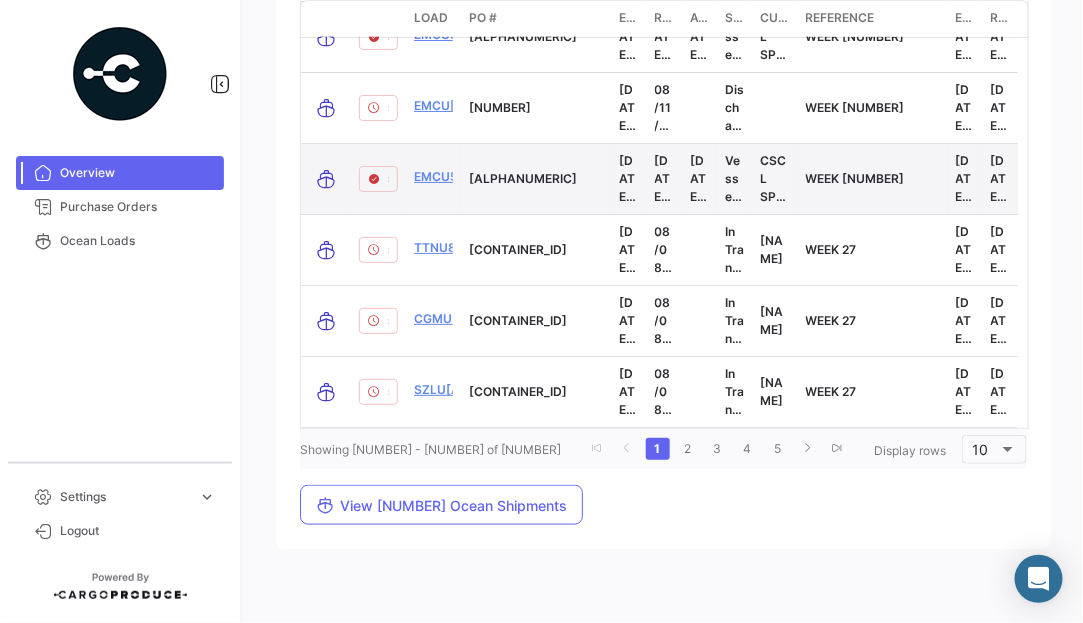 click 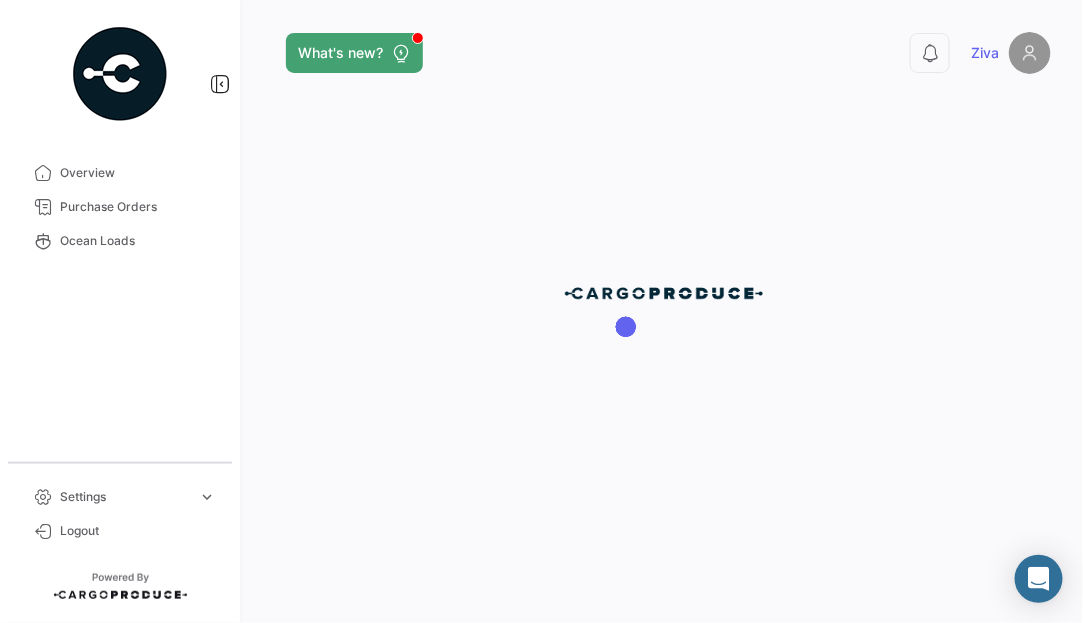 scroll, scrollTop: 0, scrollLeft: 0, axis: both 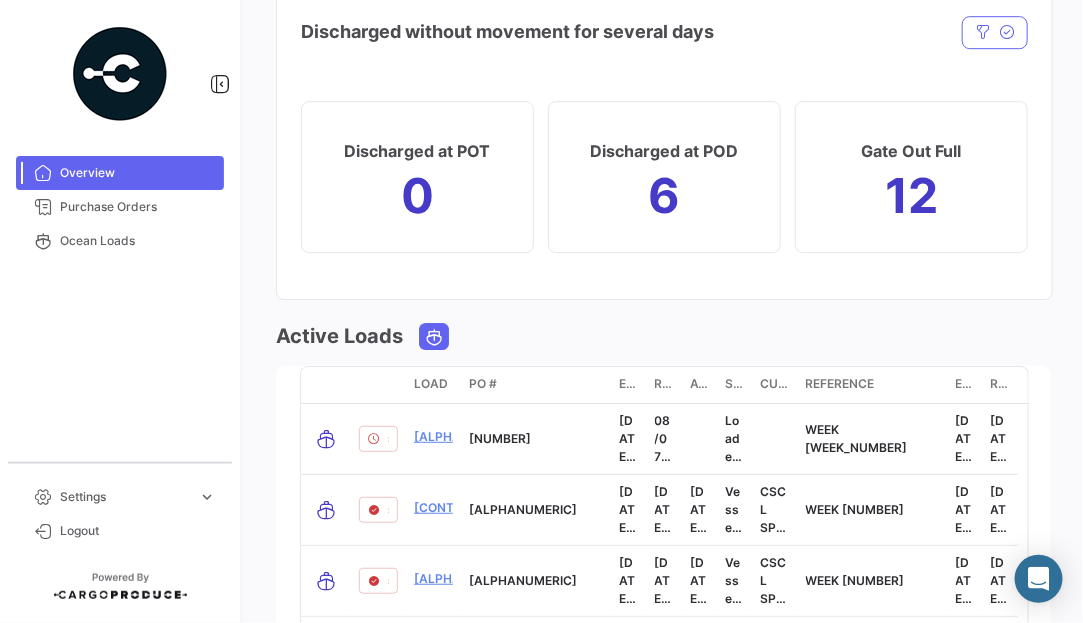 click on "Gate Out Full  [NUMBER]" 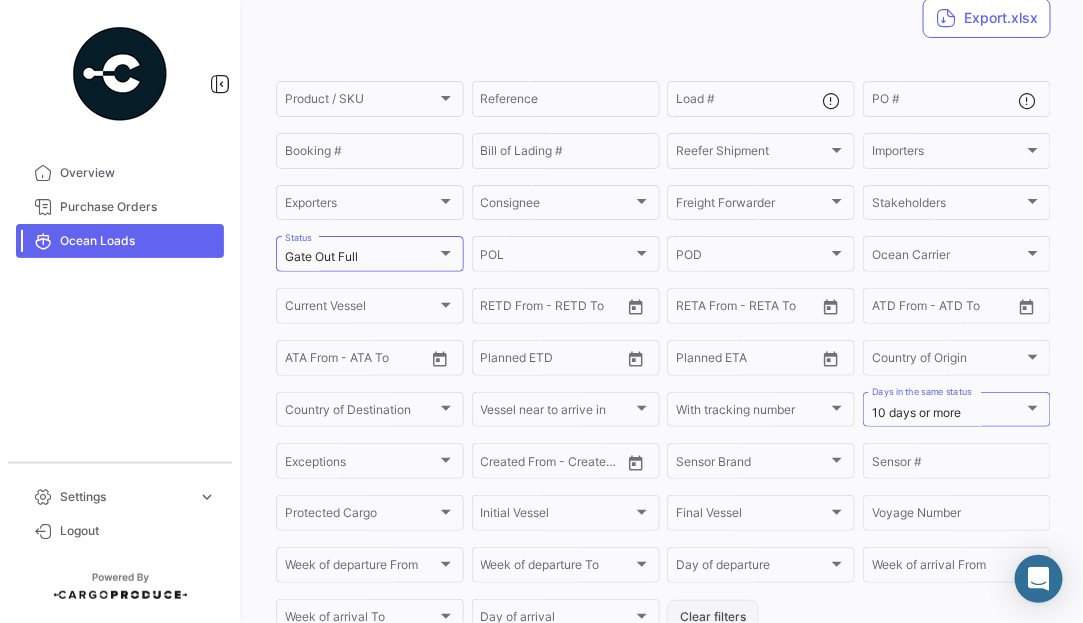 scroll, scrollTop: 800, scrollLeft: 0, axis: vertical 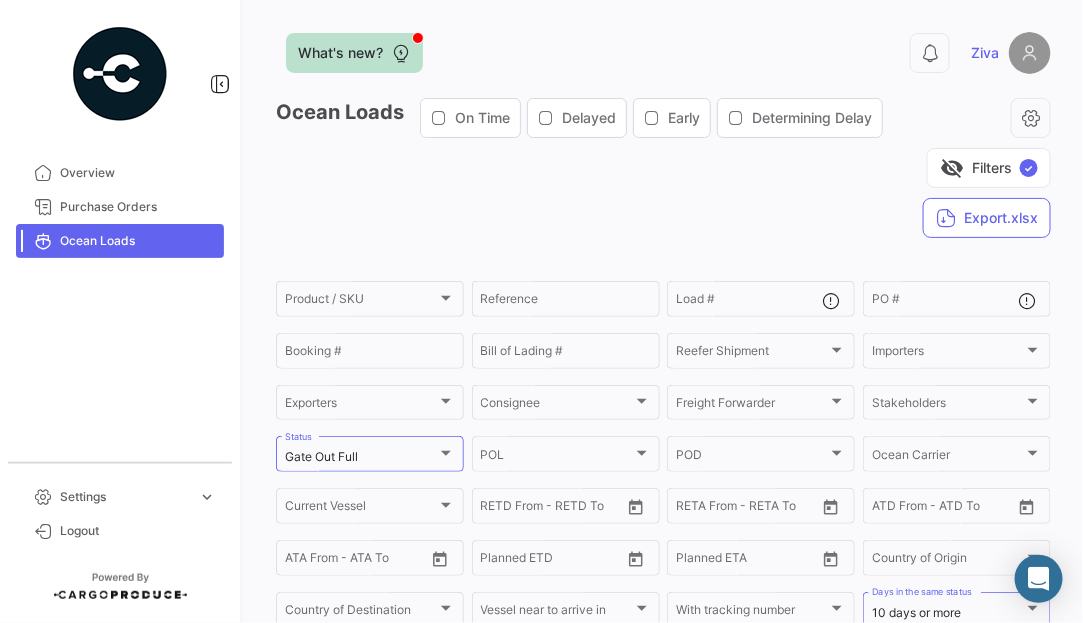 click on "What's new?" 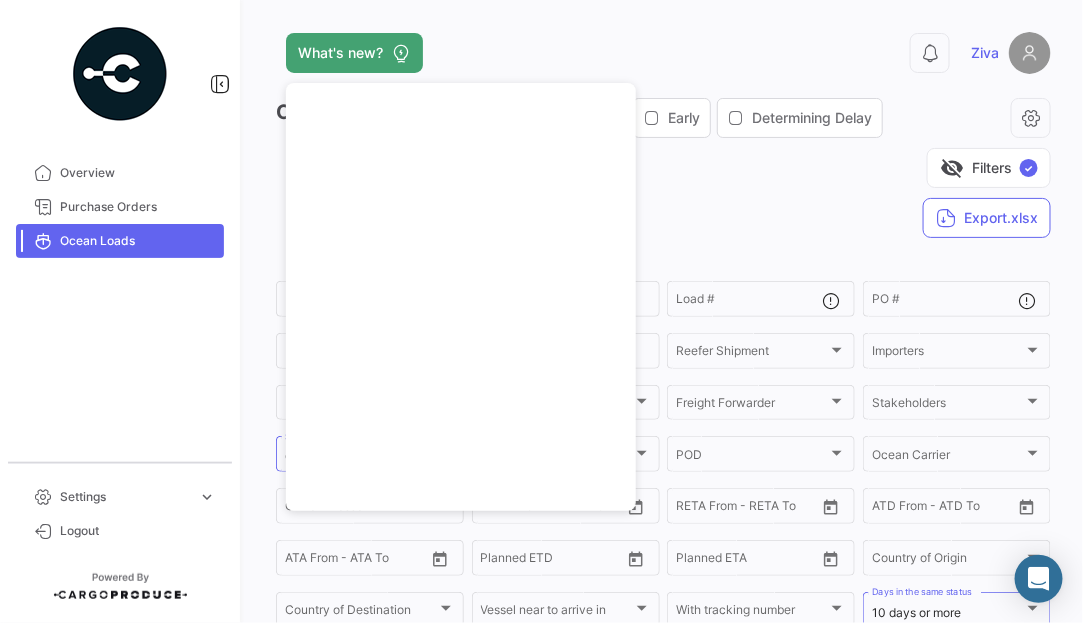 click on "Ocean Loads   On Time   Delayed   Early   Determining Delay   visibility_off   Filters  ✓  Export.xlsx" 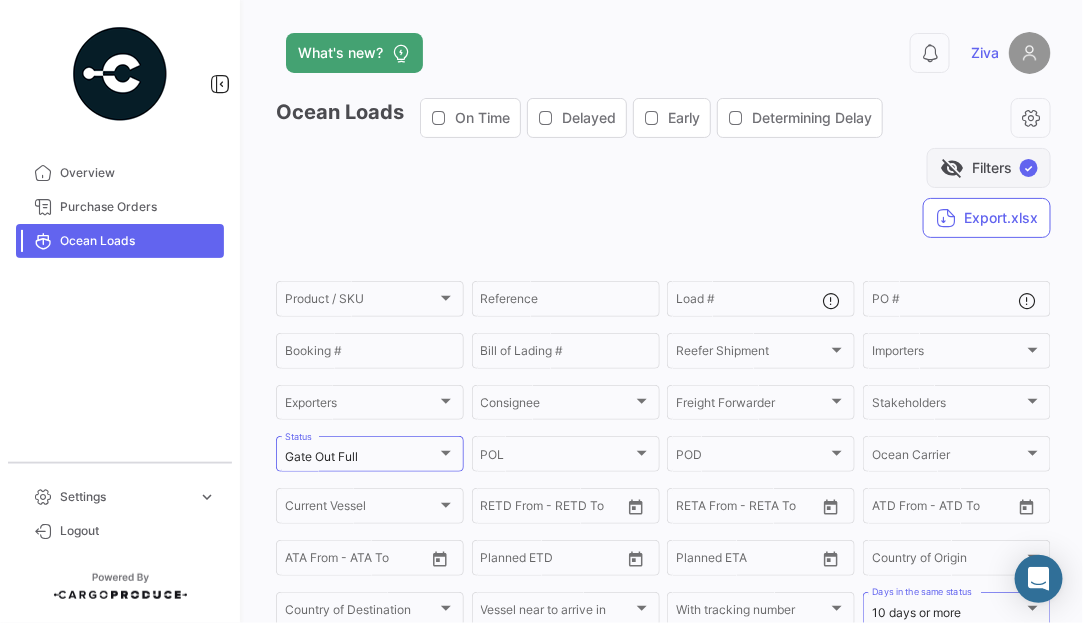 click on "visibility_off" 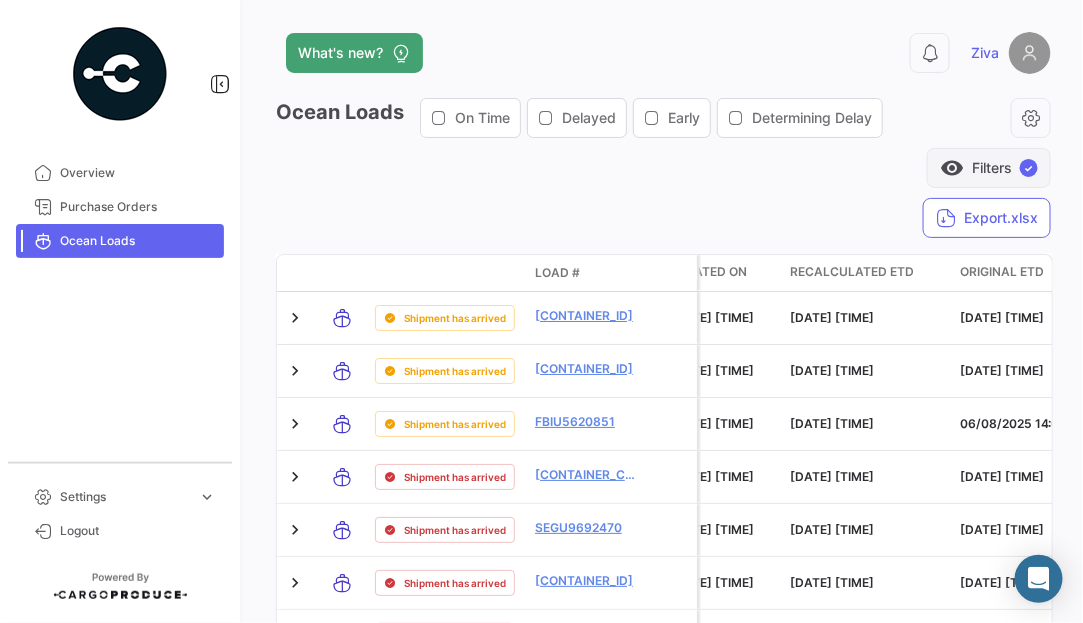 click on "visibility" 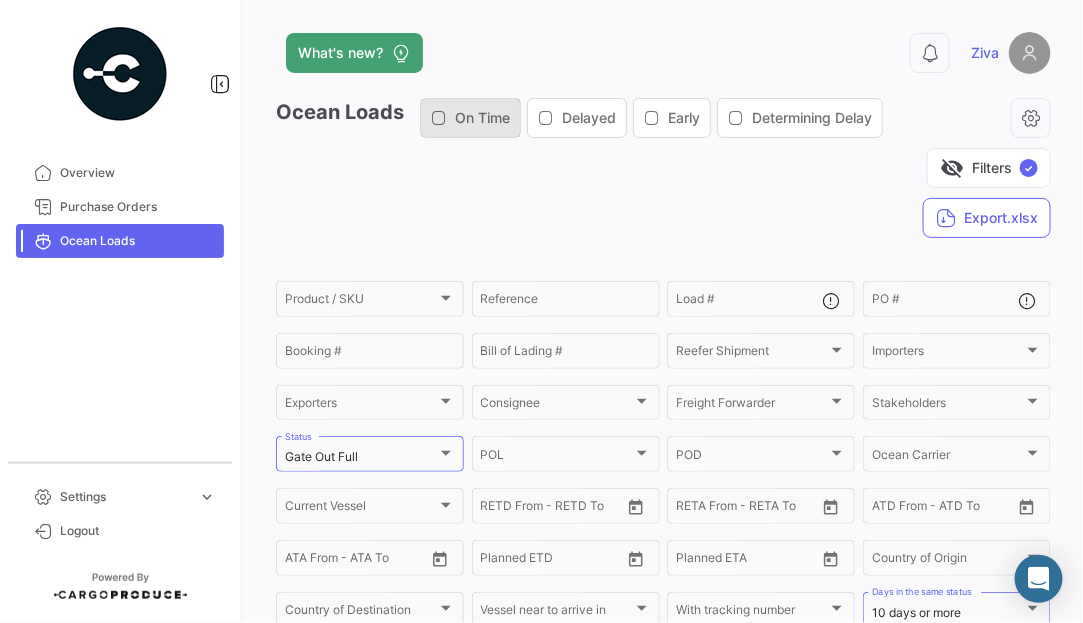 click on "On Time" at bounding box center [482, 118] 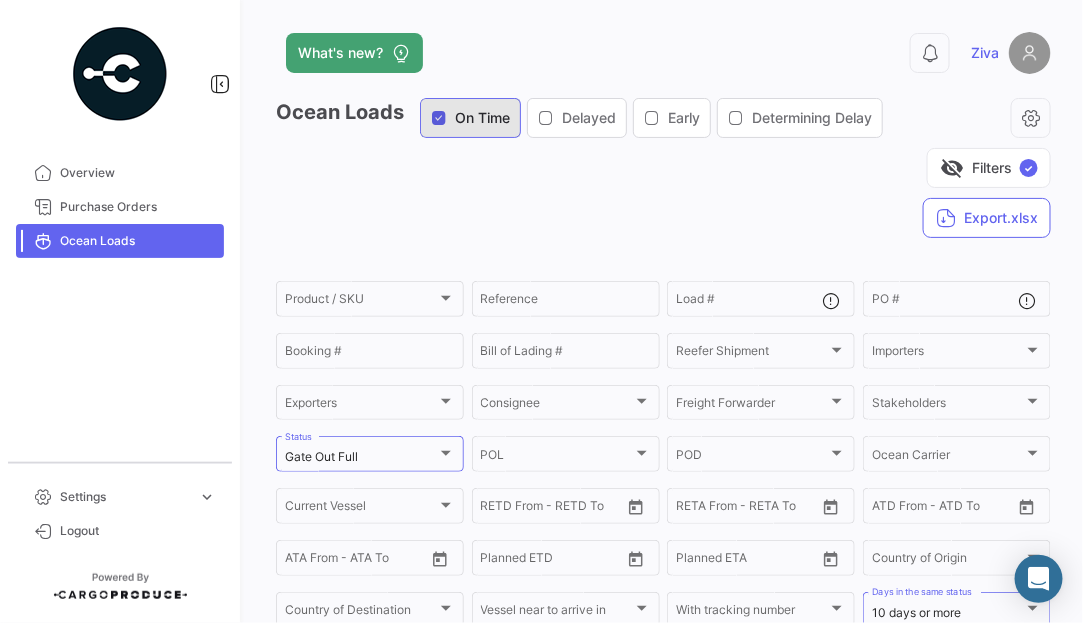 click on "On Time" at bounding box center [482, 118] 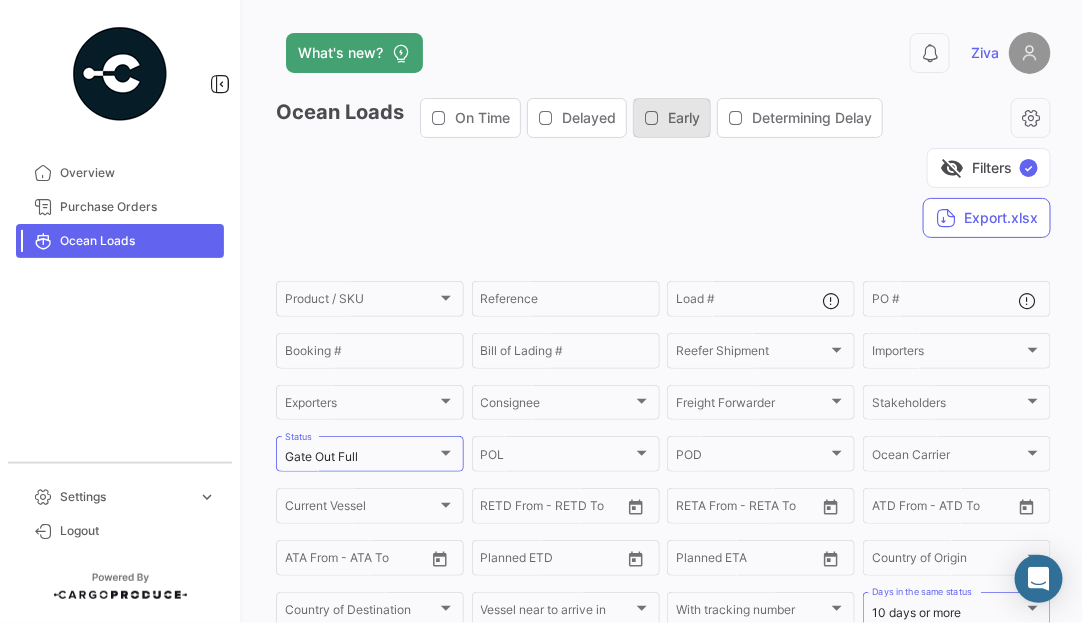 click on "Early" at bounding box center (672, 118) 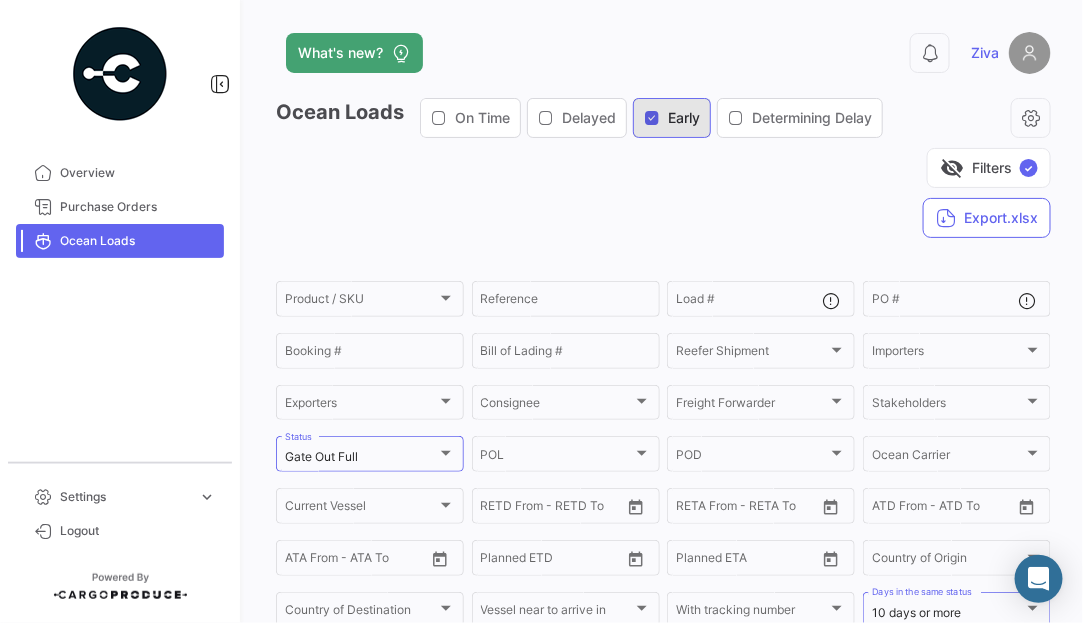 click on "Early" at bounding box center (672, 118) 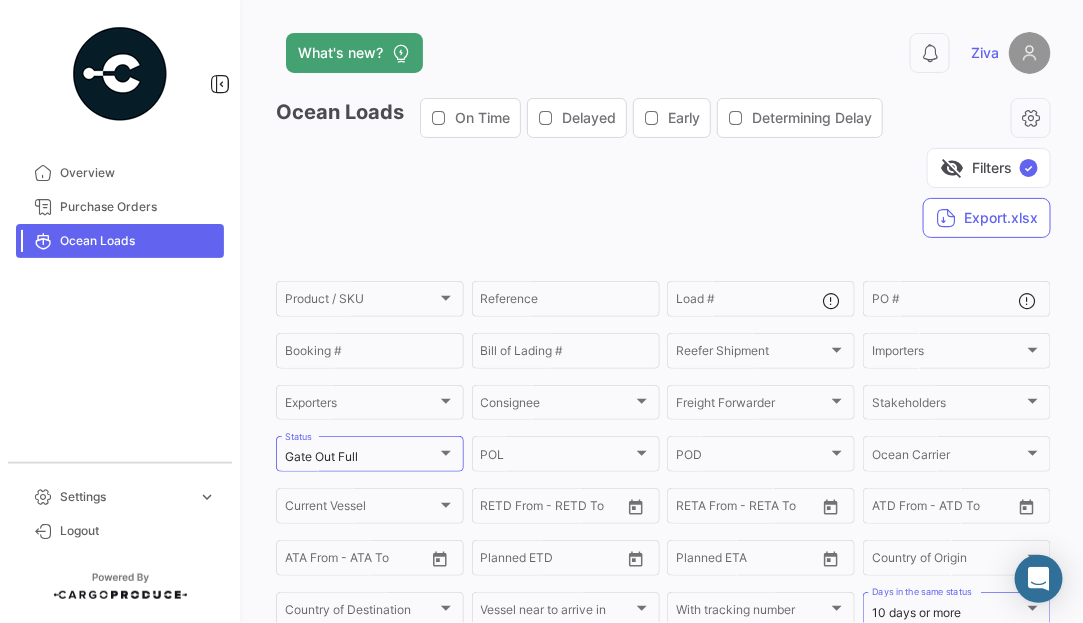 click on "Delayed" at bounding box center (589, 118) 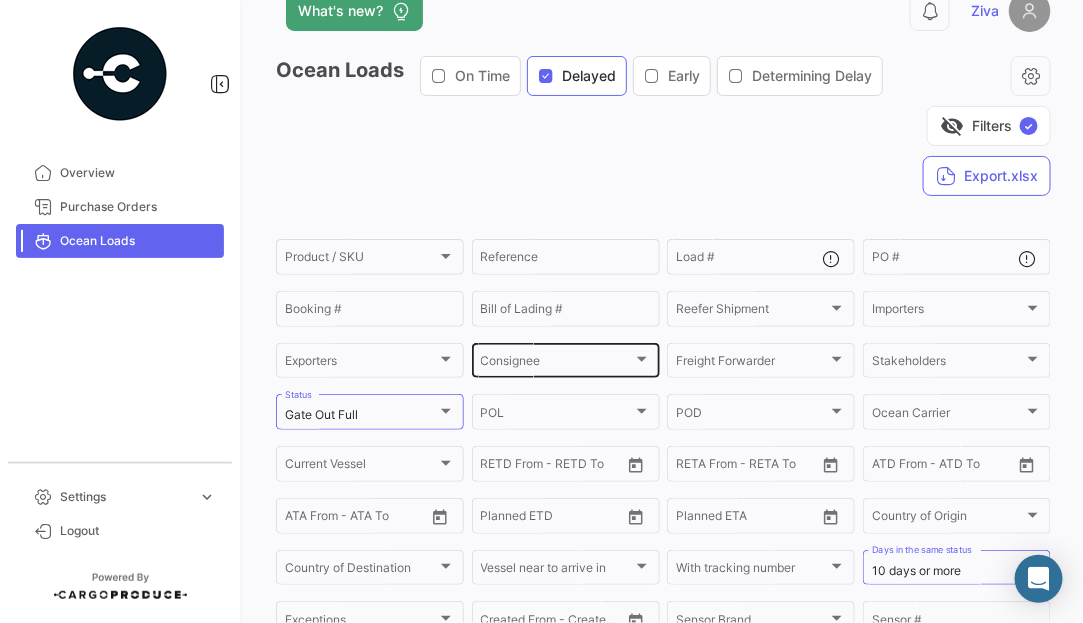 scroll, scrollTop: 0, scrollLeft: 0, axis: both 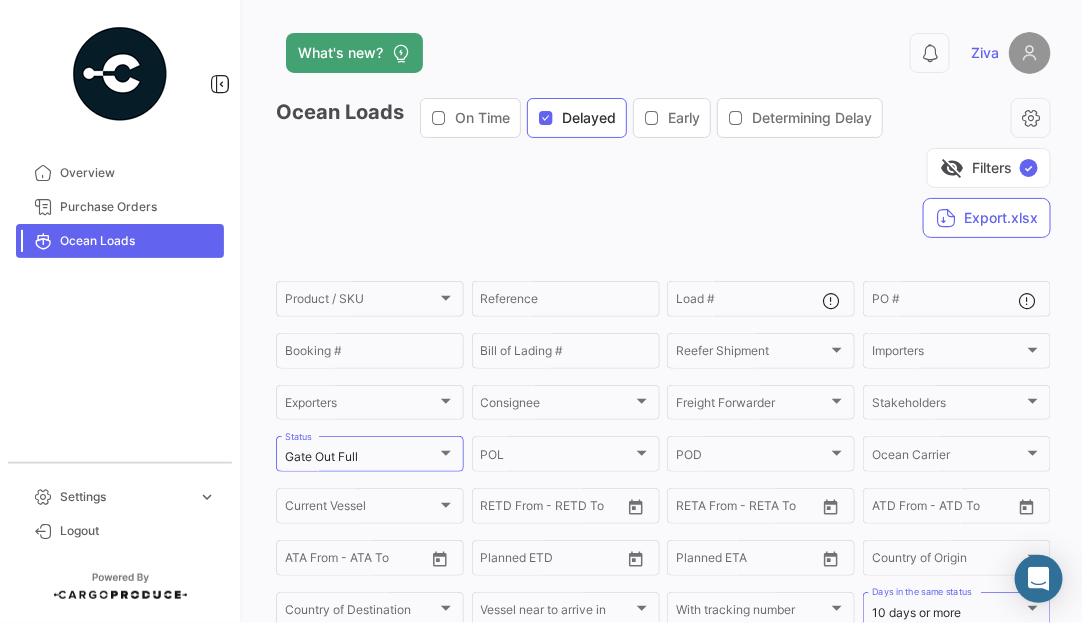 click on "Determining Delay" at bounding box center [812, 118] 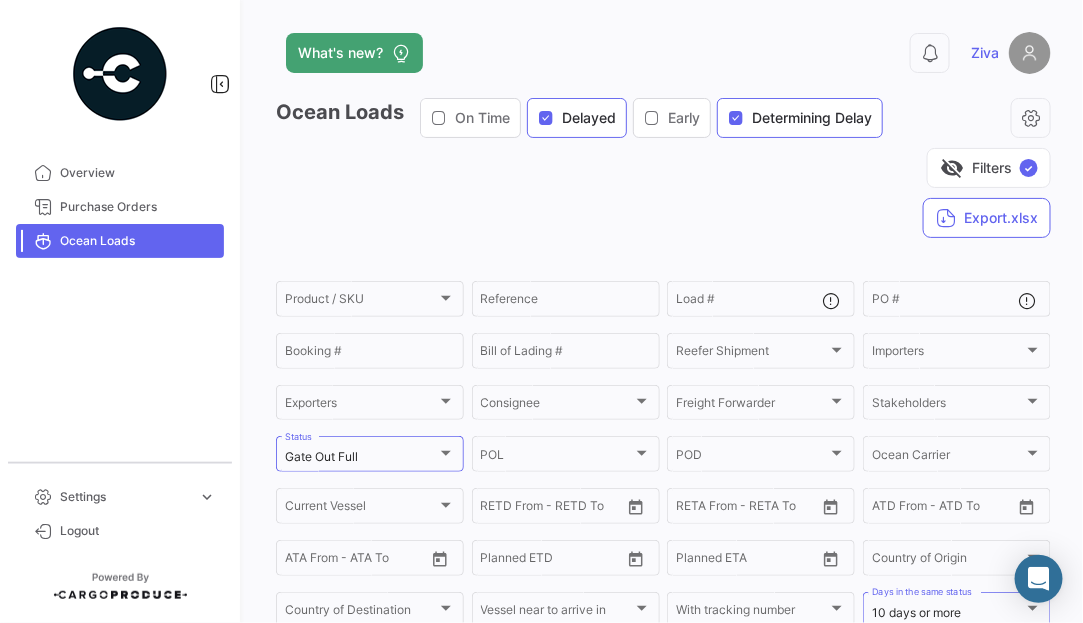 click on "Determining Delay" at bounding box center (812, 118) 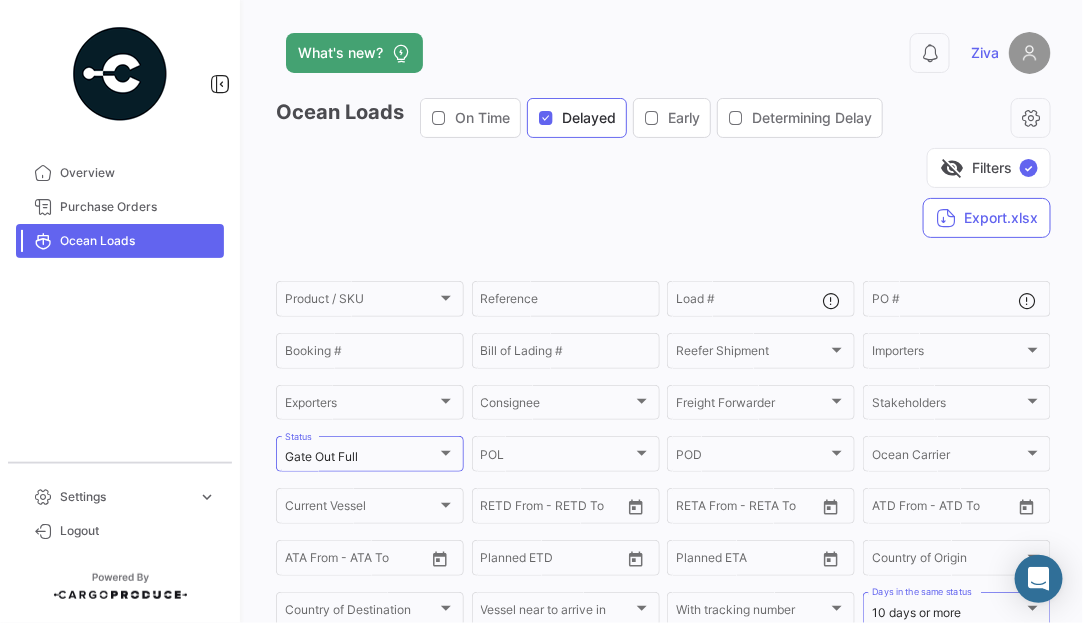 click on "Delayed" at bounding box center (589, 118) 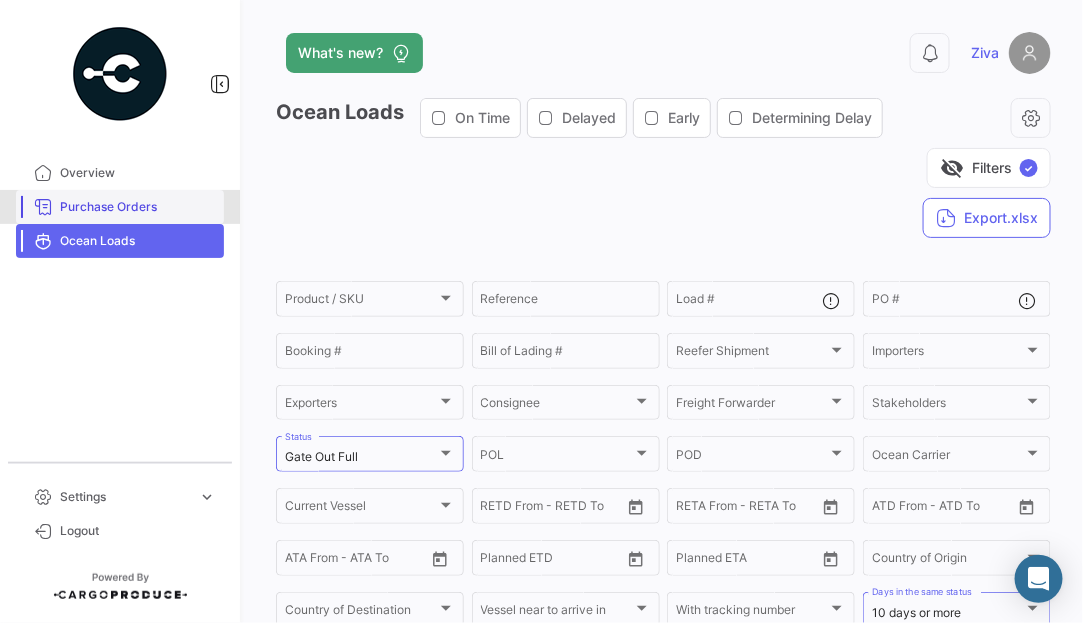 click on "Purchase Orders" at bounding box center (120, 207) 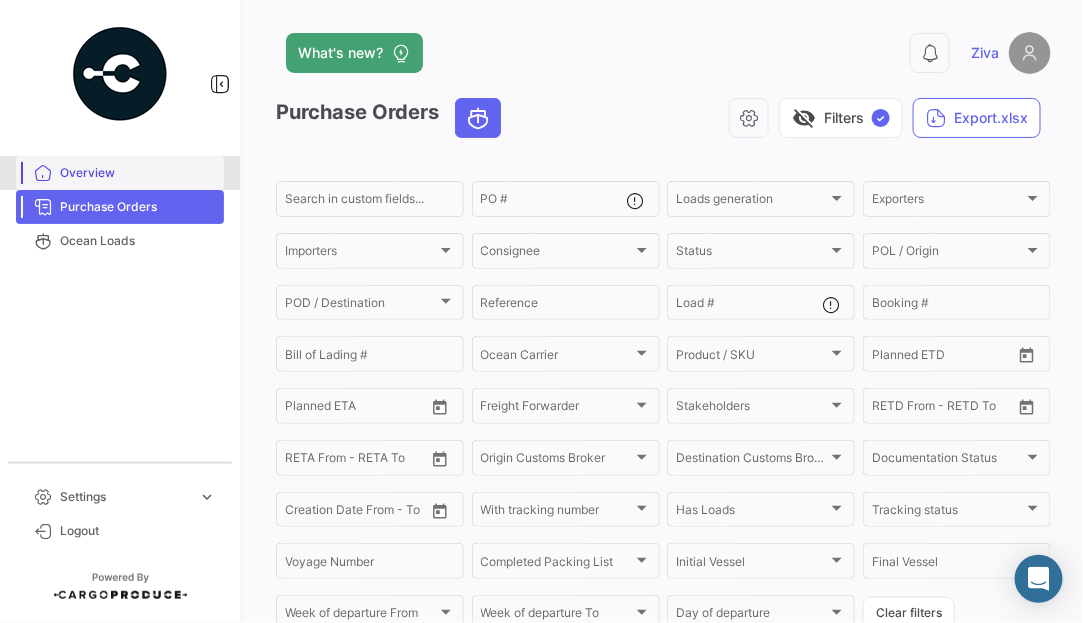 click on "Overview" at bounding box center (138, 173) 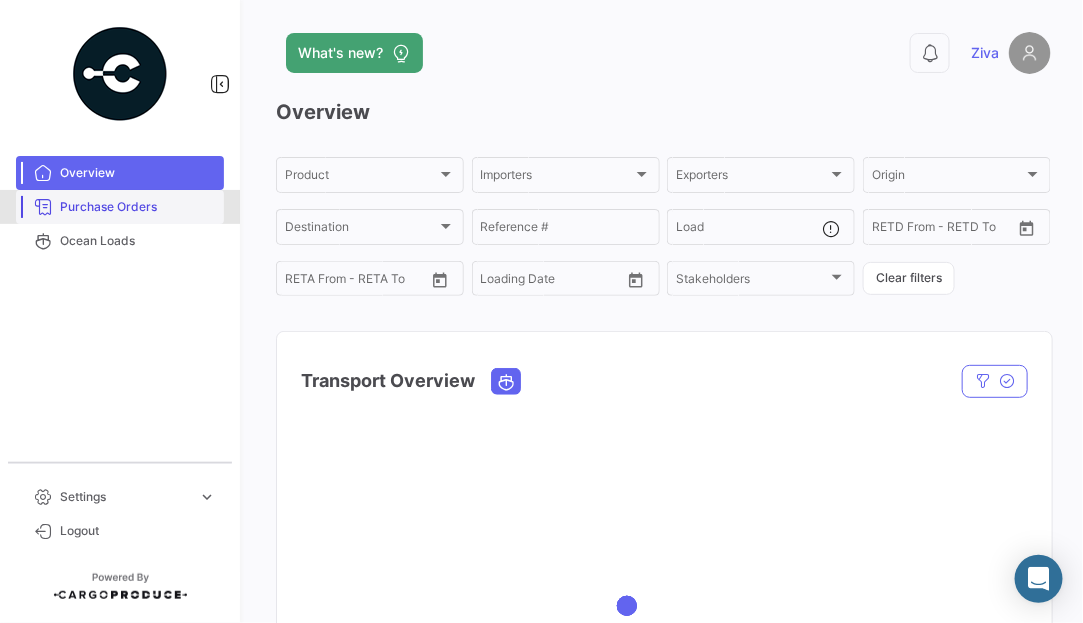 click on "Purchase Orders" at bounding box center [138, 207] 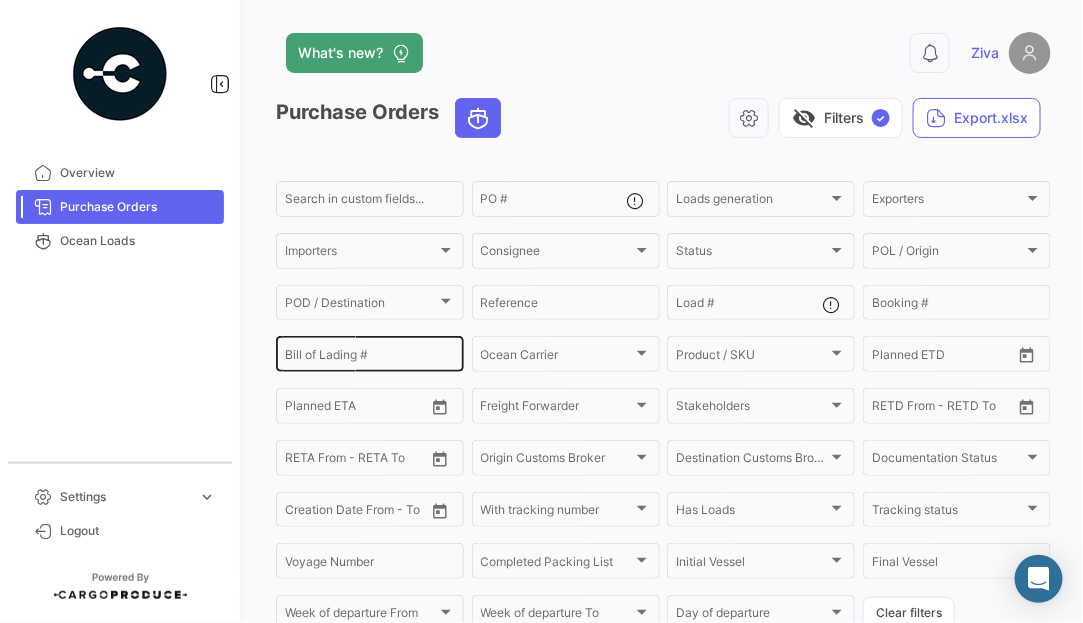 click on "Bill of Lading #" 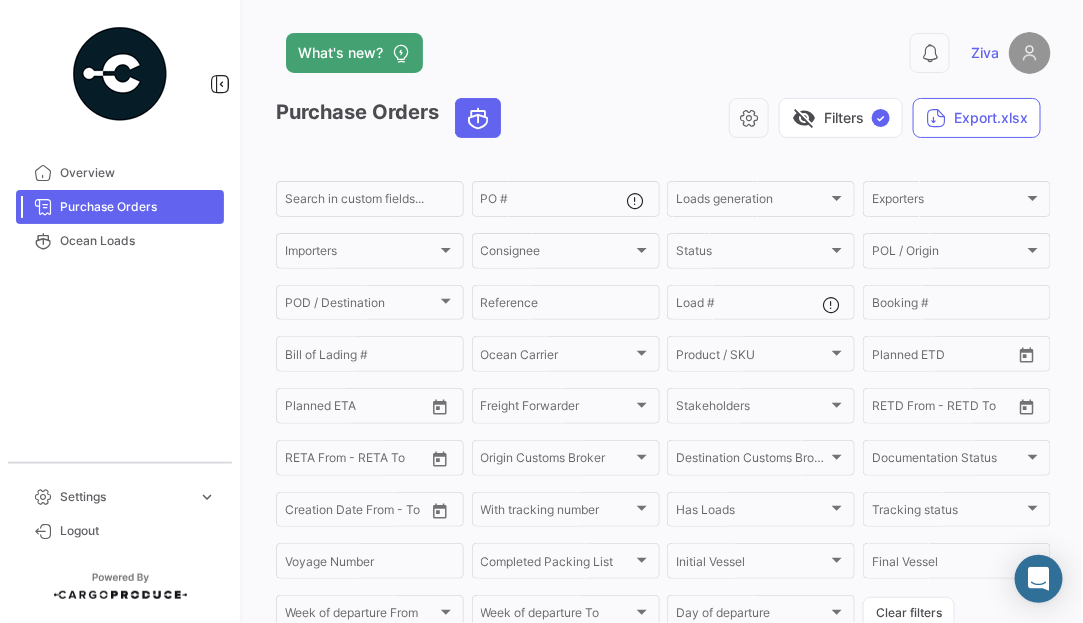 click on "Overview   Purchase Orders   Ocean Loads" at bounding box center [120, 301] 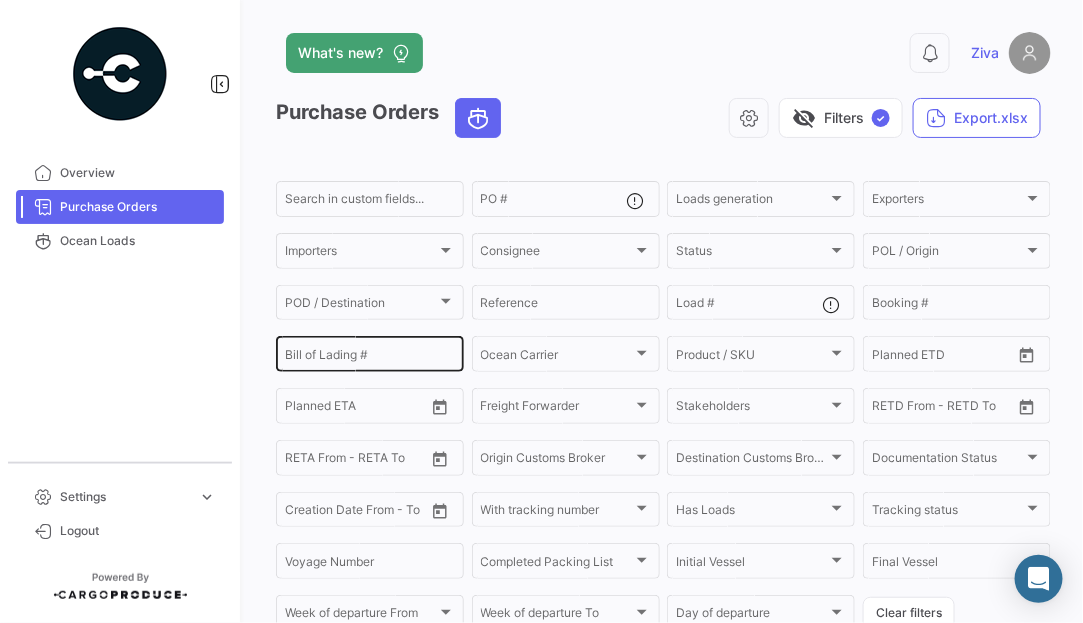 click on "Bill of Lading #" at bounding box center (370, 357) 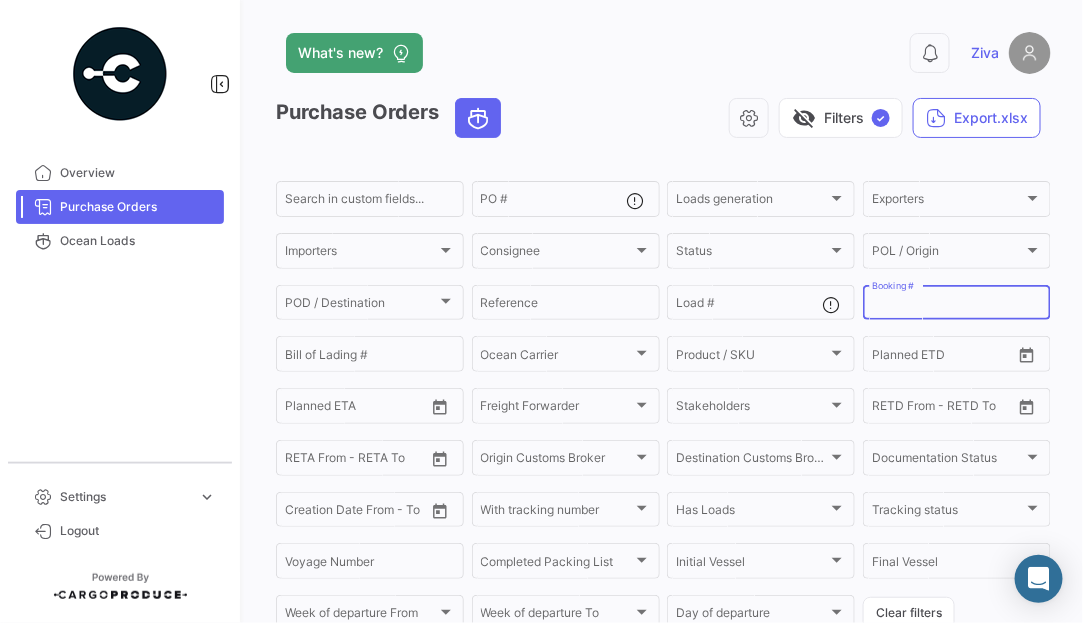 click on "Booking #" at bounding box center [957, 306] 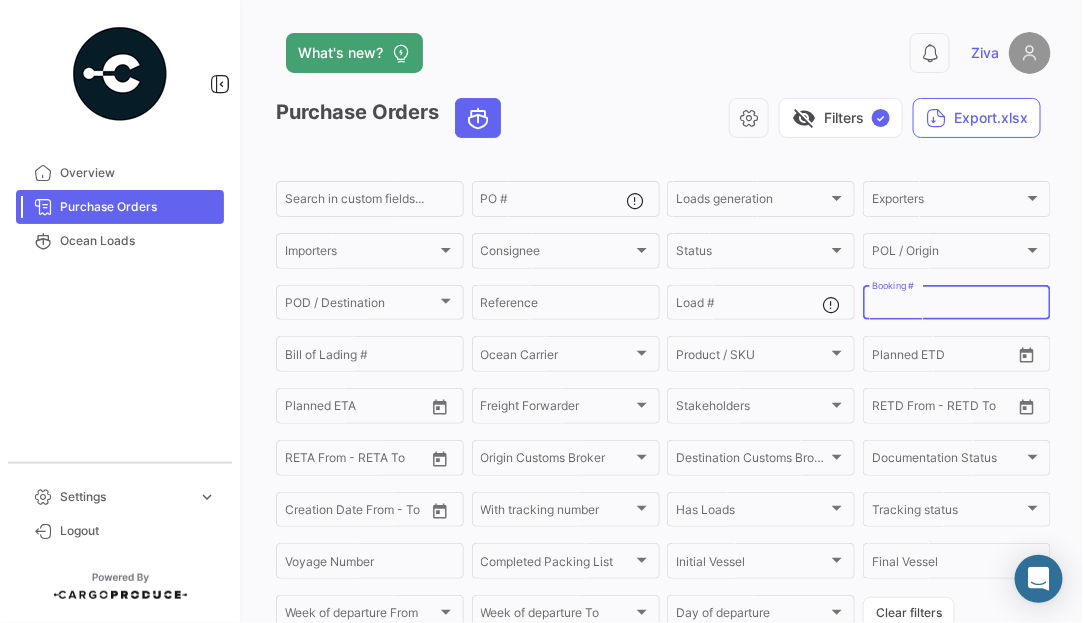 paste on "[PHONE]" 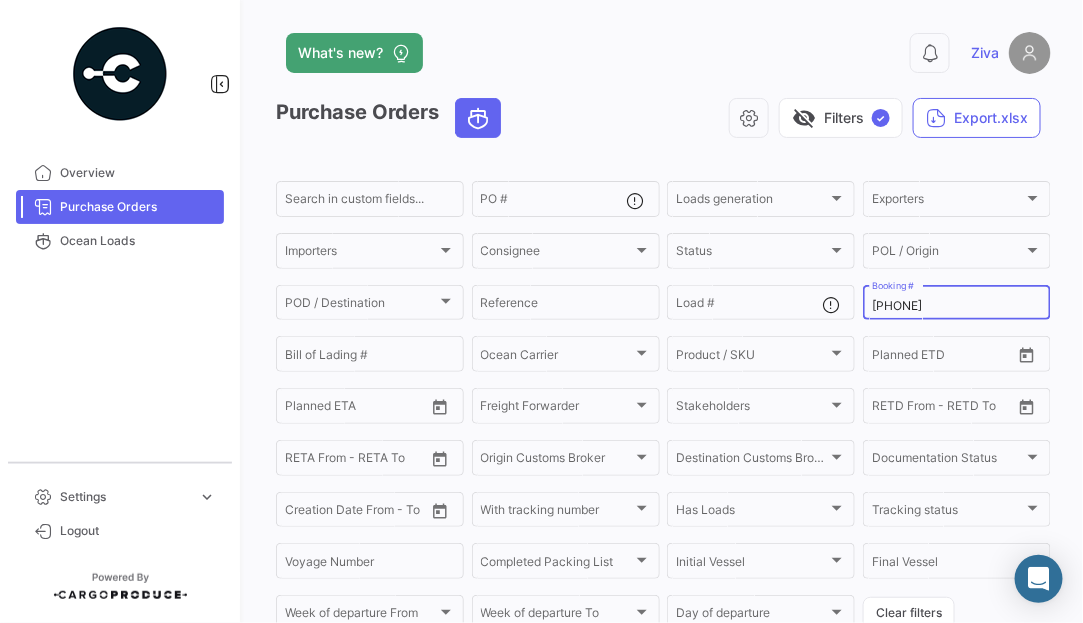 type on "[PHONE]" 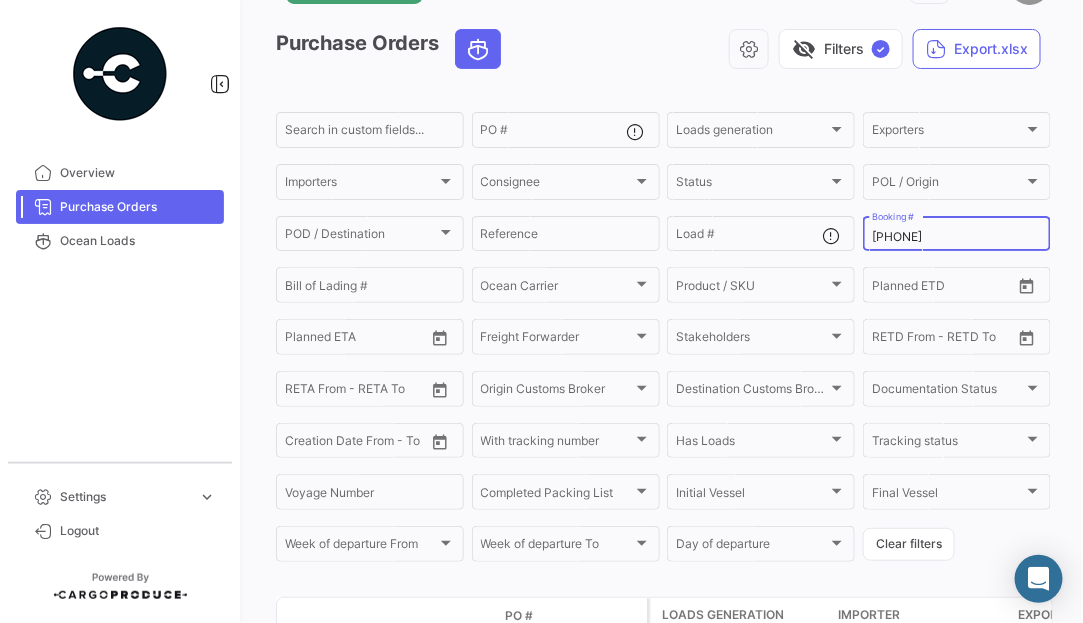 scroll, scrollTop: 99, scrollLeft: 0, axis: vertical 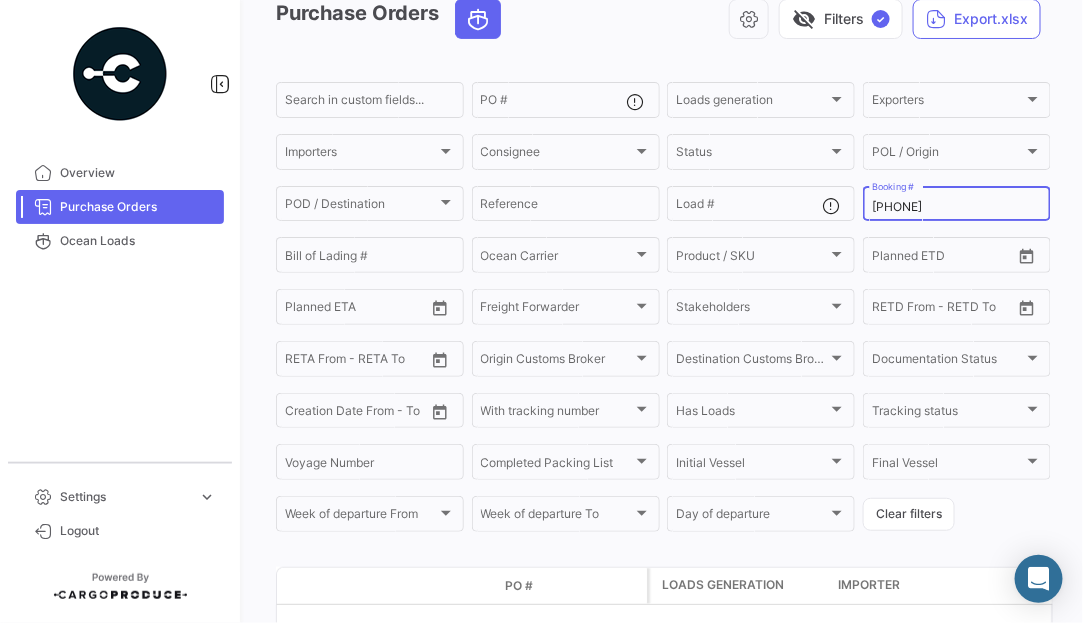 click on "[PHONE]" at bounding box center (957, 207) 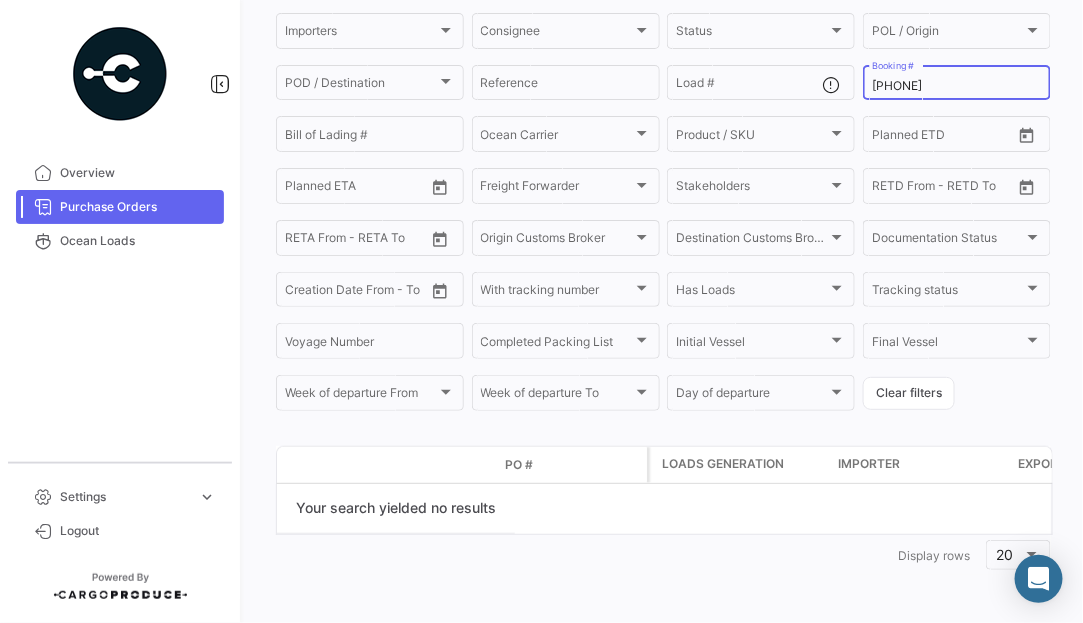 scroll, scrollTop: 0, scrollLeft: 0, axis: both 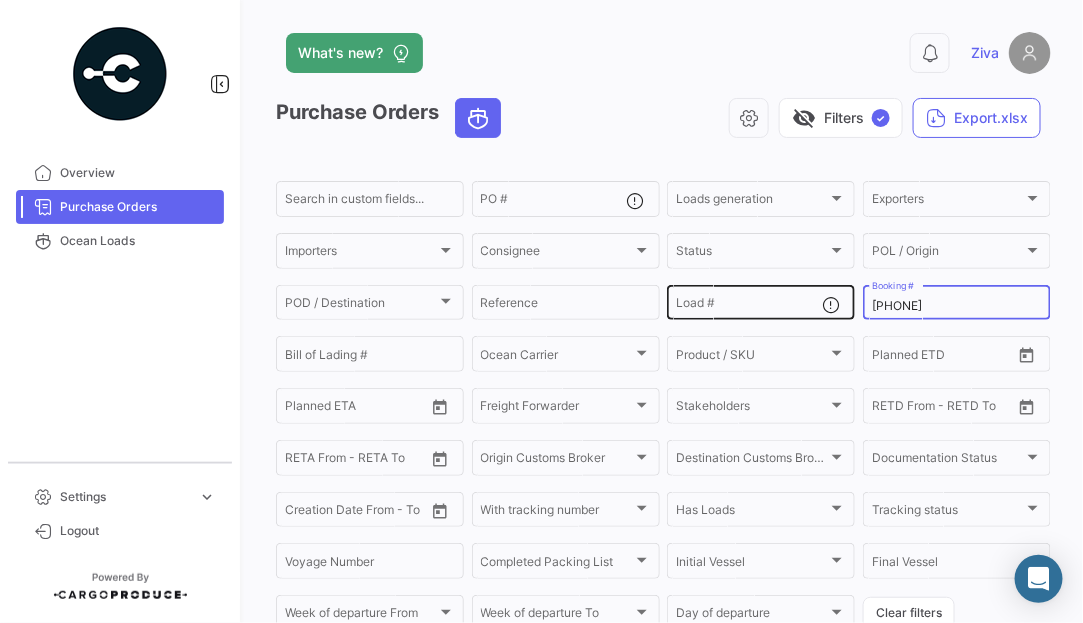 drag, startPoint x: 948, startPoint y: 301, endPoint x: 699, endPoint y: 301, distance: 249 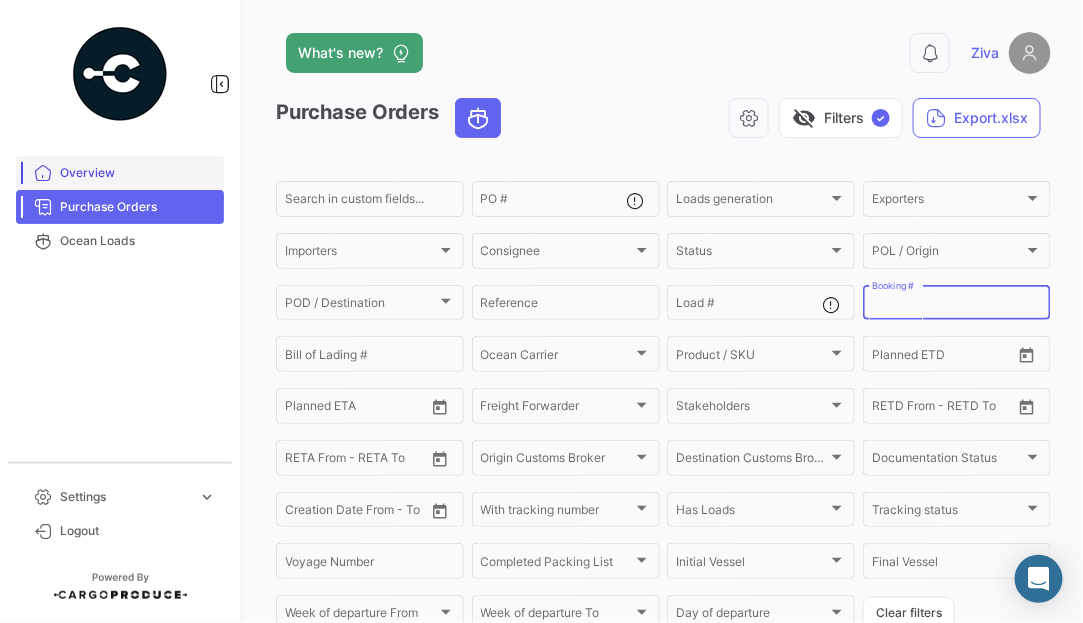 type 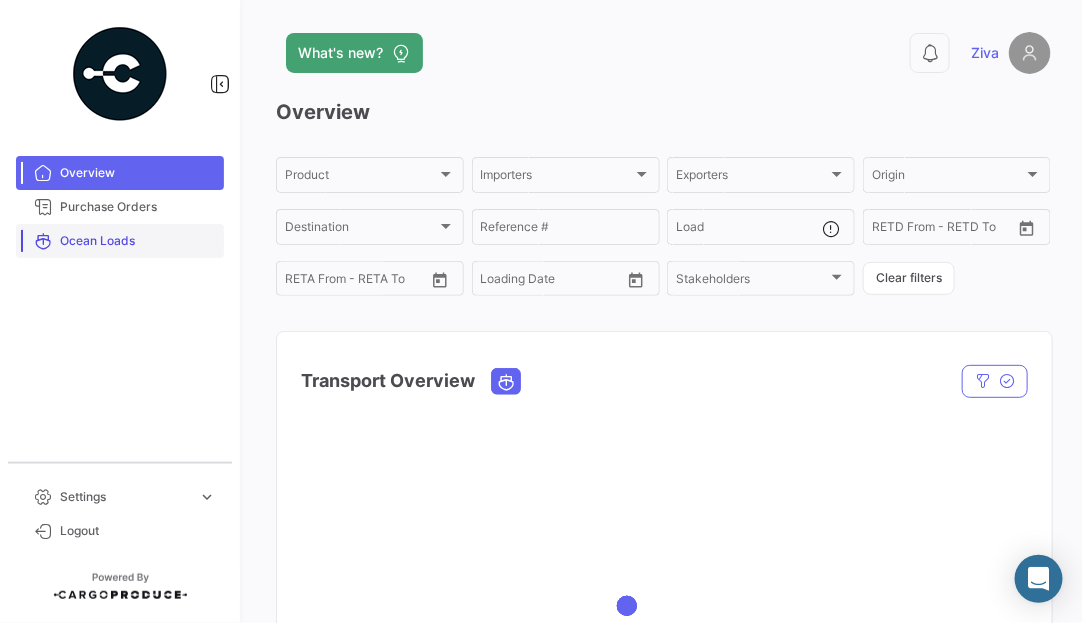 click on "Ocean Loads" at bounding box center [120, 241] 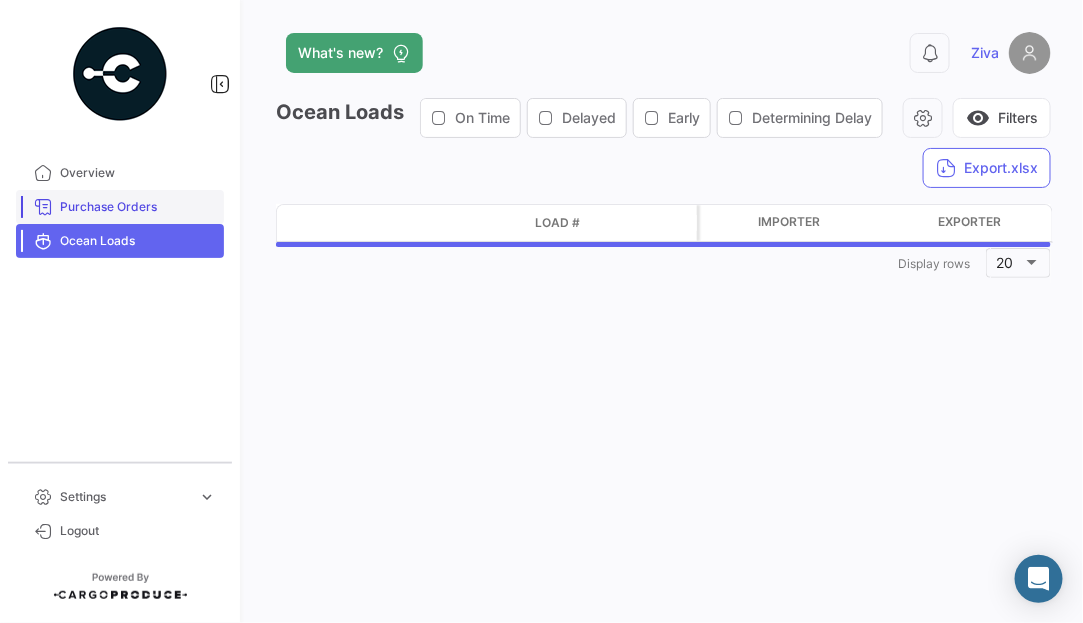 click on "Purchase Orders" at bounding box center [138, 207] 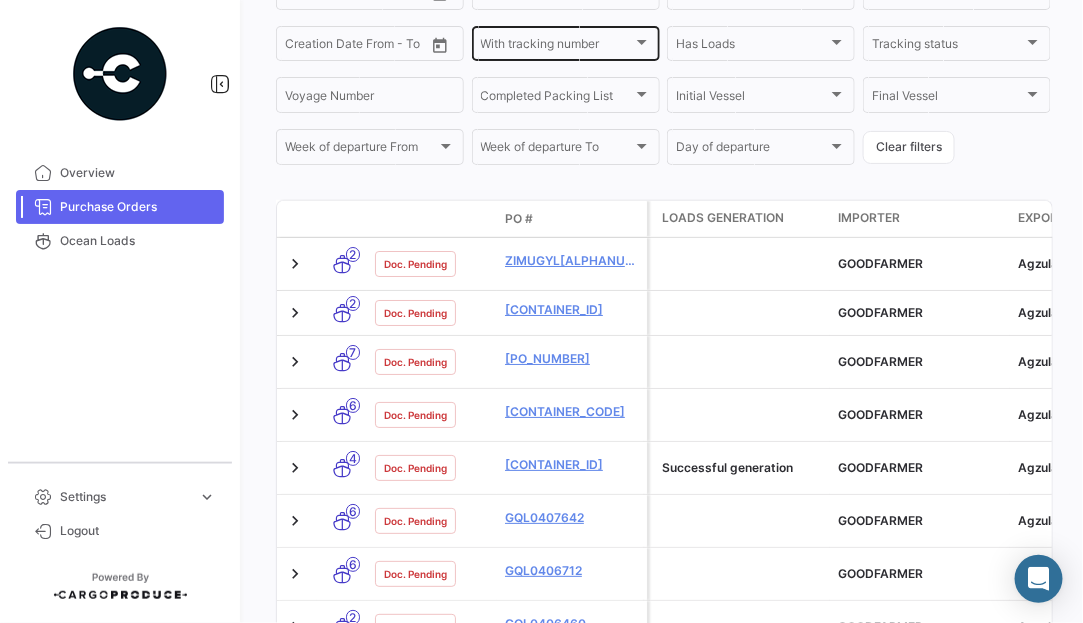 scroll, scrollTop: 471, scrollLeft: 0, axis: vertical 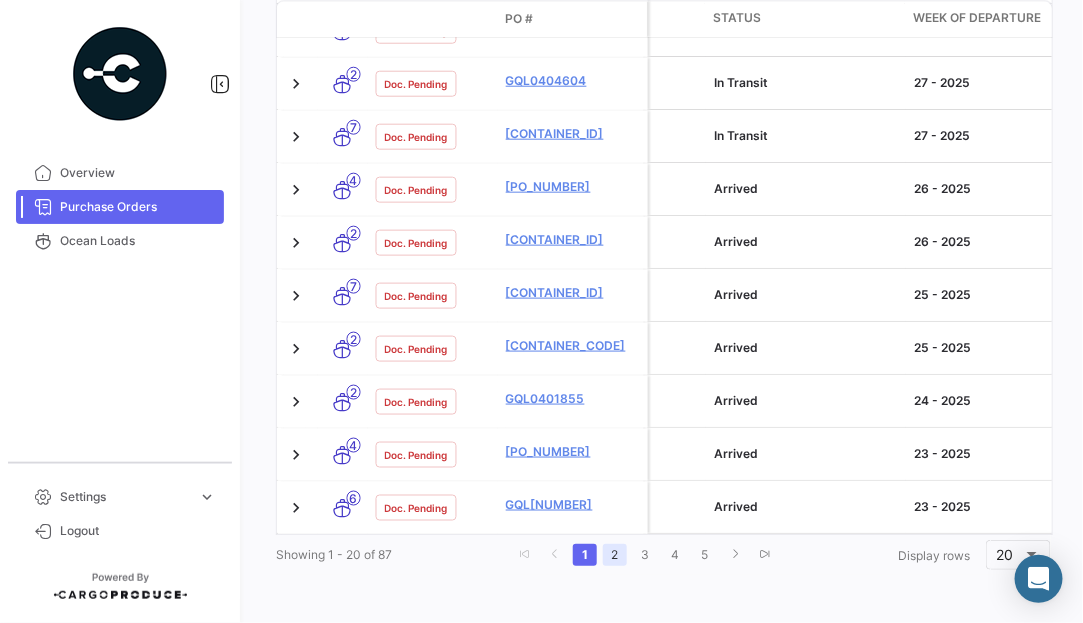 click on "2" 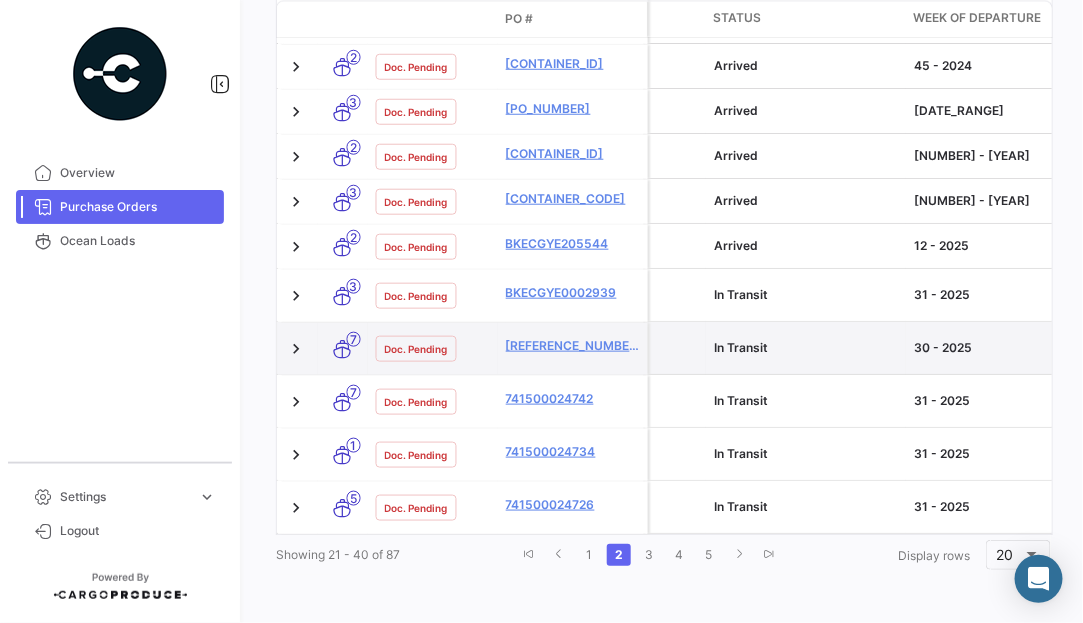 scroll, scrollTop: 1238, scrollLeft: 0, axis: vertical 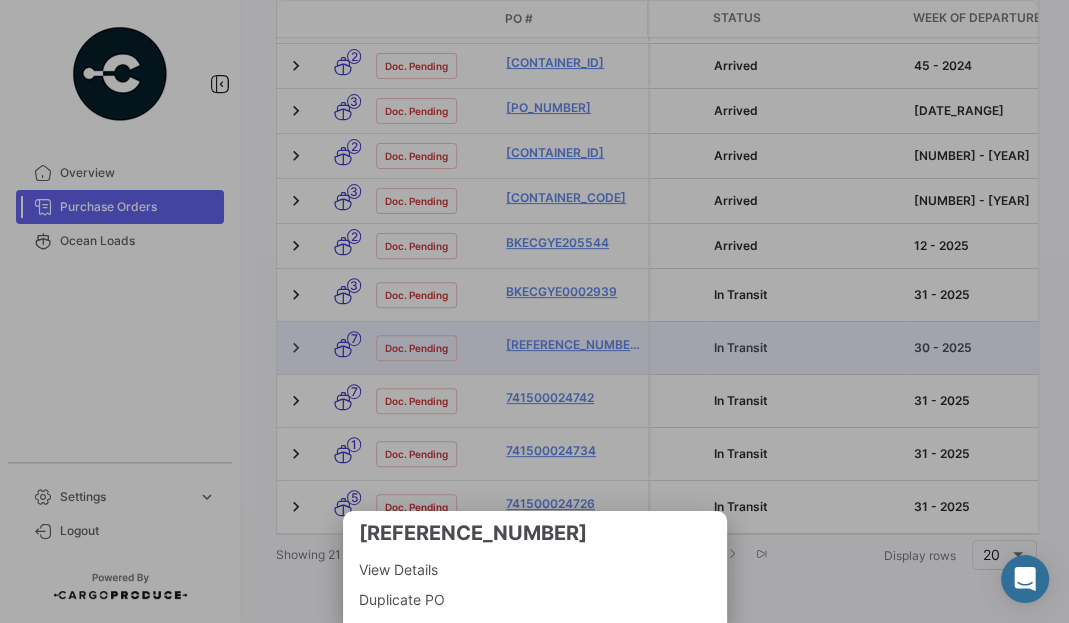 click at bounding box center [534, 311] 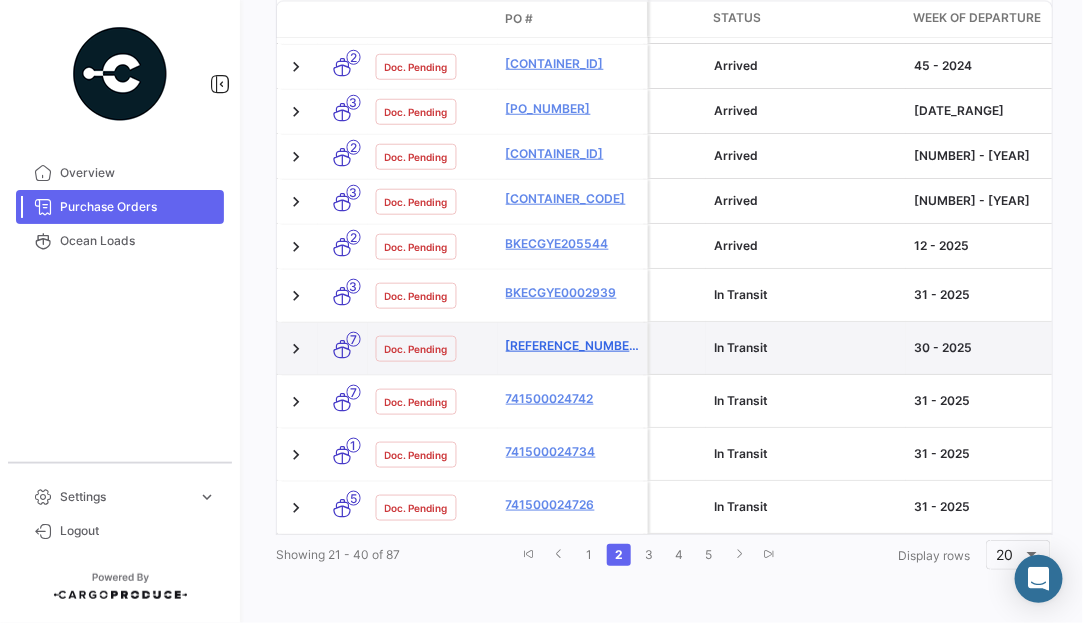 click on "[REFERENCE_NUMBER]" 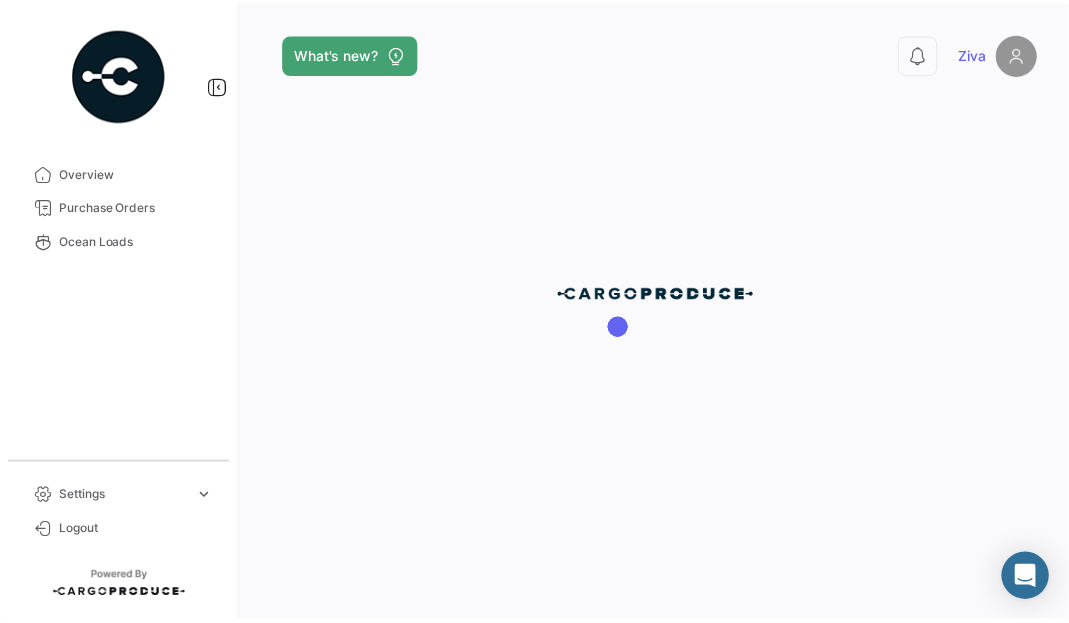 scroll, scrollTop: 0, scrollLeft: 0, axis: both 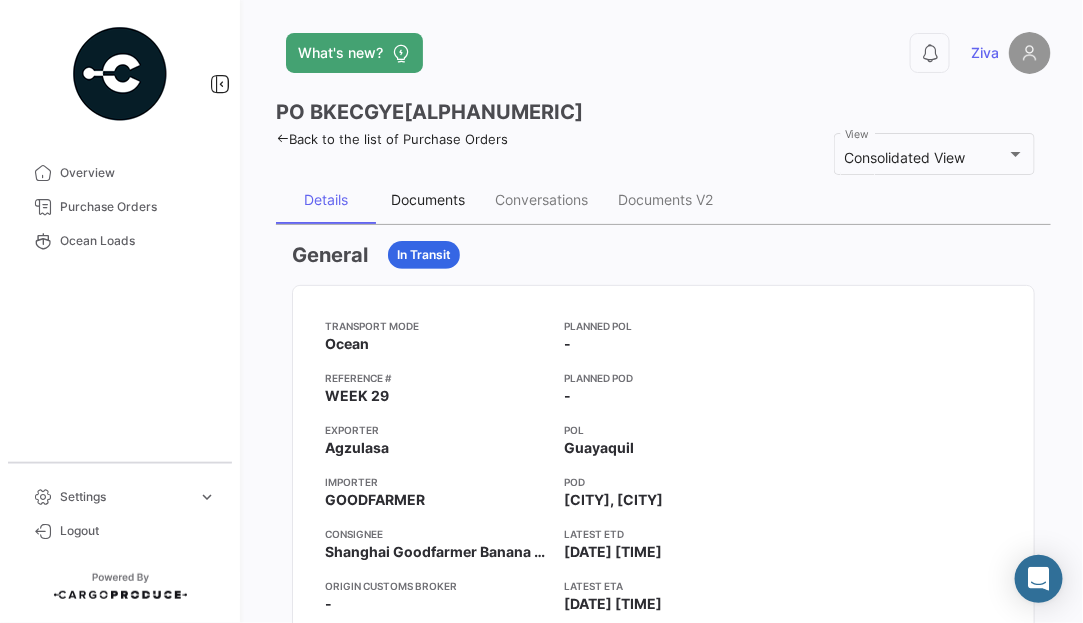 click on "Documents" at bounding box center (428, 199) 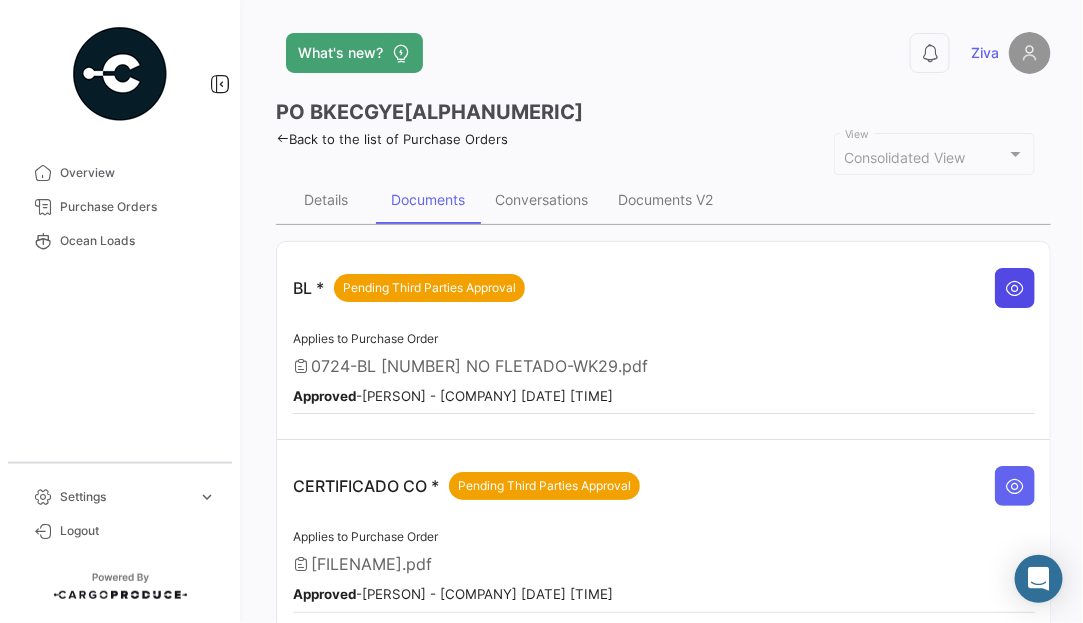 click at bounding box center (1015, 288) 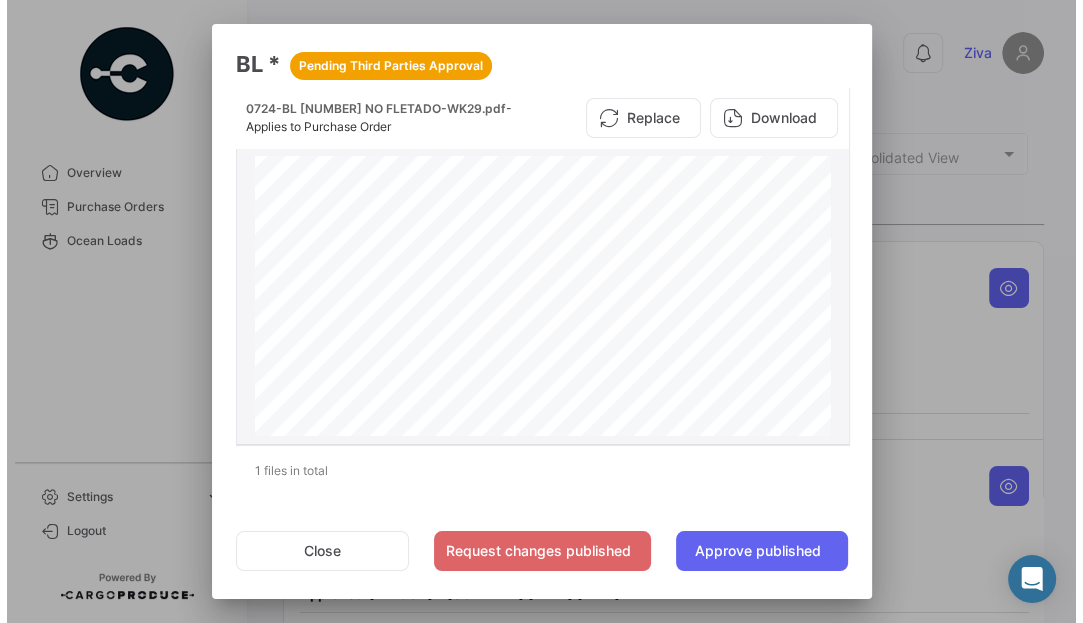 scroll, scrollTop: 2191, scrollLeft: 0, axis: vertical 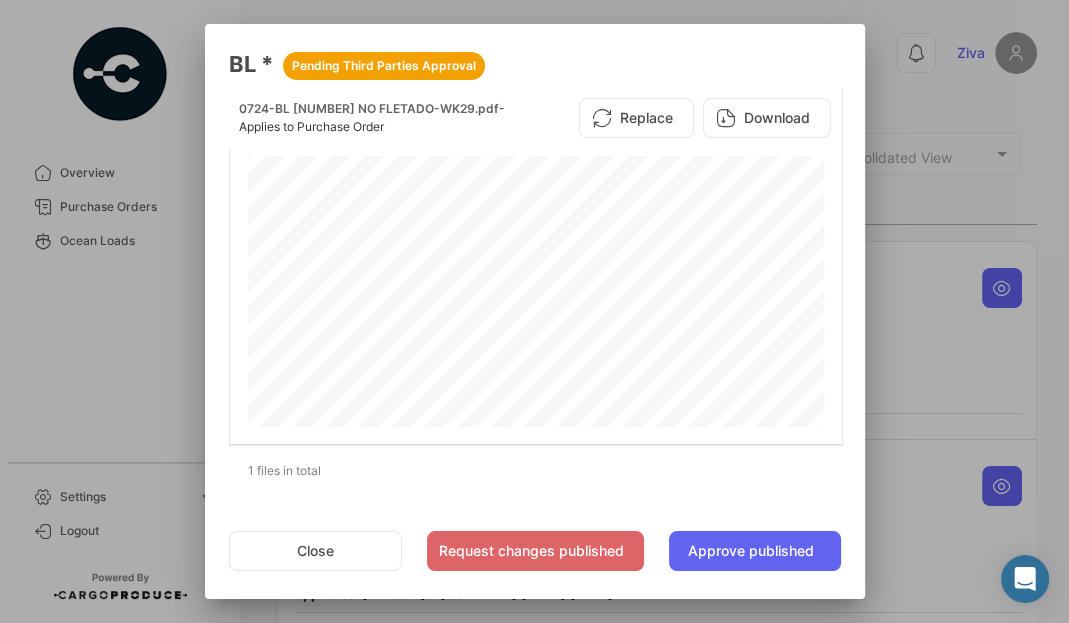 click at bounding box center [534, 311] 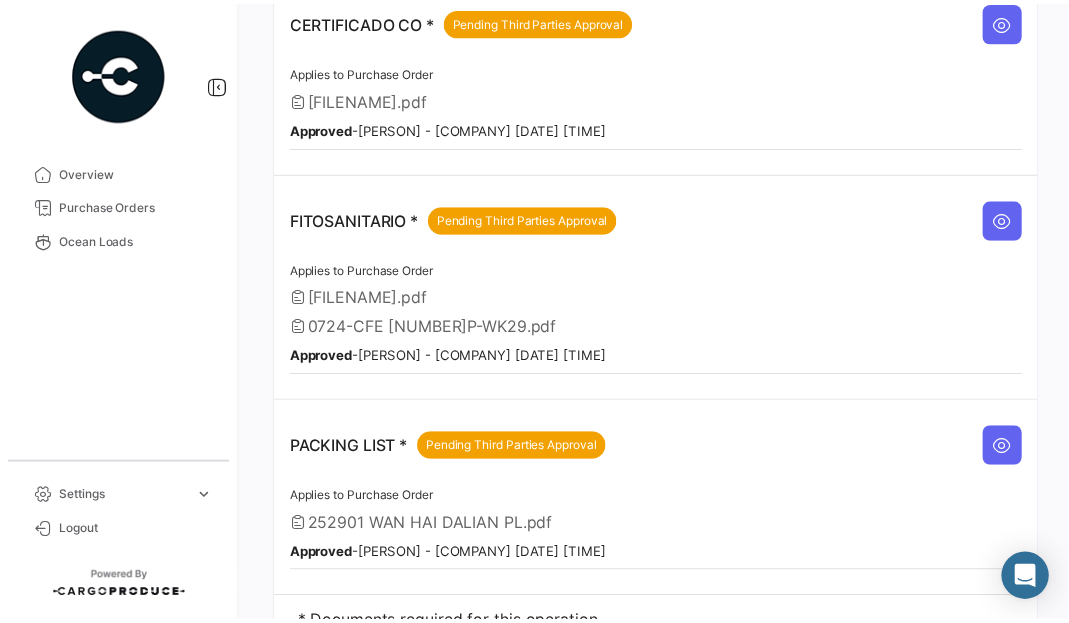 scroll, scrollTop: 550, scrollLeft: 0, axis: vertical 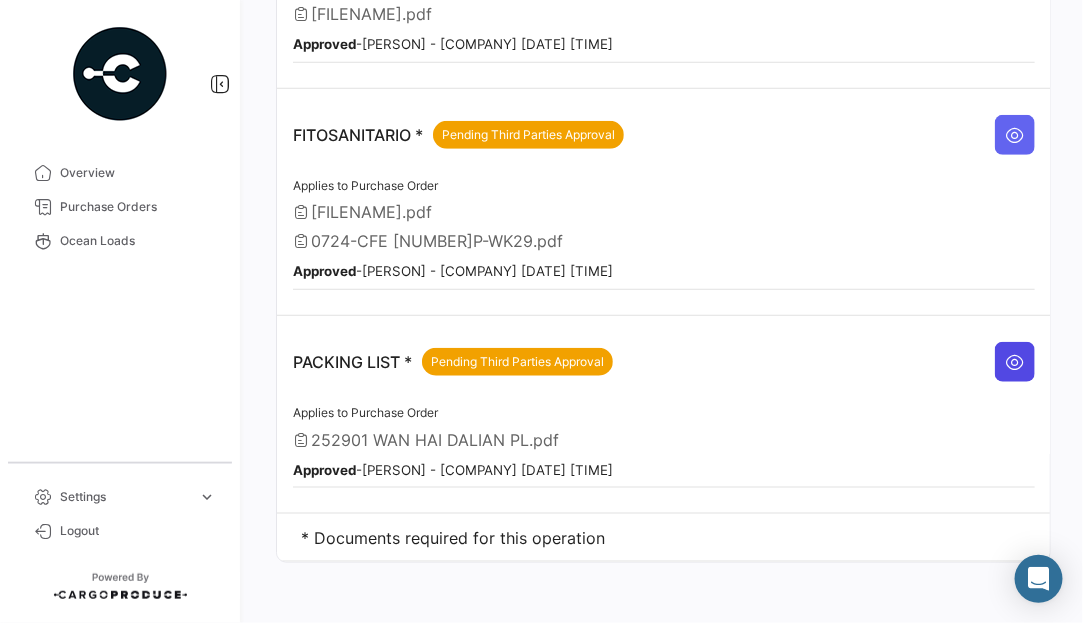 click at bounding box center [1015, 362] 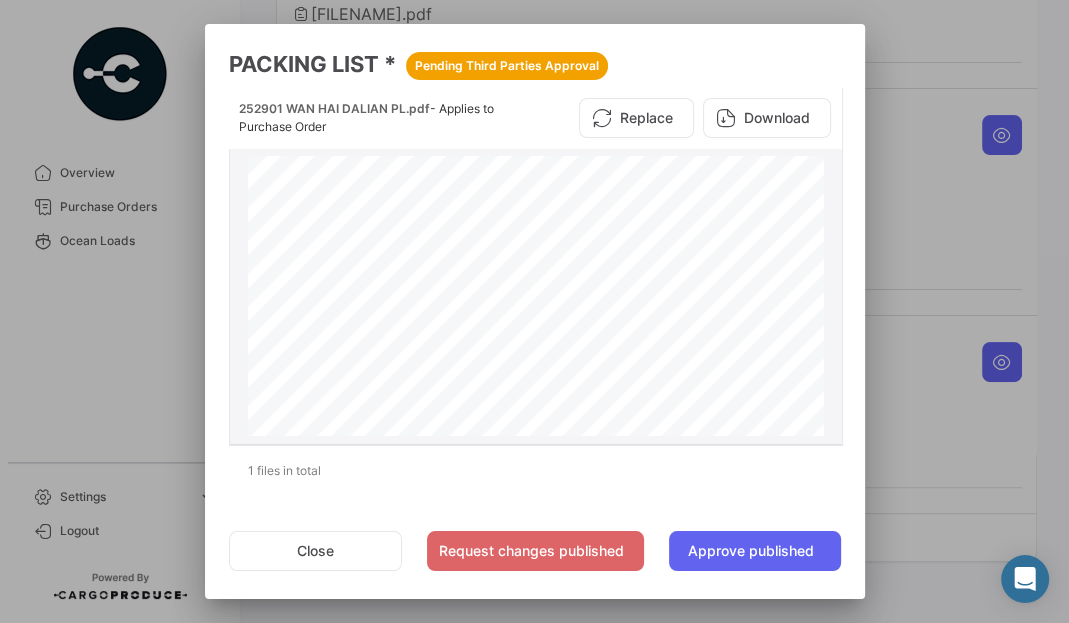 scroll, scrollTop: 0, scrollLeft: 0, axis: both 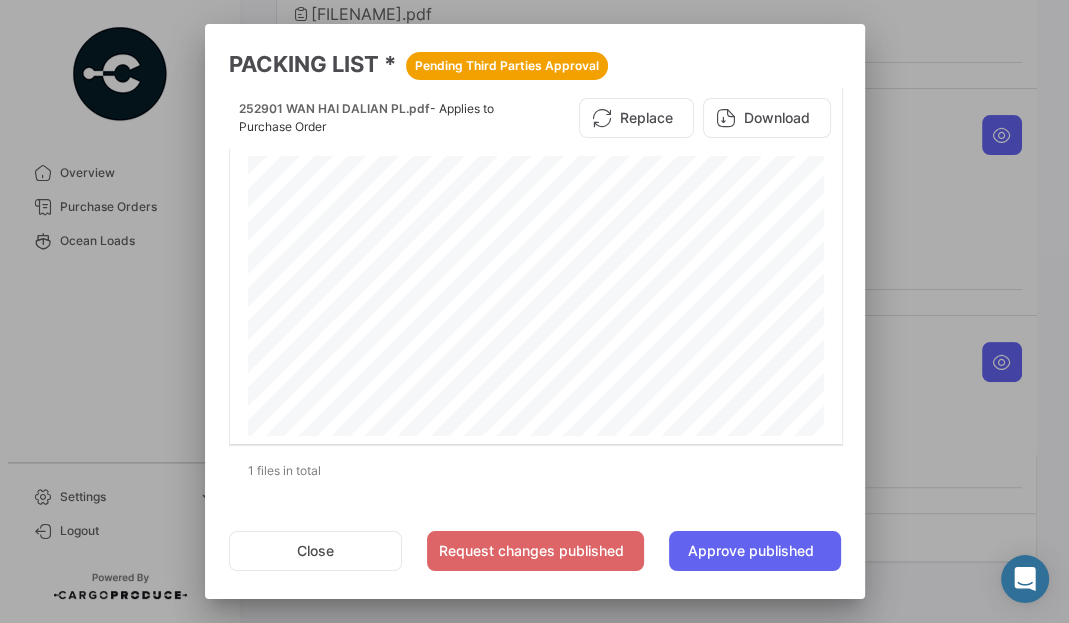 click at bounding box center (534, 311) 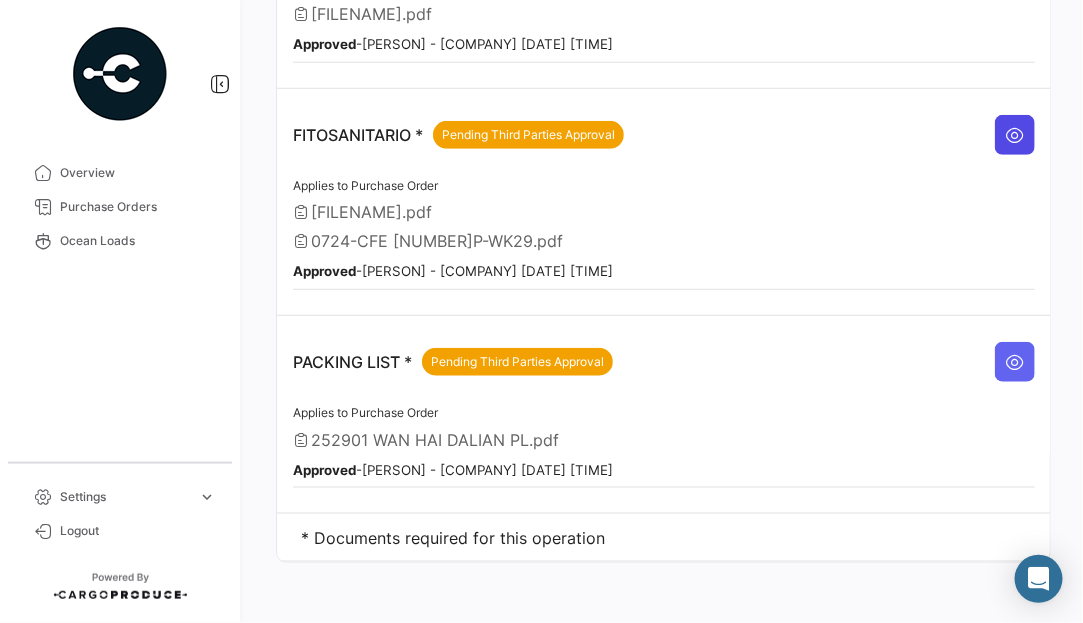 click at bounding box center (1015, 135) 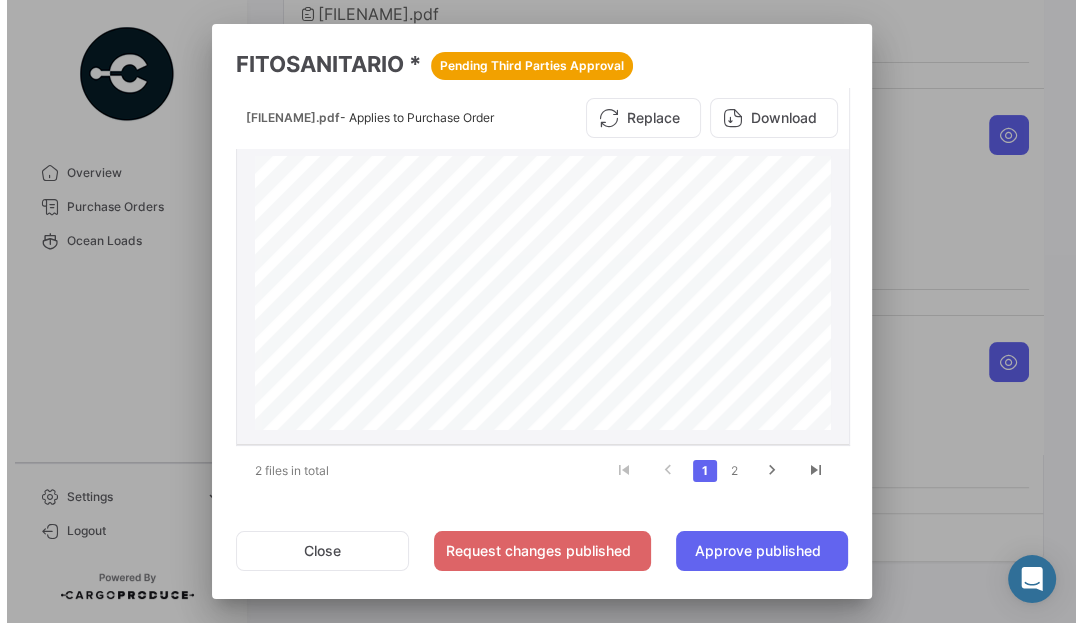 scroll, scrollTop: 136, scrollLeft: 0, axis: vertical 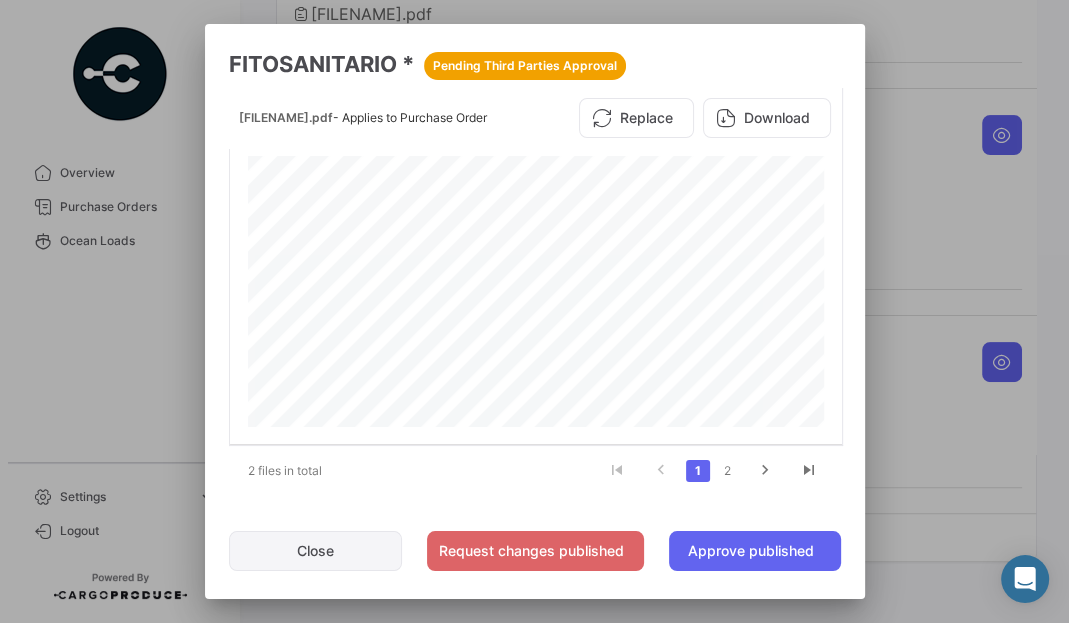 click on "Close" 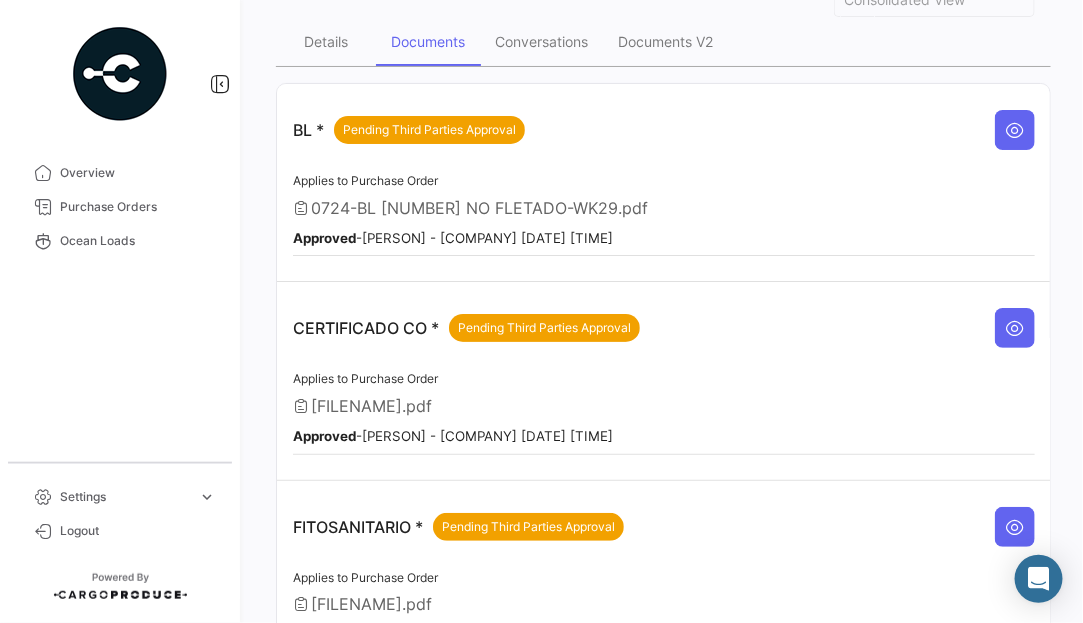 scroll, scrollTop: 50, scrollLeft: 0, axis: vertical 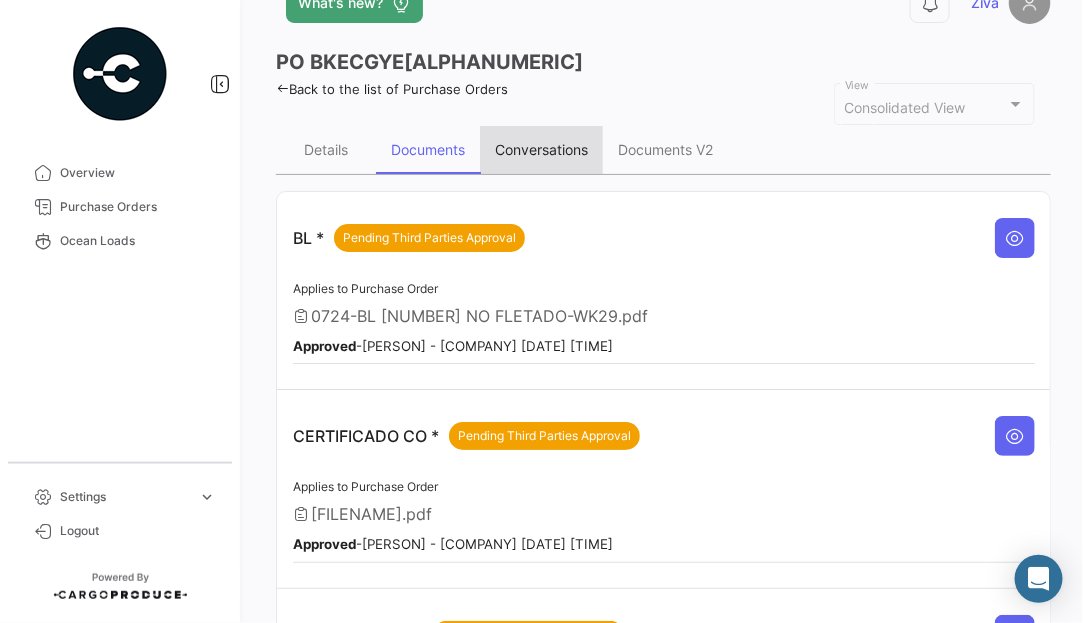 click on "Conversations" at bounding box center (541, 149) 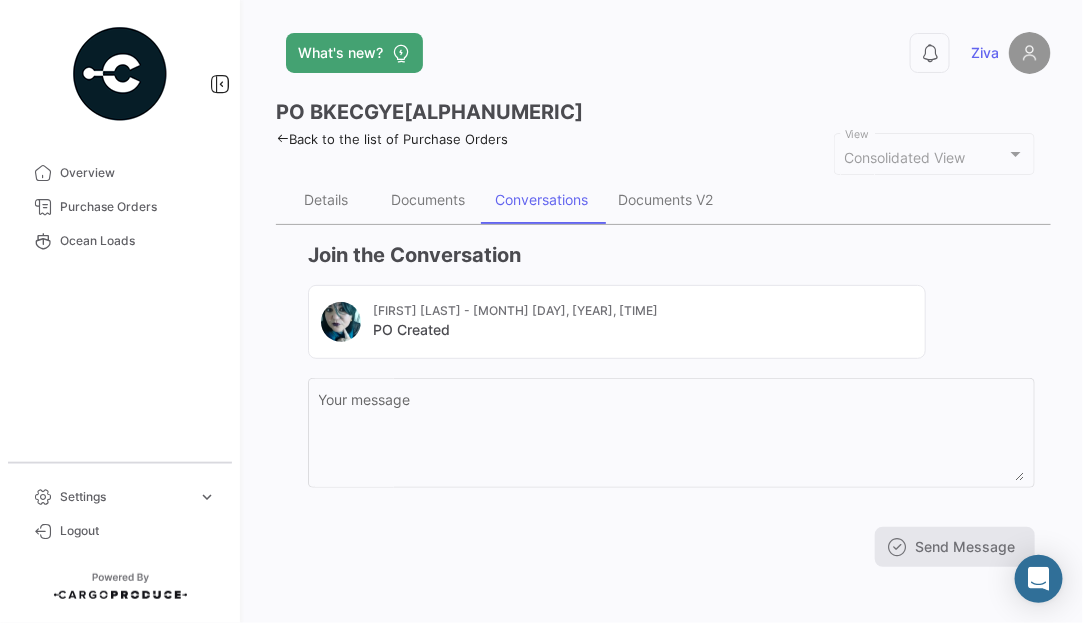 click at bounding box center (341, 322) 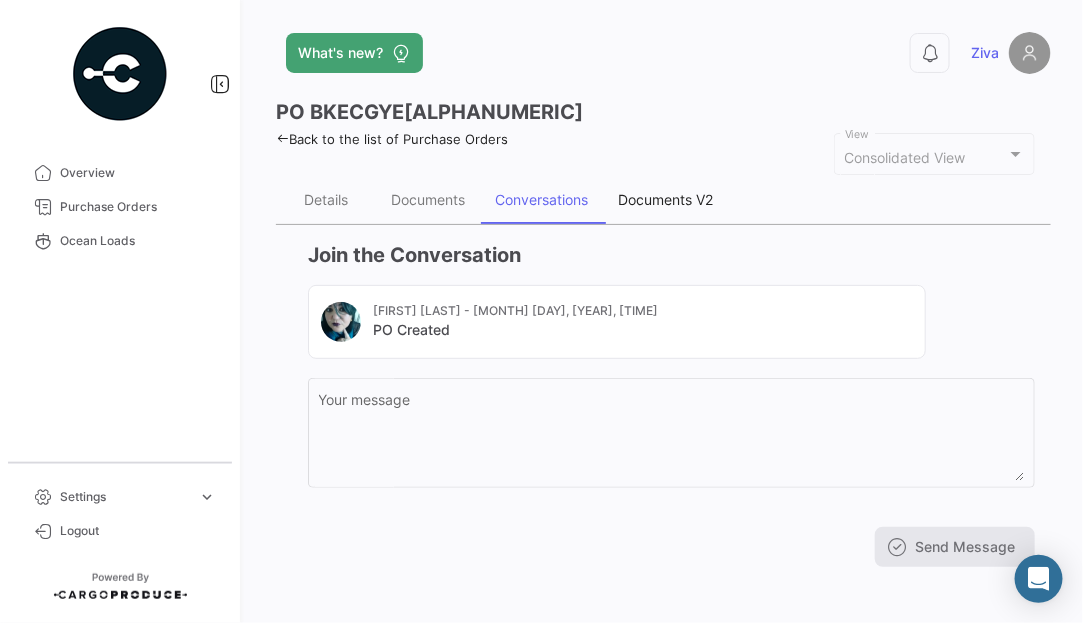 click on "Documents V2" at bounding box center (665, 199) 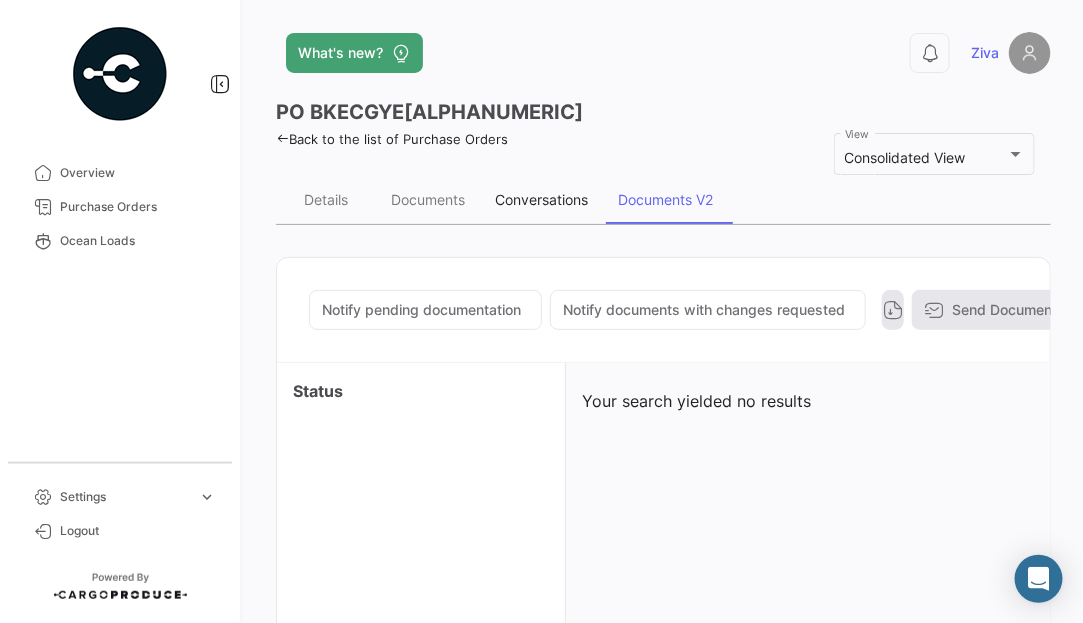 click on "Conversations" at bounding box center [541, 199] 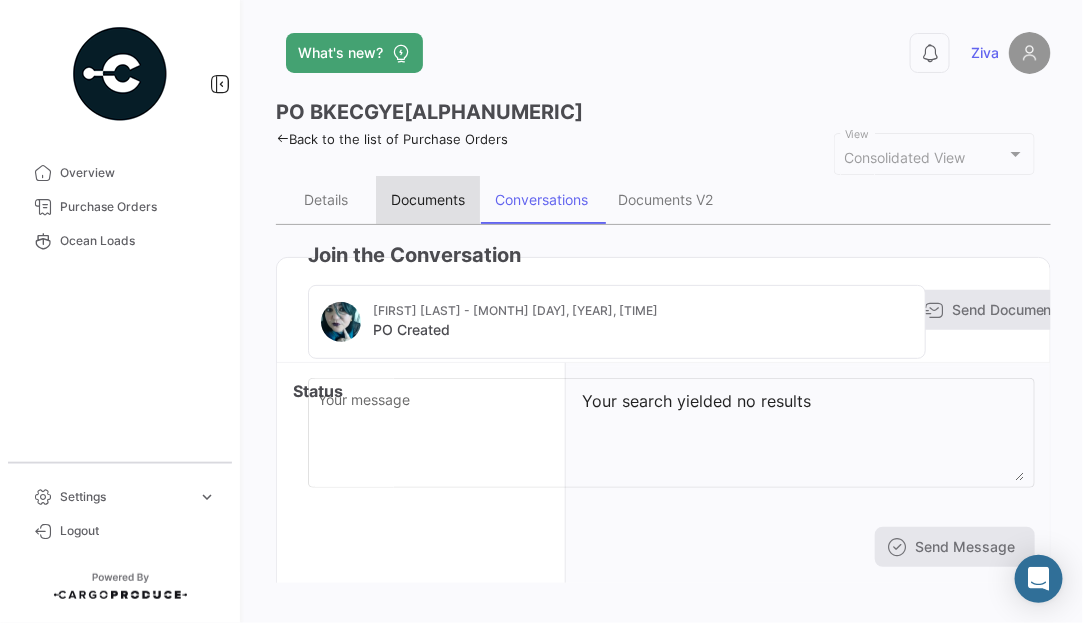 click on "Documents" at bounding box center [428, 199] 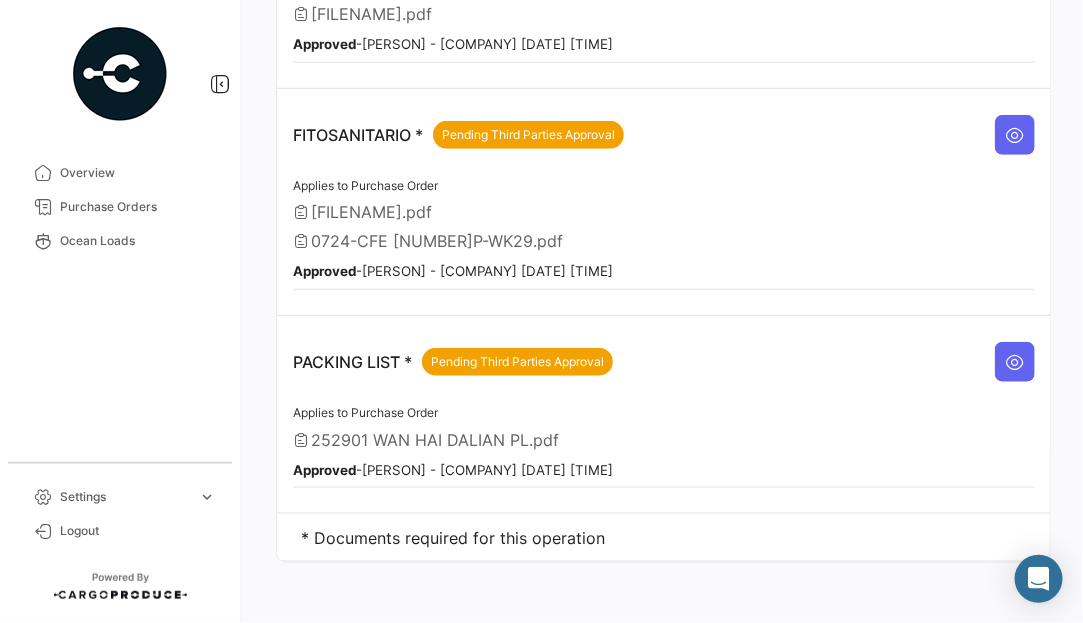 scroll, scrollTop: 0, scrollLeft: 0, axis: both 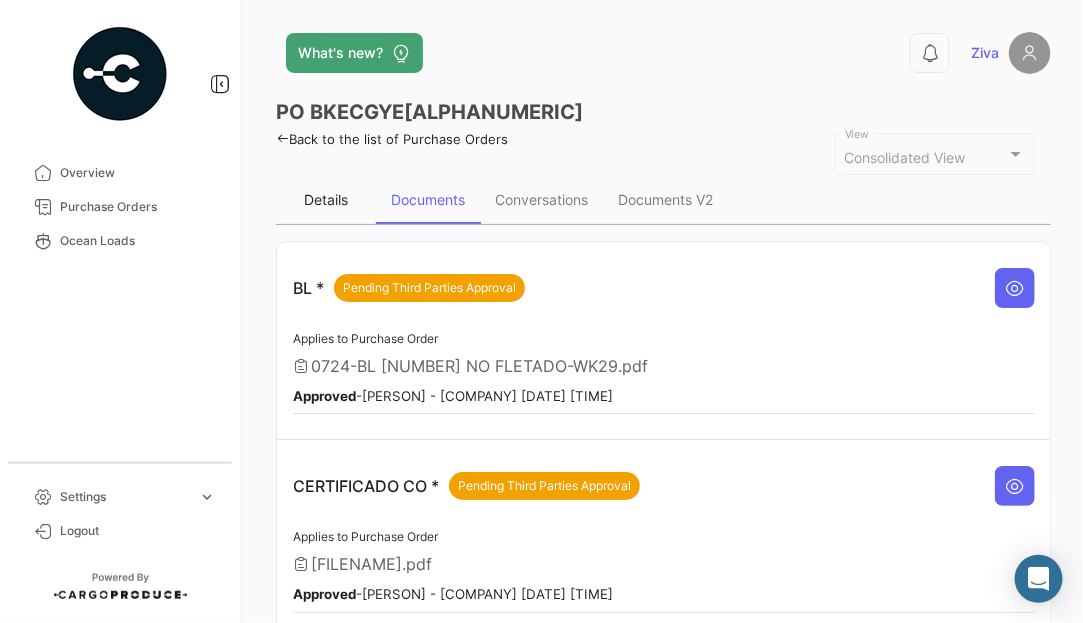 click on "Details" at bounding box center (326, 199) 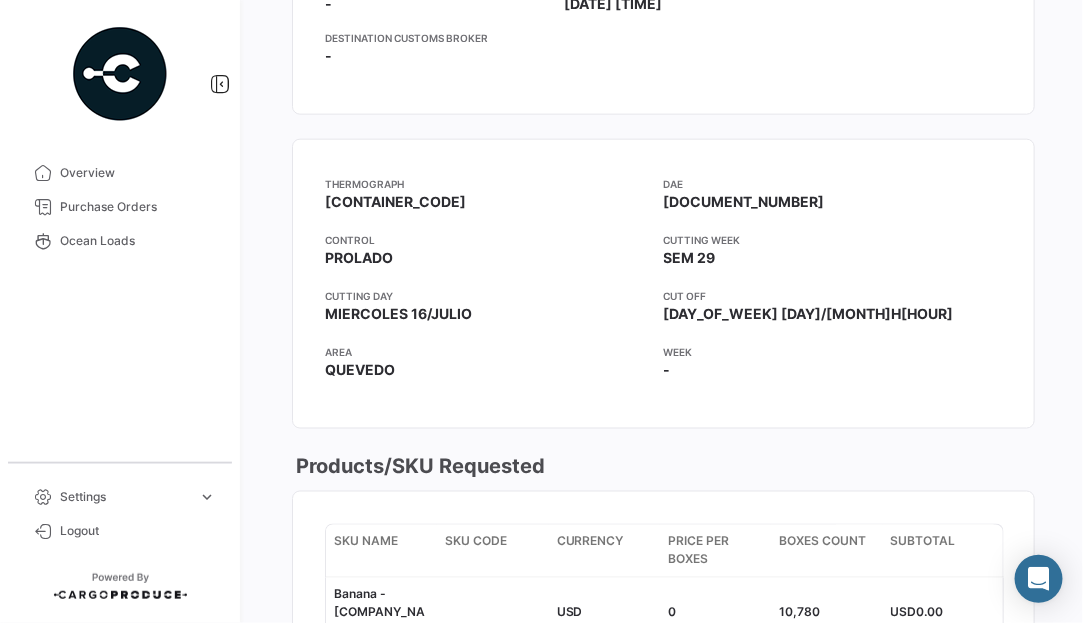 scroll, scrollTop: 0, scrollLeft: 0, axis: both 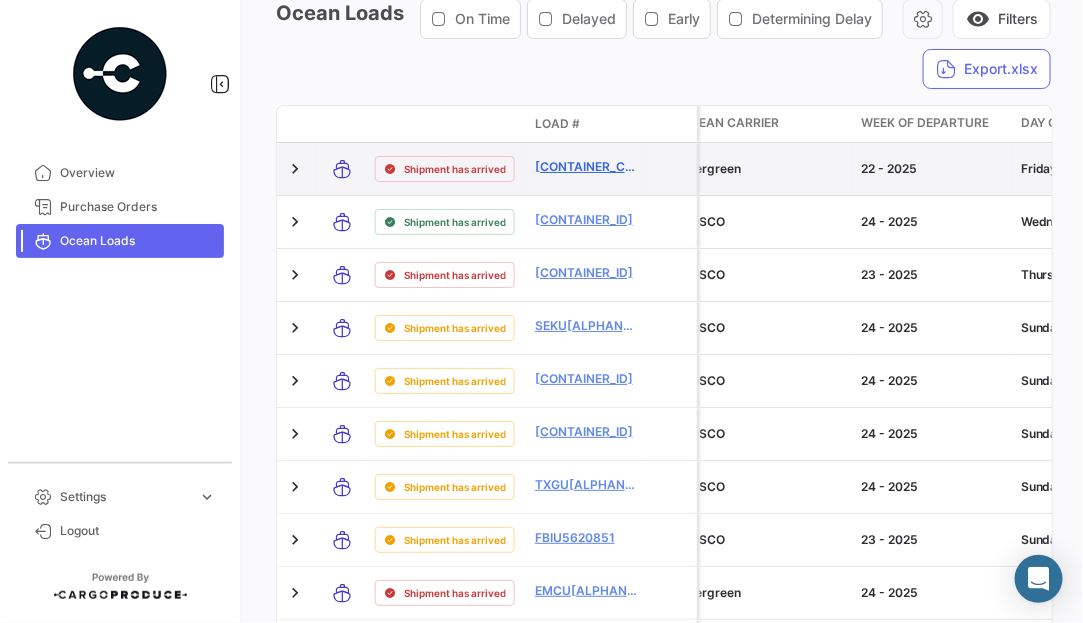 click on "[CONTAINER_CODE]" 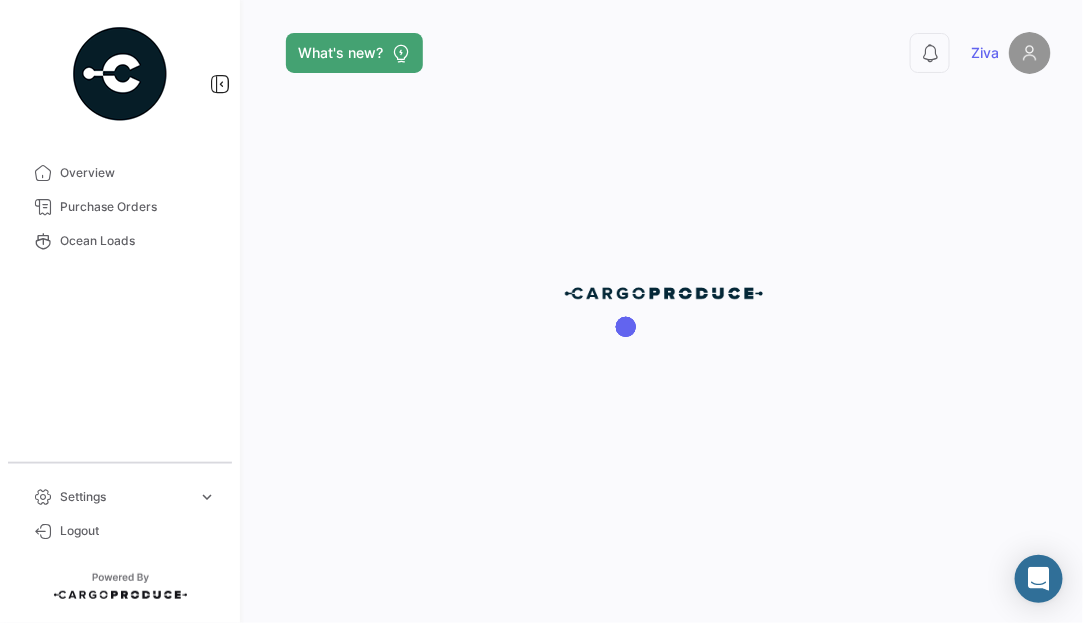 scroll, scrollTop: 0, scrollLeft: 0, axis: both 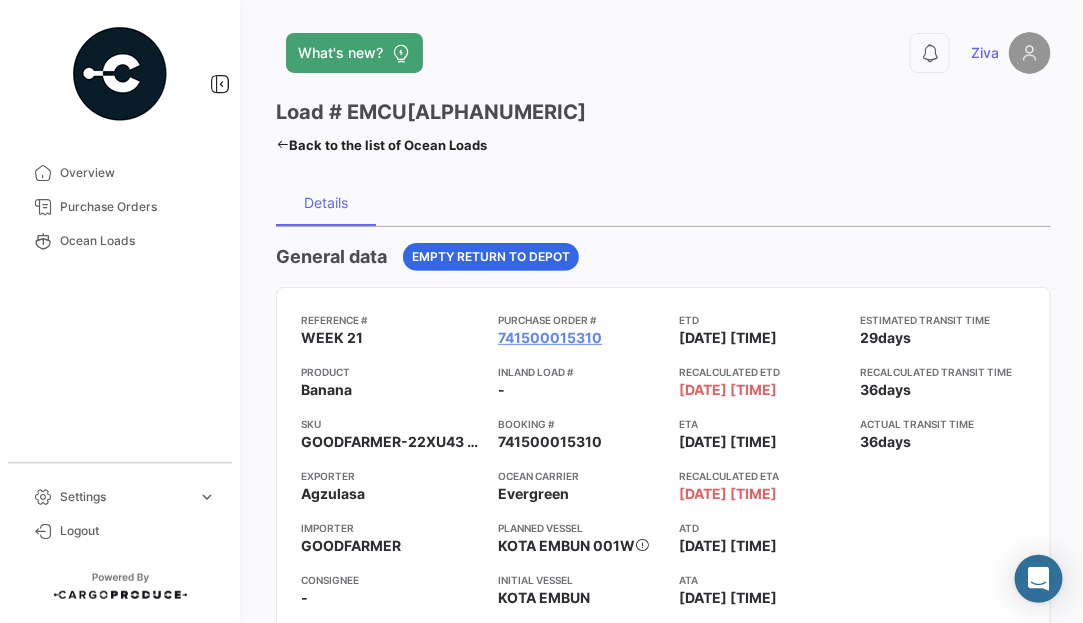 click on "General data" at bounding box center (331, 257) 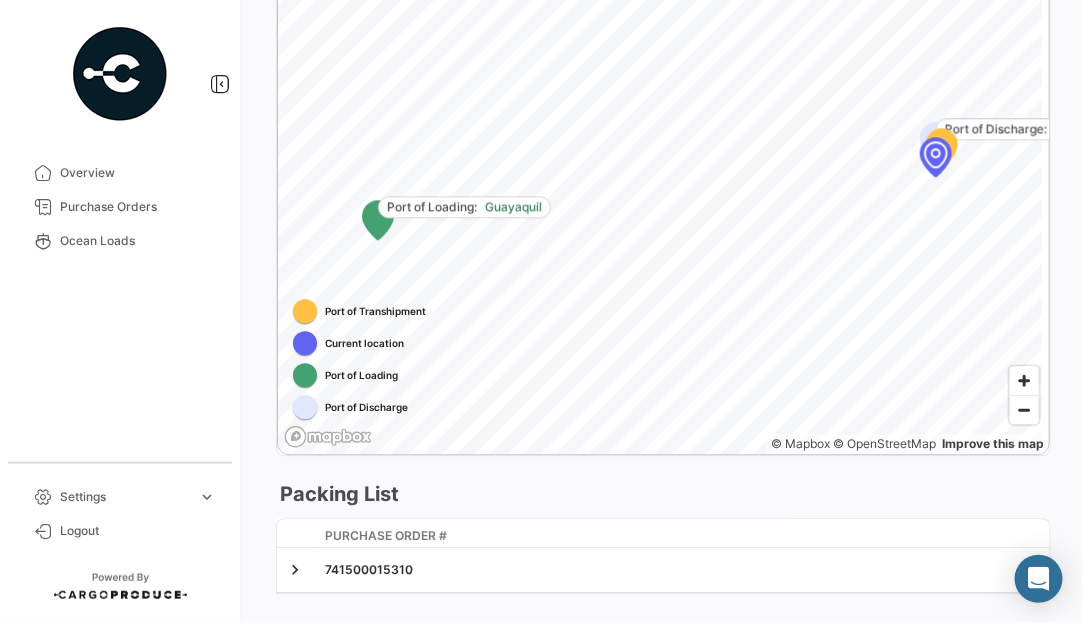scroll, scrollTop: 1272, scrollLeft: 0, axis: vertical 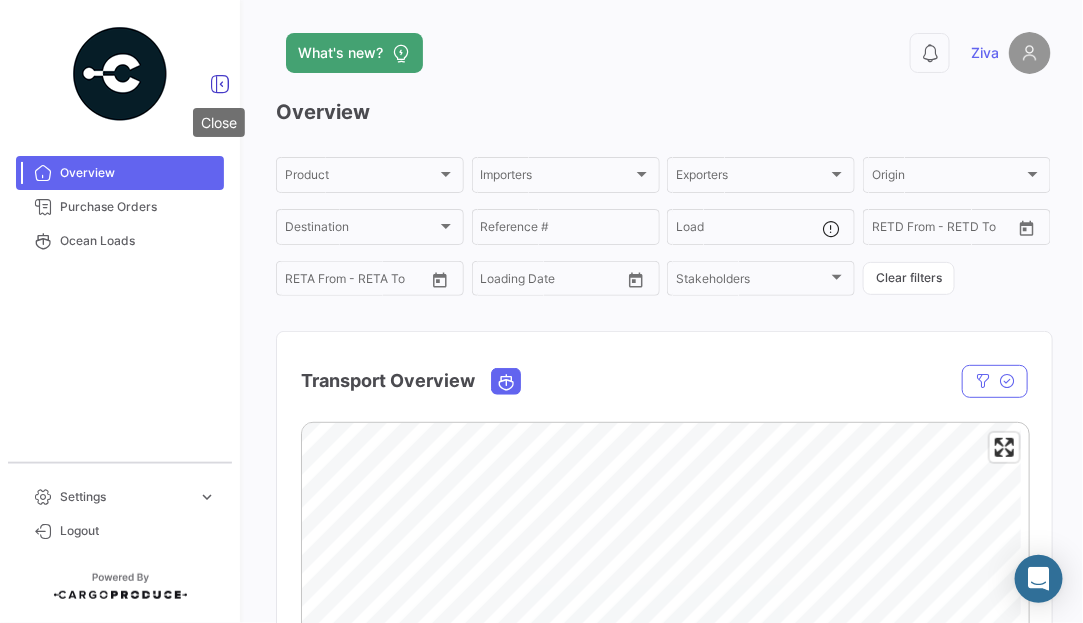 click at bounding box center (220, 84) 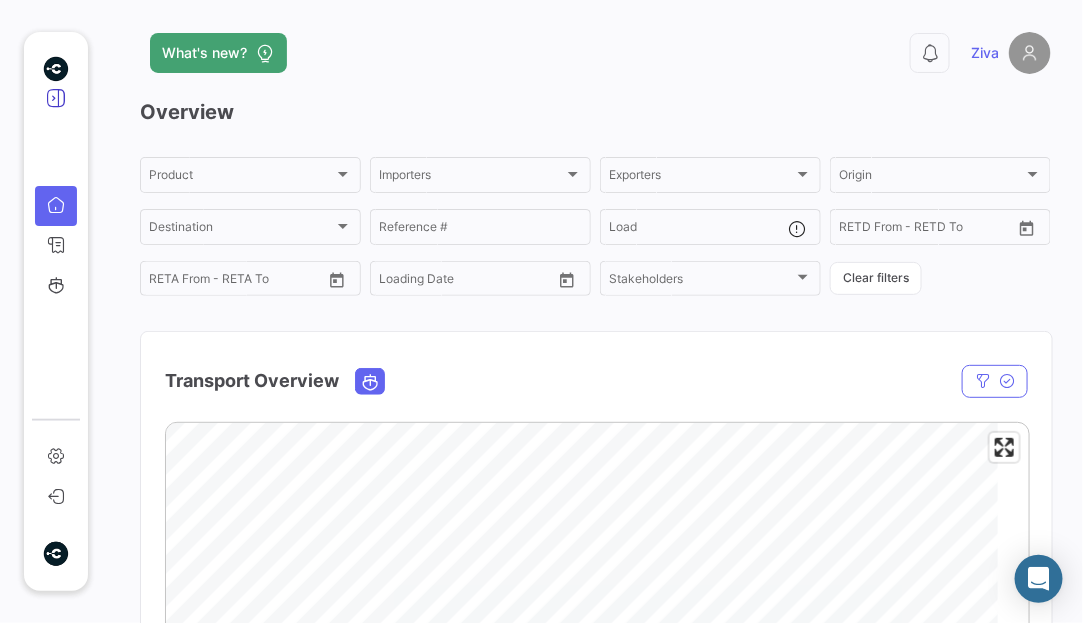 click at bounding box center (56, 98) 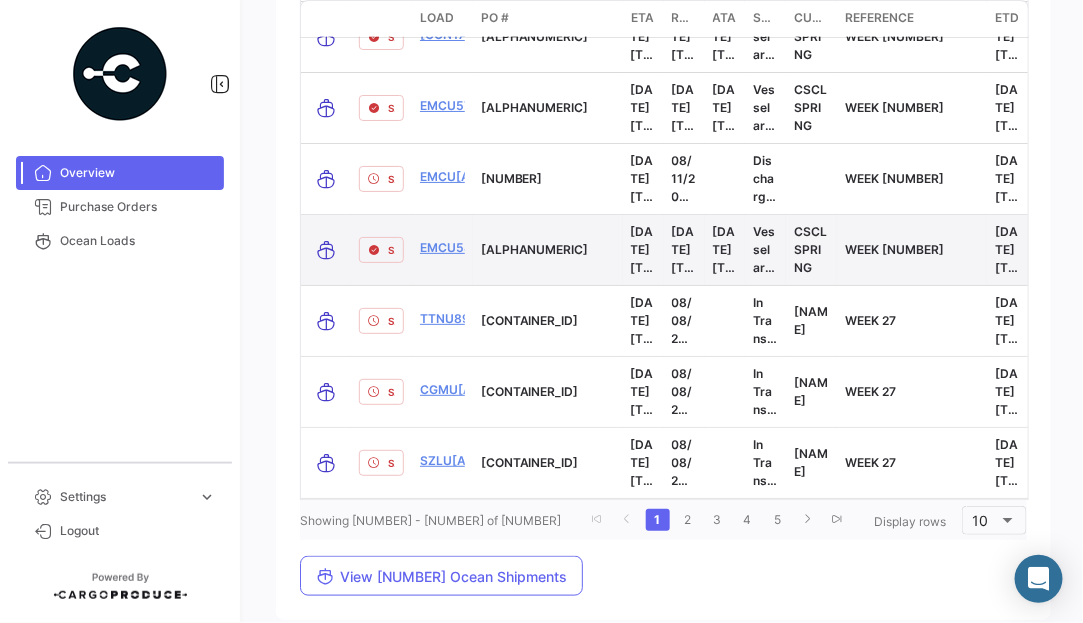 scroll, scrollTop: 2413, scrollLeft: 0, axis: vertical 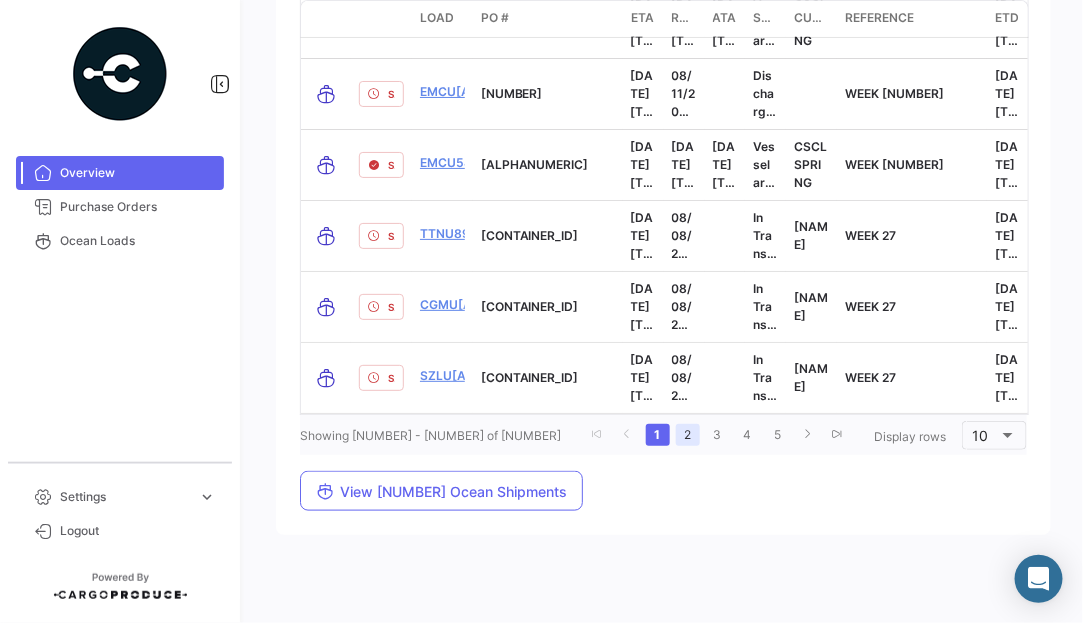 click on "2" 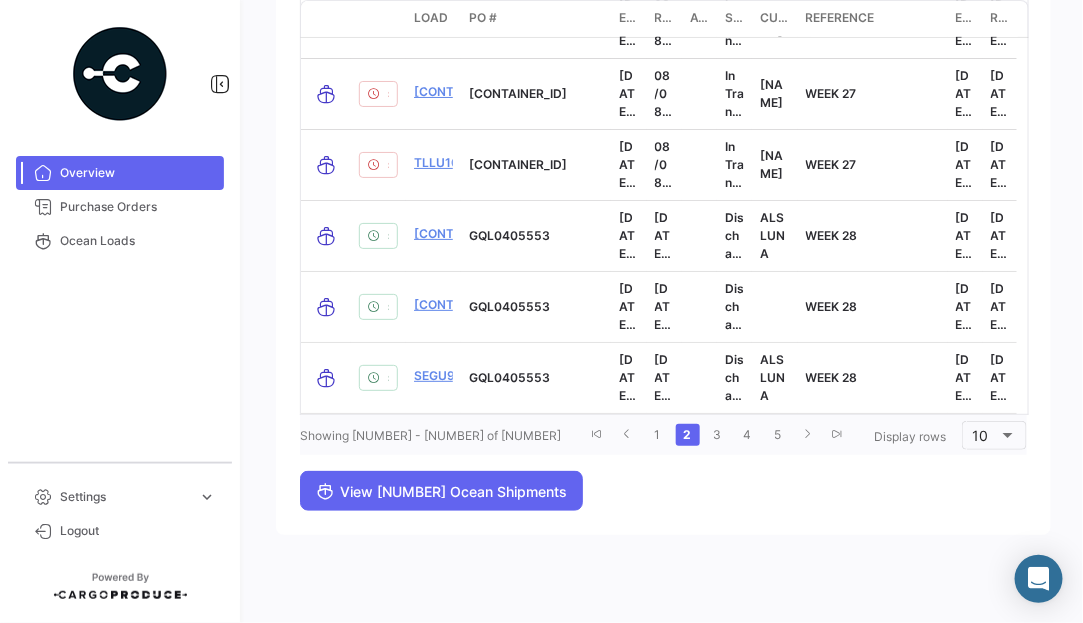click on "View [NUMBER] Ocean Shipments" 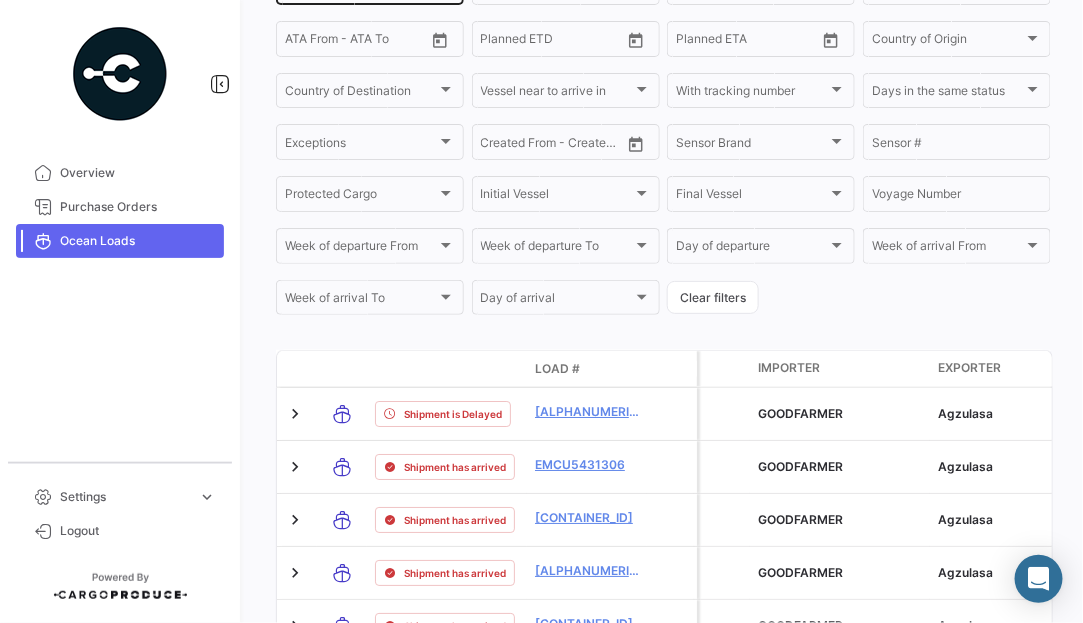 scroll, scrollTop: 675, scrollLeft: 0, axis: vertical 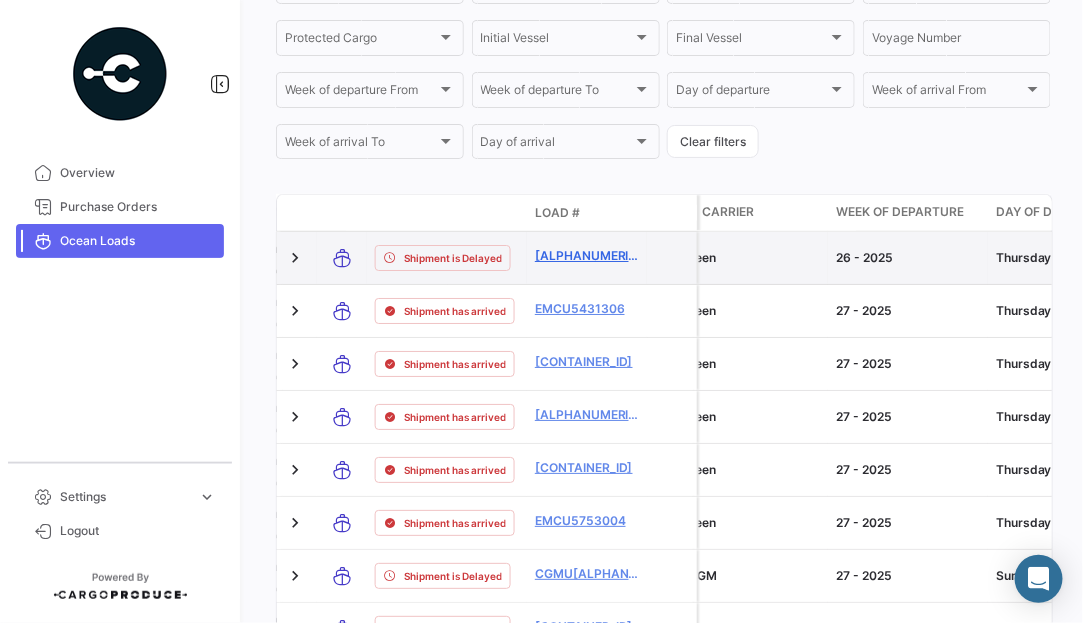 click on "[ALPHANUMERIC]" 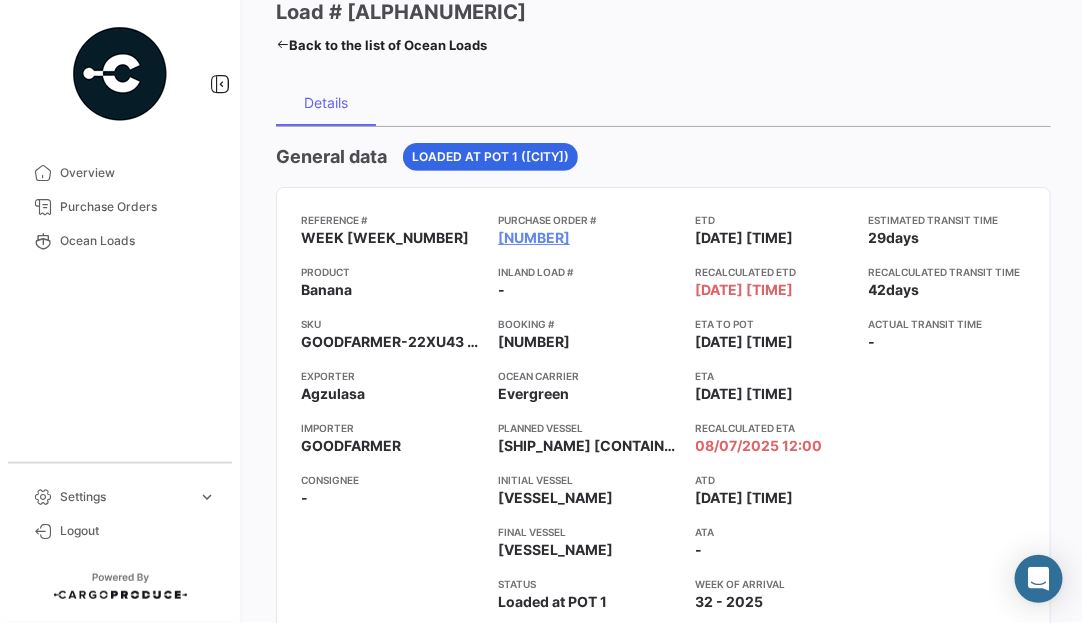 scroll, scrollTop: 4, scrollLeft: 0, axis: vertical 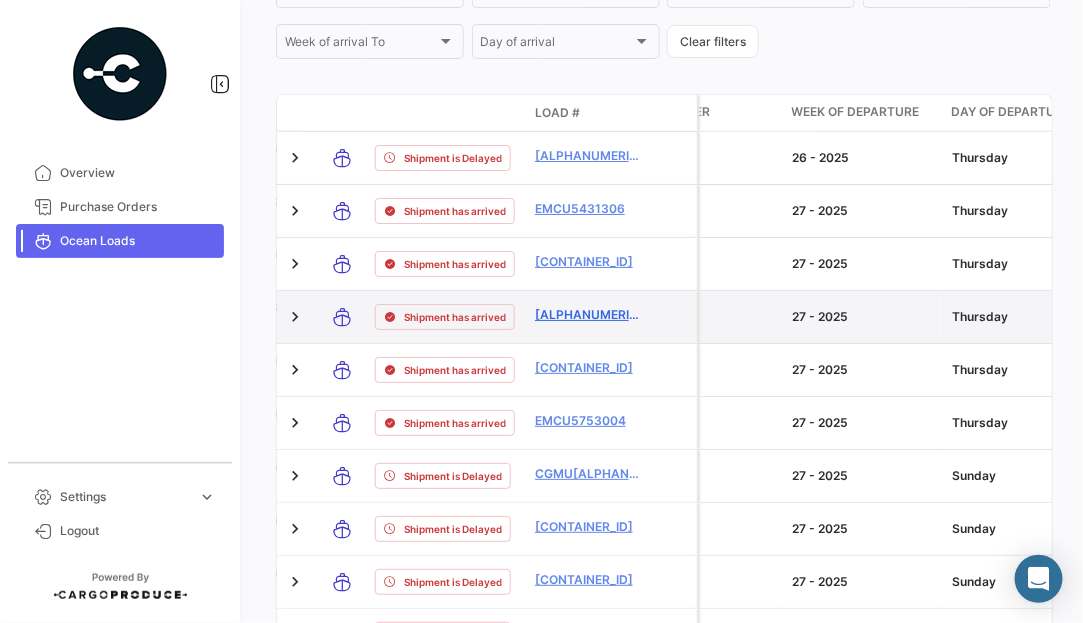 click on "[ALPHANUMERIC]" 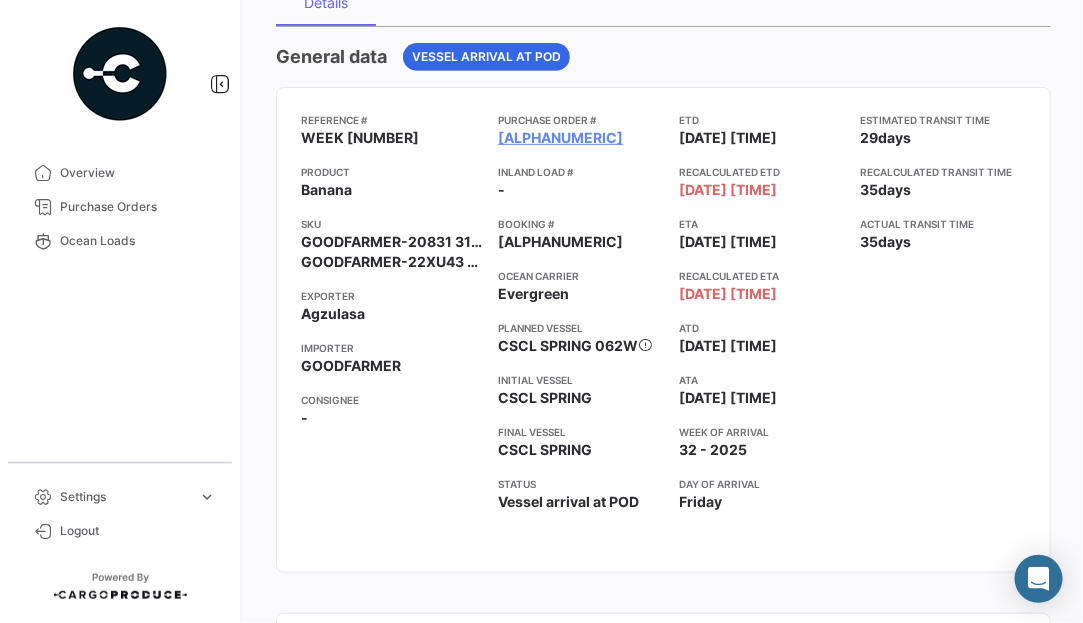 scroll, scrollTop: 0, scrollLeft: 0, axis: both 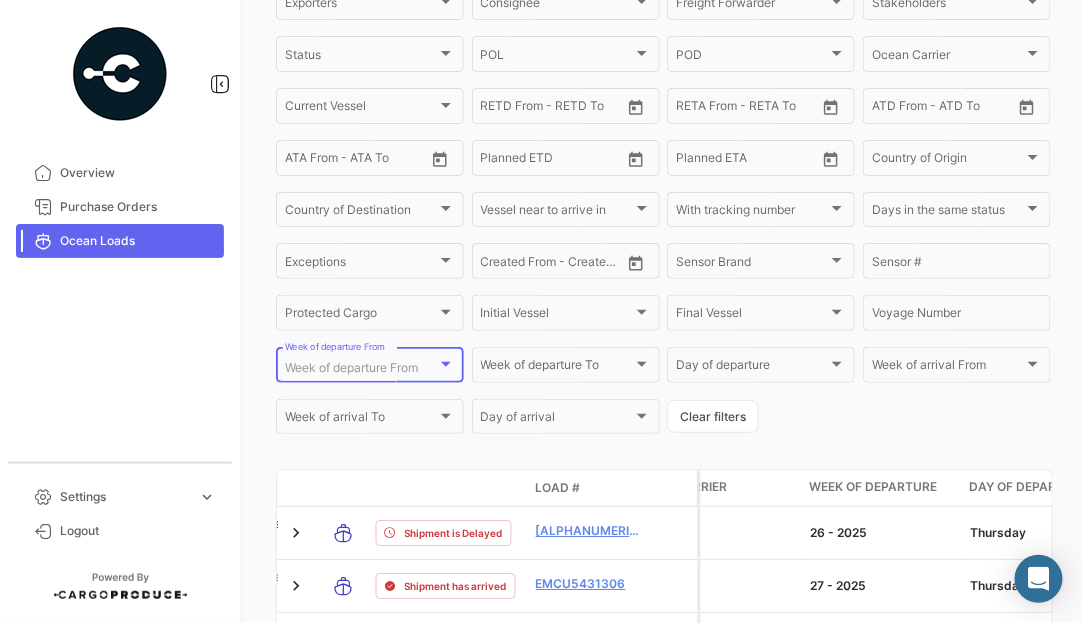 click on "Week of departure
From" at bounding box center [351, 367] 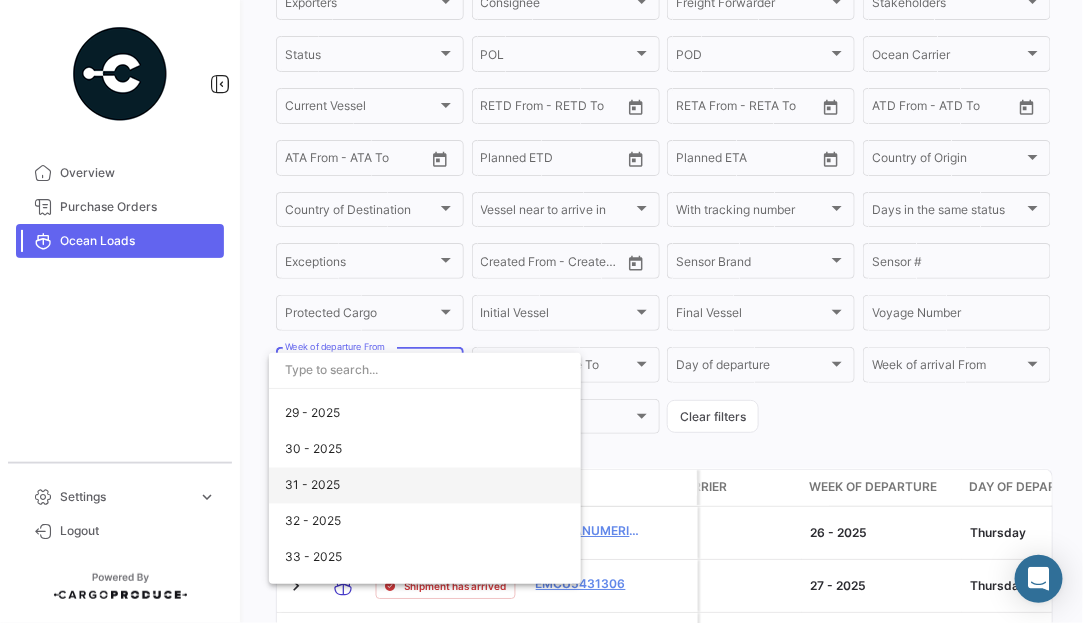scroll, scrollTop: 3100, scrollLeft: 0, axis: vertical 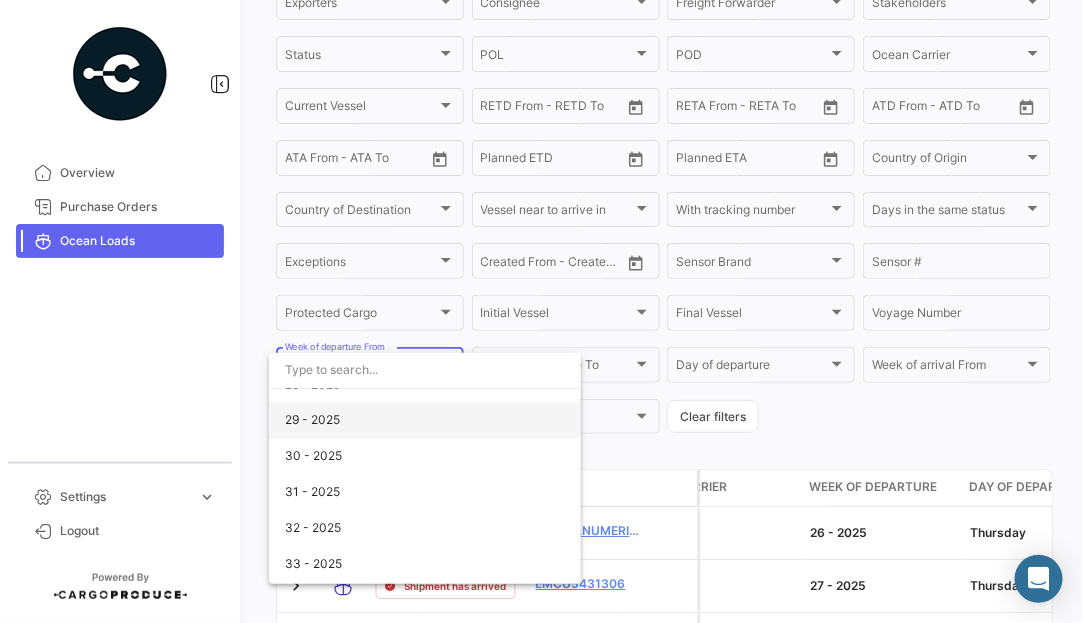 click on "29 - 2025" at bounding box center (312, 420) 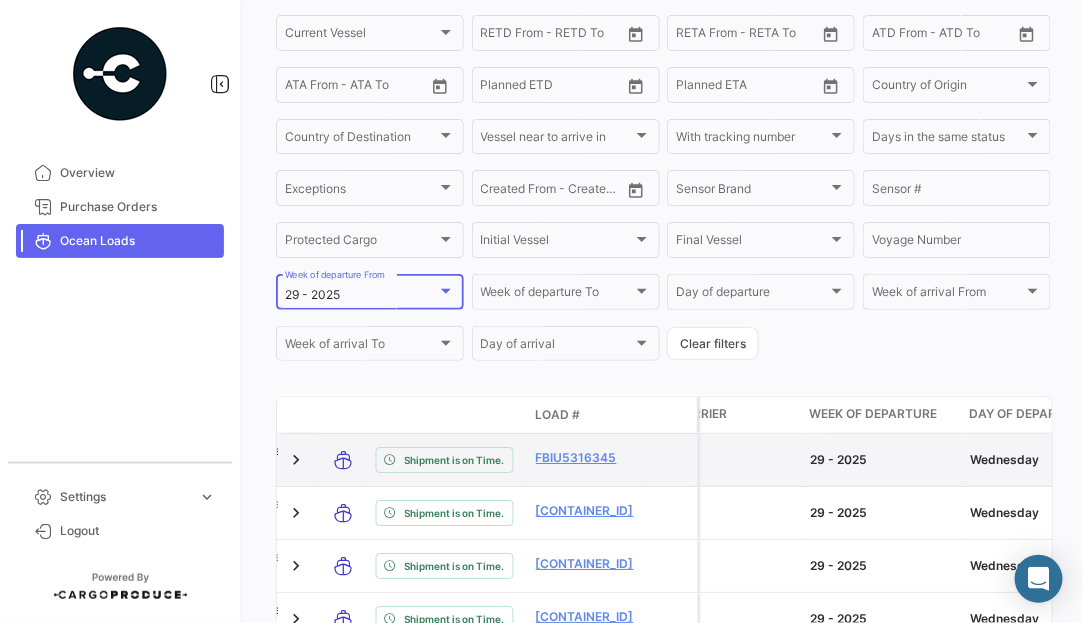 scroll, scrollTop: 499, scrollLeft: 0, axis: vertical 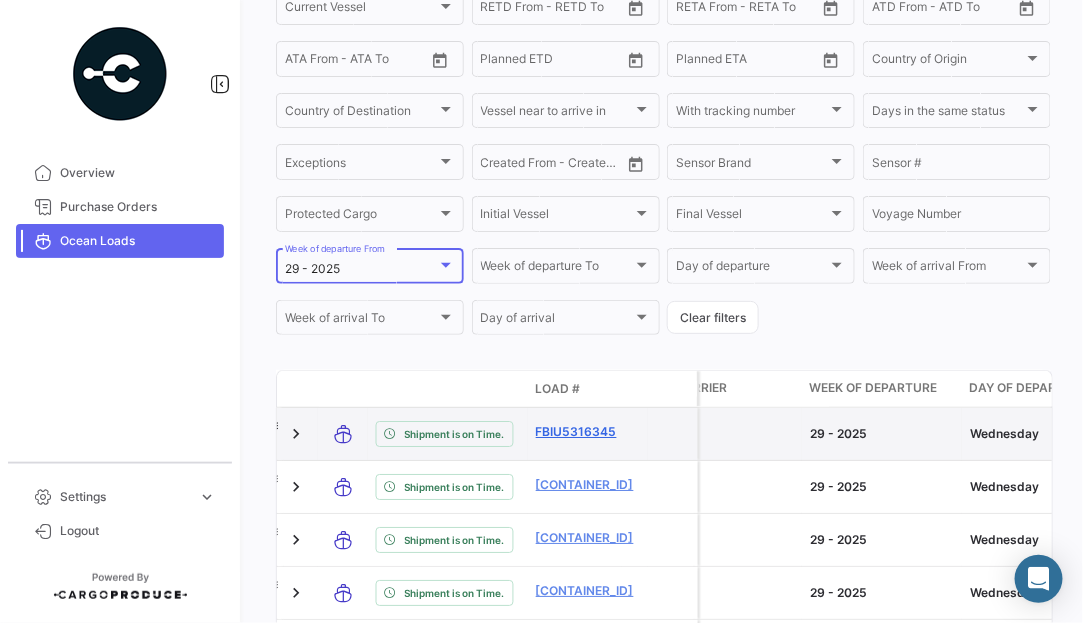 click on "FBIU5316345" 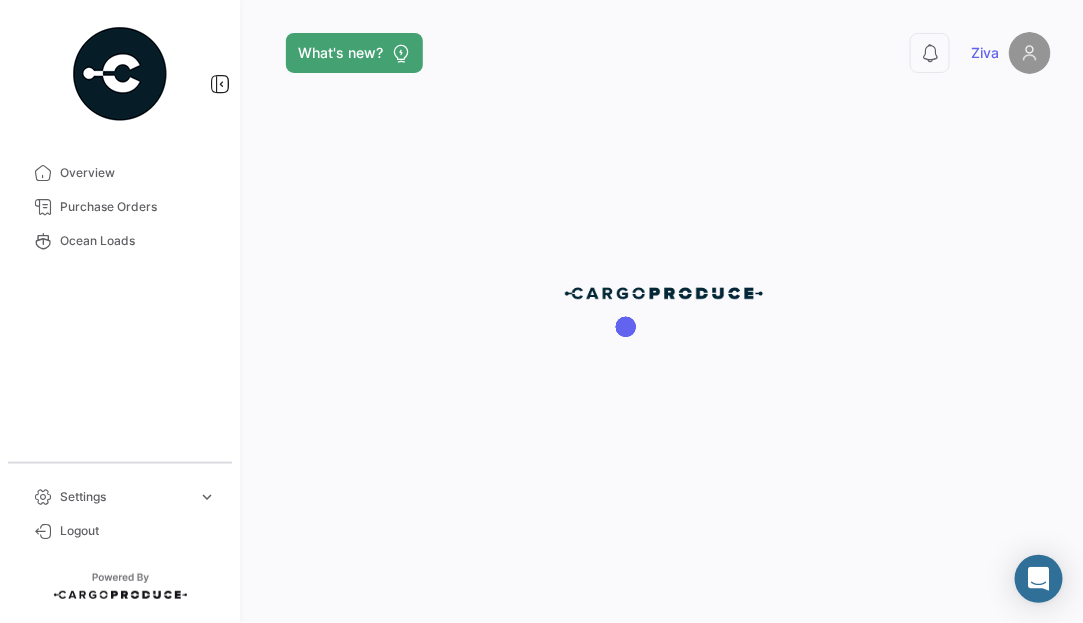 scroll, scrollTop: 0, scrollLeft: 0, axis: both 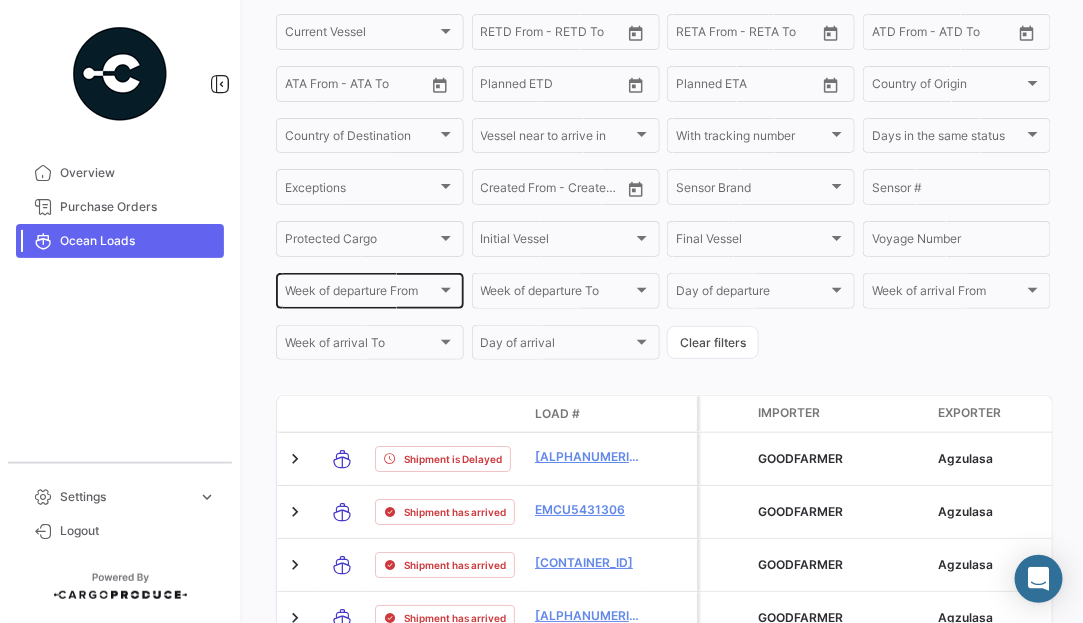 click on "Week of departure From Week of departure From" 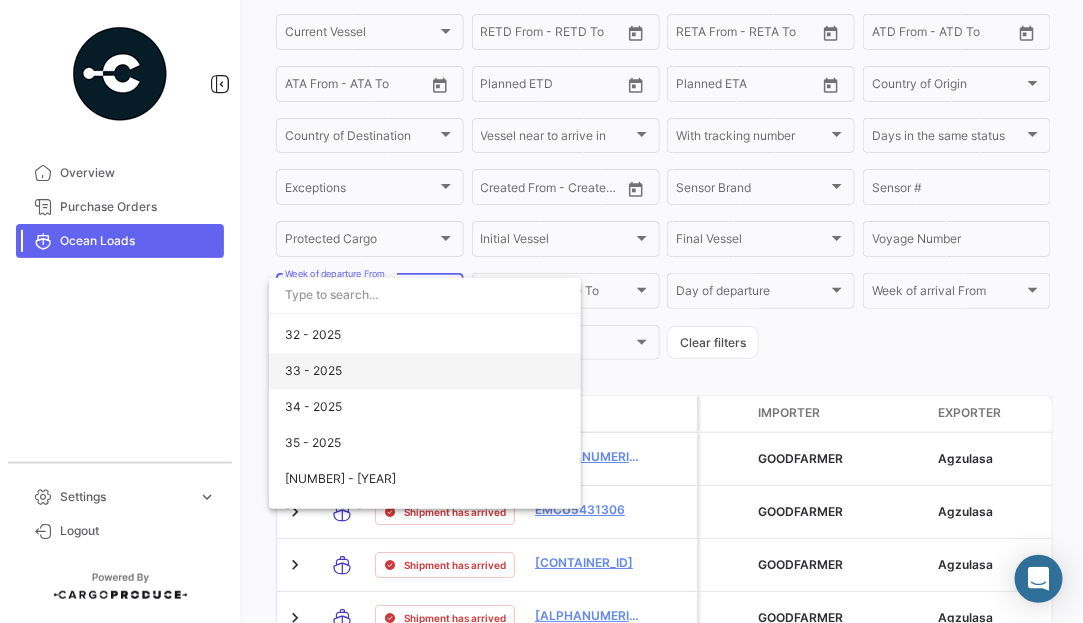 scroll, scrollTop: 3100, scrollLeft: 0, axis: vertical 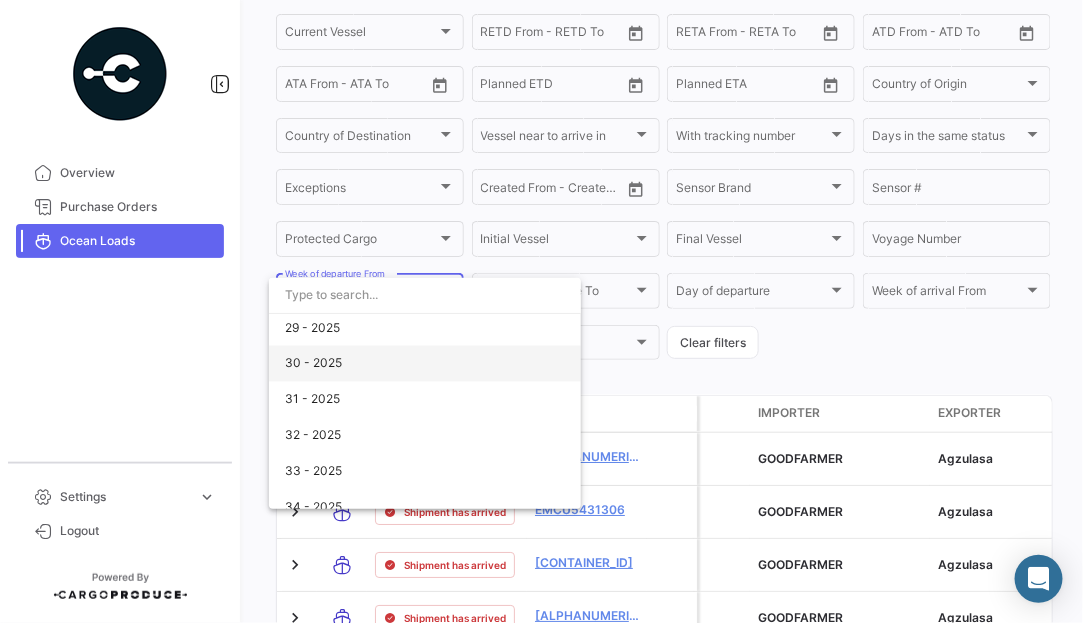 click on "30 - 2025" at bounding box center [425, 364] 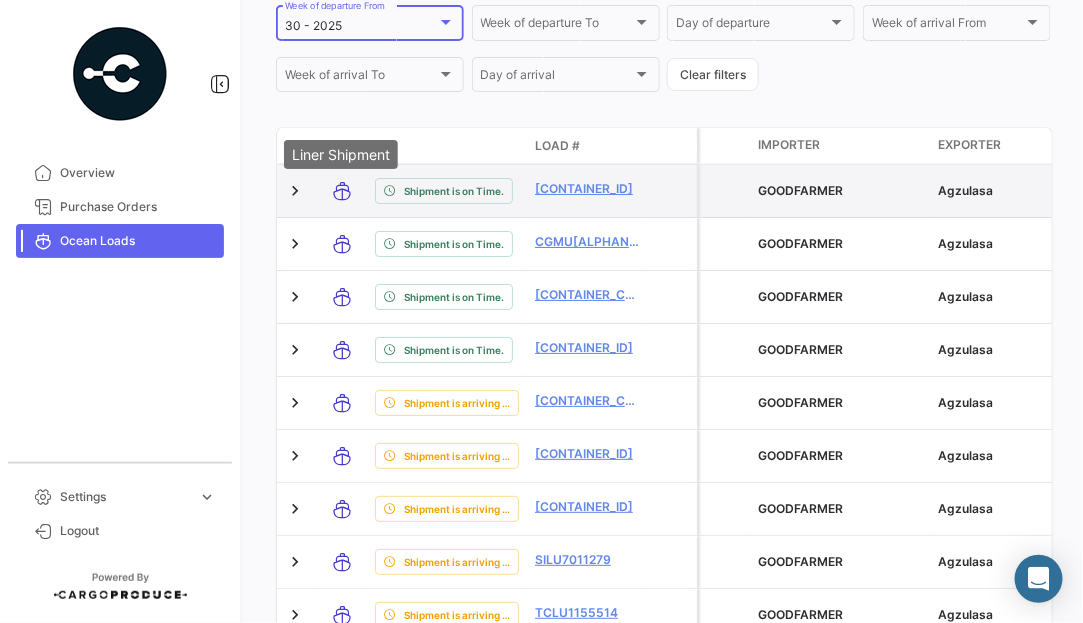 click 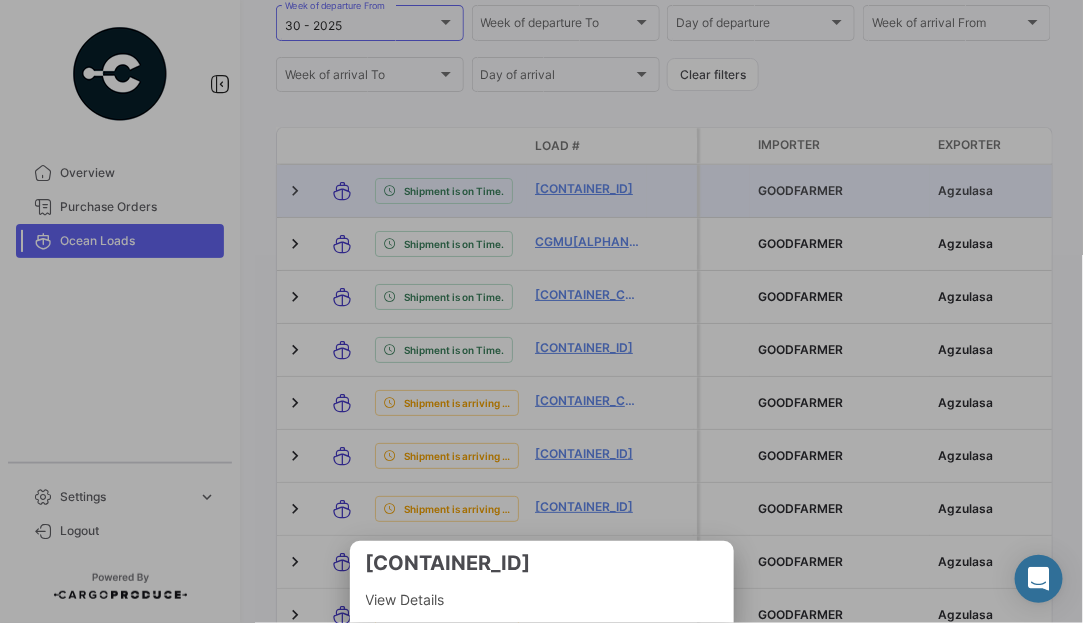 scroll, scrollTop: 692, scrollLeft: 0, axis: vertical 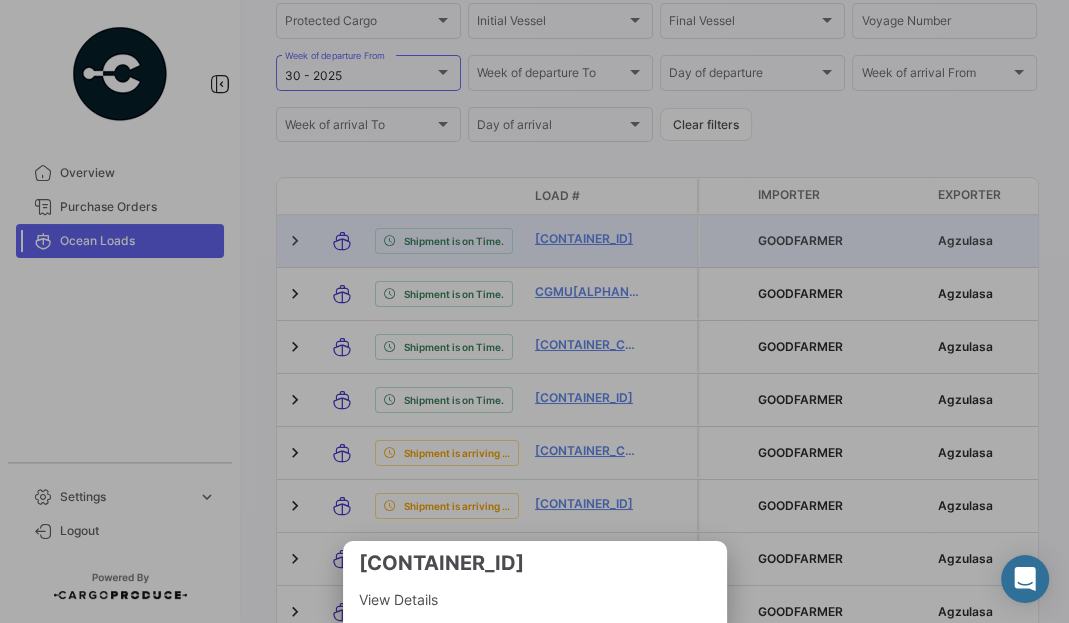 click at bounding box center [534, 311] 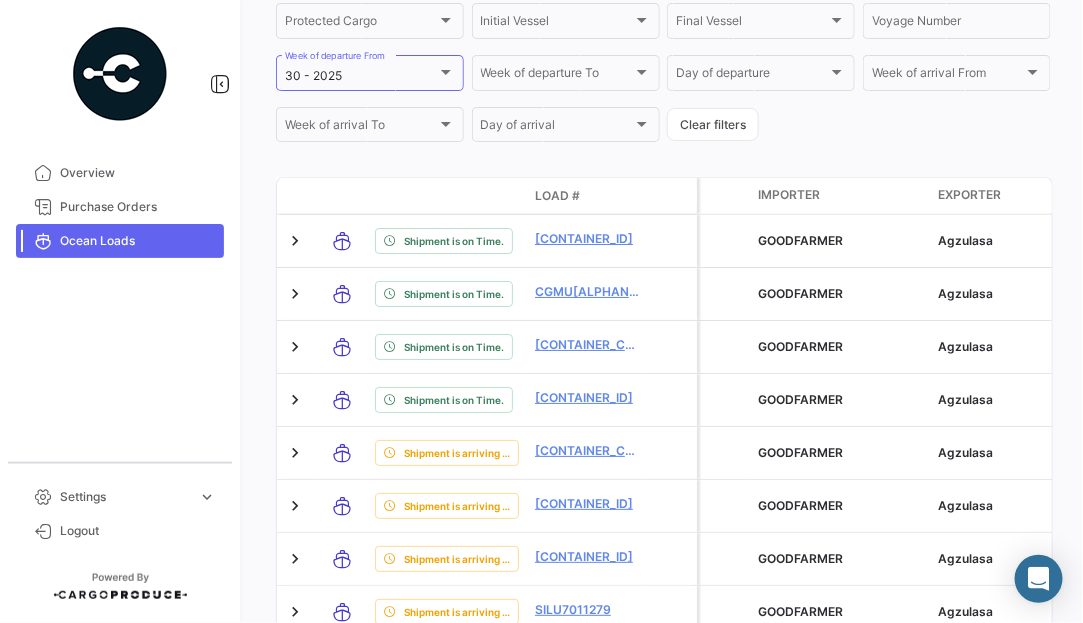 scroll, scrollTop: 742, scrollLeft: 0, axis: vertical 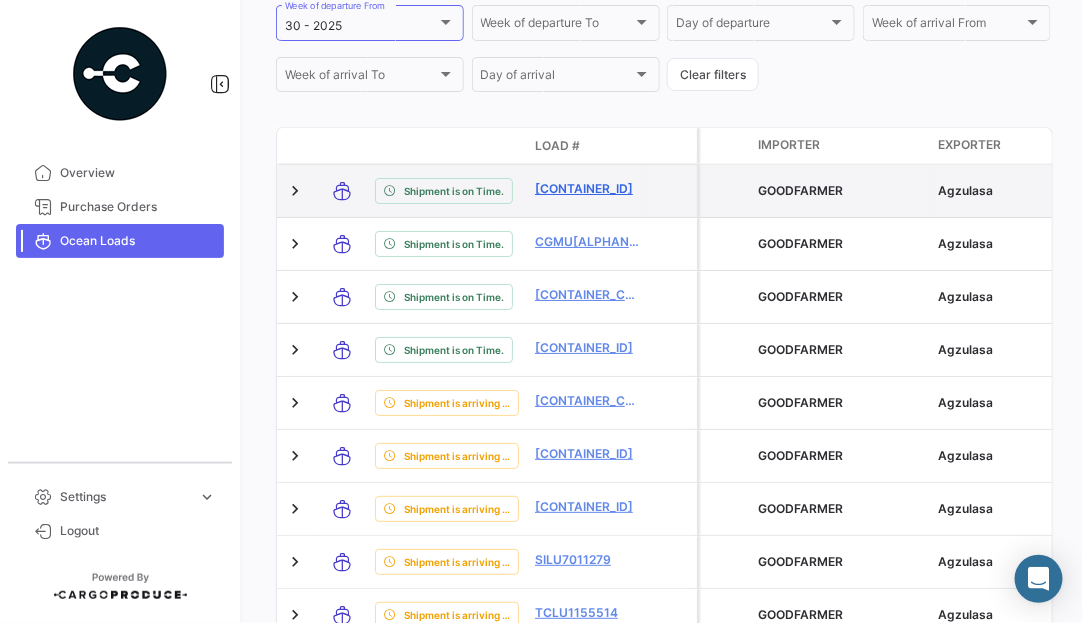 click on "[CONTAINER_ID]" 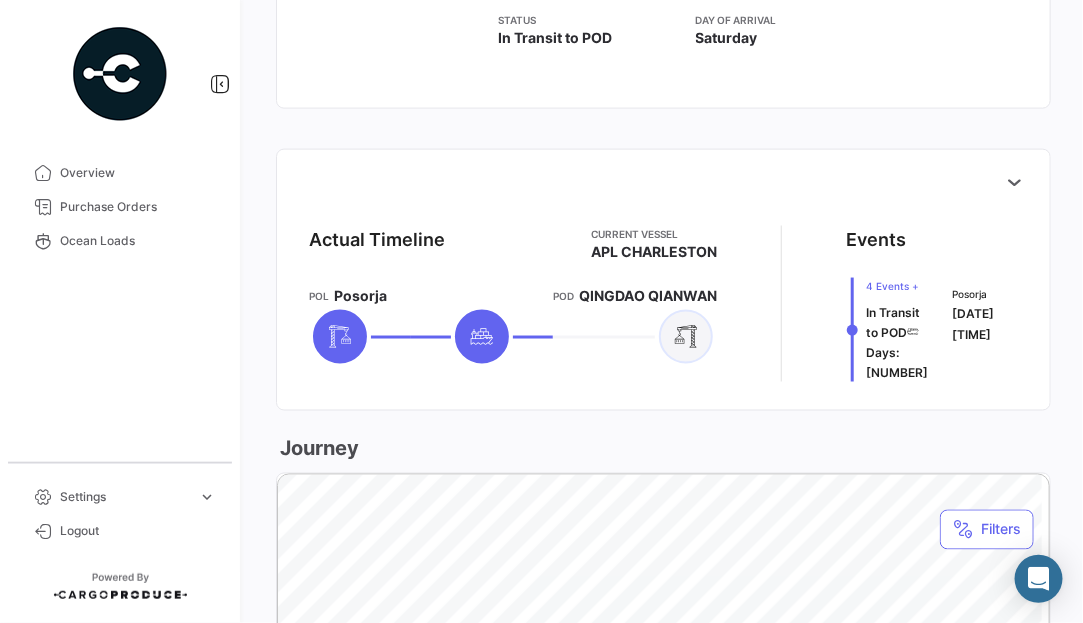 scroll, scrollTop: 164, scrollLeft: 0, axis: vertical 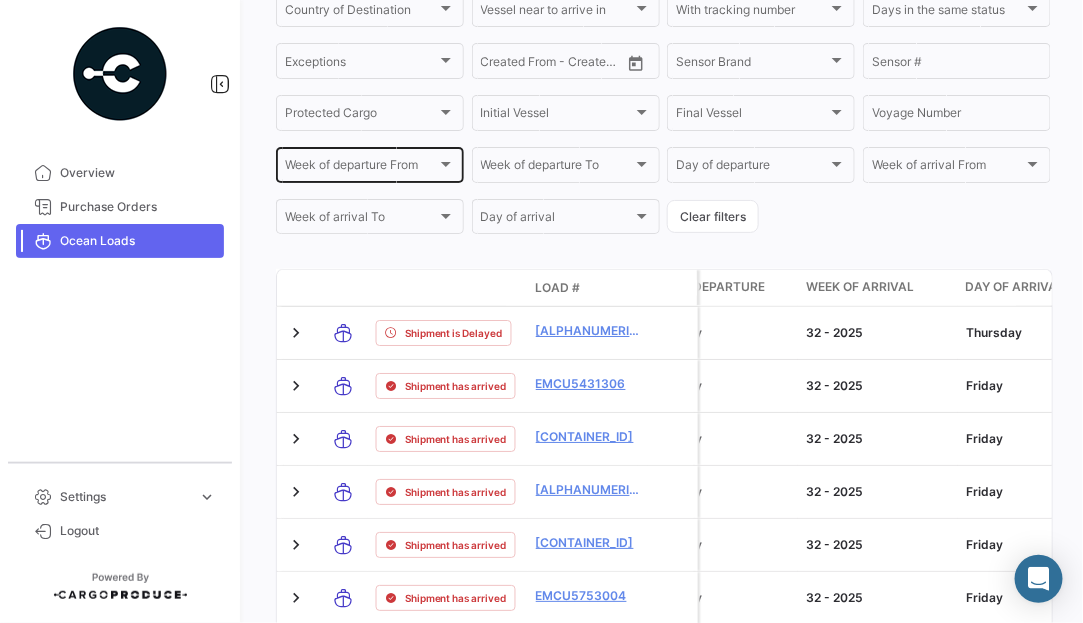 click on "Week of departure From Week of departure From" 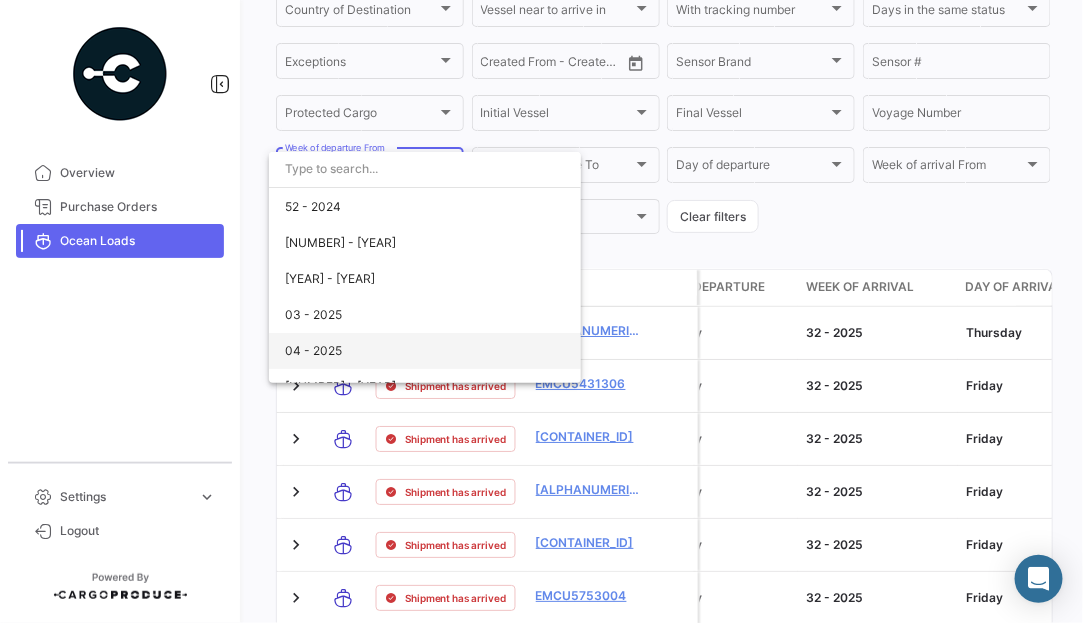 scroll, scrollTop: 3000, scrollLeft: 0, axis: vertical 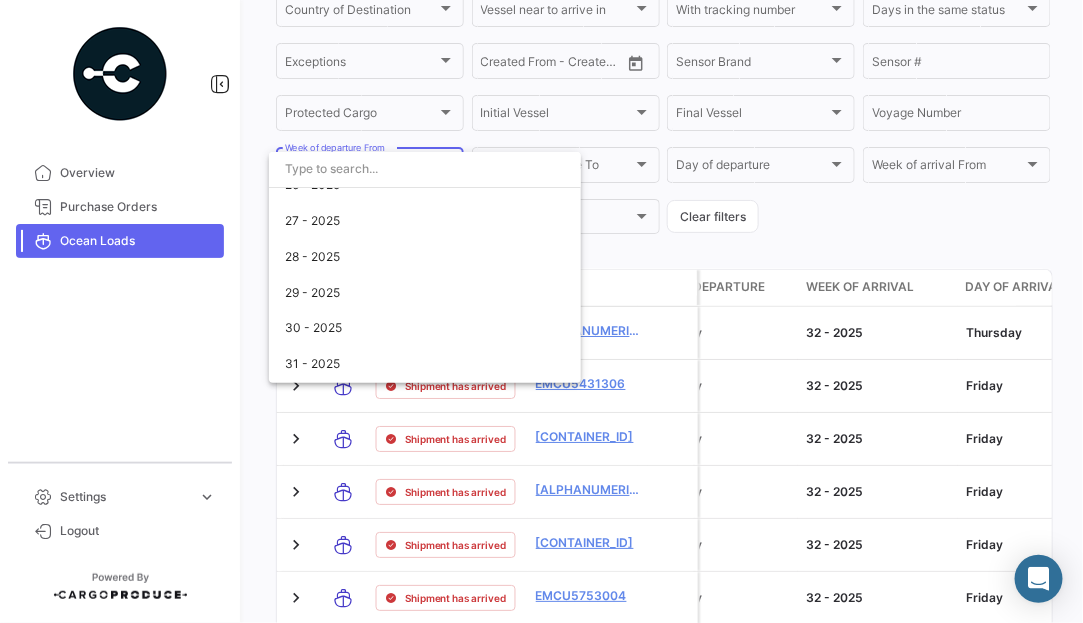 click at bounding box center [541, 311] 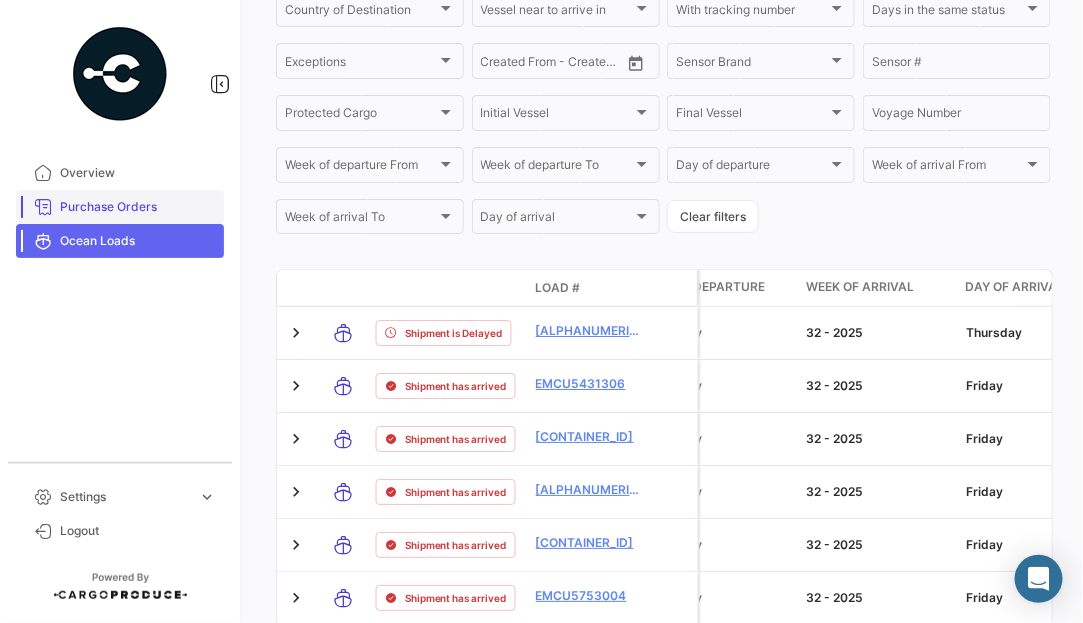 click on "Purchase Orders" at bounding box center [138, 207] 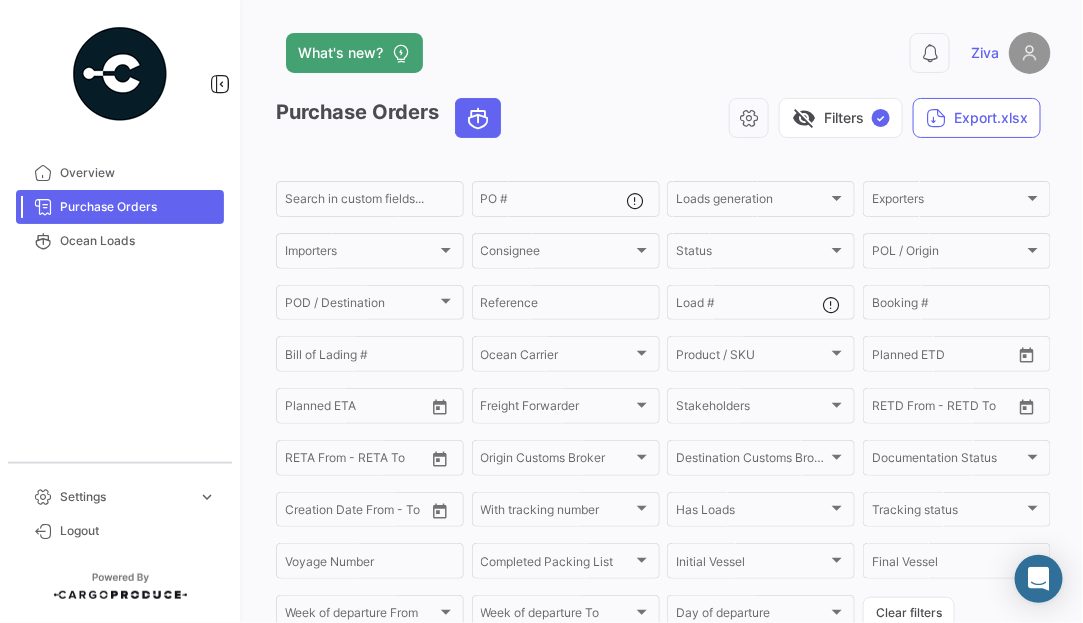 scroll, scrollTop: 170, scrollLeft: 0, axis: vertical 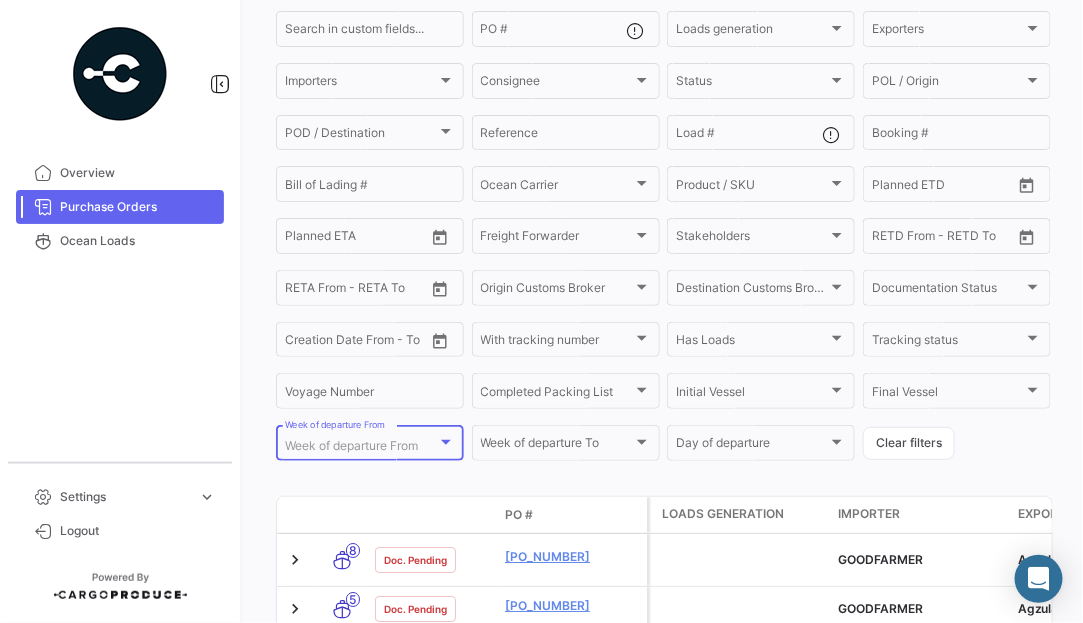 click on "Week of departure
From" at bounding box center (351, 445) 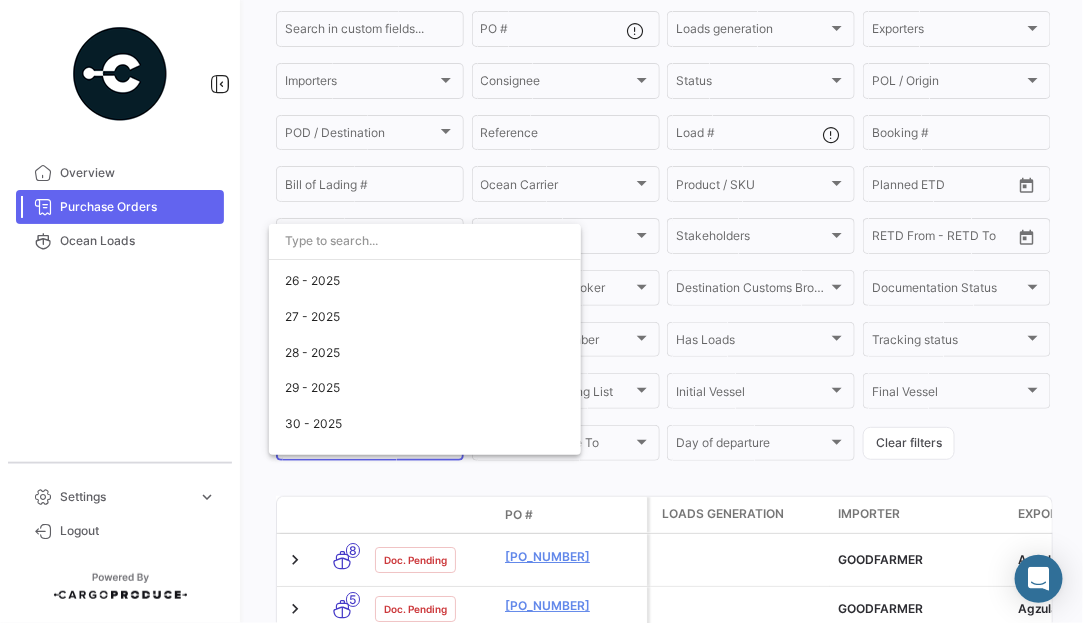 scroll, scrollTop: 3000, scrollLeft: 0, axis: vertical 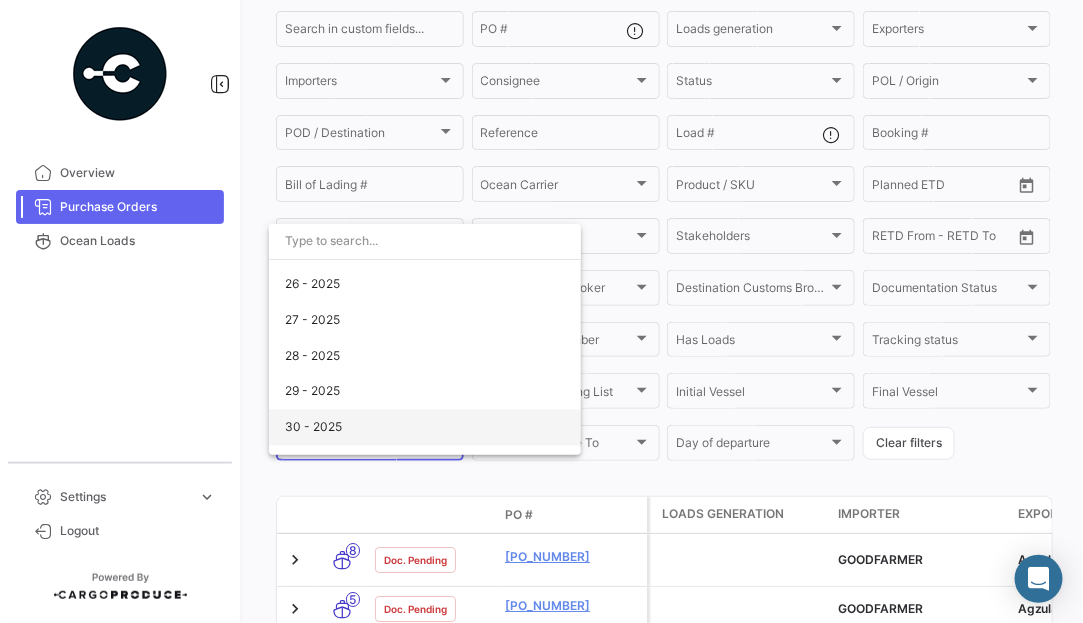 click on "30 - 2025" at bounding box center [425, 428] 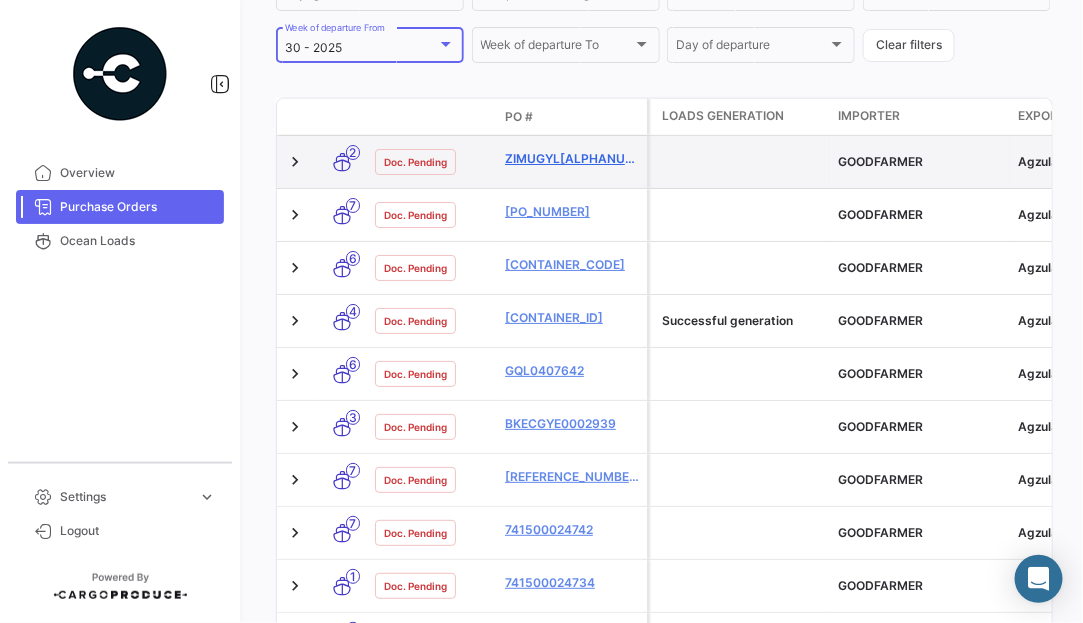 scroll, scrollTop: 570, scrollLeft: 0, axis: vertical 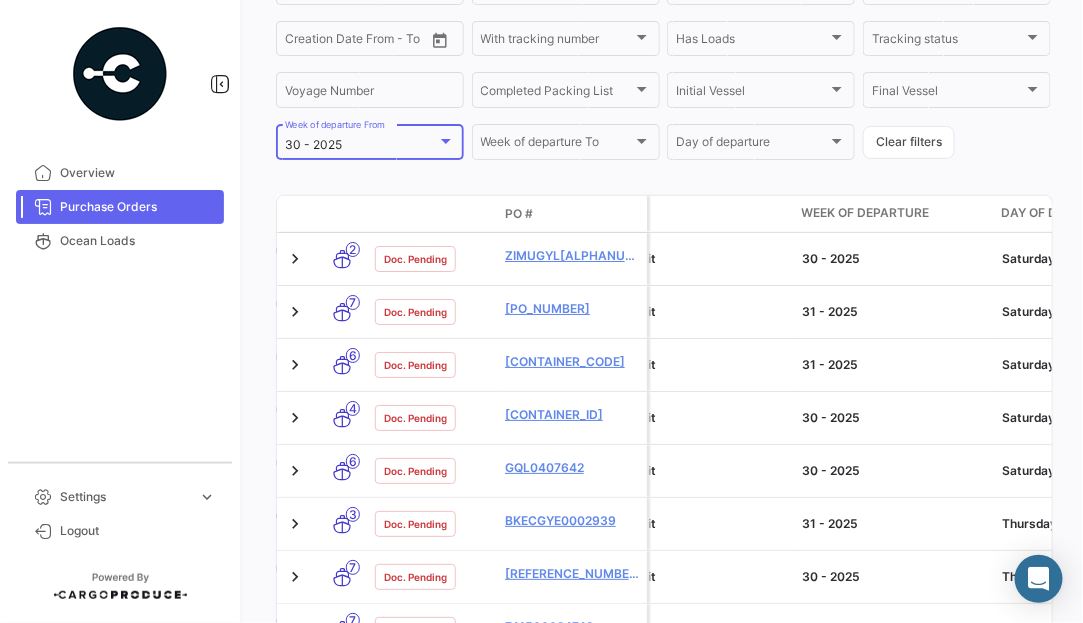 click on "30 - 2025" at bounding box center [361, 145] 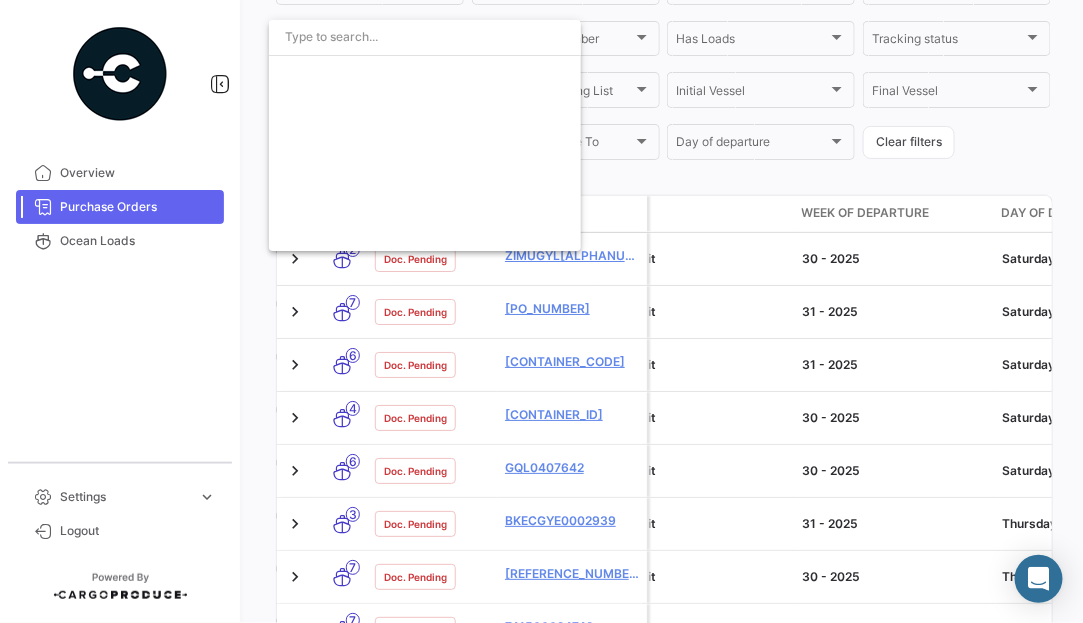 scroll, scrollTop: 3159, scrollLeft: 0, axis: vertical 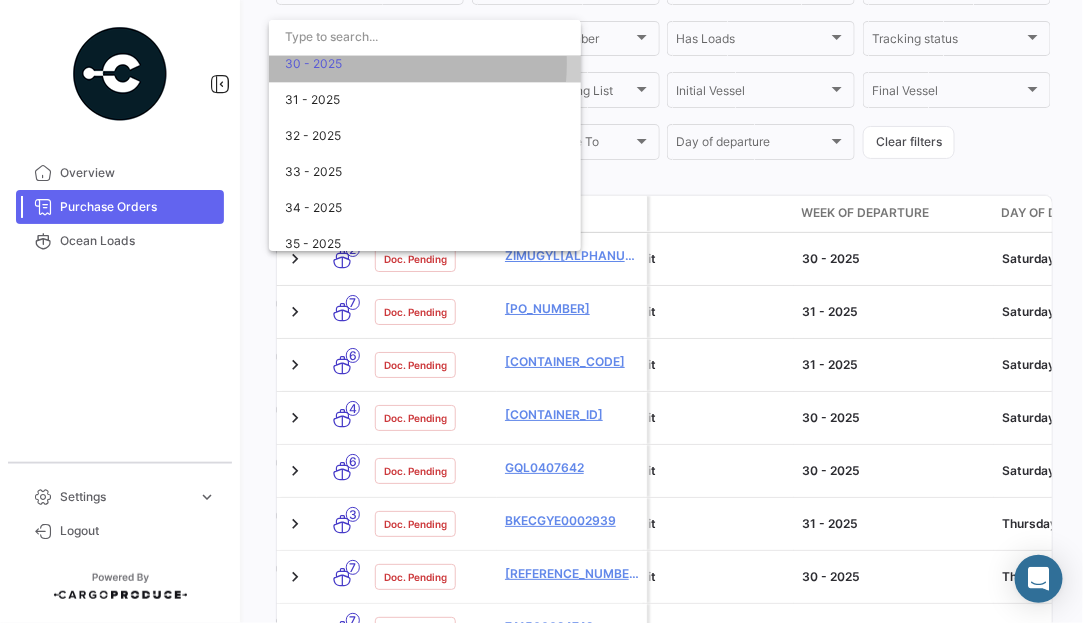 click on "30 - 2025" at bounding box center [425, 65] 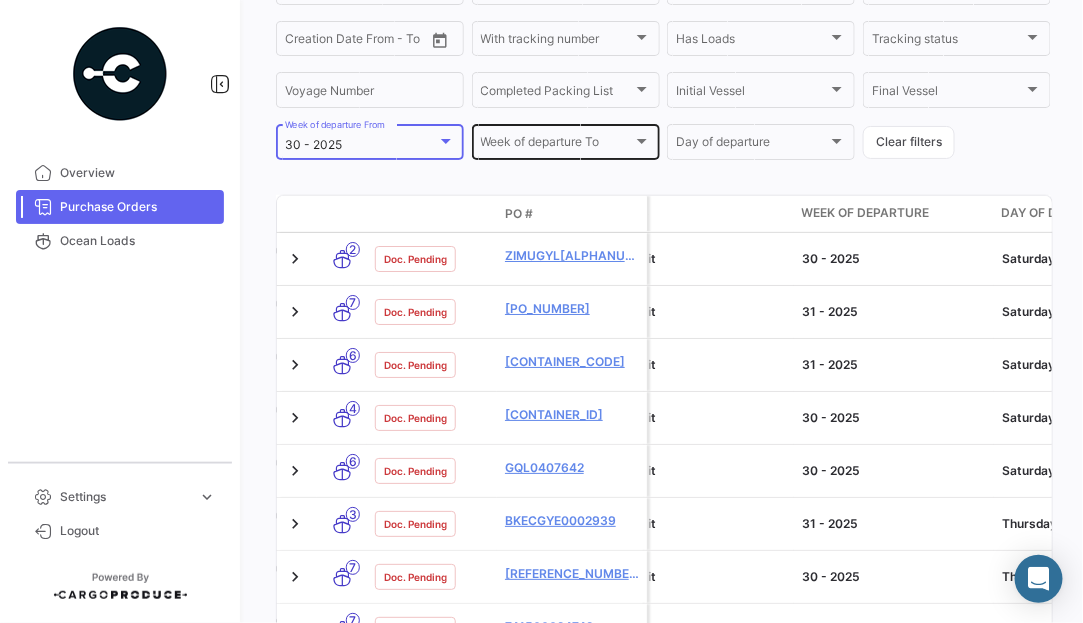 click on "Week of departure
To" at bounding box center (557, 145) 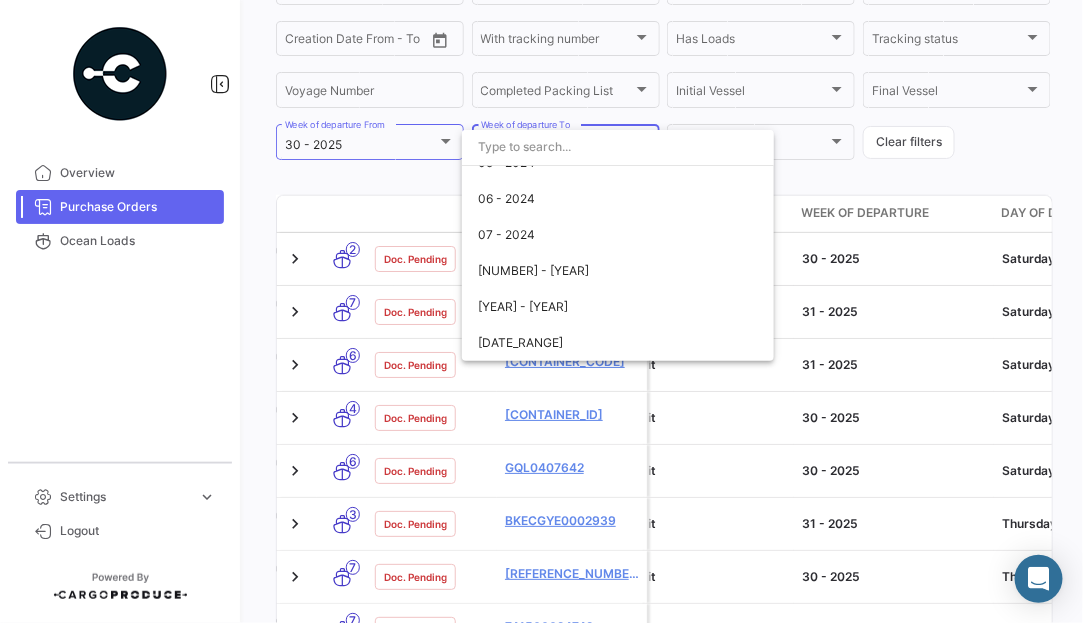 scroll, scrollTop: 499, scrollLeft: 0, axis: vertical 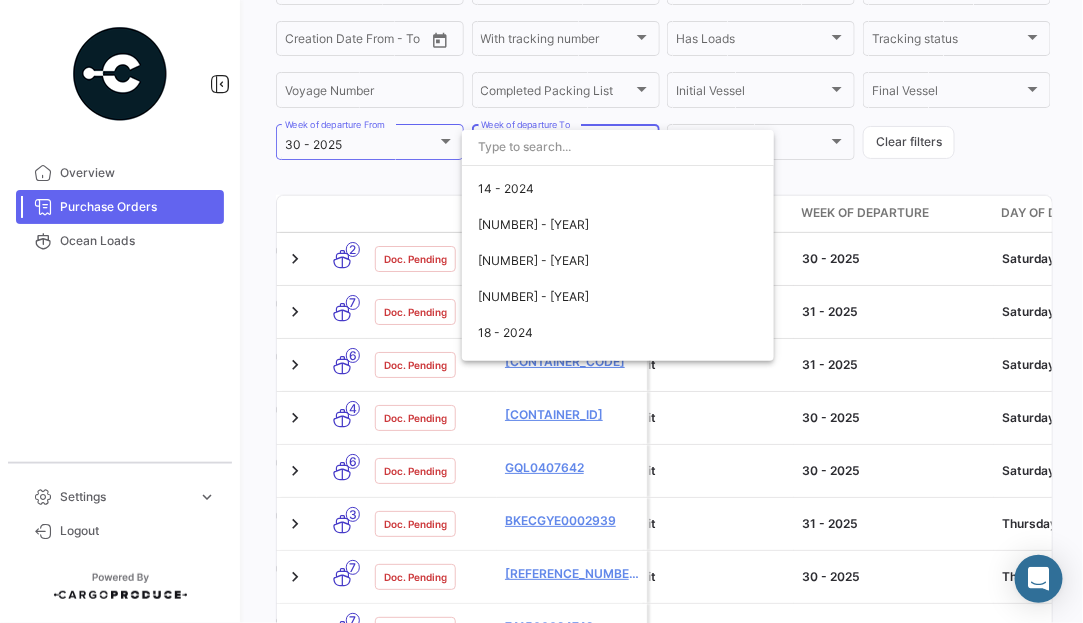 click at bounding box center (541, 311) 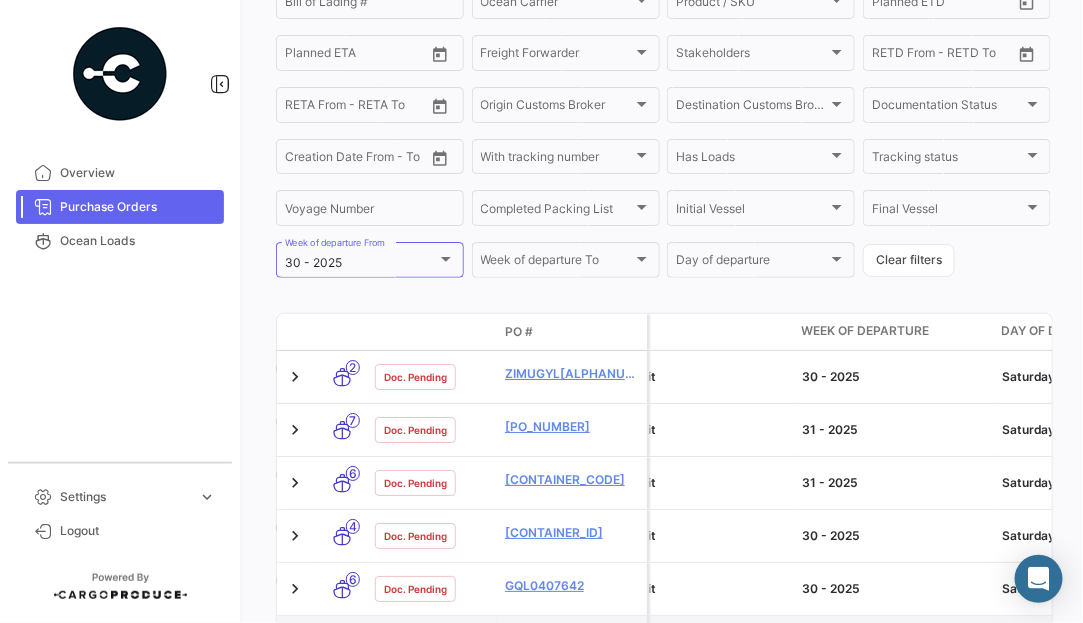 scroll, scrollTop: 771, scrollLeft: 0, axis: vertical 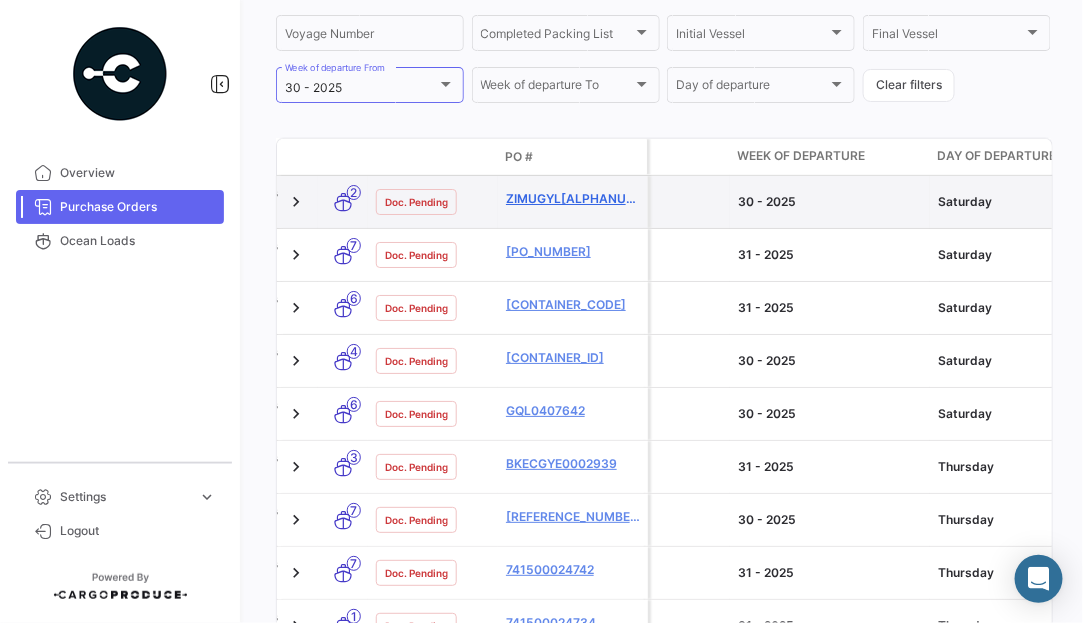 click on "ZIMUGYL[ALPHANUMERIC]" 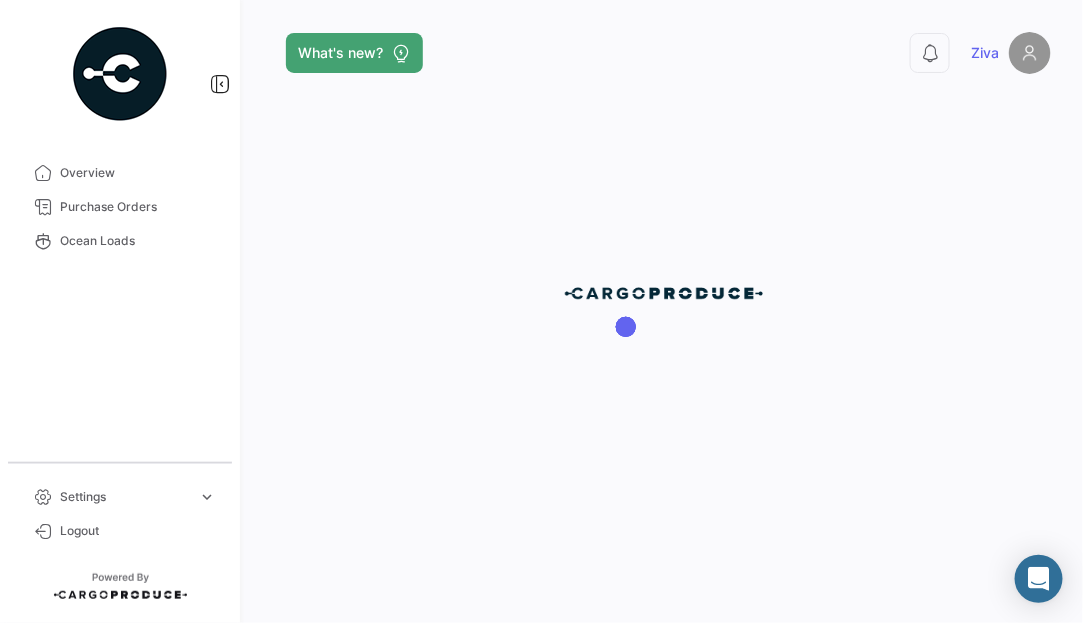 scroll, scrollTop: 0, scrollLeft: 0, axis: both 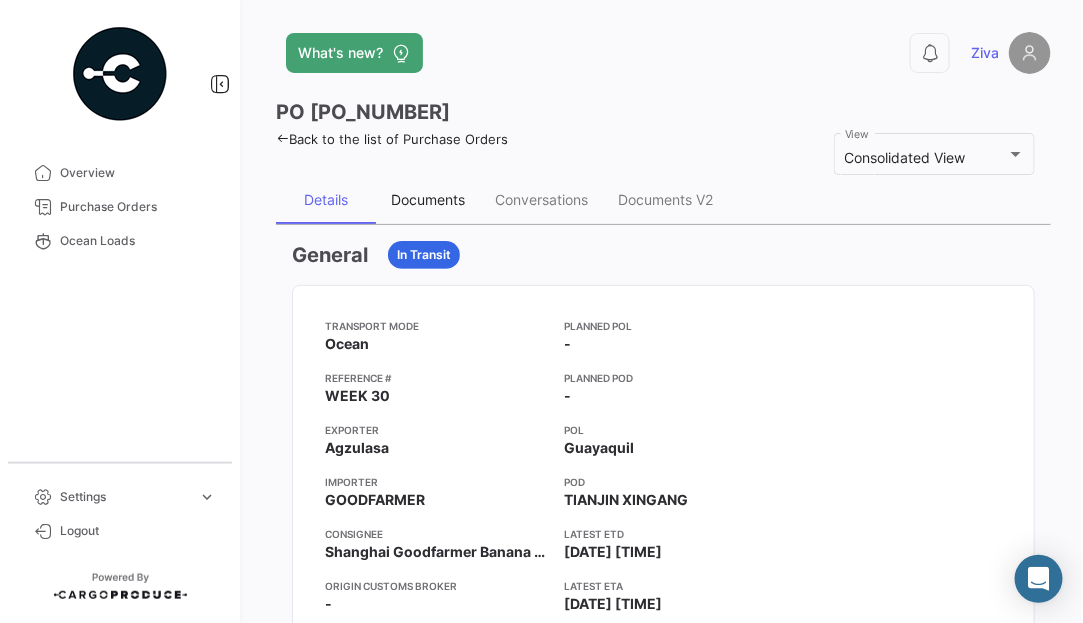 click on "Documents" at bounding box center [428, 199] 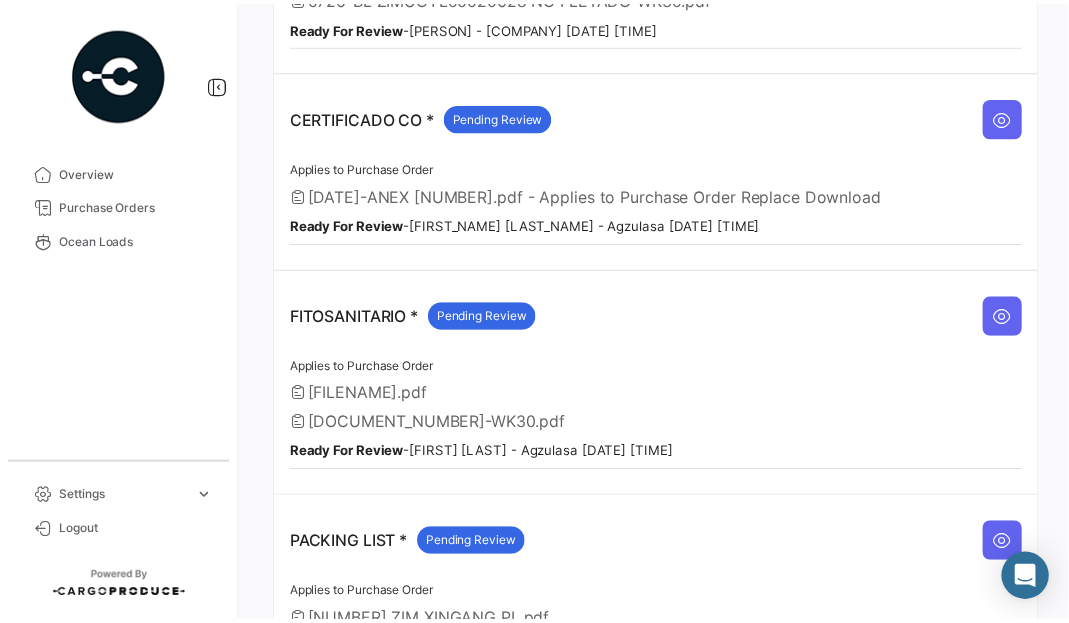scroll, scrollTop: 400, scrollLeft: 0, axis: vertical 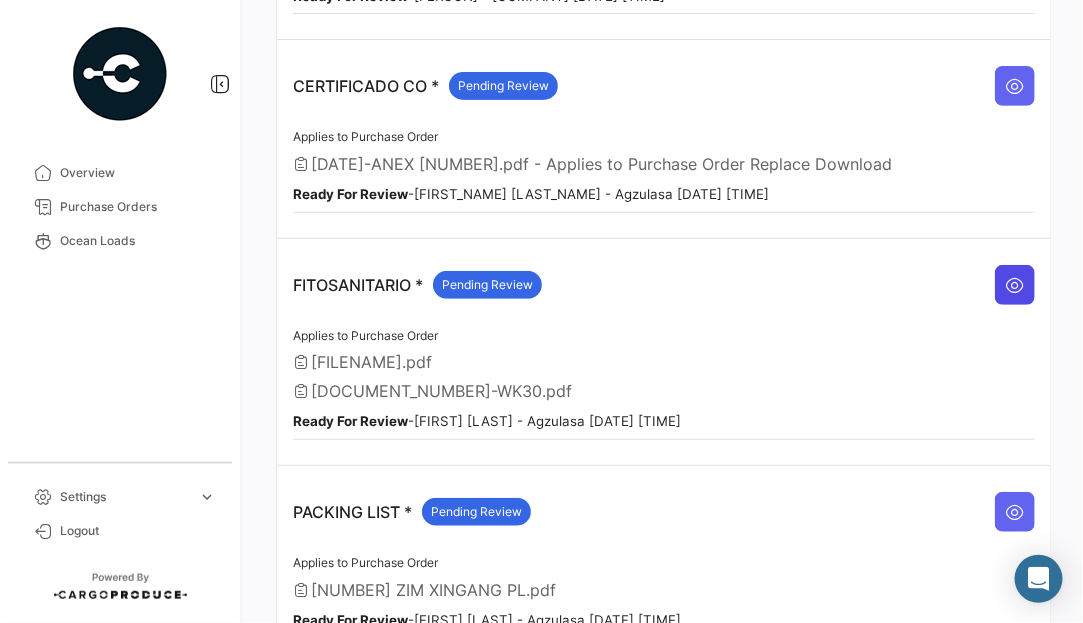 click at bounding box center (1015, 285) 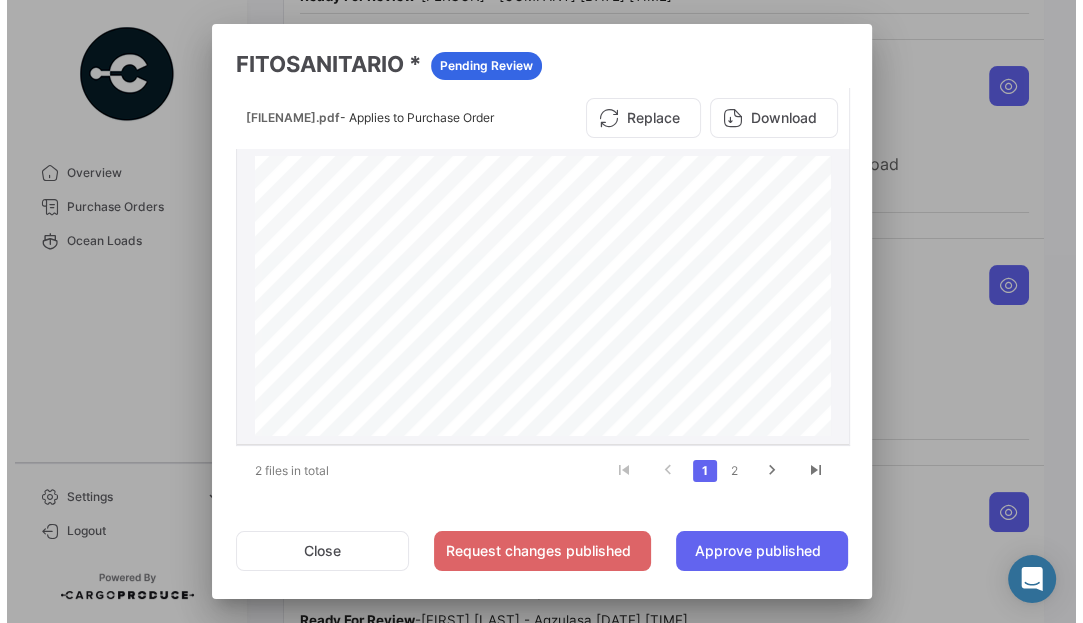 scroll, scrollTop: 543, scrollLeft: 0, axis: vertical 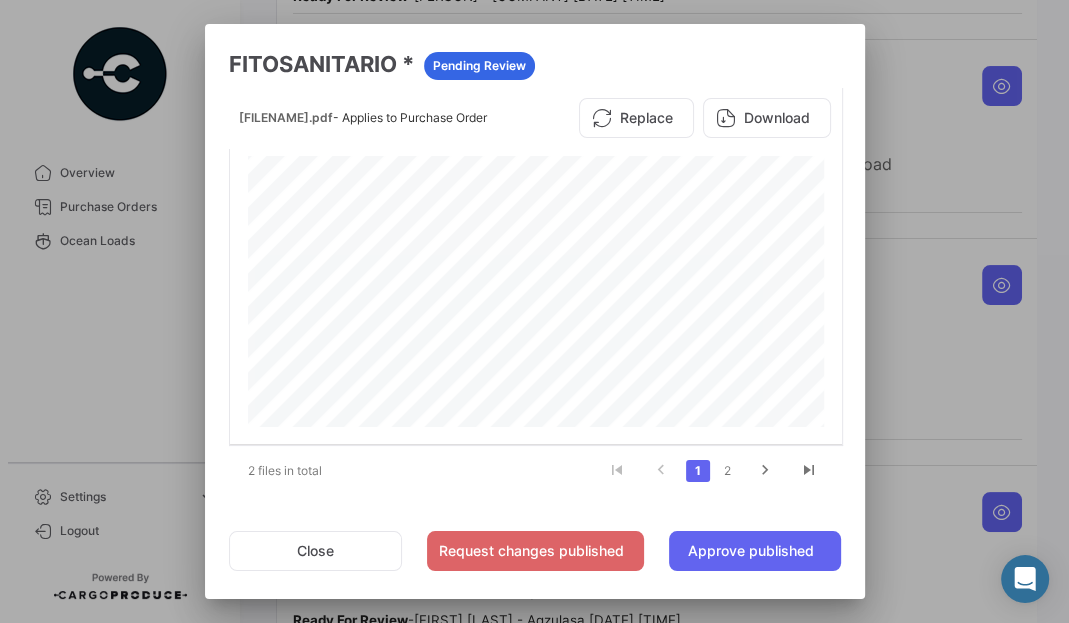 click at bounding box center [534, 311] 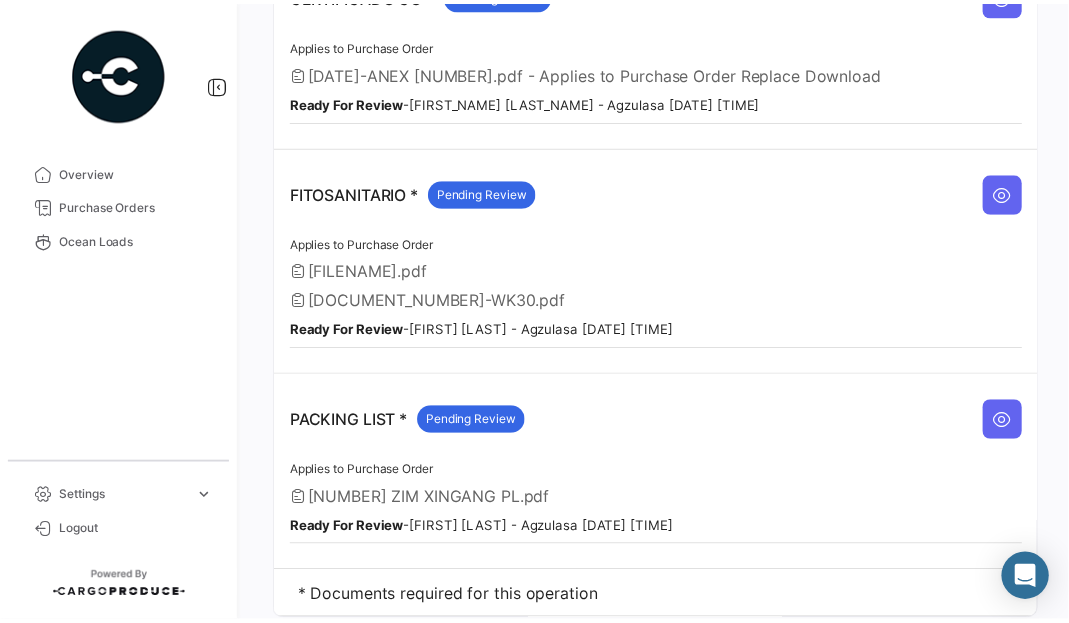 scroll, scrollTop: 550, scrollLeft: 0, axis: vertical 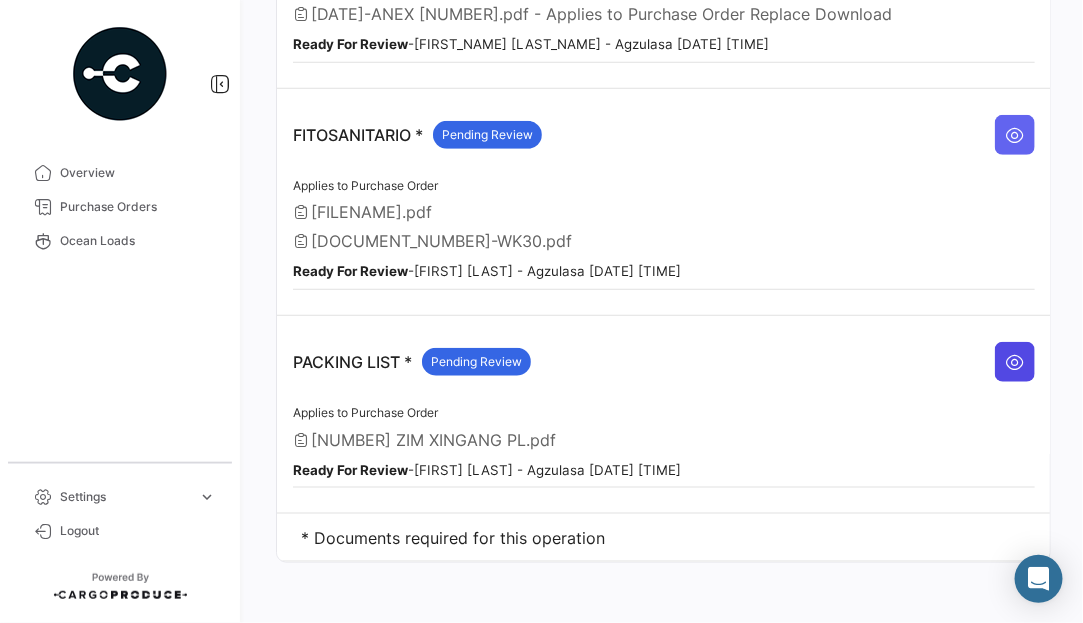 click at bounding box center (1015, 362) 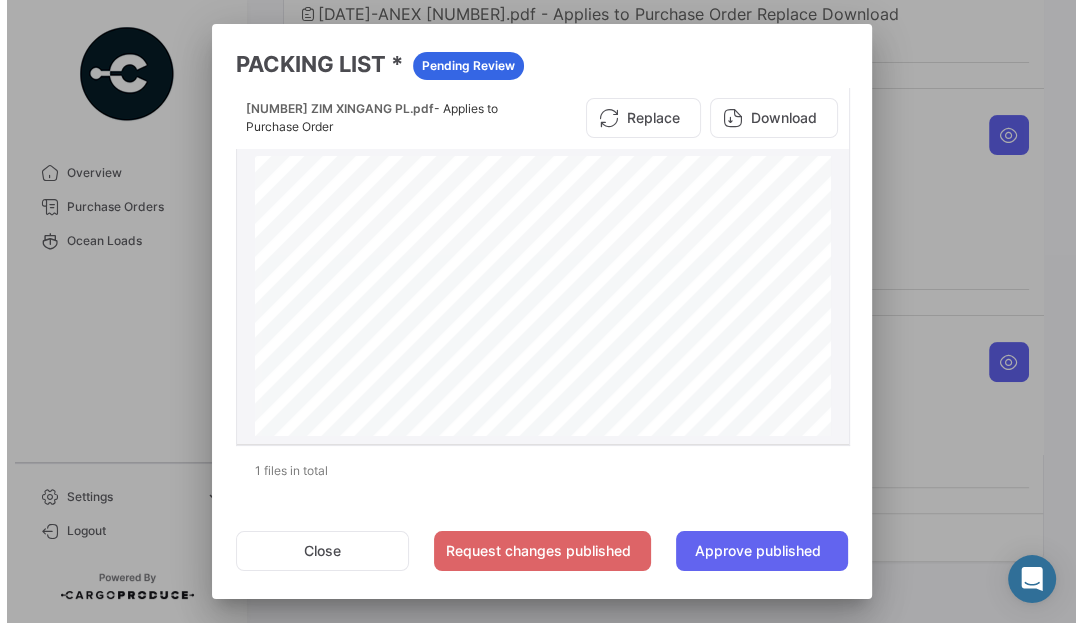 scroll, scrollTop: 543, scrollLeft: 0, axis: vertical 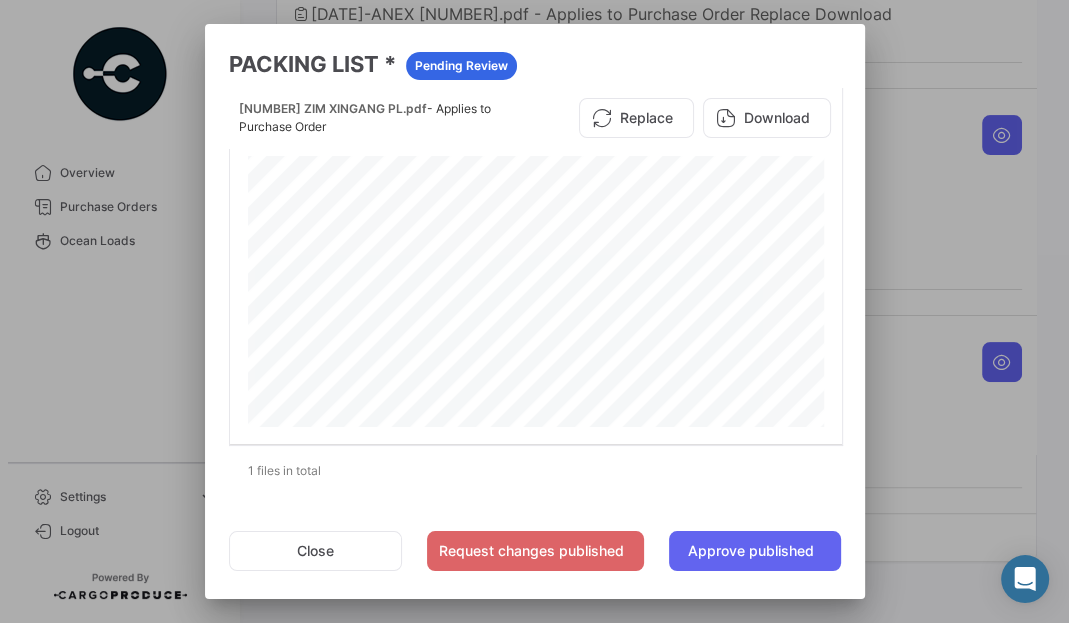 drag, startPoint x: 977, startPoint y: 278, endPoint x: 969, endPoint y: 292, distance: 16.124516 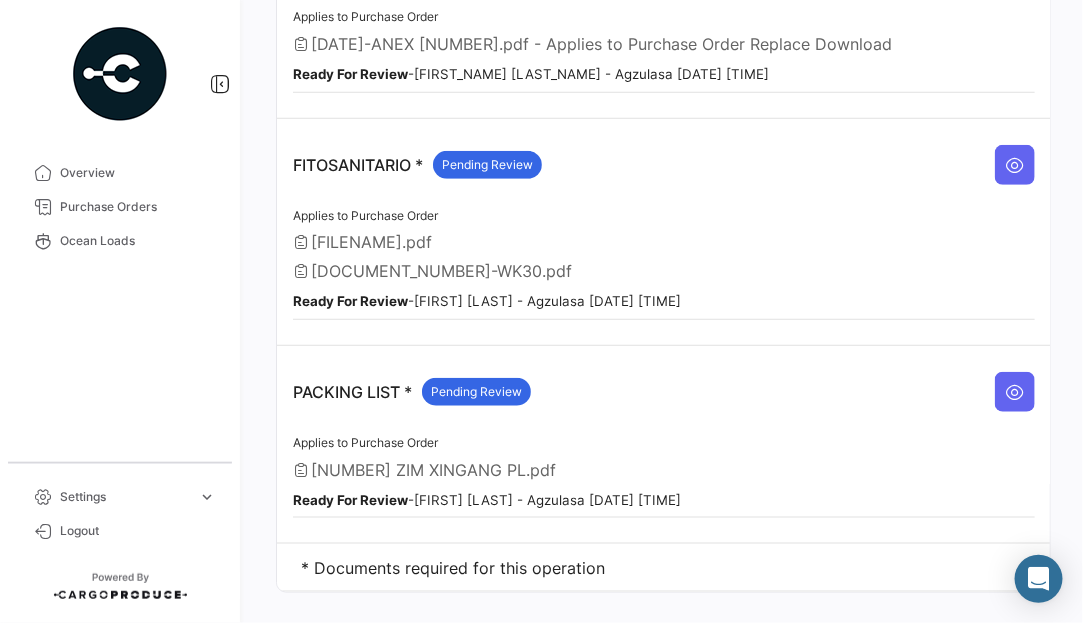 scroll, scrollTop: 550, scrollLeft: 0, axis: vertical 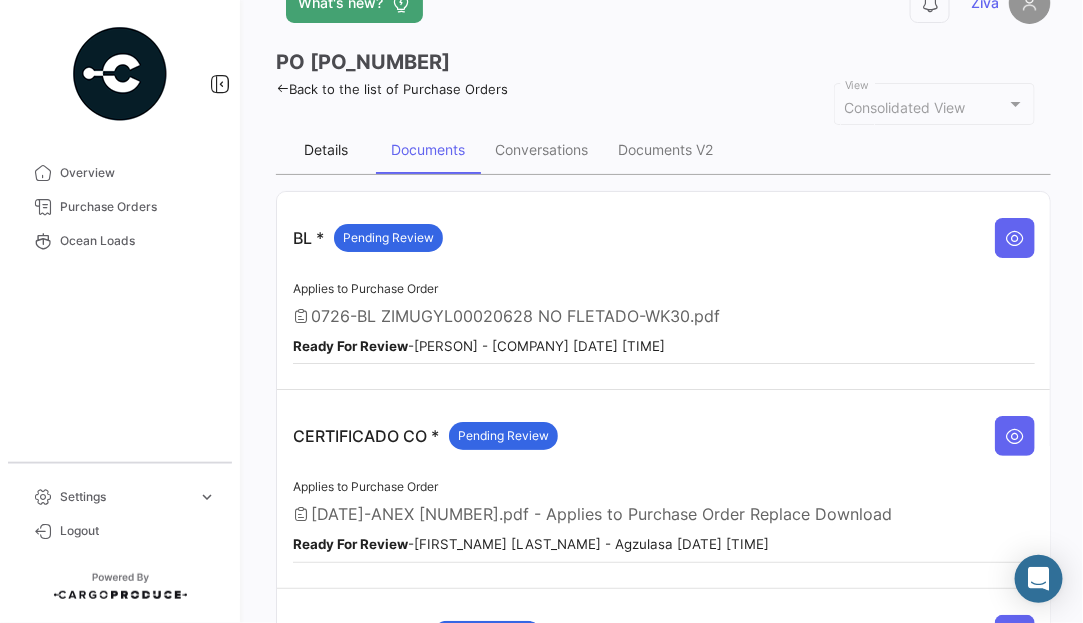 click on "Details" at bounding box center [326, 150] 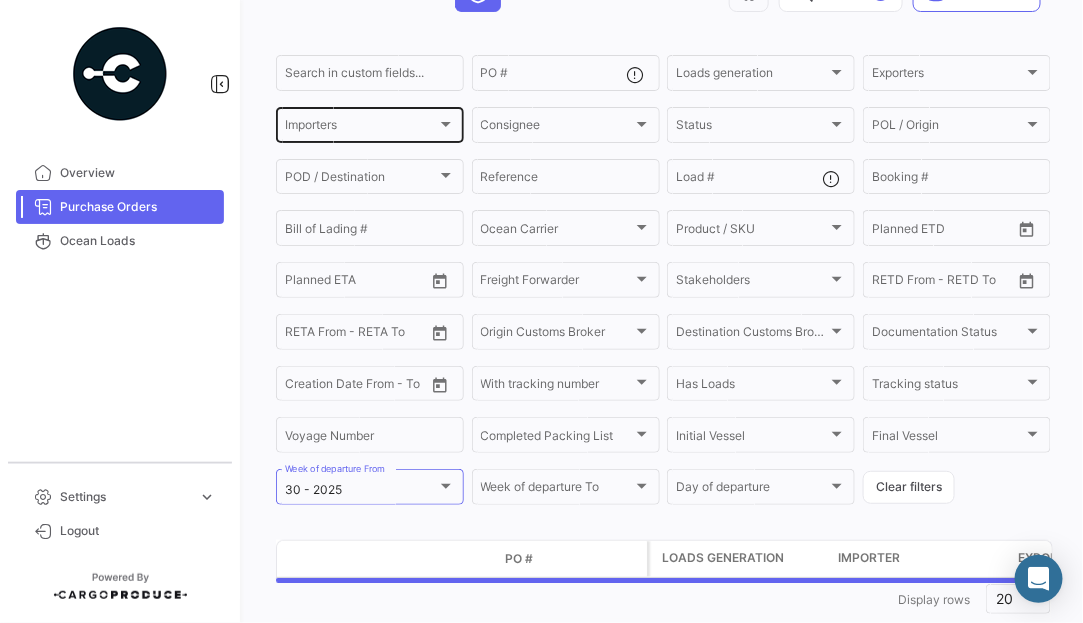 scroll, scrollTop: 170, scrollLeft: 0, axis: vertical 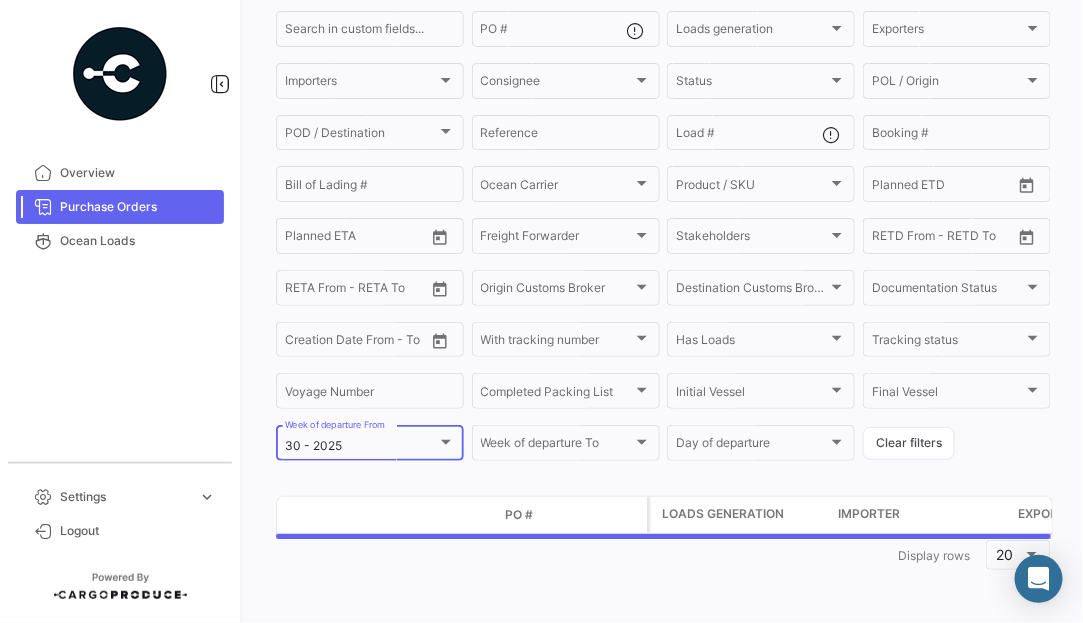 click on "30 - 2025" at bounding box center (361, 446) 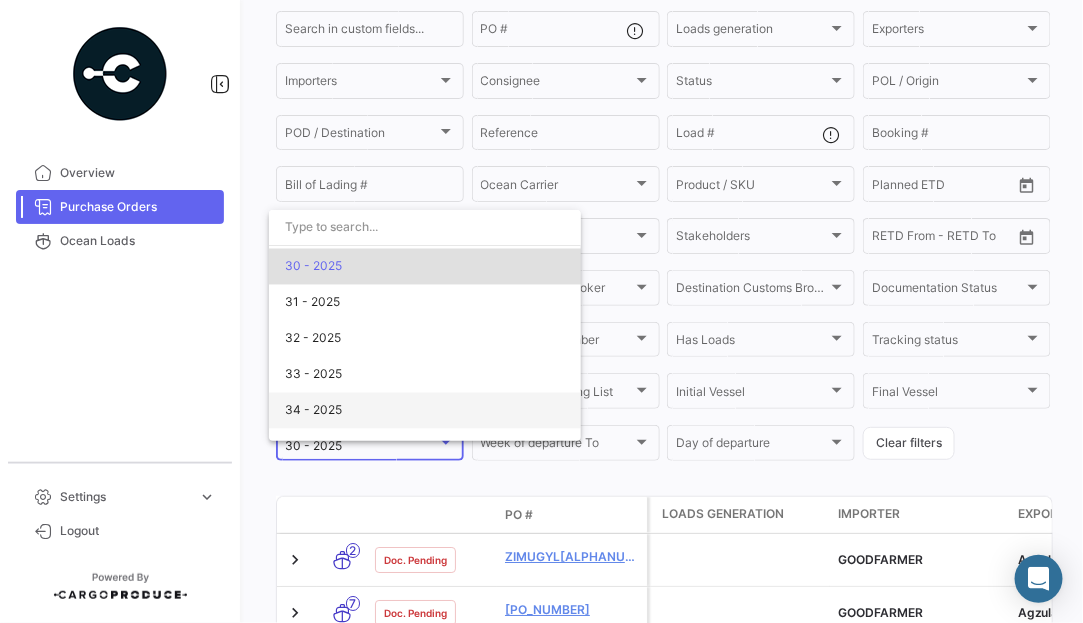 scroll, scrollTop: 3059, scrollLeft: 0, axis: vertical 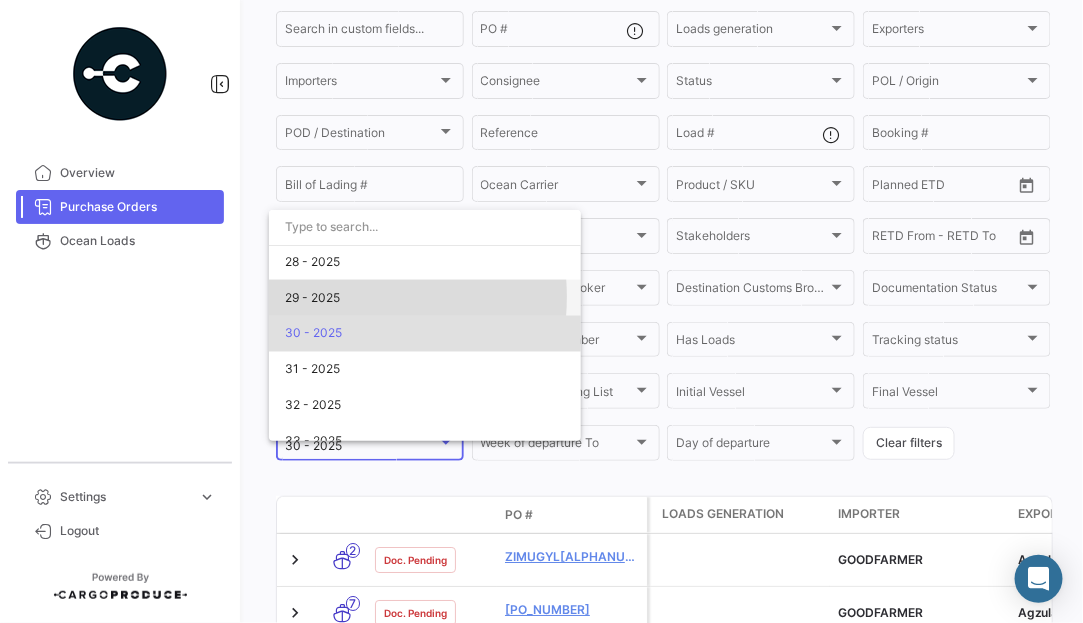 click on "29 - 2025" at bounding box center (312, 297) 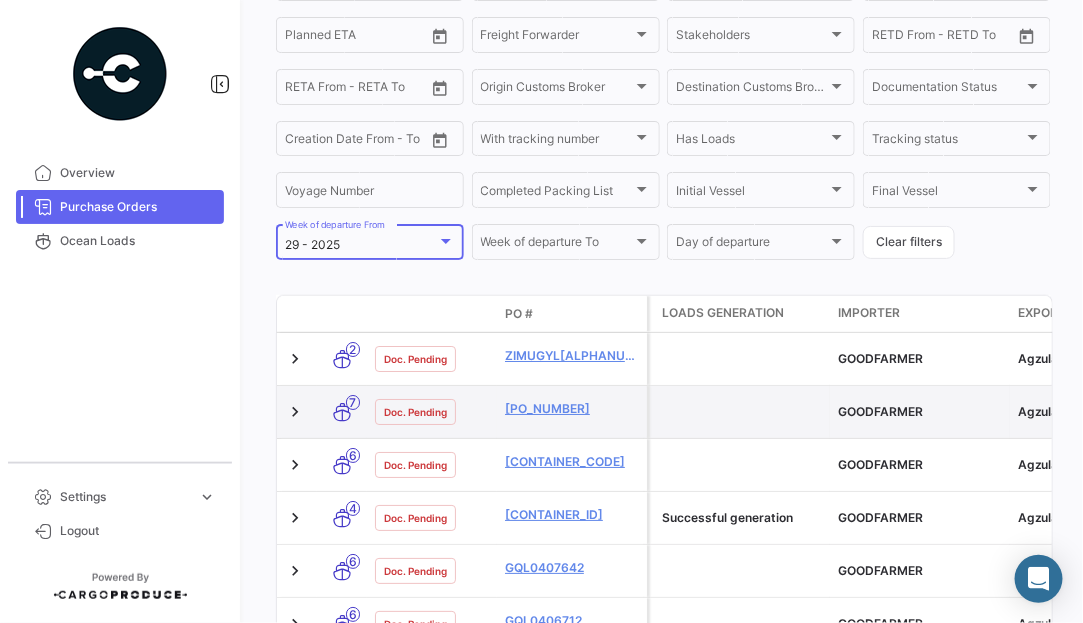 scroll, scrollTop: 570, scrollLeft: 0, axis: vertical 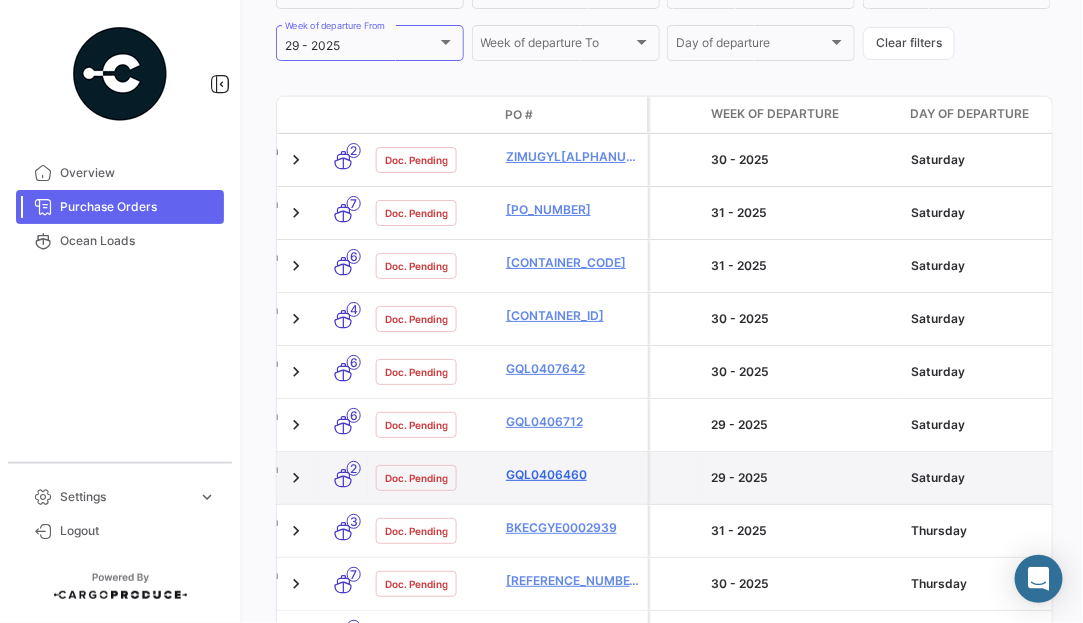 click on "GQL0406460" 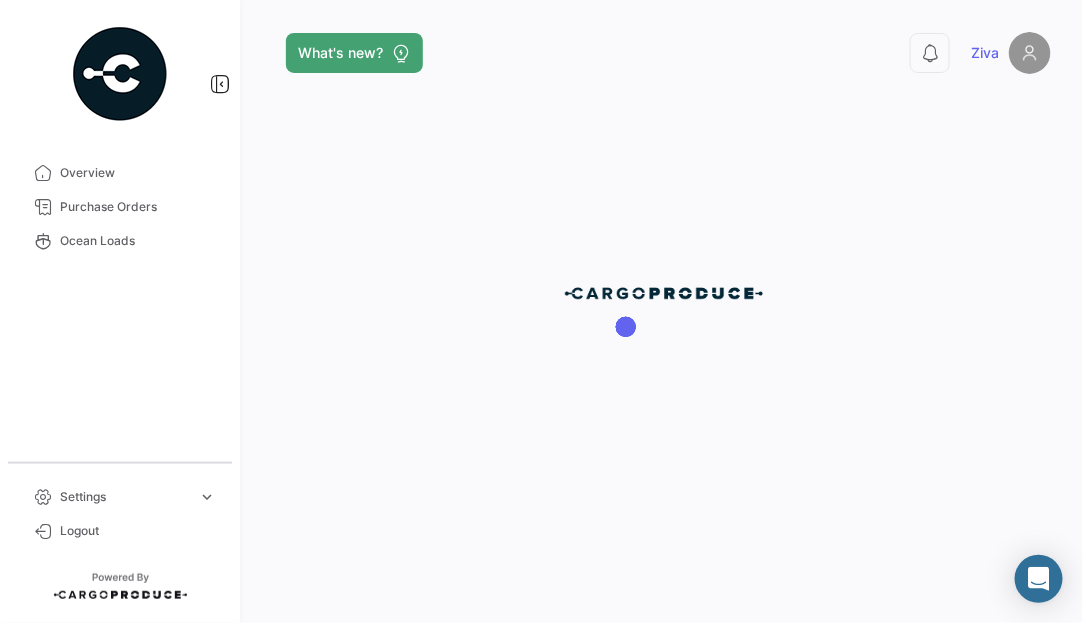 scroll, scrollTop: 0, scrollLeft: 0, axis: both 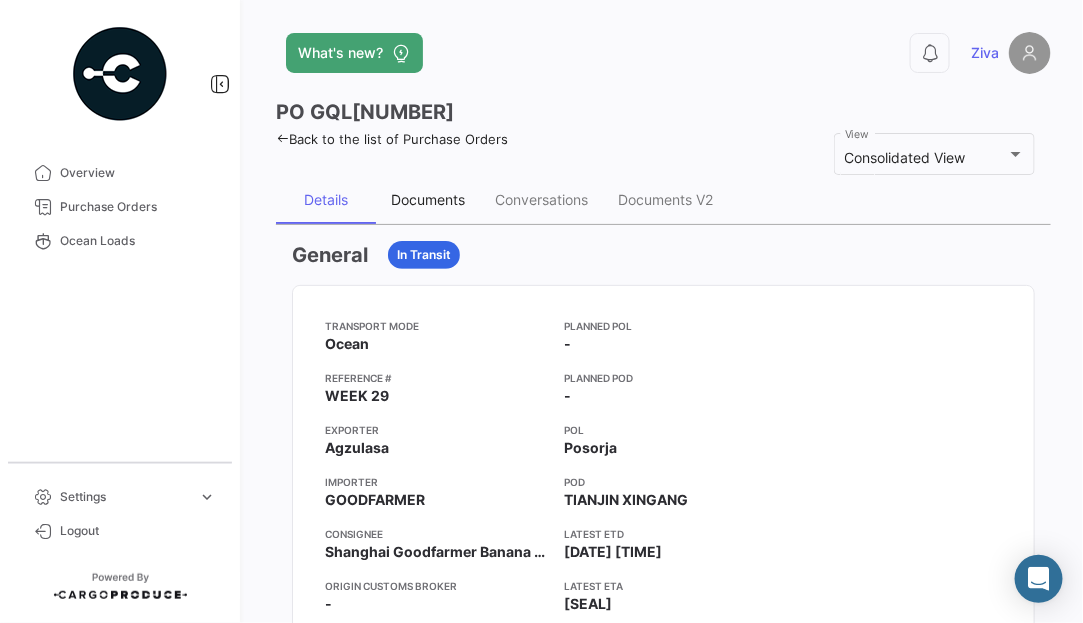 click on "Documents" at bounding box center [428, 199] 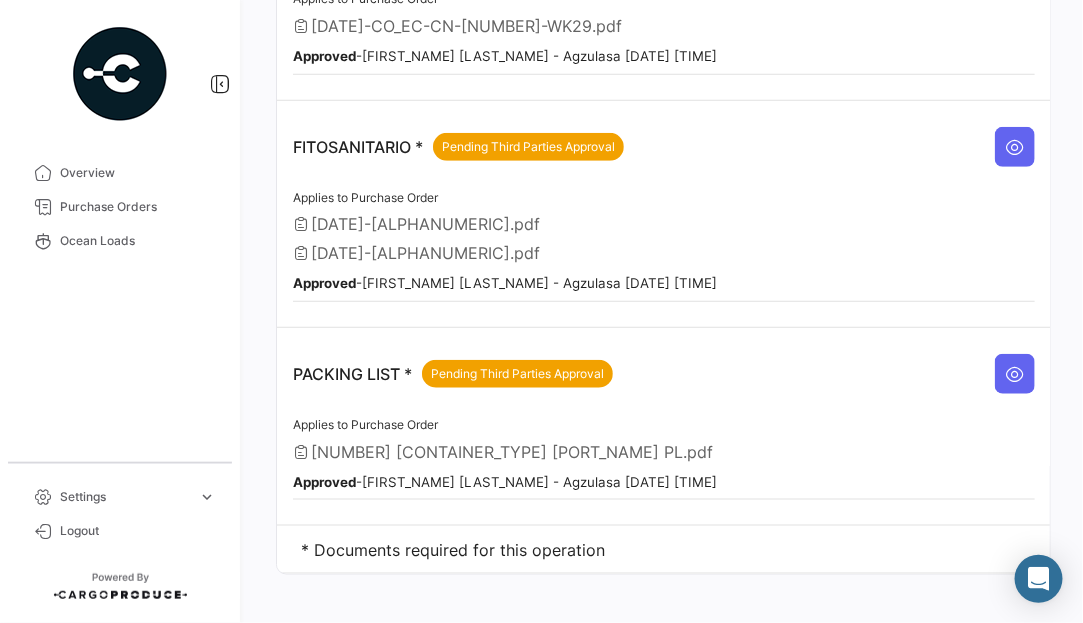 scroll, scrollTop: 550, scrollLeft: 0, axis: vertical 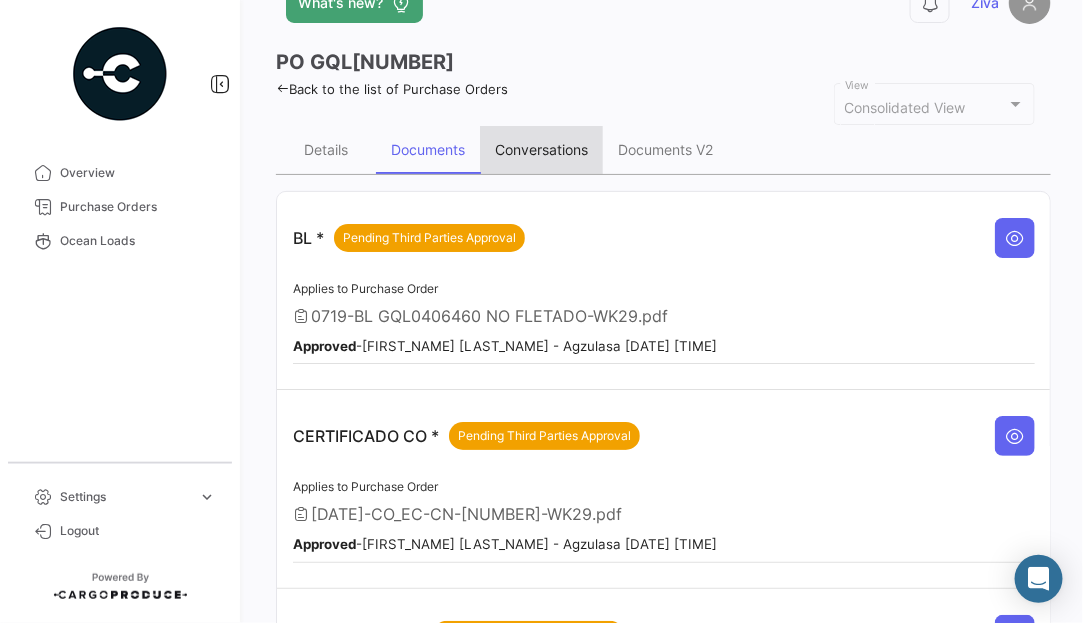 click on "Conversations" at bounding box center [541, 150] 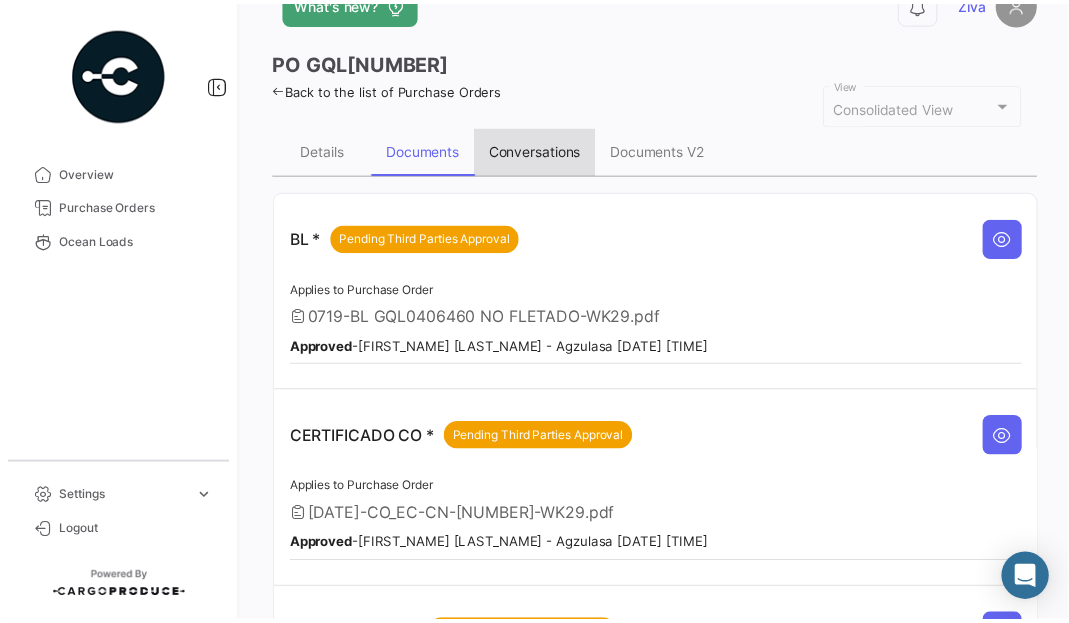 scroll 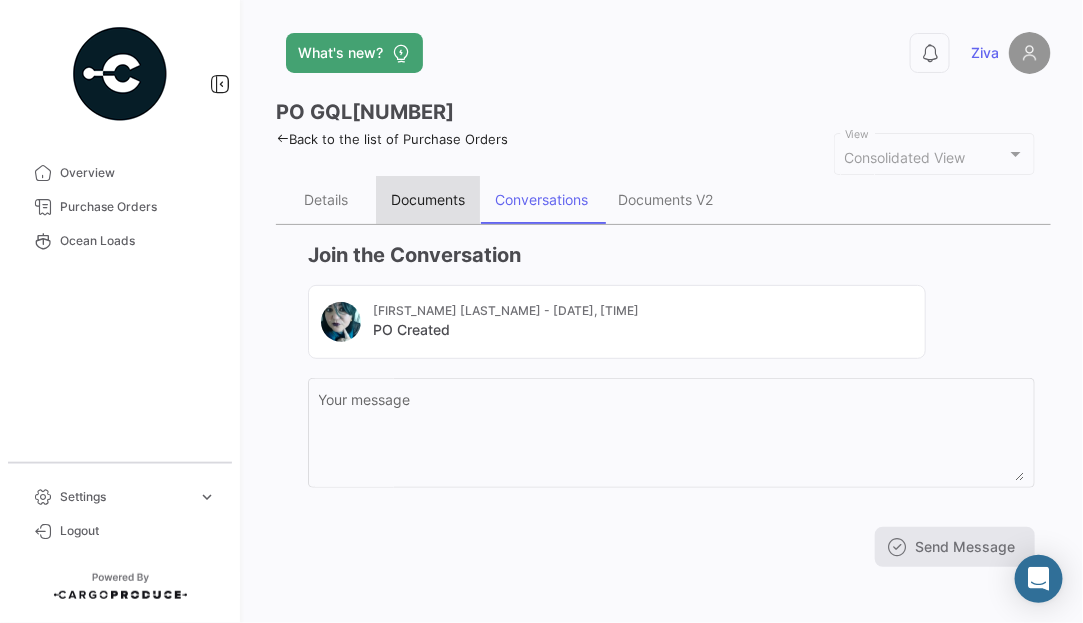 click on "Documents" at bounding box center [428, 200] 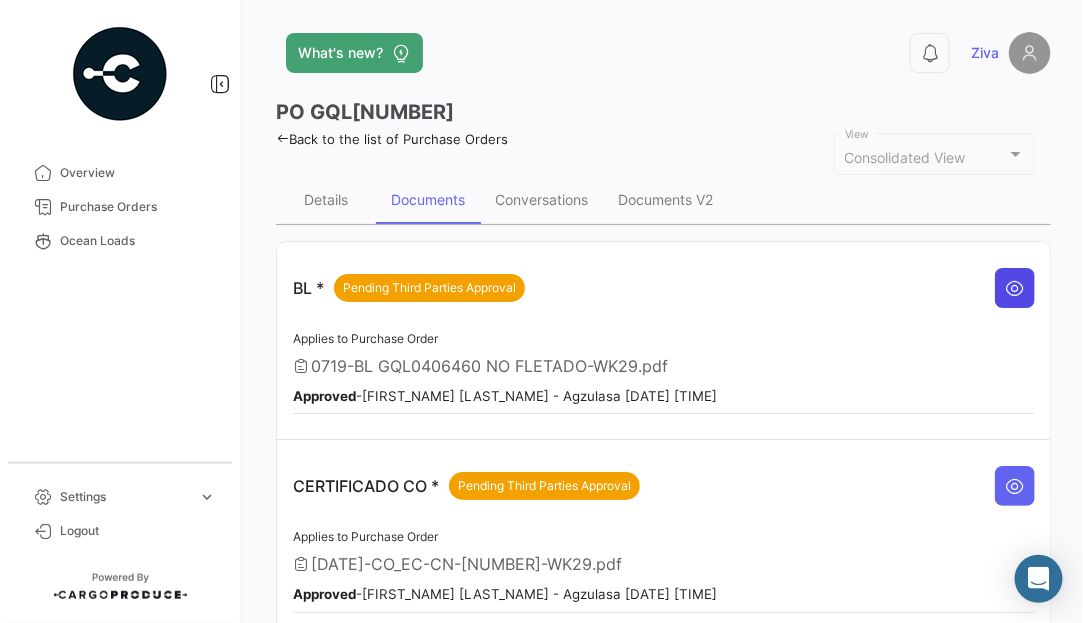 click at bounding box center [1015, 288] 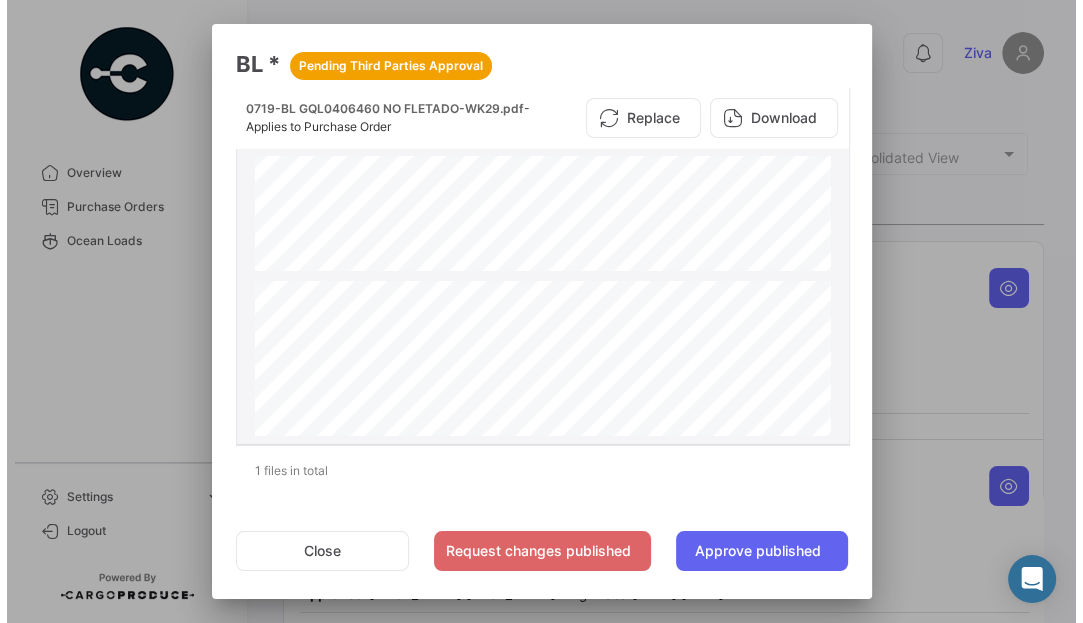 scroll, scrollTop: 1369, scrollLeft: 0, axis: vertical 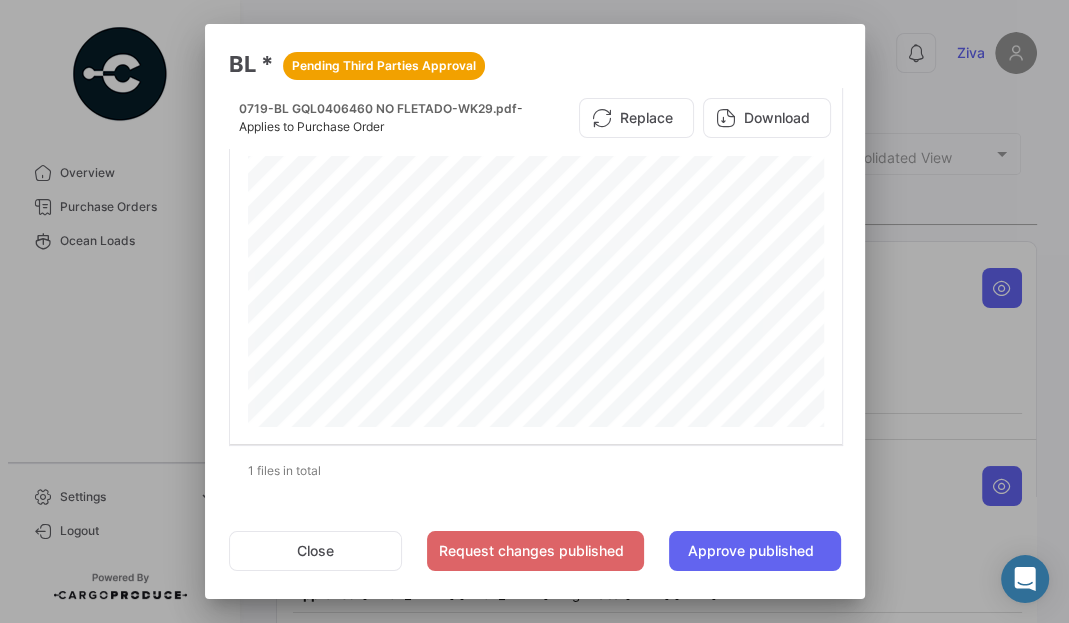 click at bounding box center (534, 311) 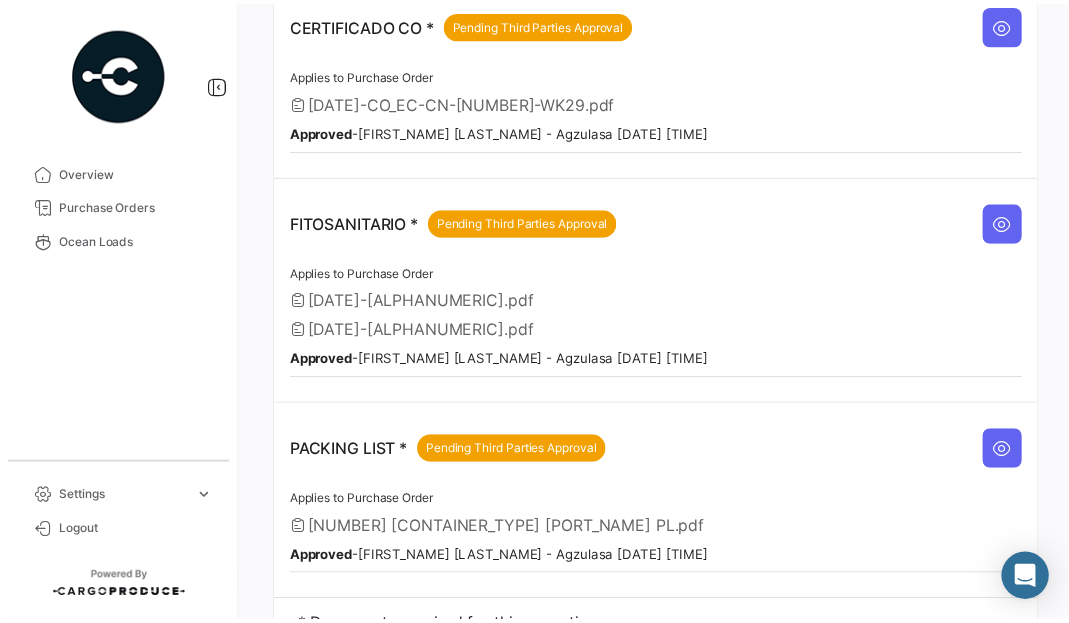 scroll, scrollTop: 499, scrollLeft: 0, axis: vertical 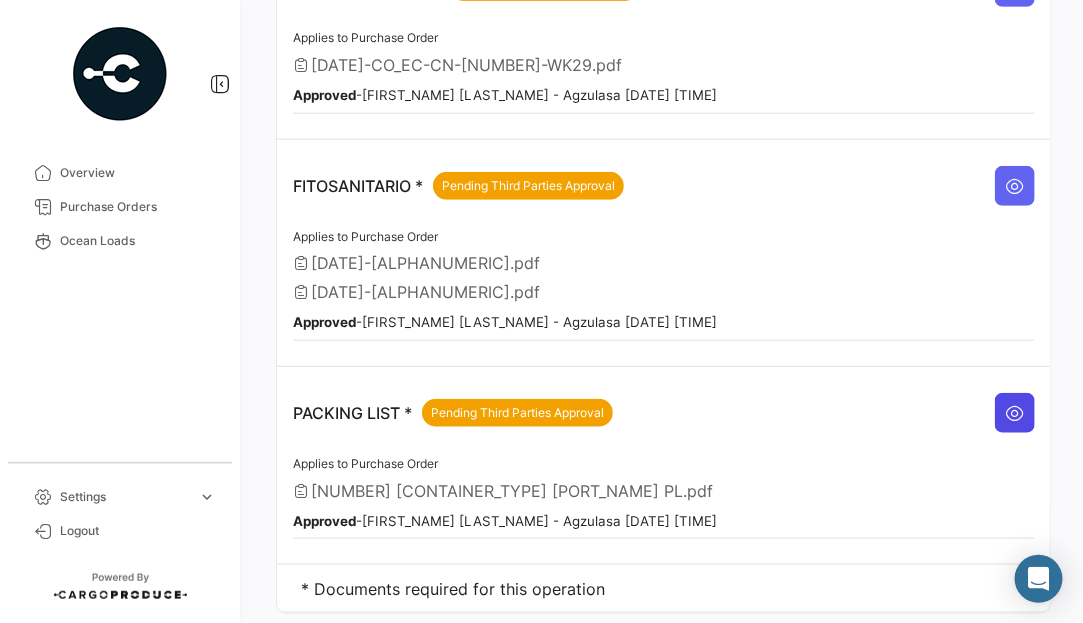 click at bounding box center (1015, 413) 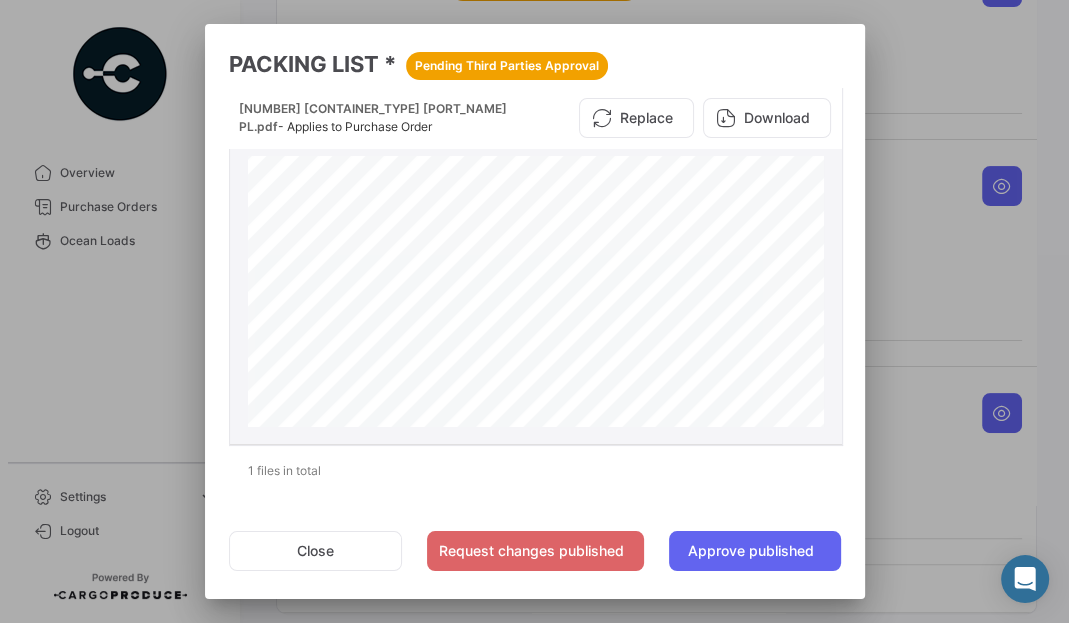 scroll, scrollTop: 0, scrollLeft: 0, axis: both 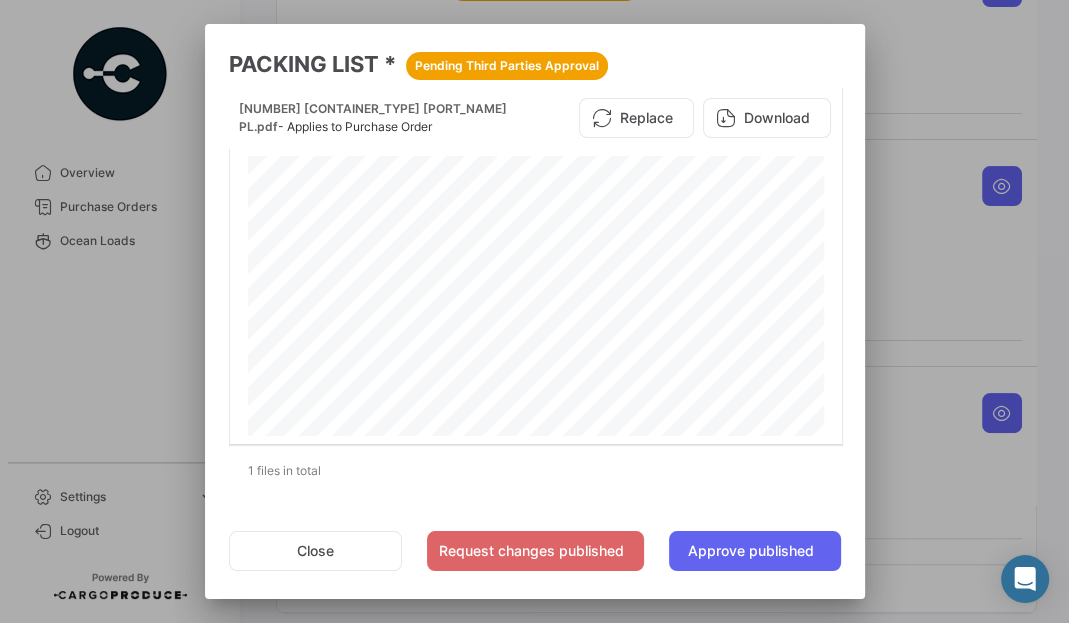 click at bounding box center [534, 311] 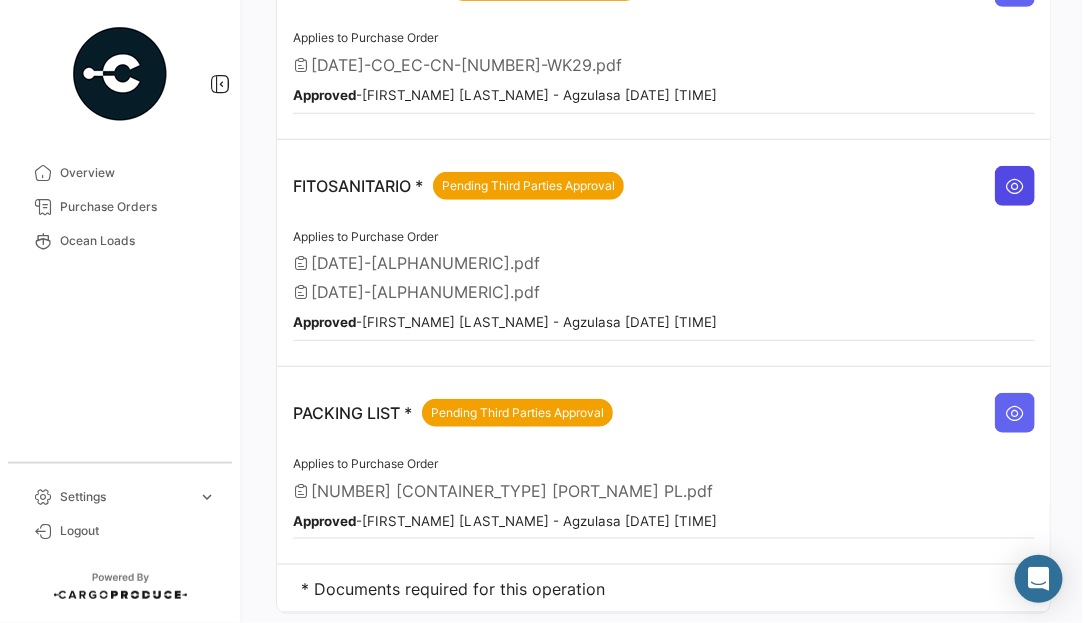 click at bounding box center [1015, 186] 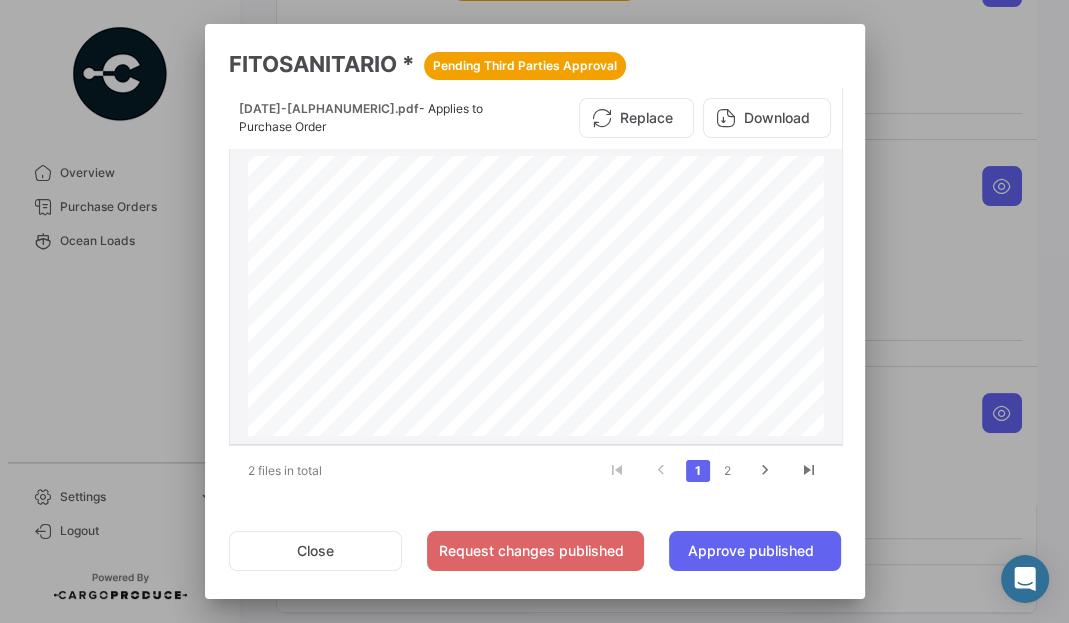 scroll, scrollTop: 0, scrollLeft: 0, axis: both 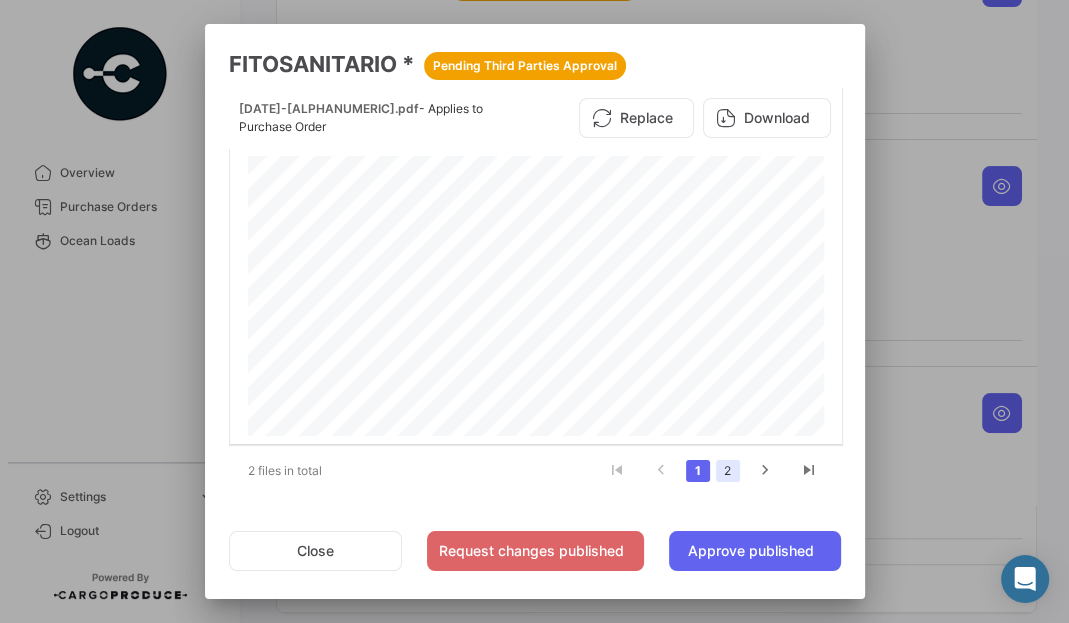 click on "2" 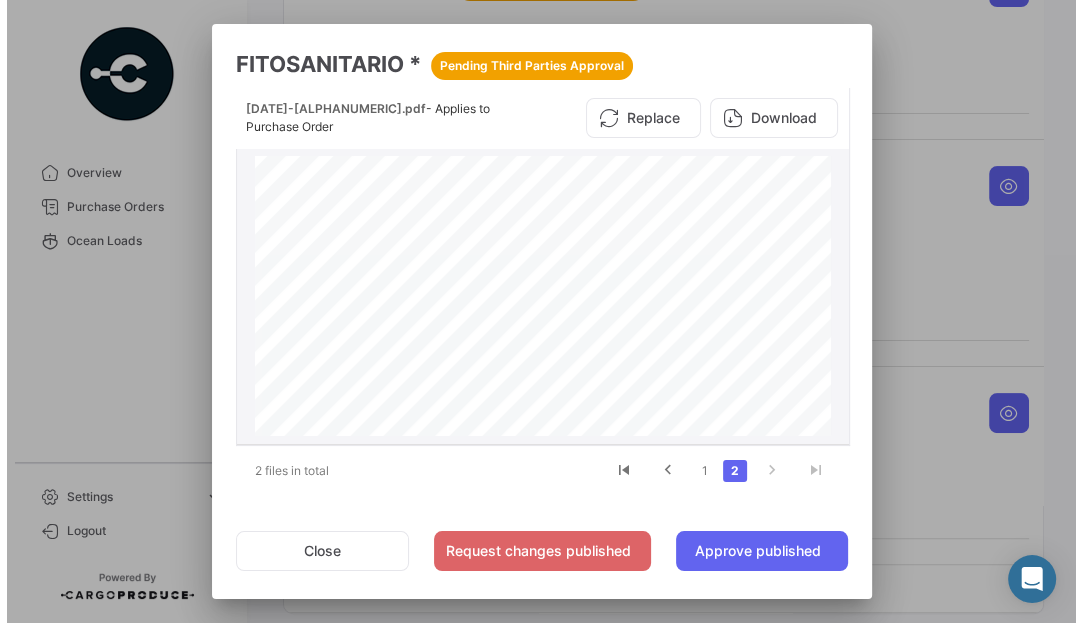 scroll, scrollTop: 0, scrollLeft: 0, axis: both 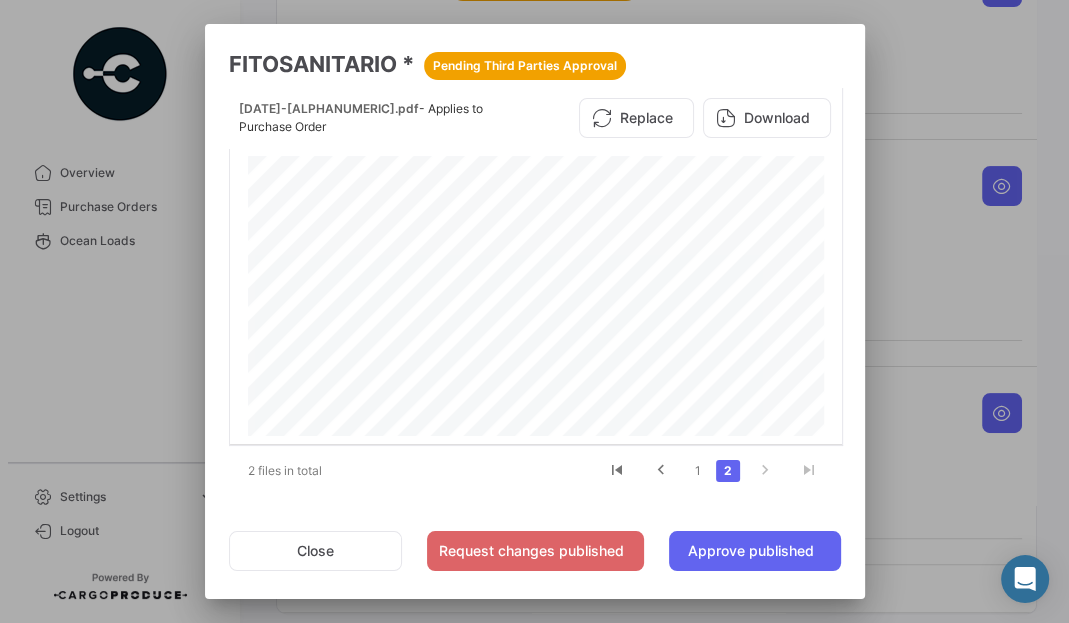 click at bounding box center [534, 311] 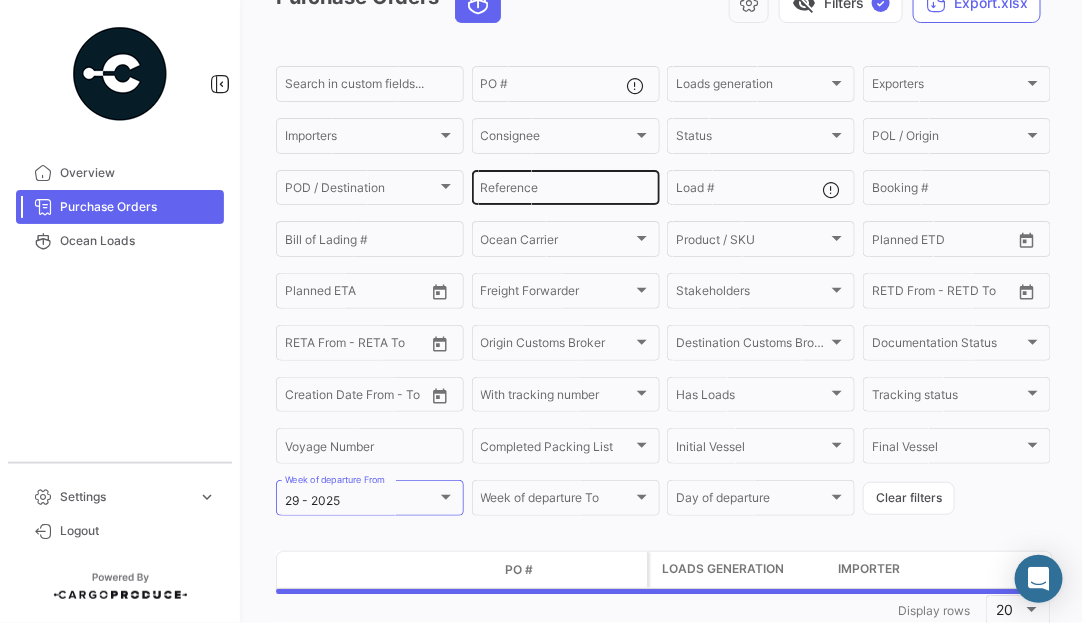 scroll, scrollTop: 170, scrollLeft: 0, axis: vertical 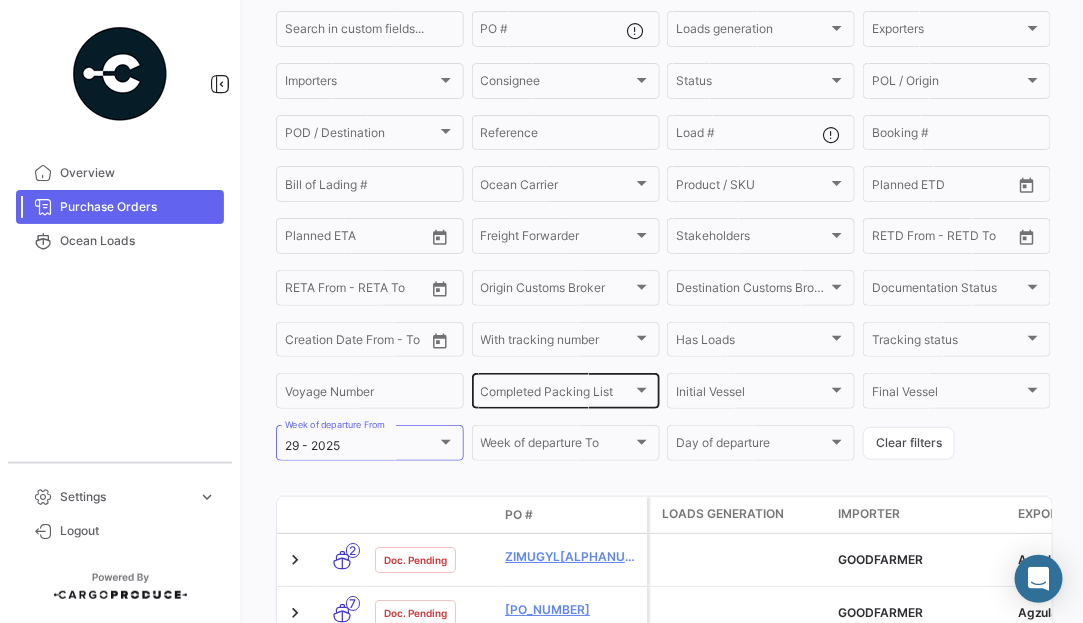 click on "Completed Packing List" at bounding box center [557, 395] 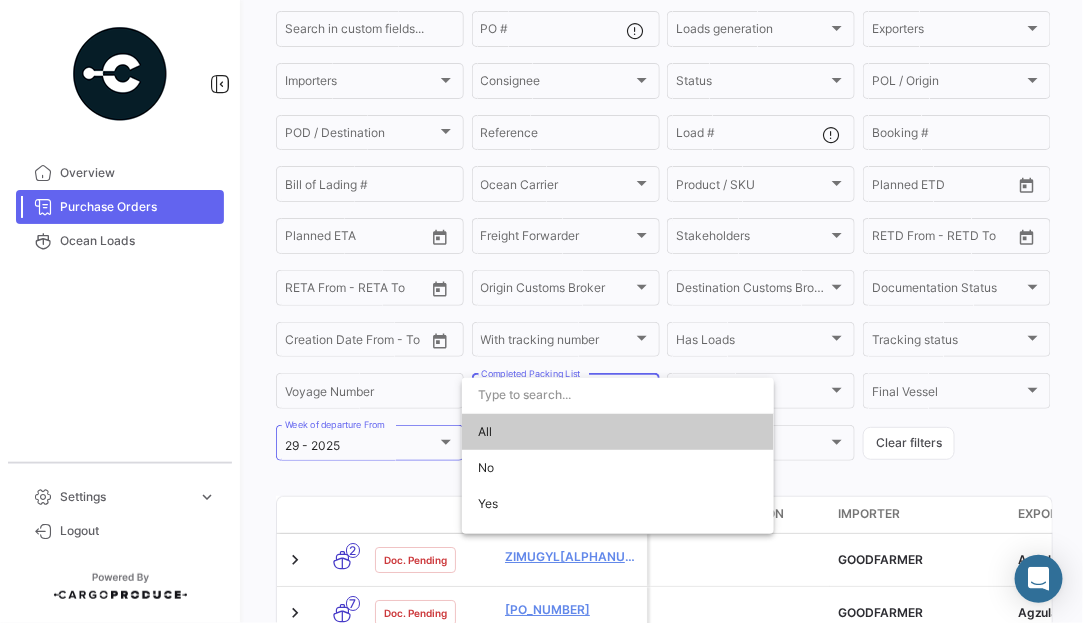 click at bounding box center (618, 395) 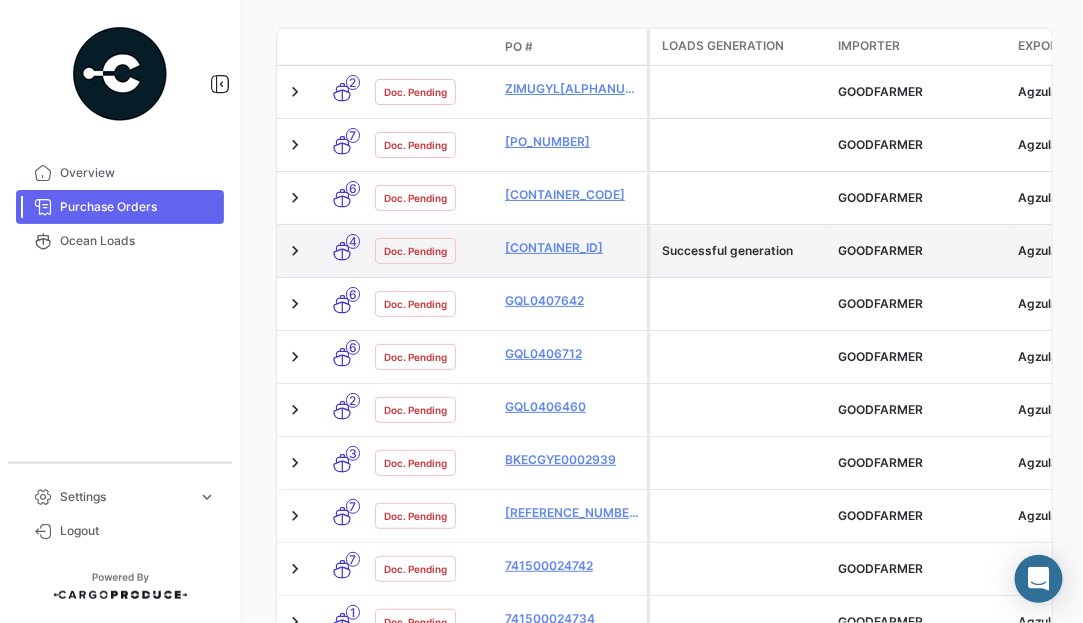 scroll, scrollTop: 600, scrollLeft: 0, axis: vertical 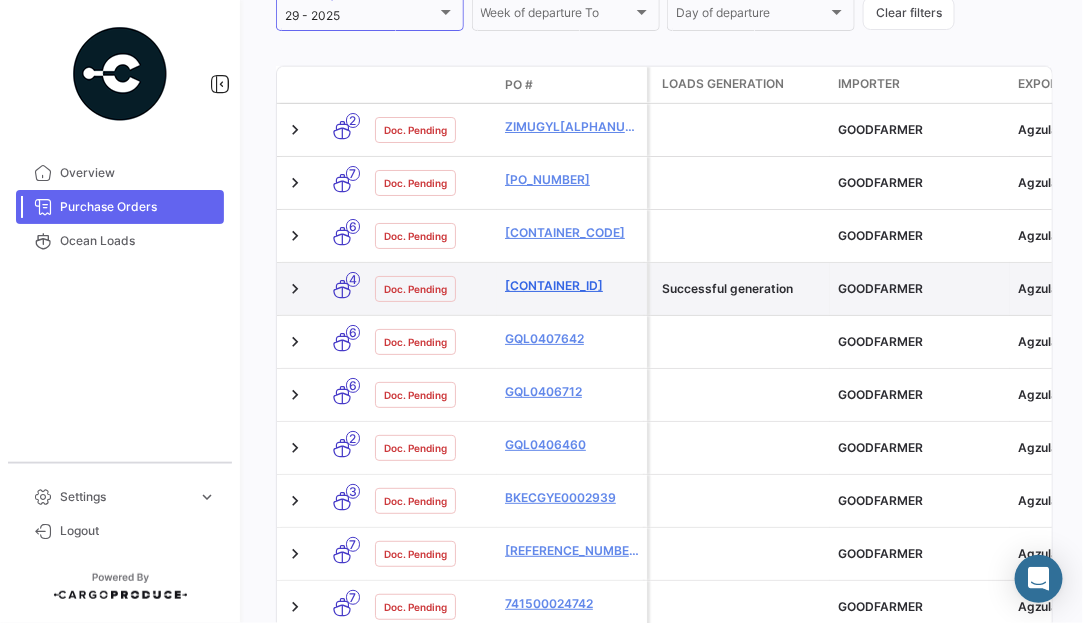 click on "[CONTAINER_ID]" 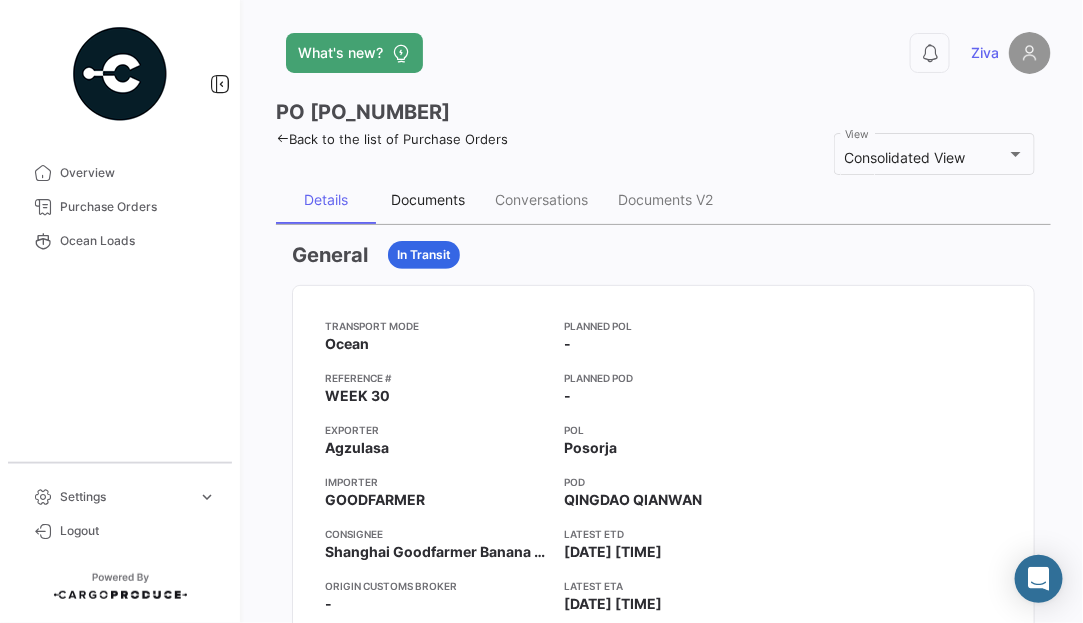 click on "Documents" at bounding box center [428, 199] 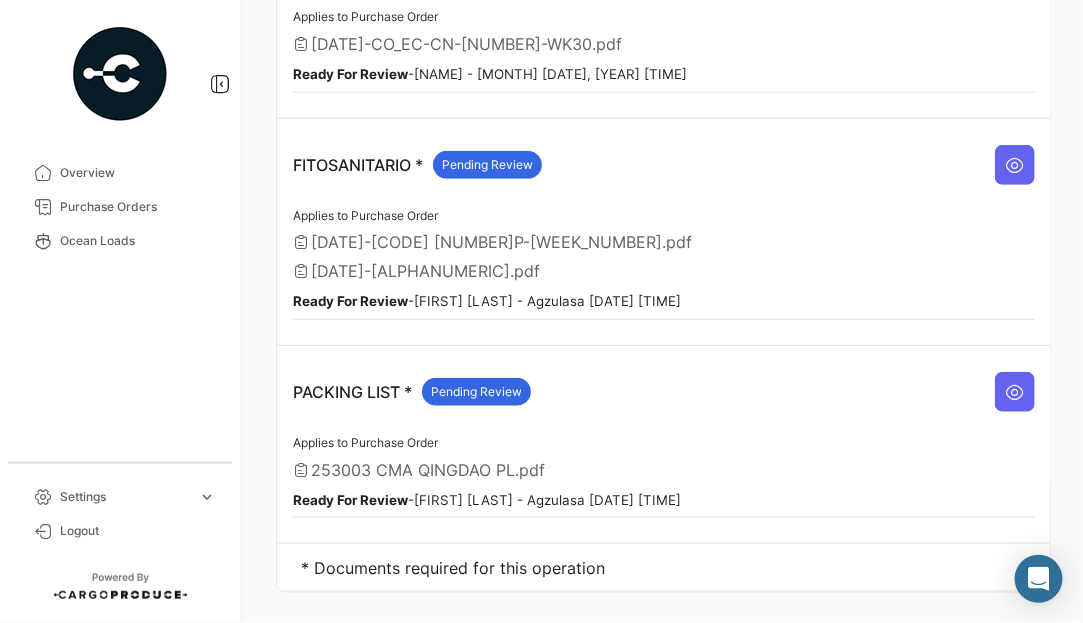 scroll, scrollTop: 550, scrollLeft: 0, axis: vertical 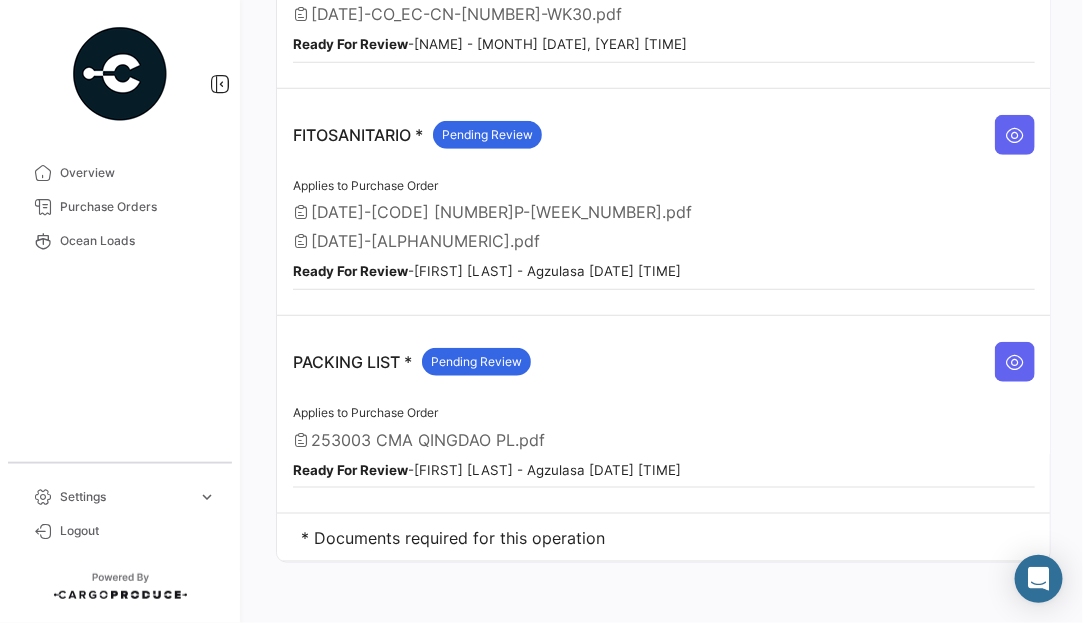 drag, startPoint x: 307, startPoint y: 520, endPoint x: 645, endPoint y: 526, distance: 338.05325 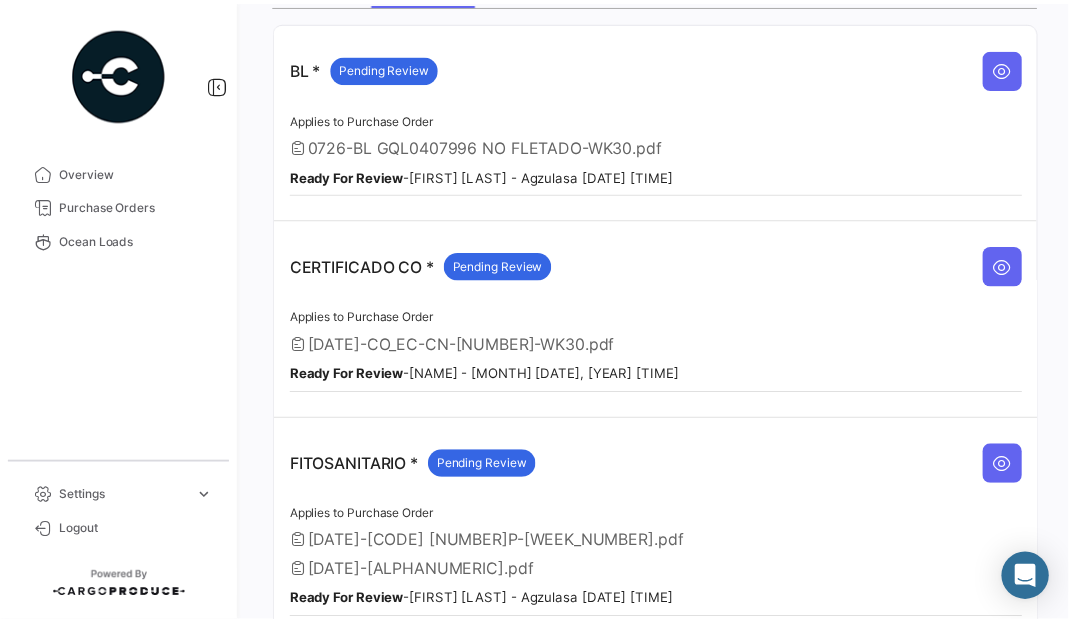 scroll, scrollTop: 0, scrollLeft: 0, axis: both 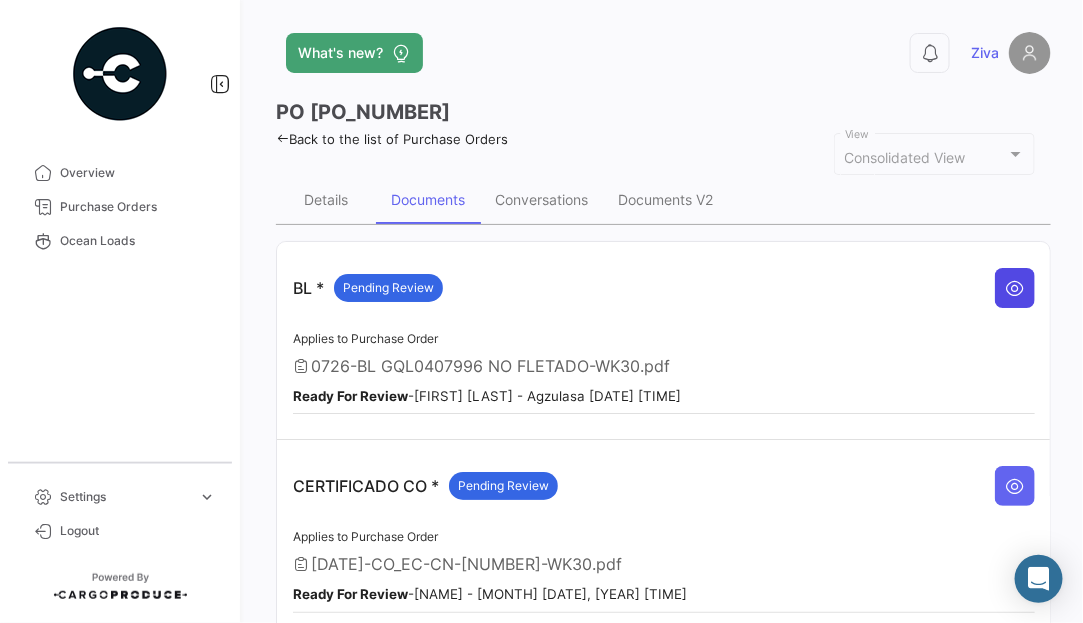 click at bounding box center (1015, 288) 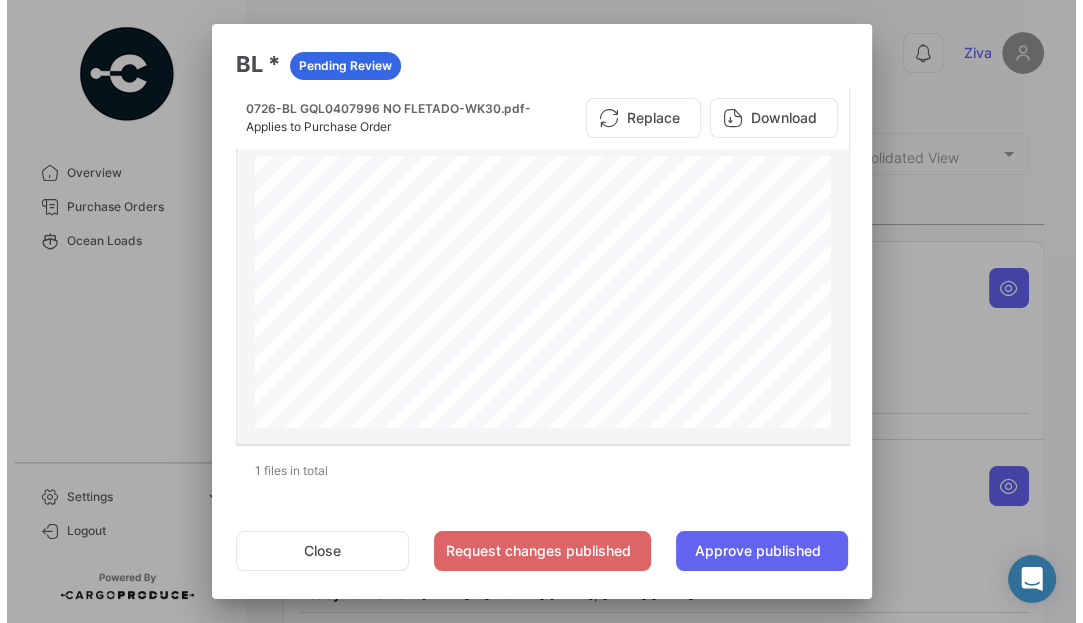 scroll, scrollTop: 1369, scrollLeft: 0, axis: vertical 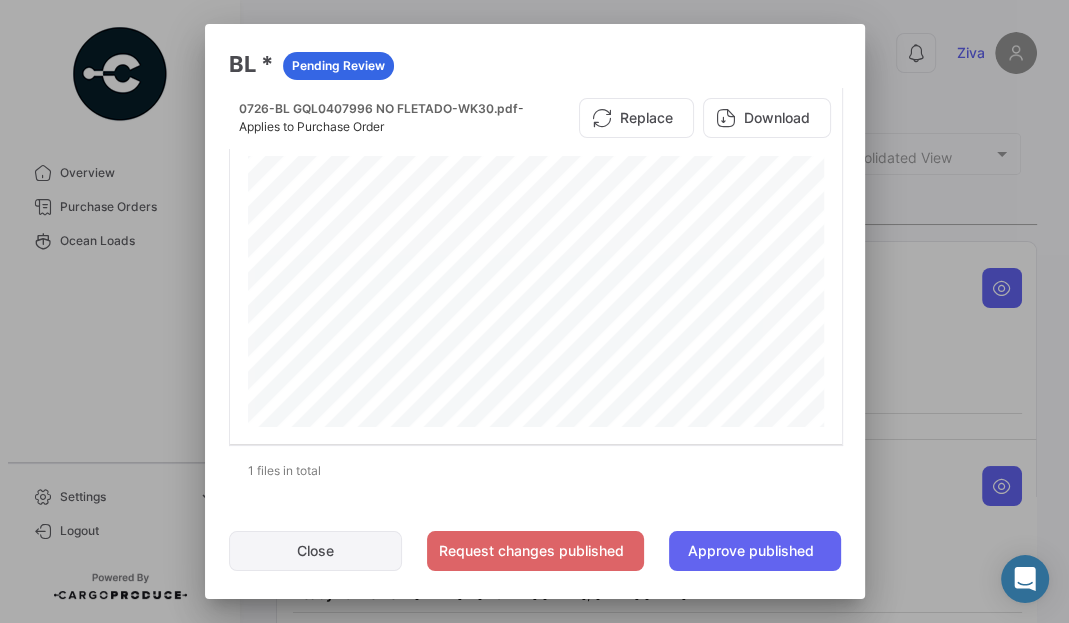 click on "Close" 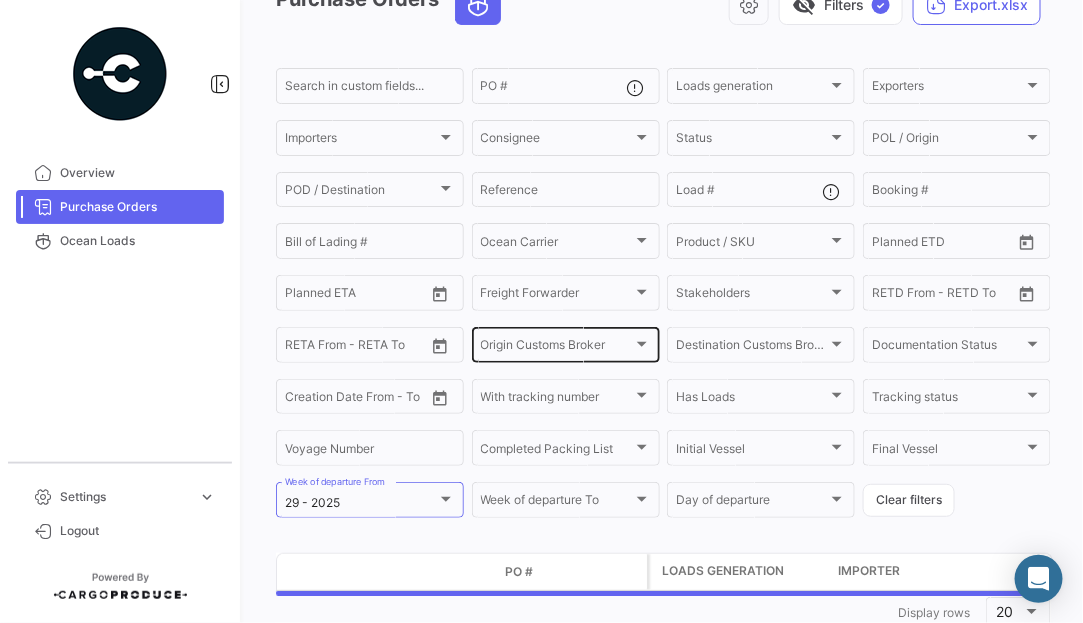scroll, scrollTop: 170, scrollLeft: 0, axis: vertical 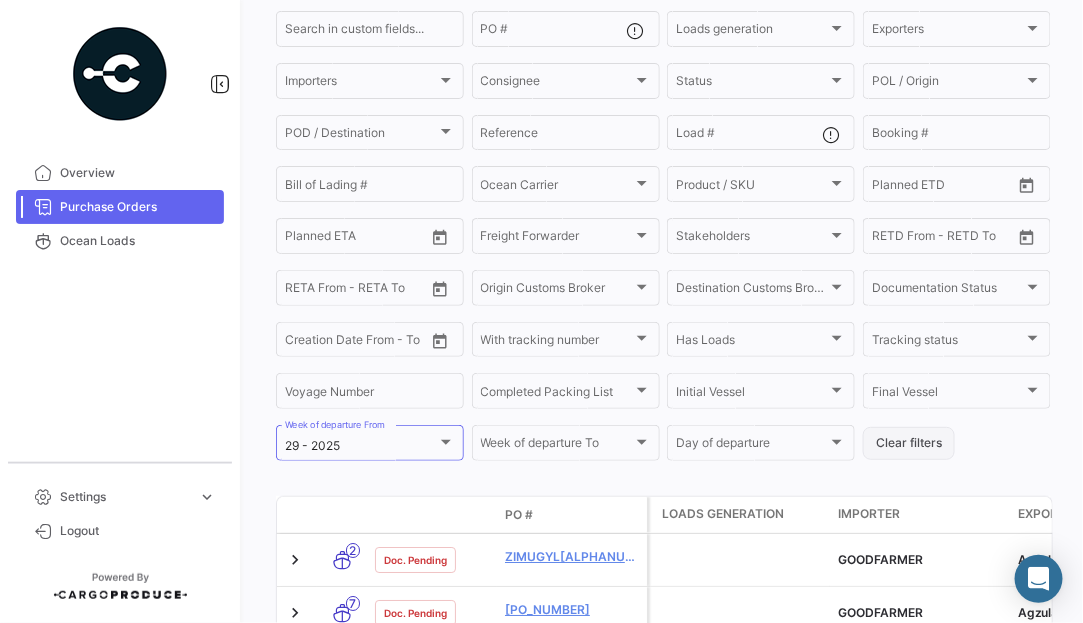click on "Clear filters" 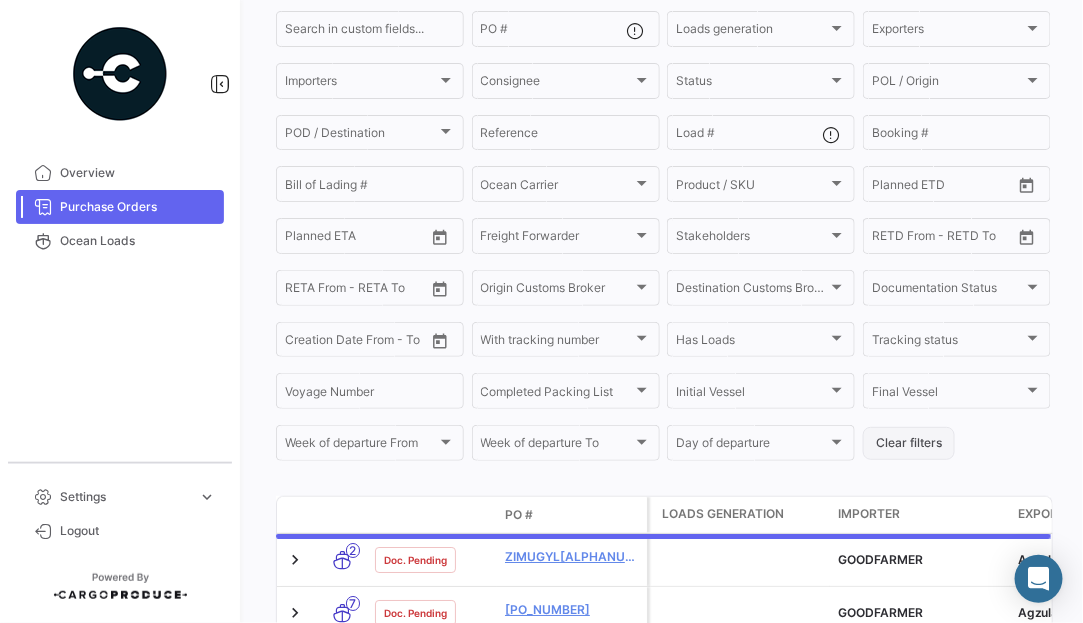 click on "Clear filters" 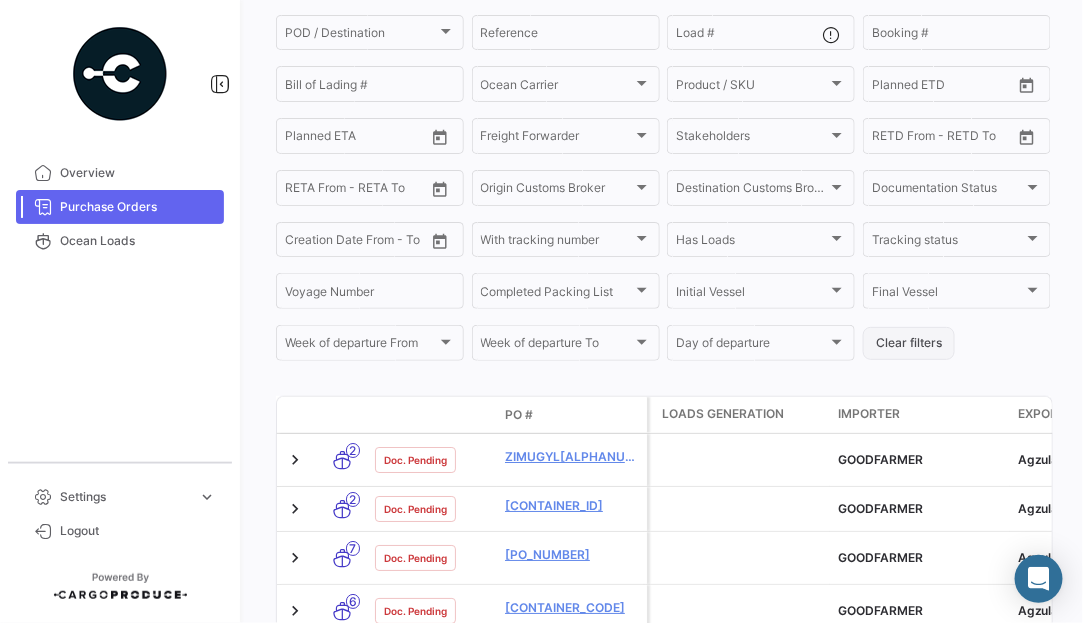 scroll, scrollTop: 371, scrollLeft: 0, axis: vertical 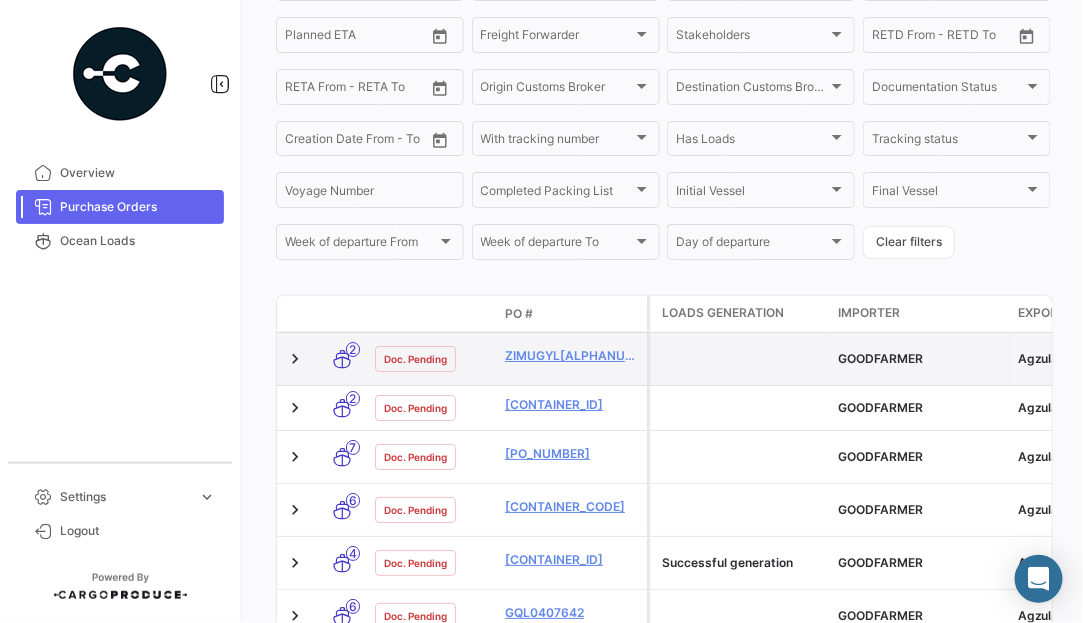 click 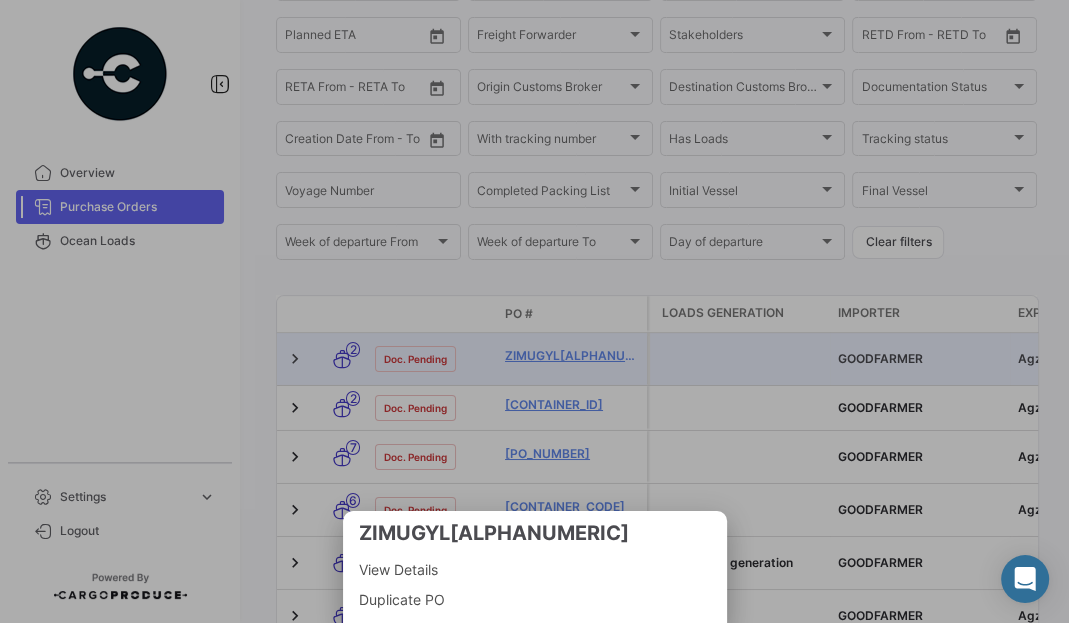 click at bounding box center (534, 311) 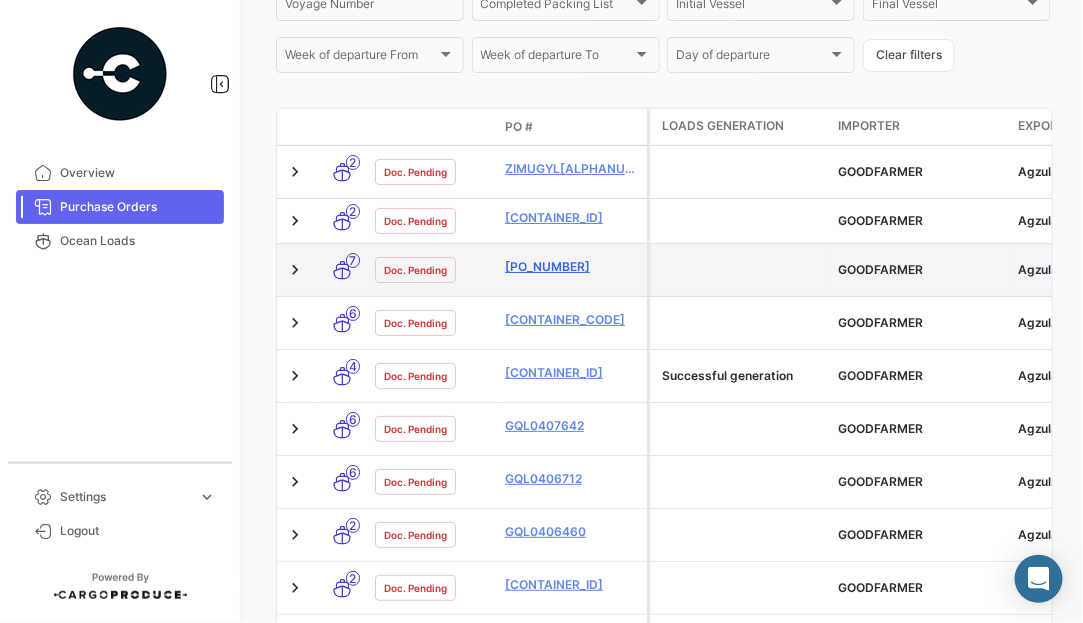 scroll, scrollTop: 670, scrollLeft: 0, axis: vertical 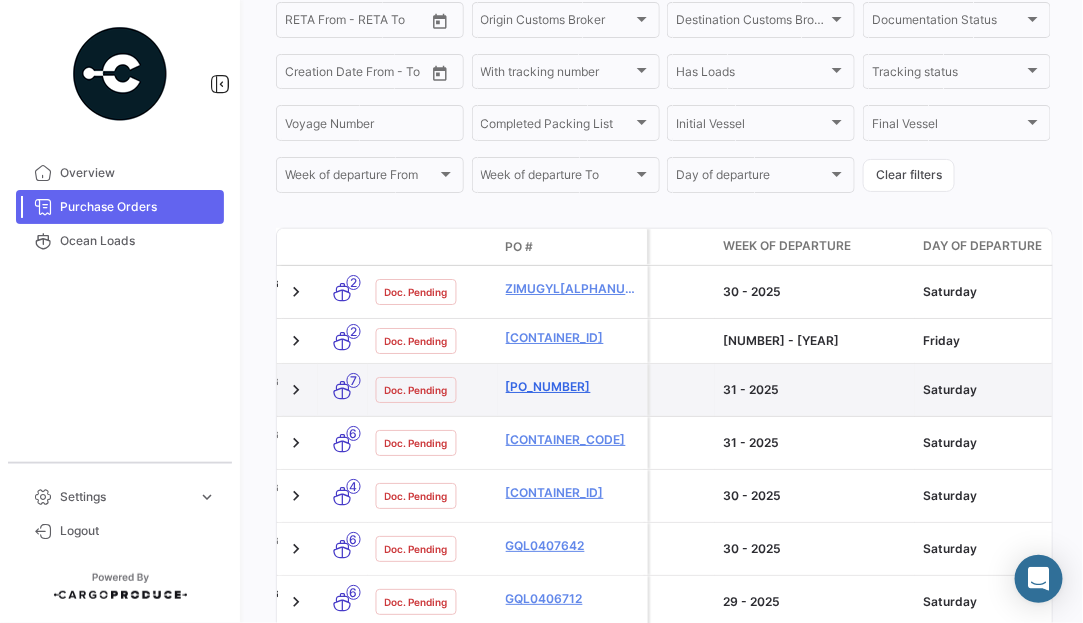click on "[PO_NUMBER]" 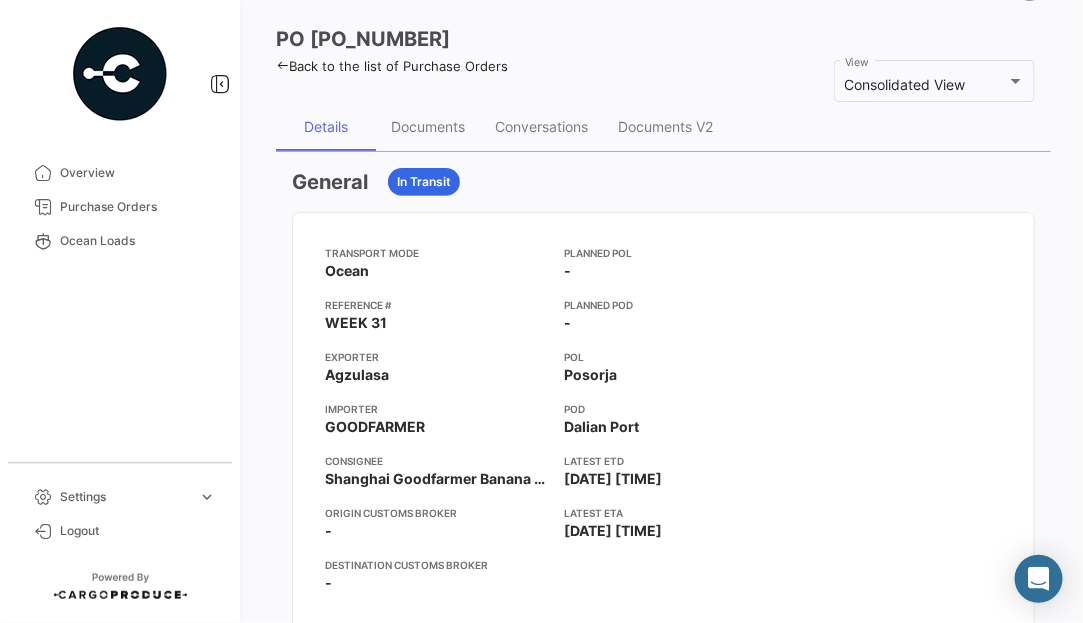 scroll, scrollTop: 99, scrollLeft: 0, axis: vertical 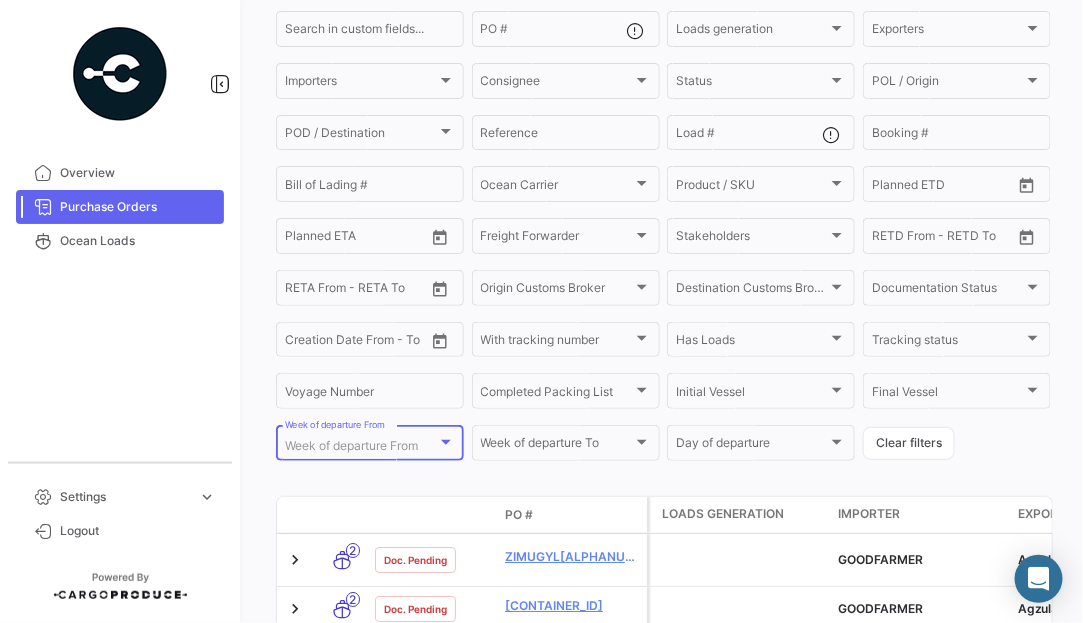 click on "Week of departure
From" at bounding box center [351, 445] 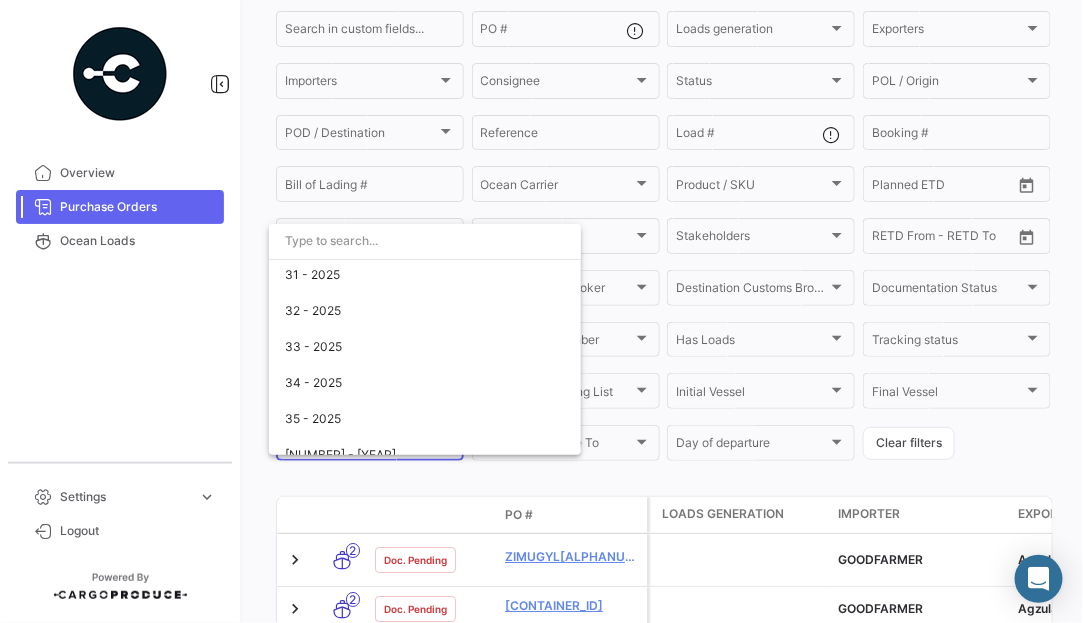 scroll, scrollTop: 3100, scrollLeft: 0, axis: vertical 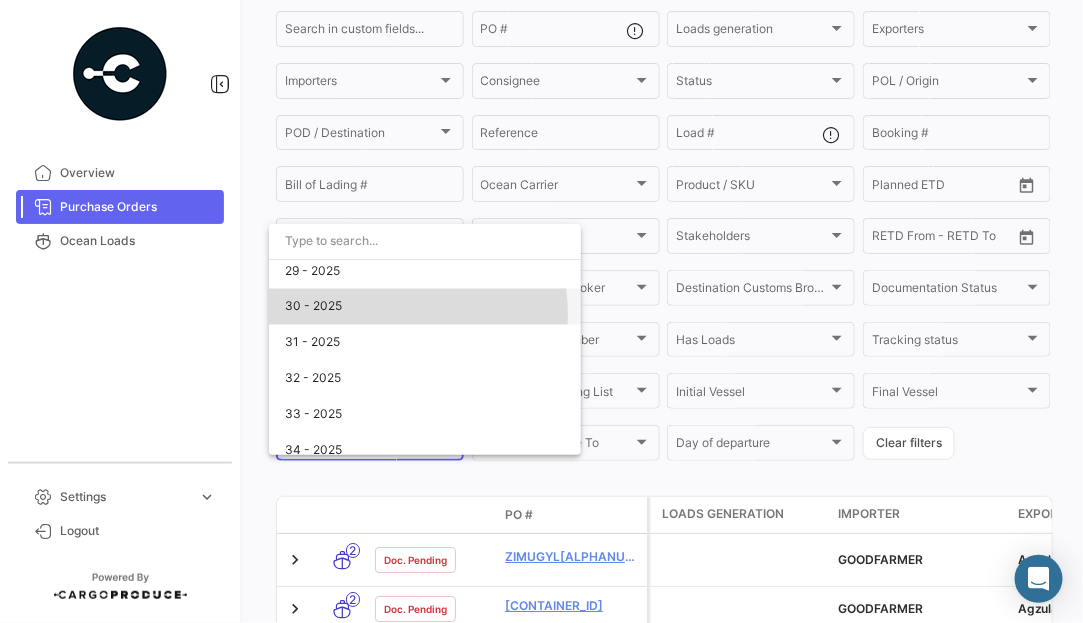 click on "30 - 2025" at bounding box center (425, 307) 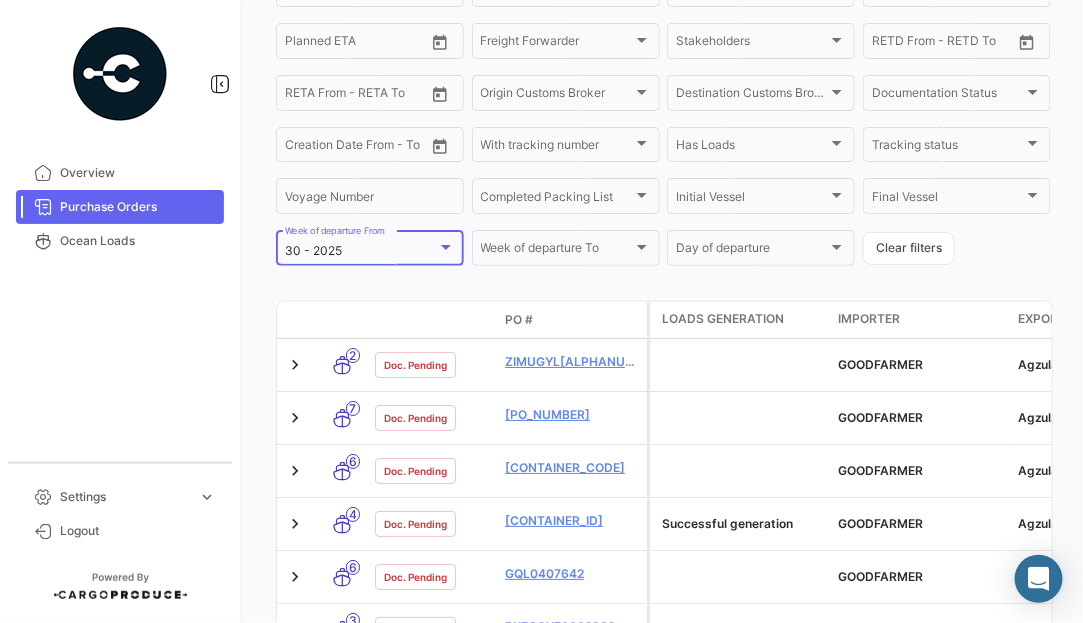 scroll, scrollTop: 371, scrollLeft: 0, axis: vertical 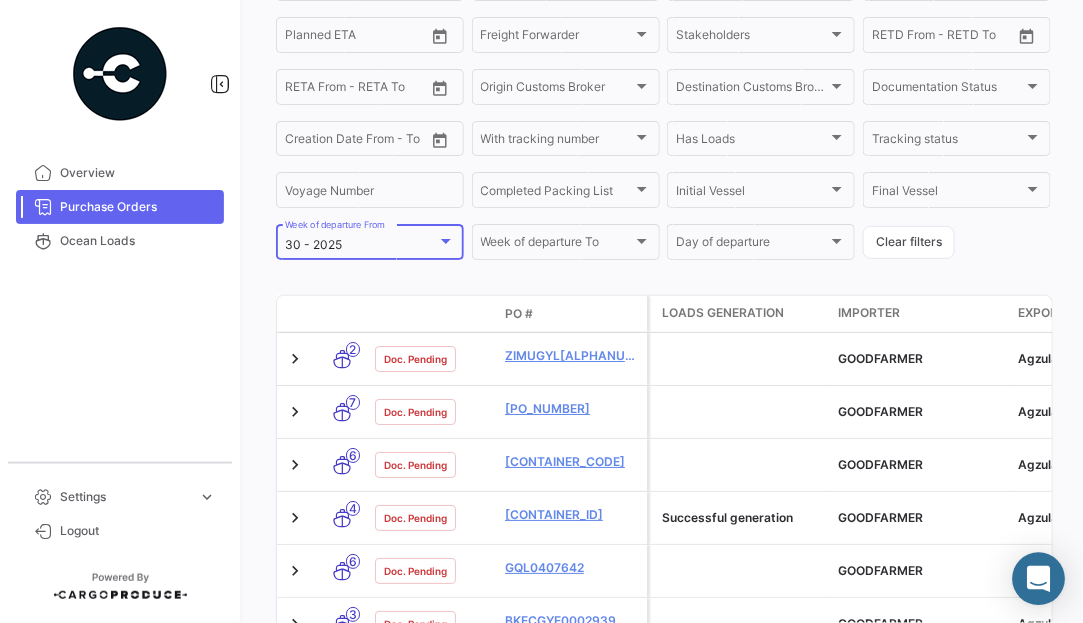 click 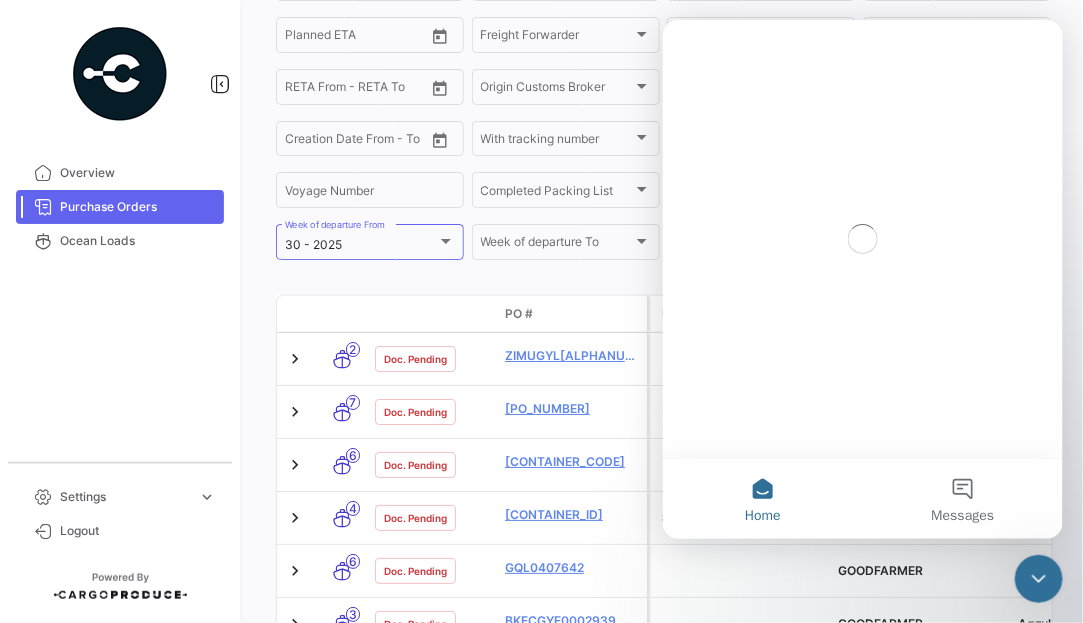 scroll, scrollTop: 0, scrollLeft: 0, axis: both 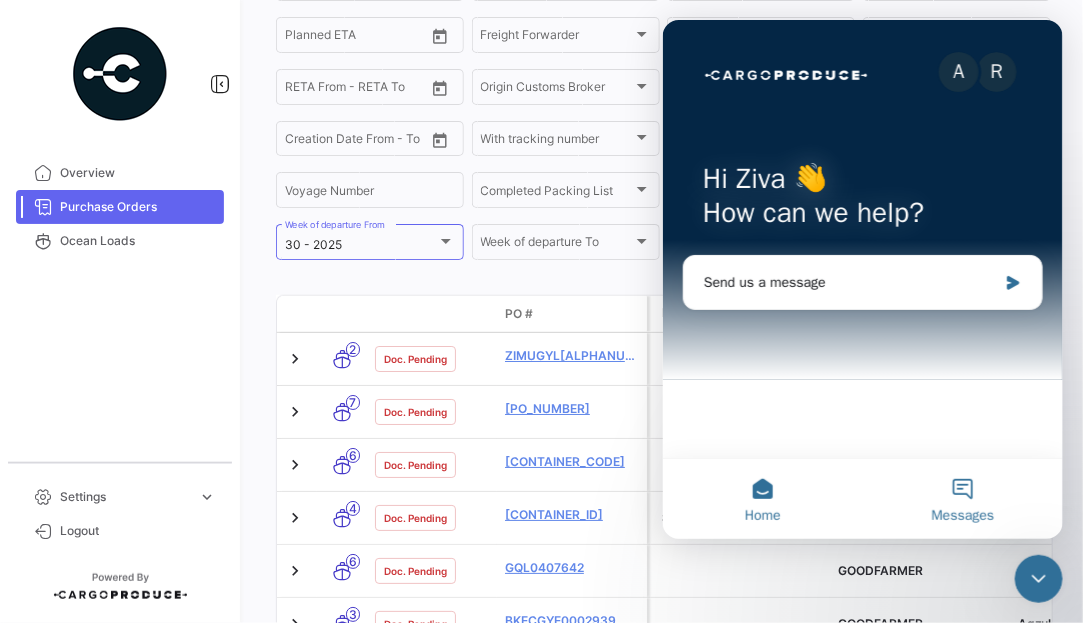 click on "Messages" at bounding box center (962, 498) 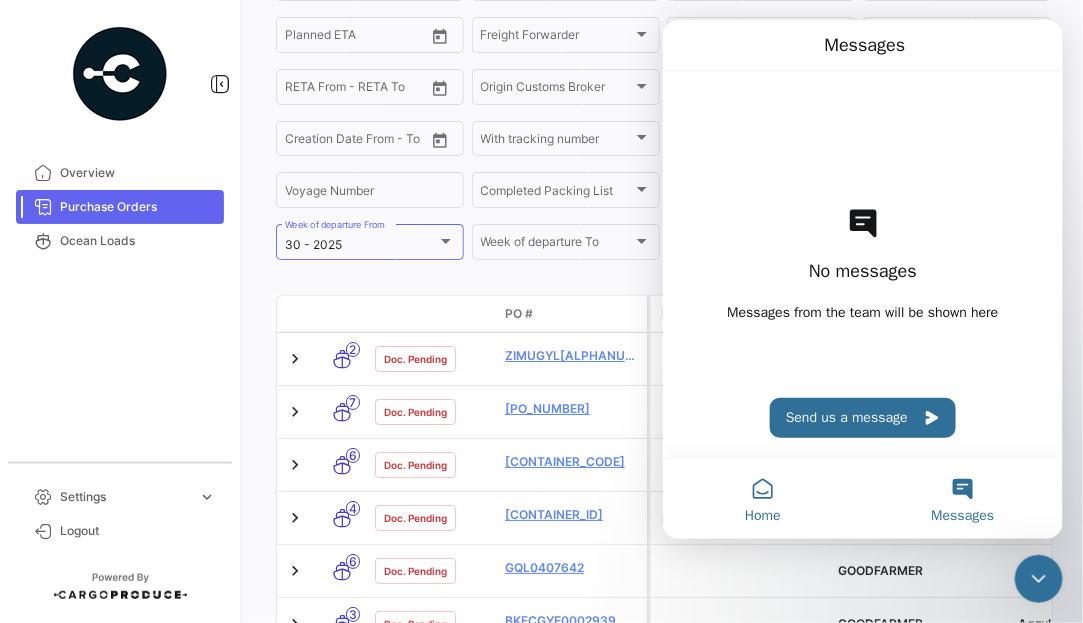 click on "Home" at bounding box center [762, 498] 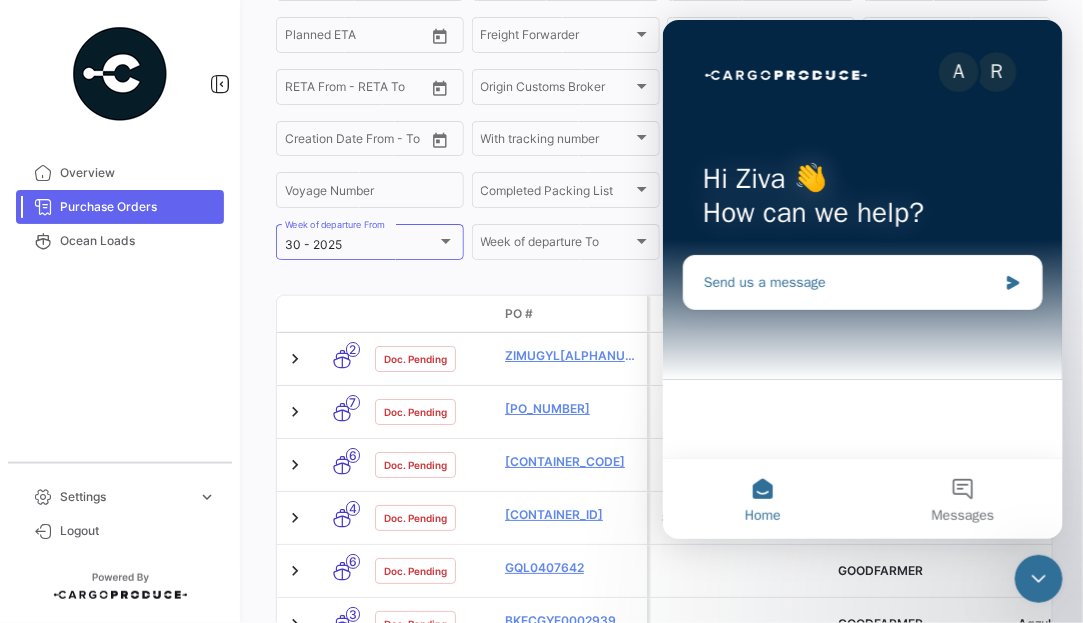click on "Send us a message" at bounding box center [849, 281] 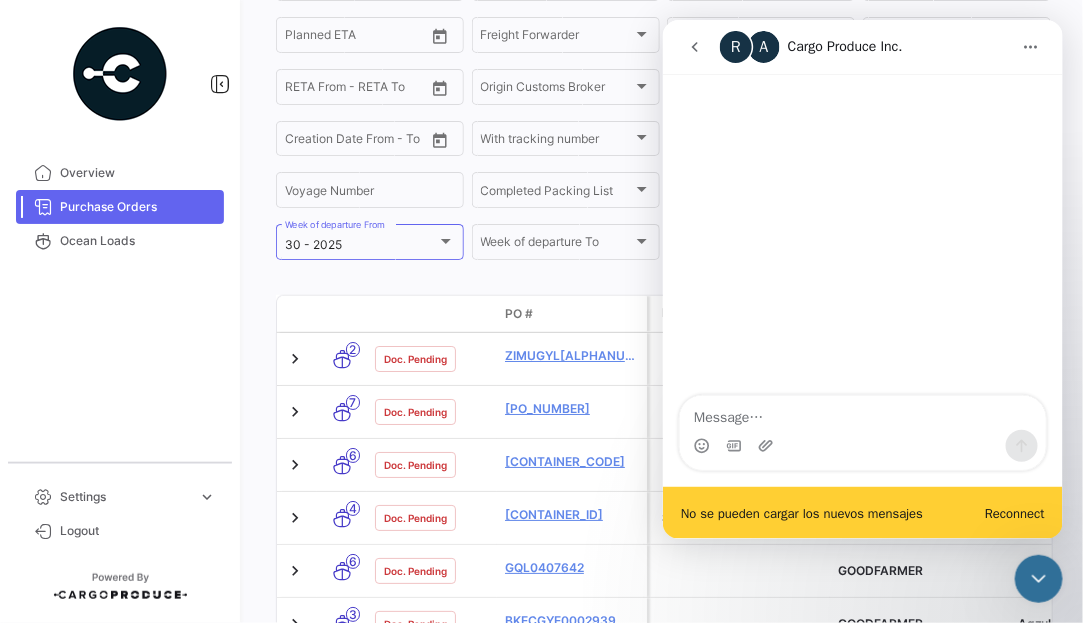 click 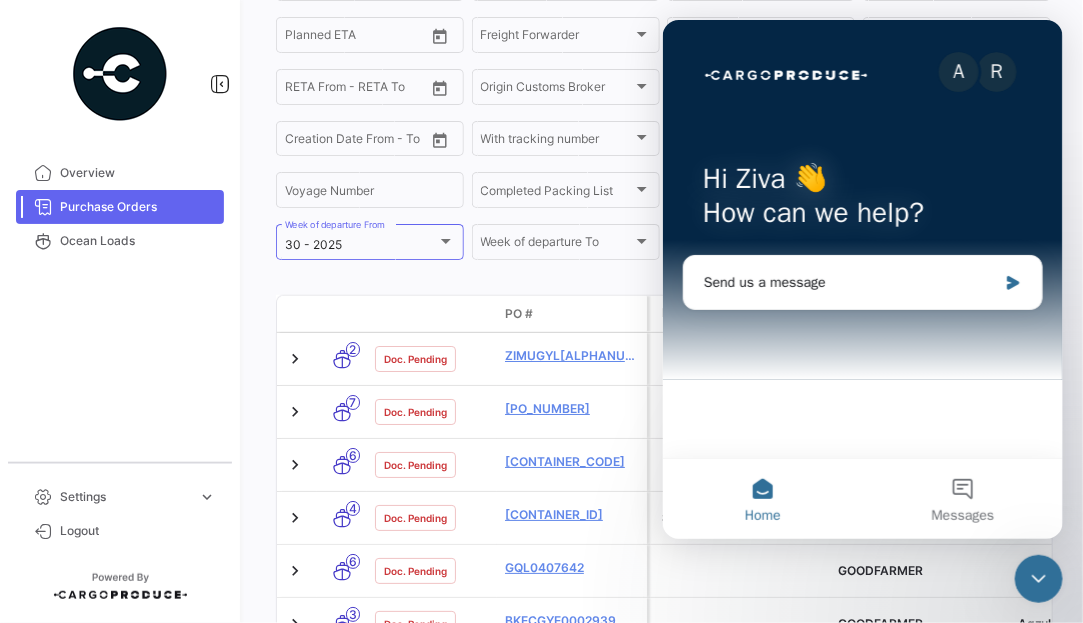 click on "Purchase Orders   visibility_off   Filters  ✓  Export.xlsx  Search in custom fields...  PO #  Loads generation Loads generation Exporters Exporters Importers Importers Consignee Consignee Status Status POL / Origin  POL / Origin  POD / Destination POD / Destination  Reference  Load # Booking # Bill of Lading # Ocean Carrier Ocean Carrier Product / SKU Product / SKU From –  Planned ETD  From –  Planned ETA  Freight Forwarder Freight Forwarder Stakeholders Stakeholders From –  RETD From - RETD To  From –  RETA From - RETA To  Origin Customs Broker Origin Customs Broker Destination Customs Broker Destination Customs Broker Documentation Status Documentation Status From –  Creation Date From - To  With tracking number With tracking number Has Loads Has Loads Tracking status Tracking status Voyage Number Completed Packing List Completed Packing List Initial Vessel Initial Vessel Final Vessel Final Vessel [NUMBER] - [YEAR] Week of departure
From Week of departure
To Doc. Status" 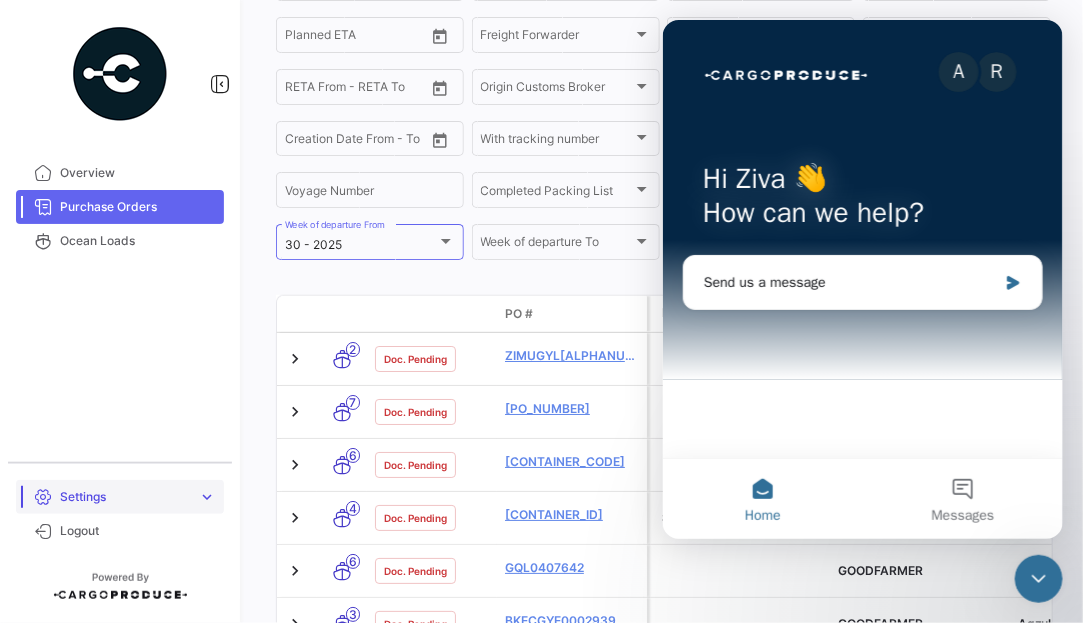 click on "Settings" at bounding box center [125, 497] 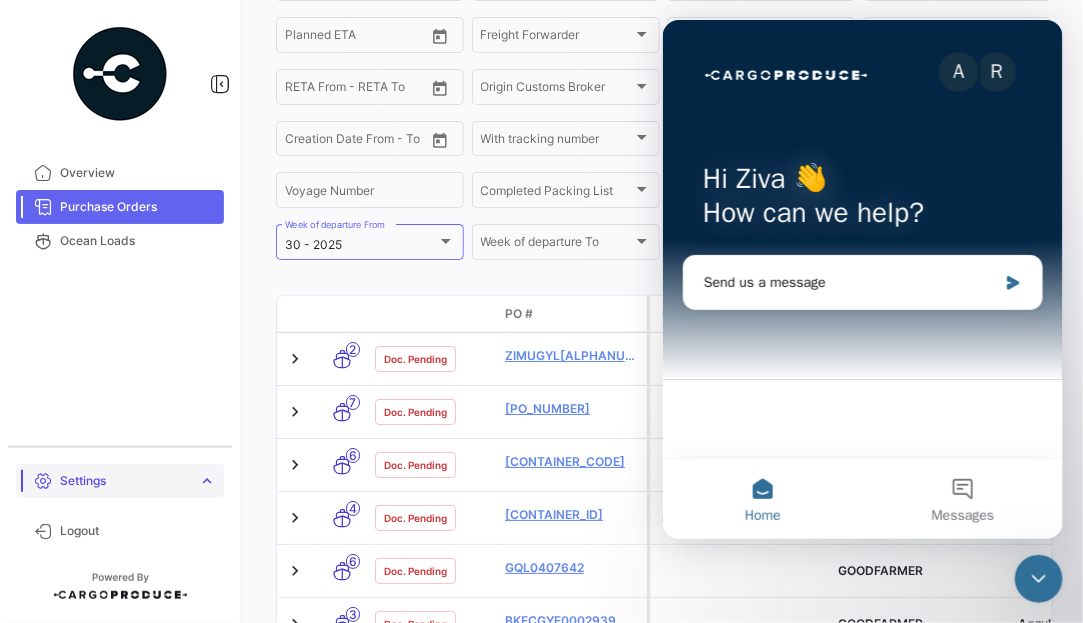 click on "Settings" at bounding box center [125, 481] 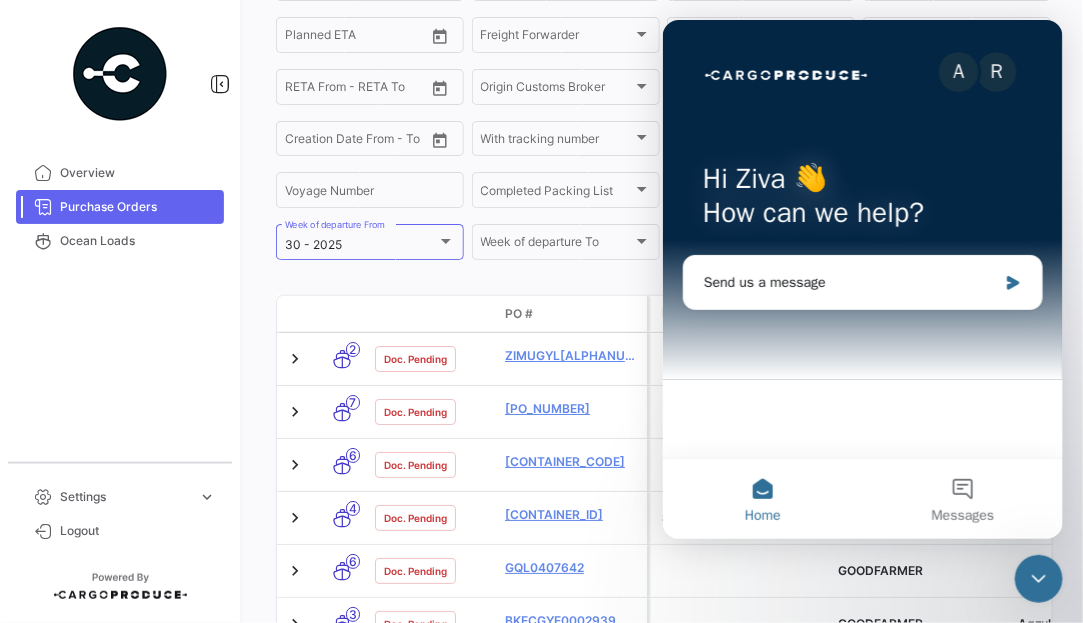 click 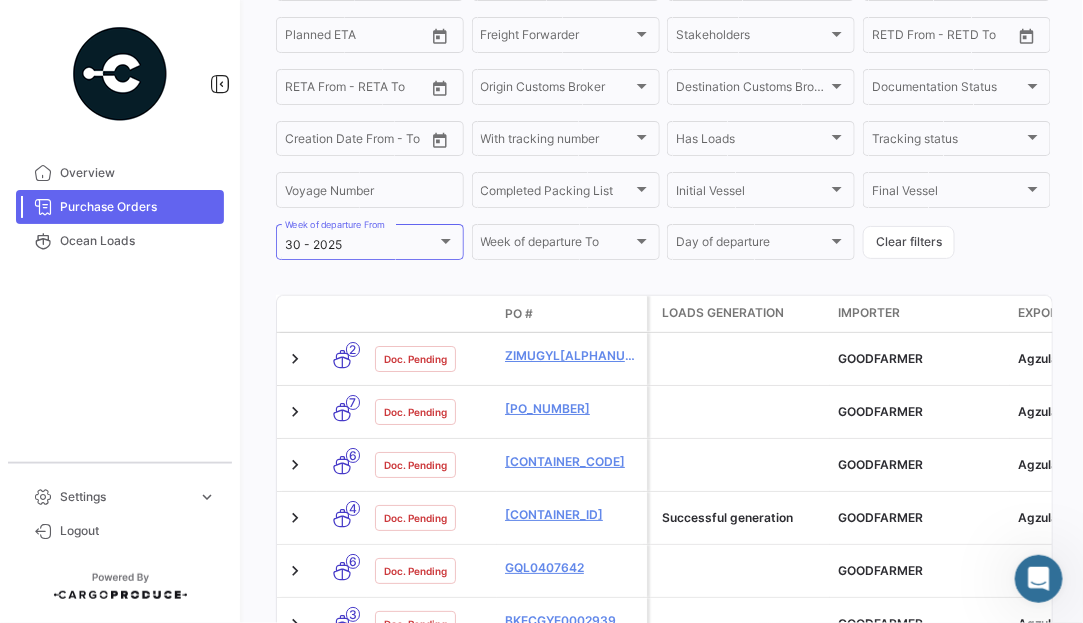 scroll, scrollTop: 0, scrollLeft: 0, axis: both 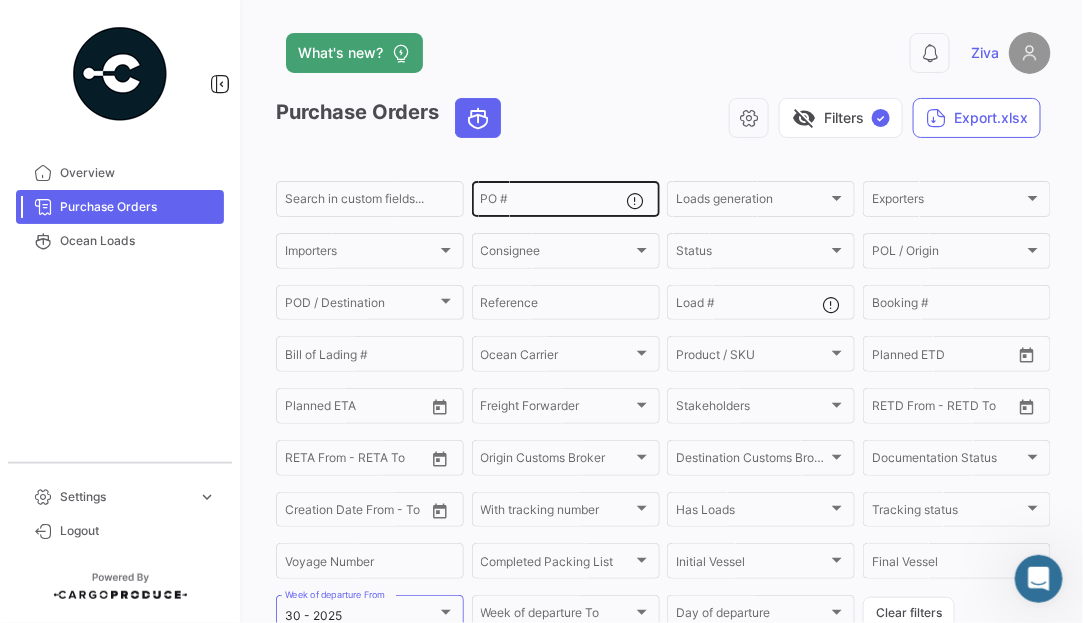 click on "PO #" at bounding box center [554, 202] 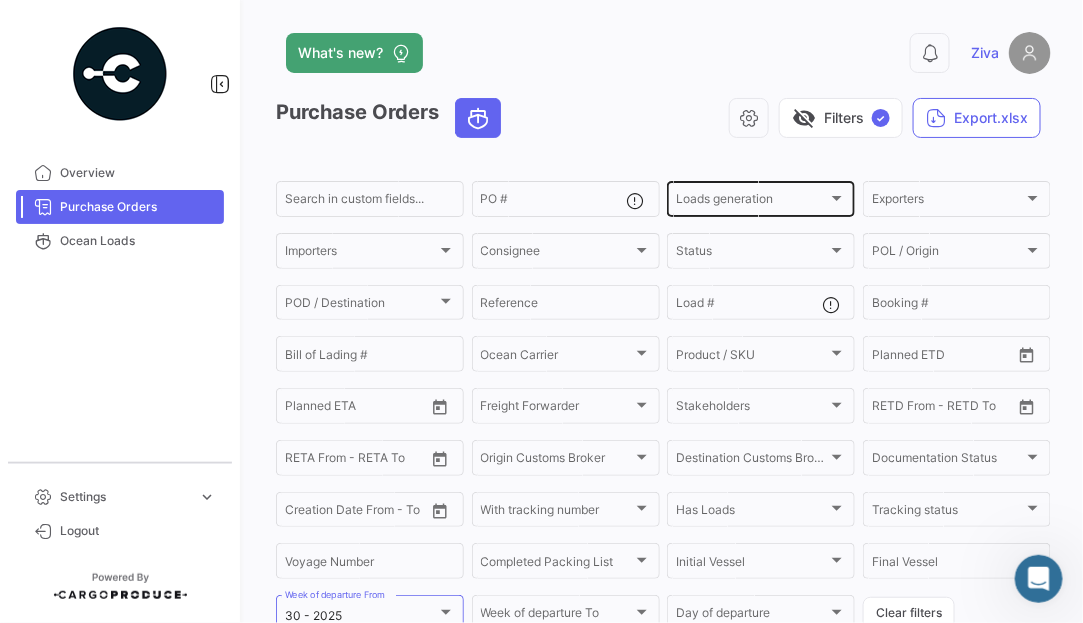 click on "Loads generation Loads generation" 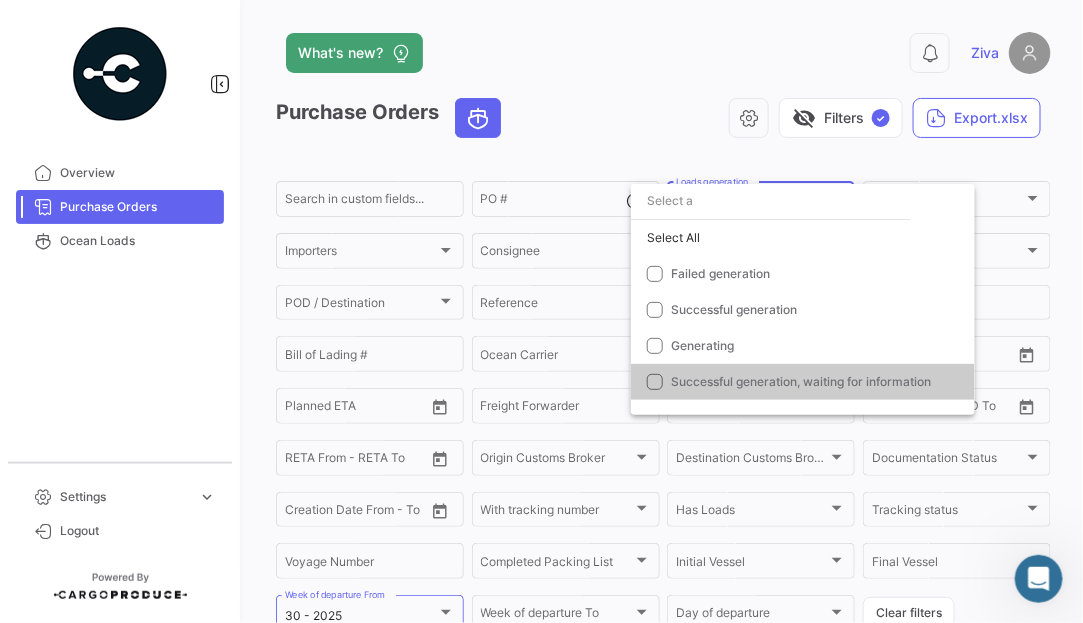 click at bounding box center (541, 311) 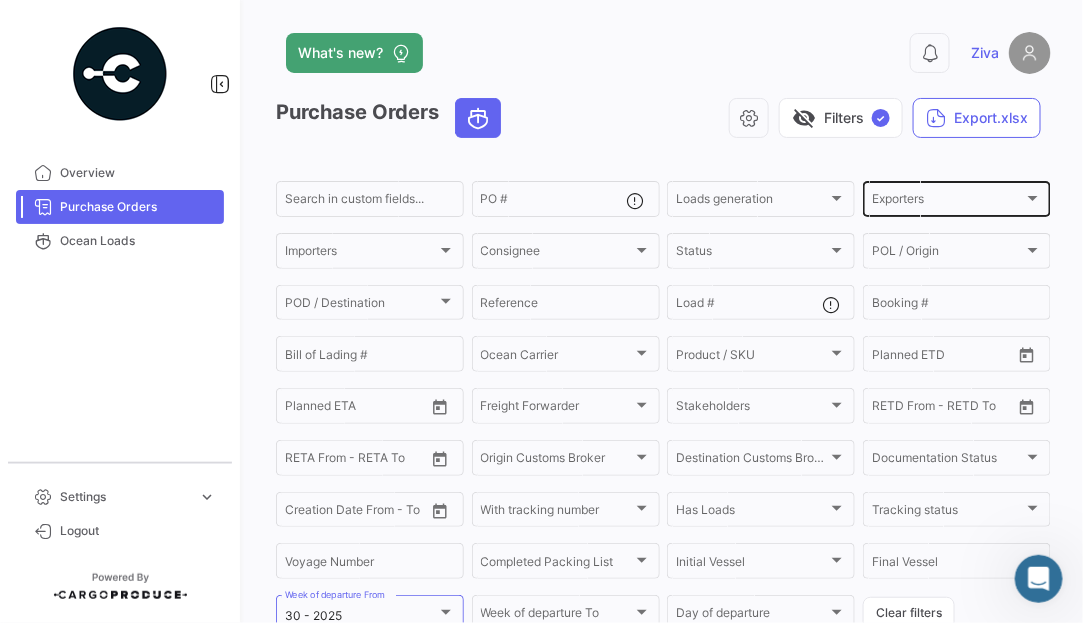 click on "Exporters" at bounding box center [948, 202] 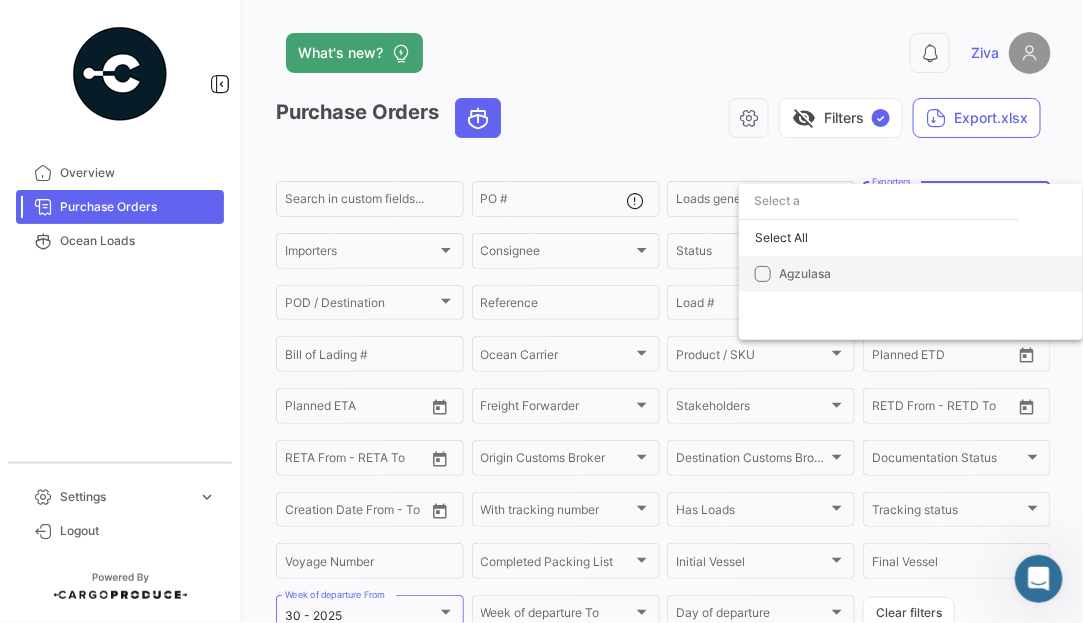 click on "Agzulasa" at bounding box center [911, 274] 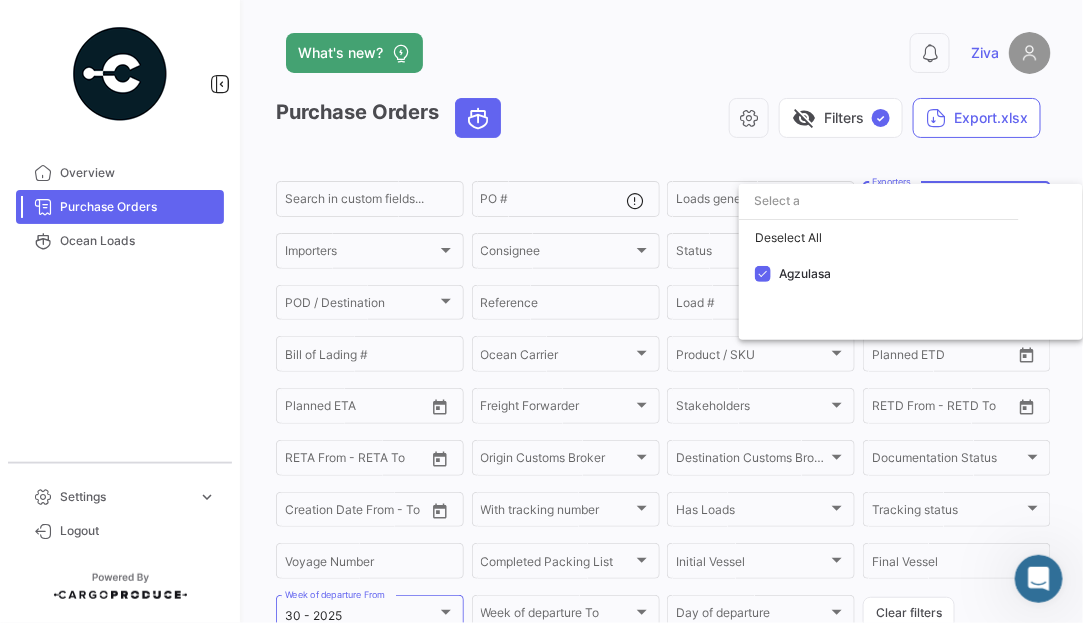 click at bounding box center [541, 311] 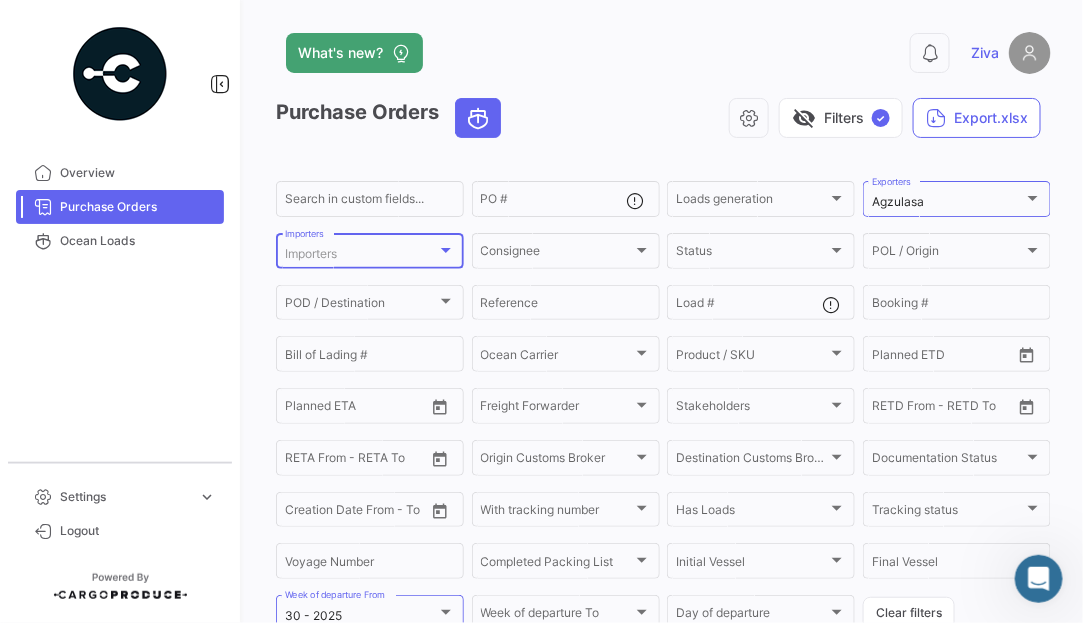 click on "Importers" at bounding box center (361, 254) 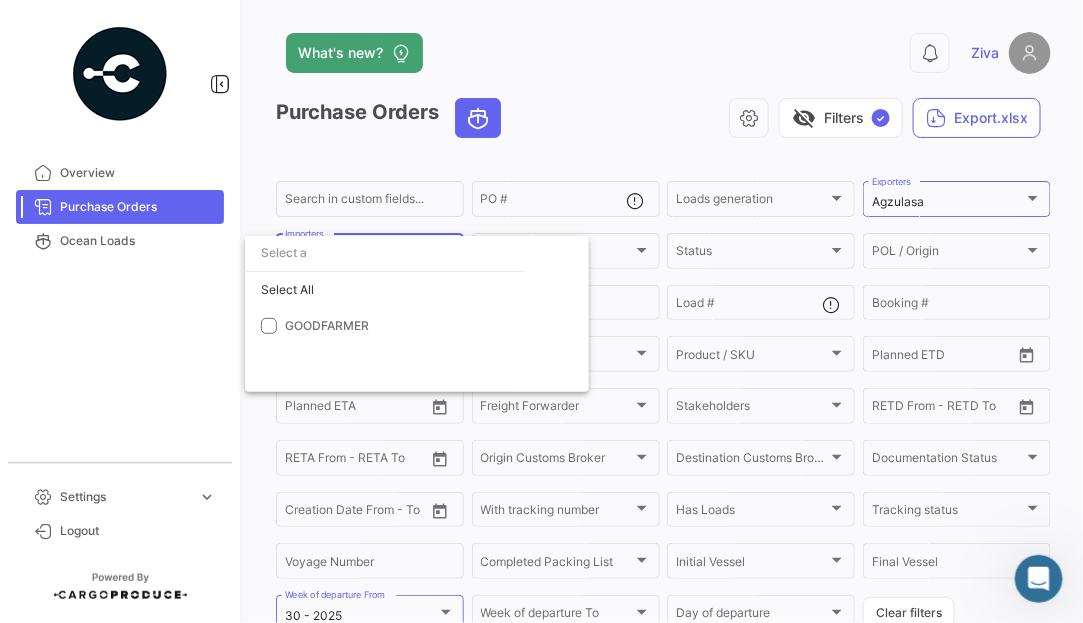 click at bounding box center [385, 253] 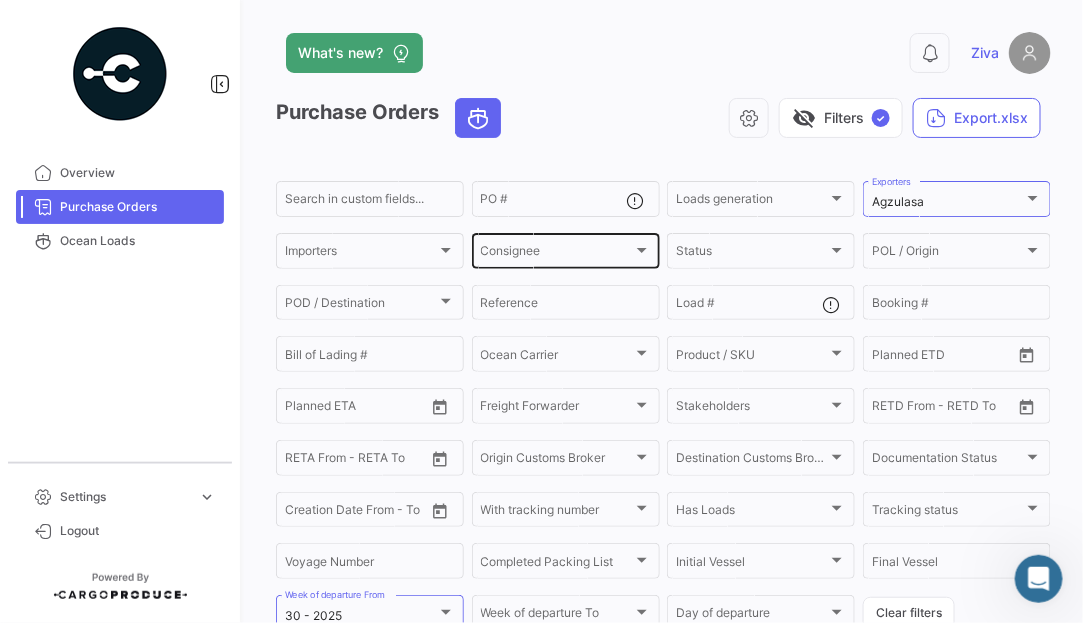 click on "Consignee" at bounding box center (557, 254) 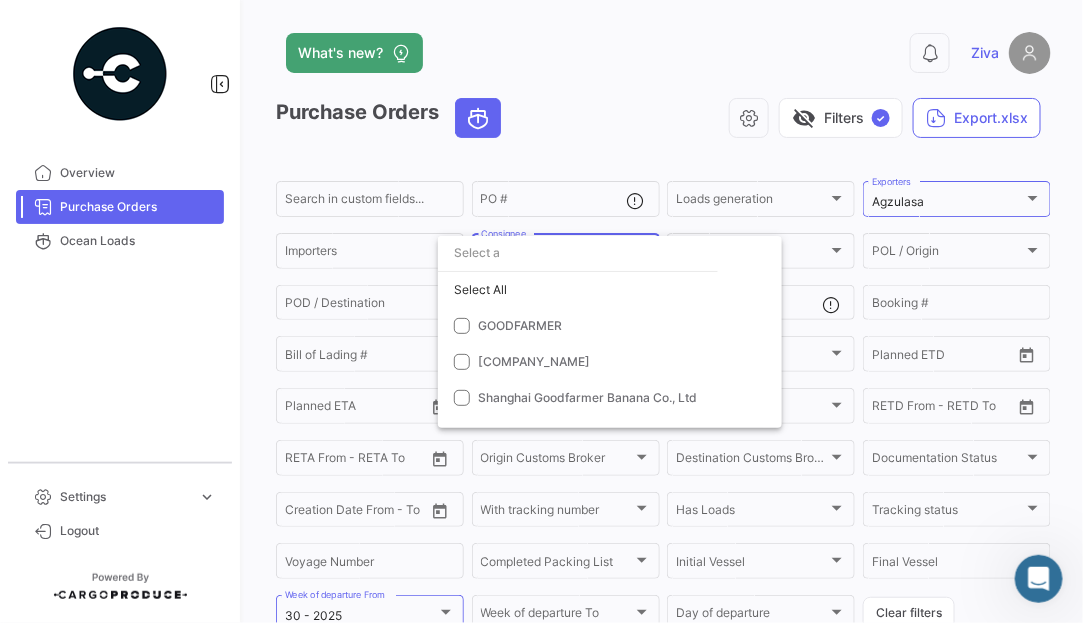 click at bounding box center [541, 311] 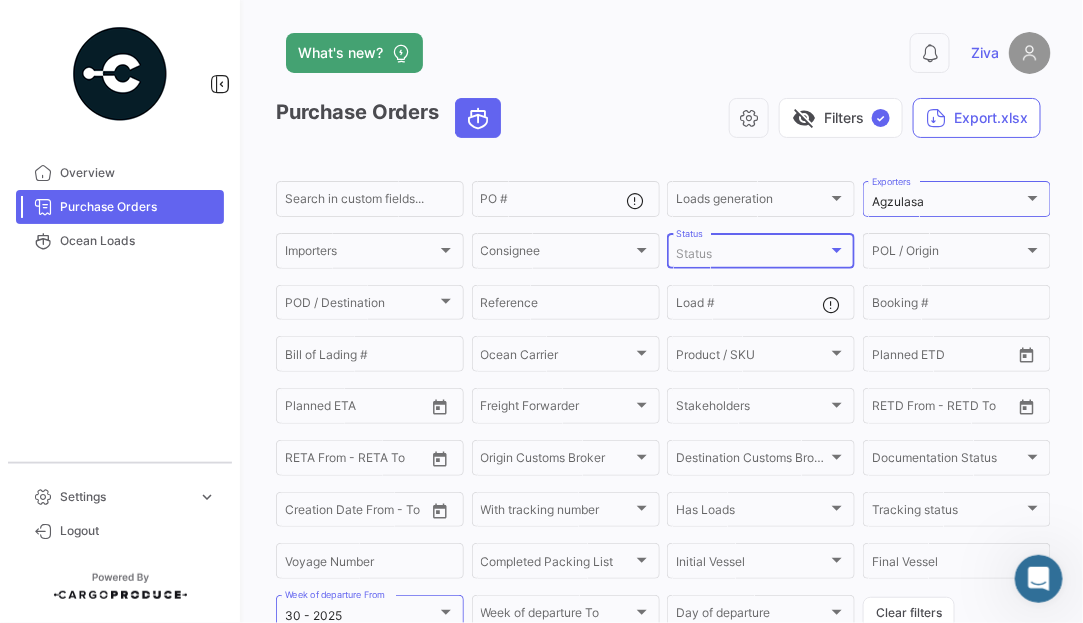 click at bounding box center (837, 250) 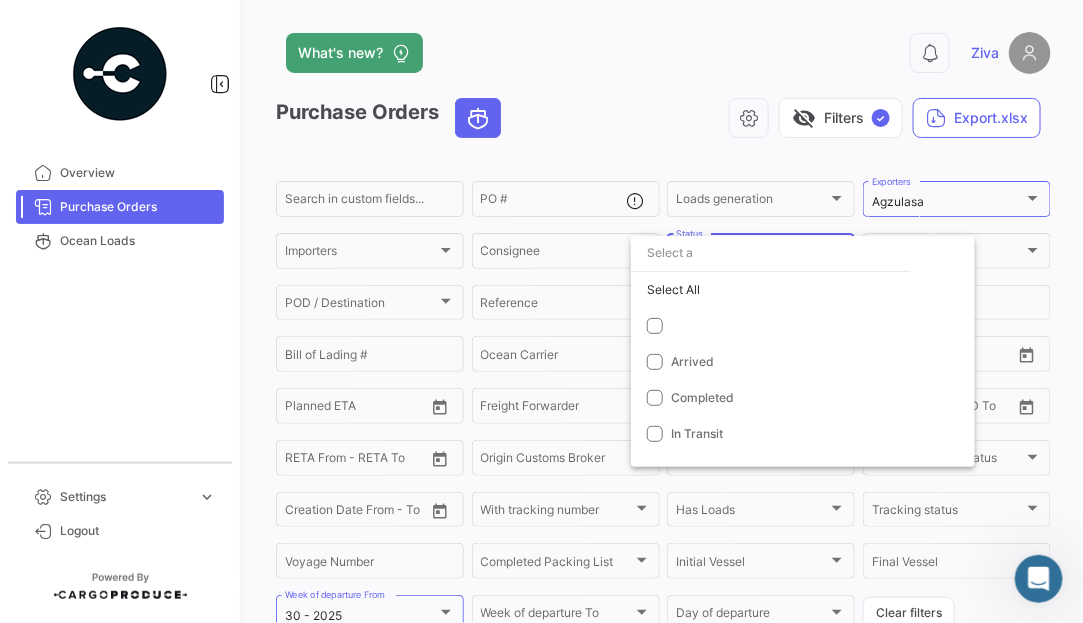 click at bounding box center [771, 253] 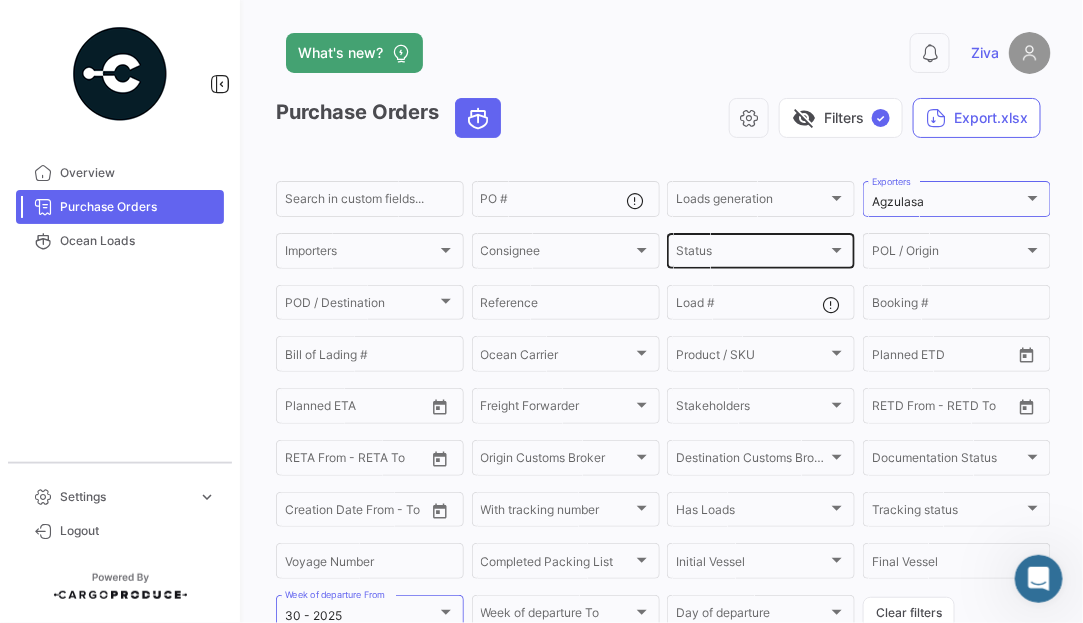 click on "Status Status" 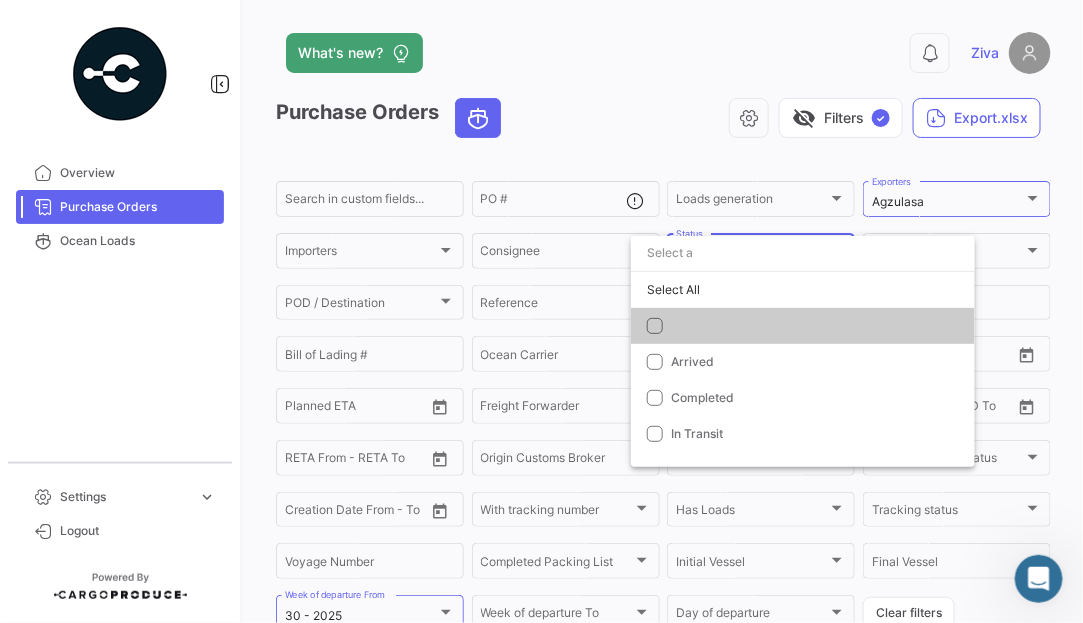 click at bounding box center (803, 253) 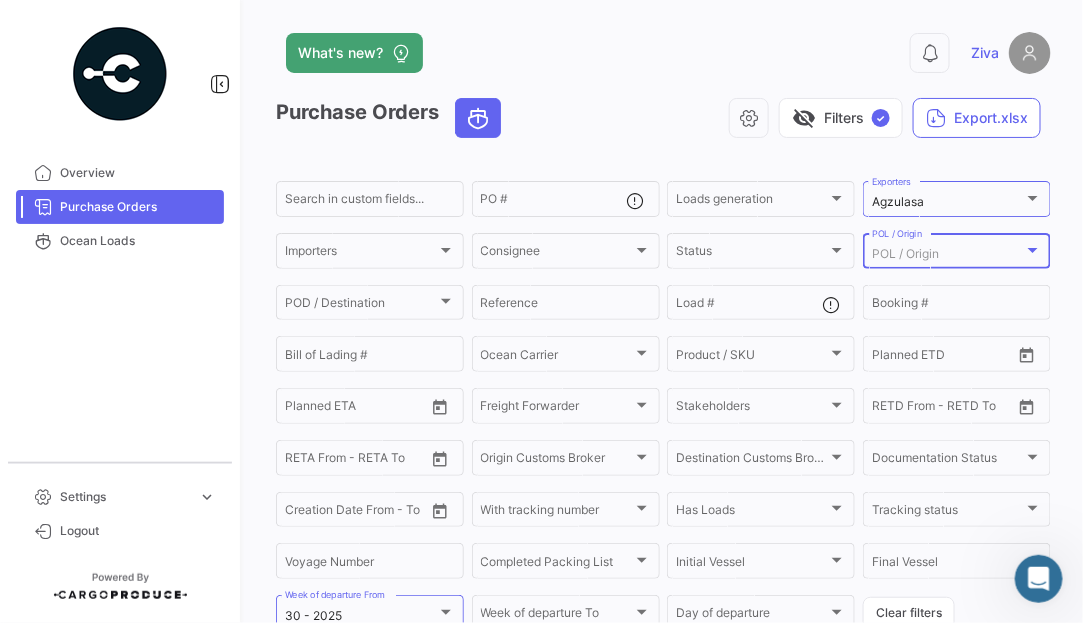 click on "POL / Origin" at bounding box center (948, 254) 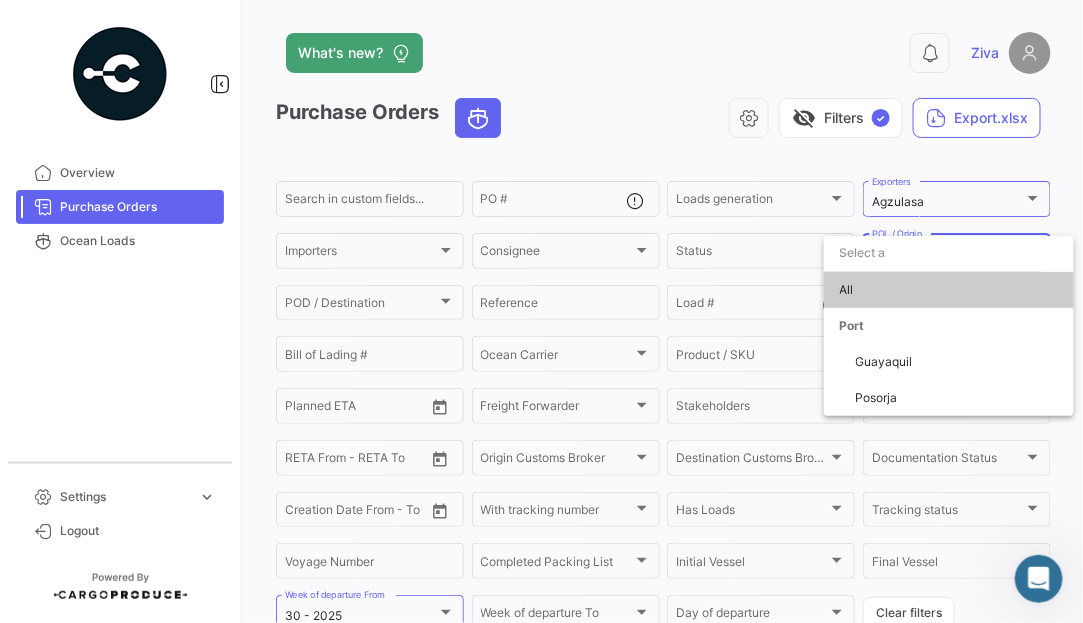 click at bounding box center [541, 311] 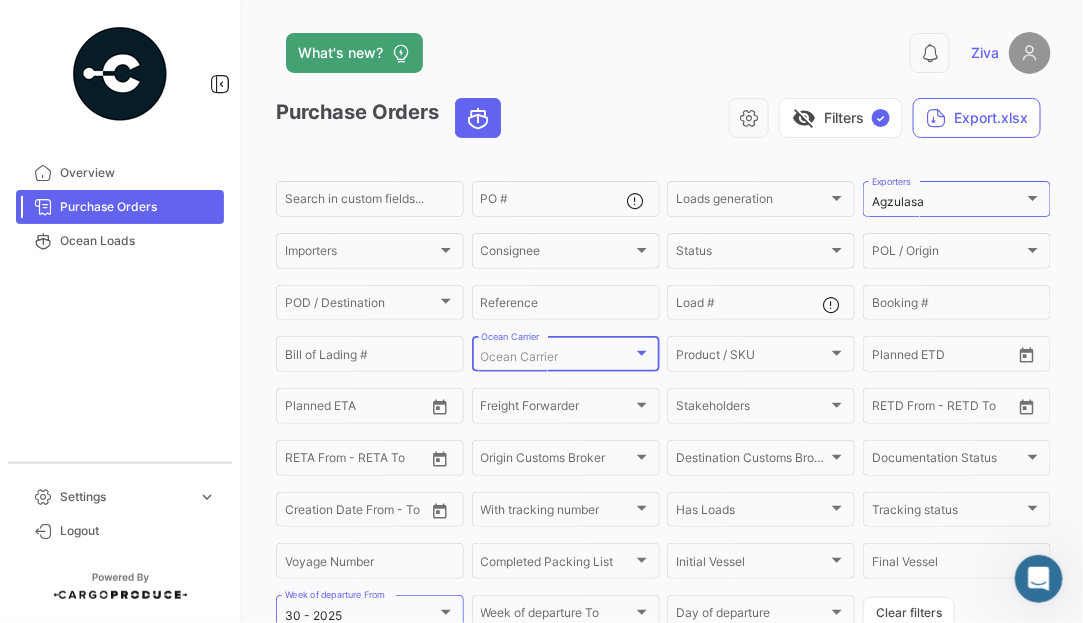 click on "Ocean Carrier" at bounding box center [557, 357] 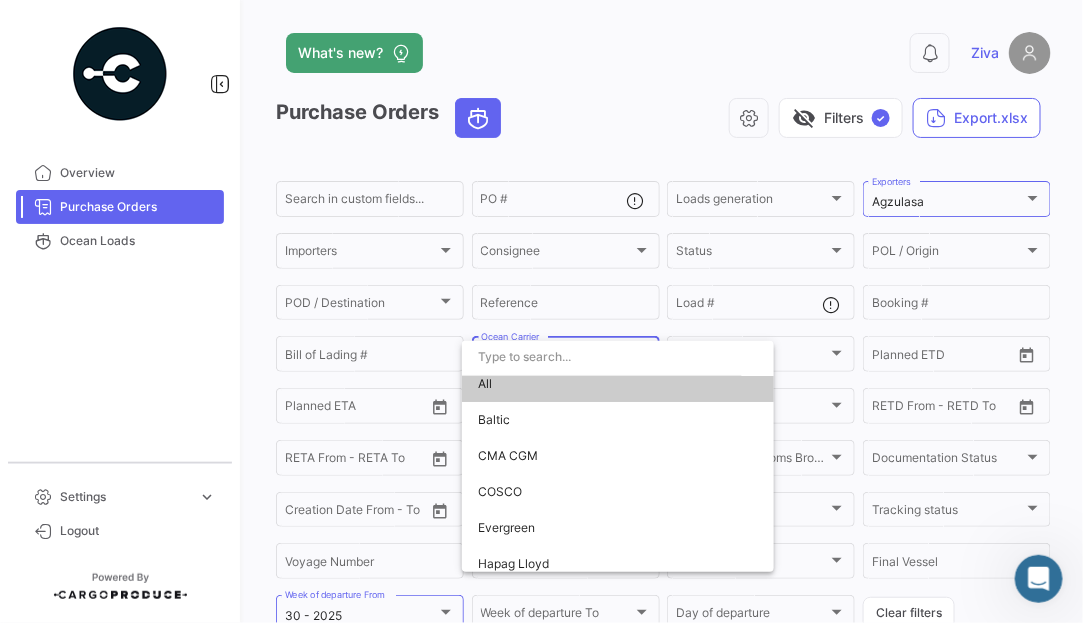 scroll, scrollTop: 0, scrollLeft: 0, axis: both 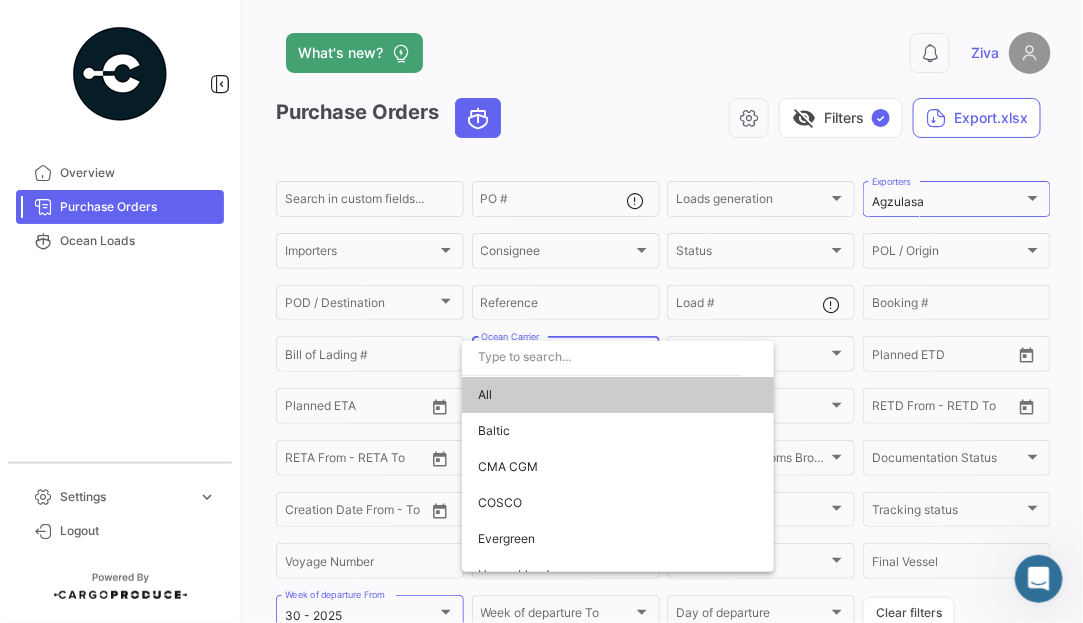 click at bounding box center (541, 311) 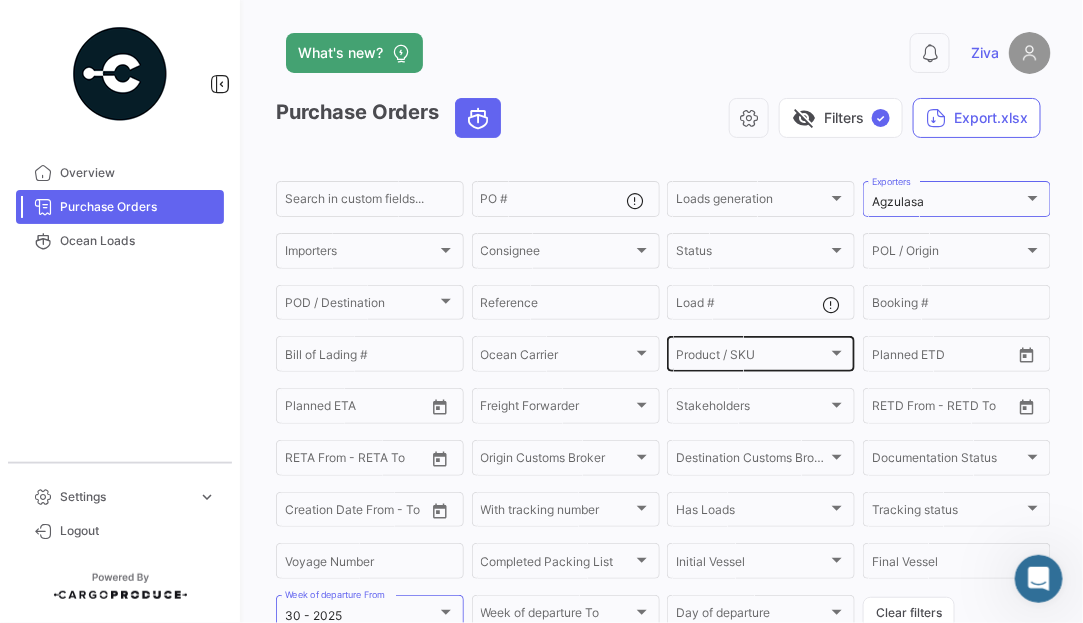 click on "Product / SKU Product / SKU" 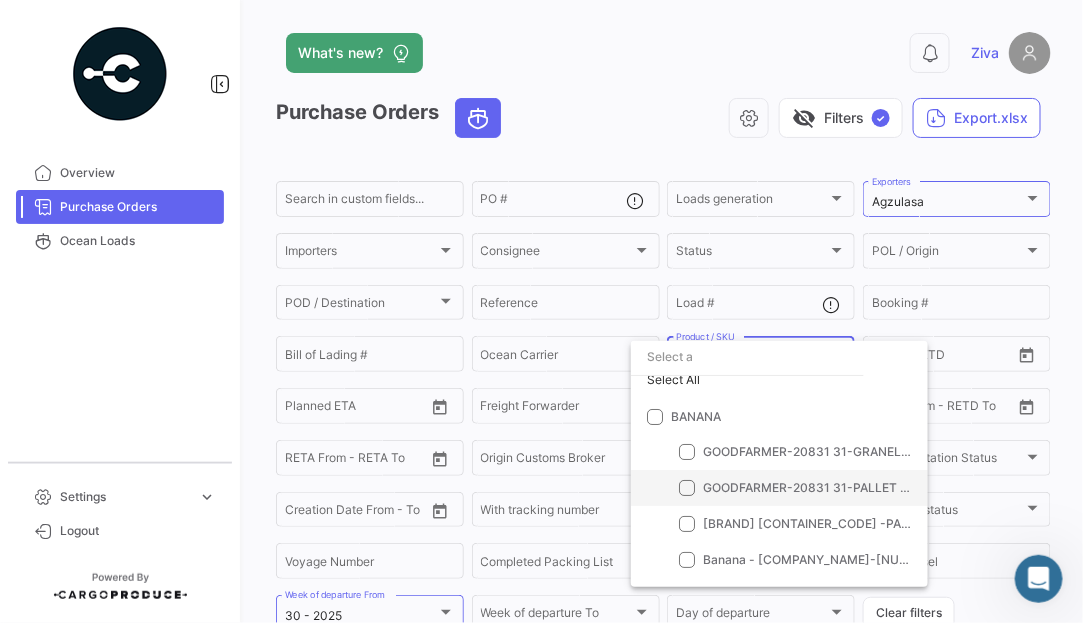 scroll, scrollTop: 0, scrollLeft: 0, axis: both 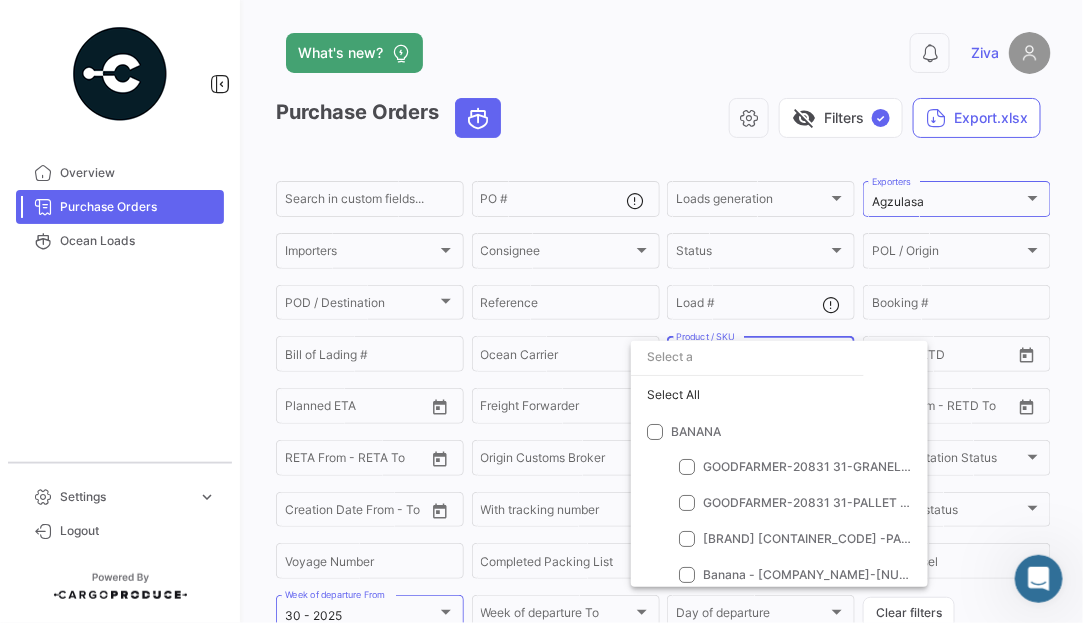click at bounding box center (541, 311) 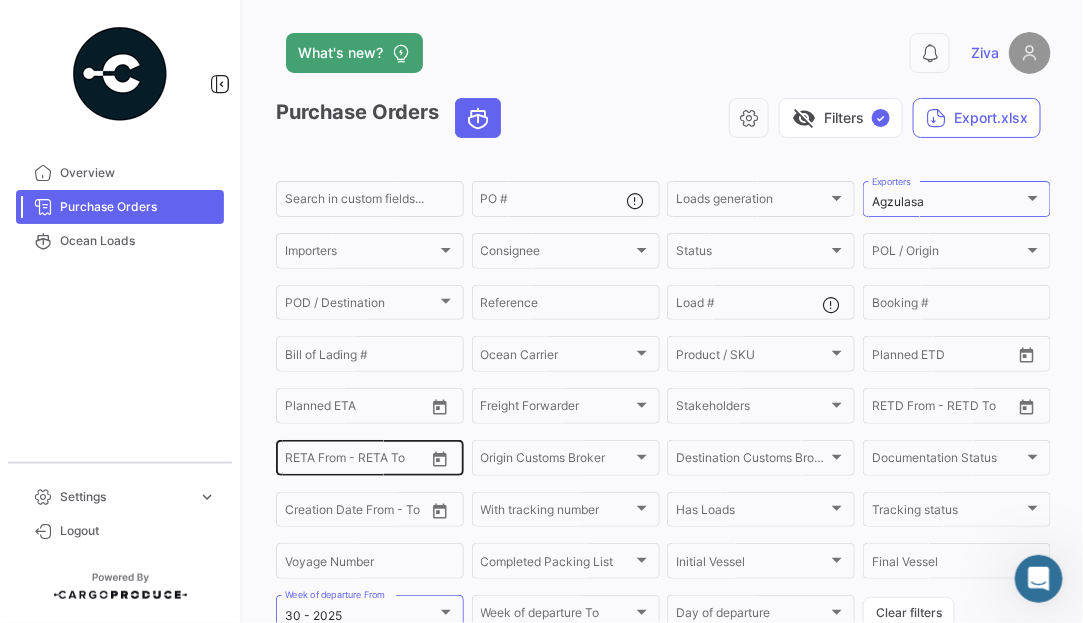 scroll, scrollTop: 99, scrollLeft: 0, axis: vertical 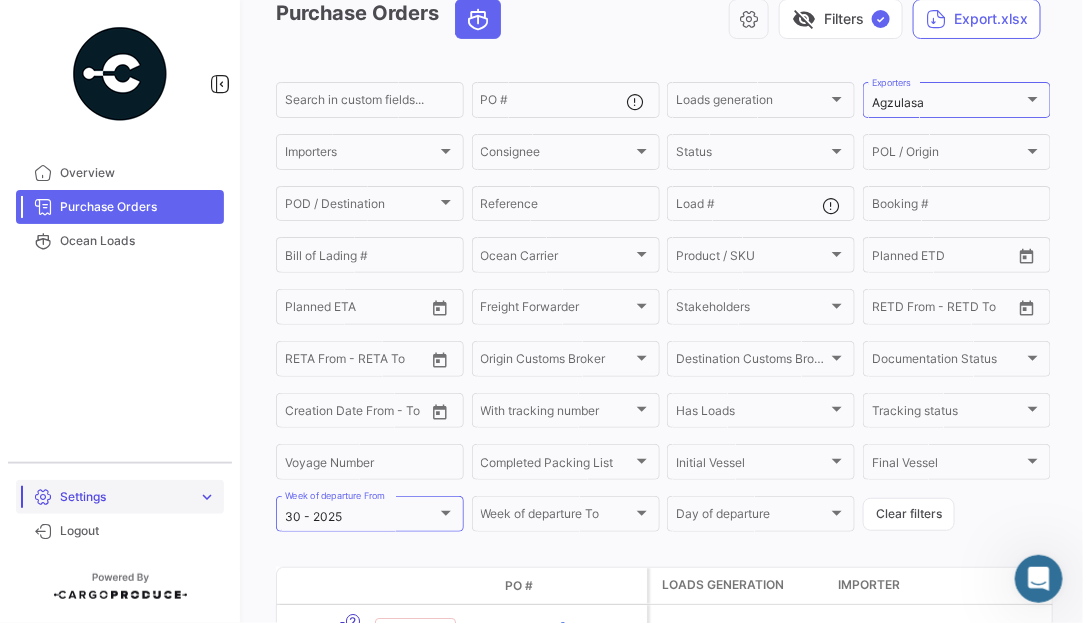 click on "expand_more" at bounding box center [207, 497] 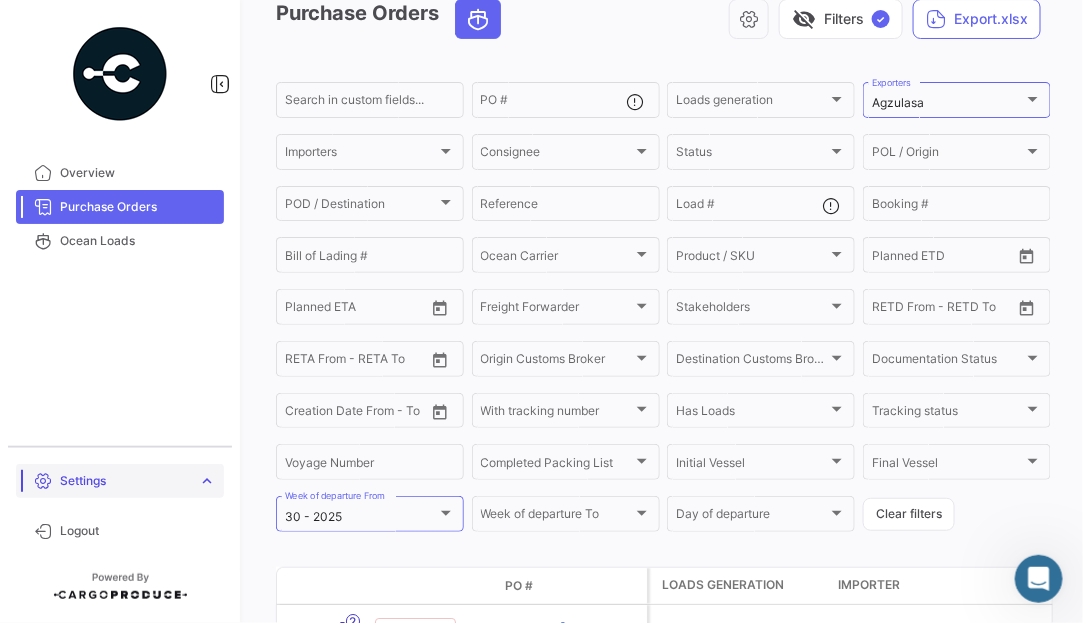 click on "expand_more" at bounding box center [207, 481] 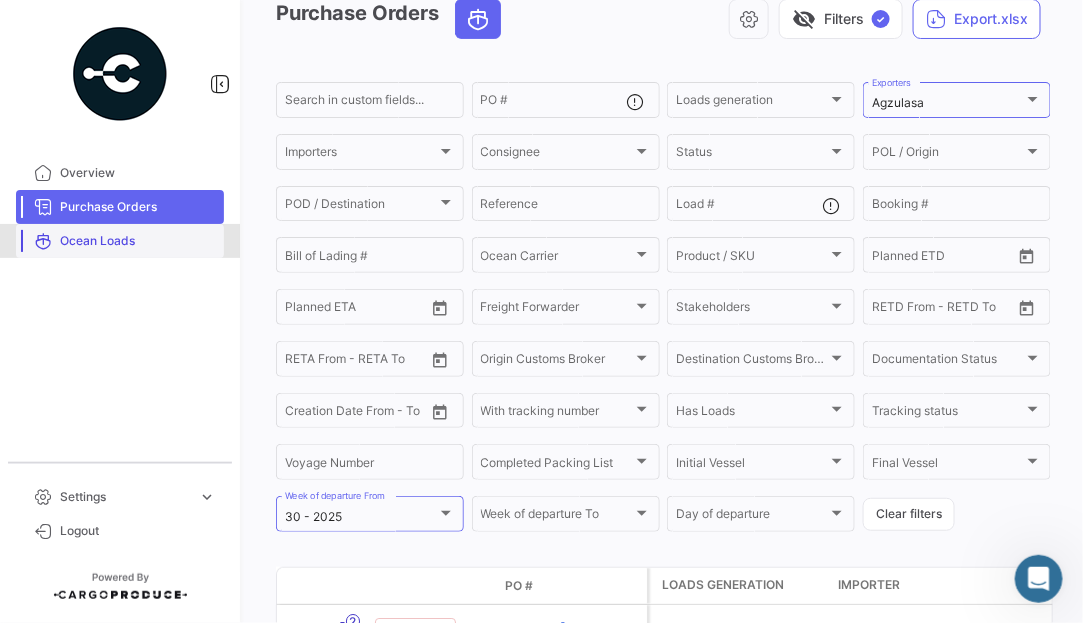 click on "Ocean Loads" at bounding box center [138, 241] 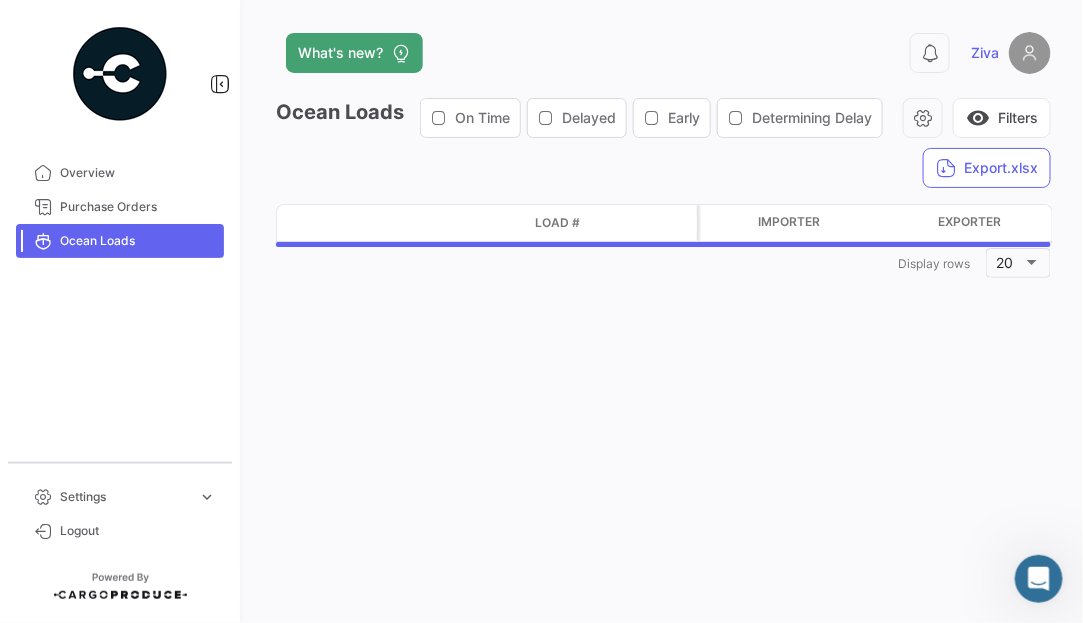 scroll, scrollTop: 0, scrollLeft: 0, axis: both 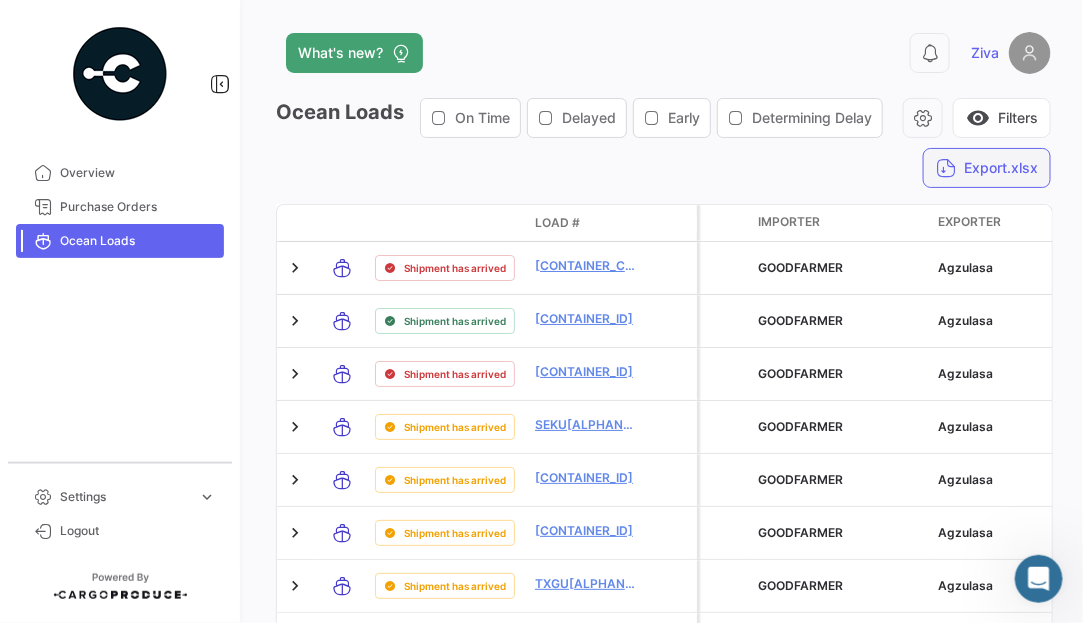 click on "Export.xlsx" 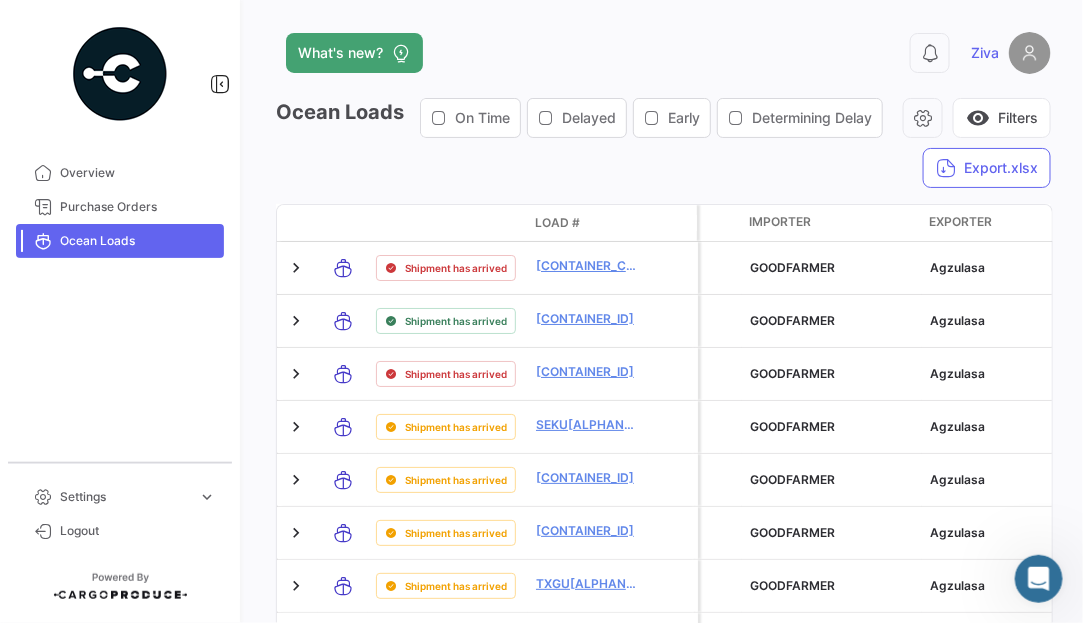 scroll, scrollTop: 0, scrollLeft: 8, axis: horizontal 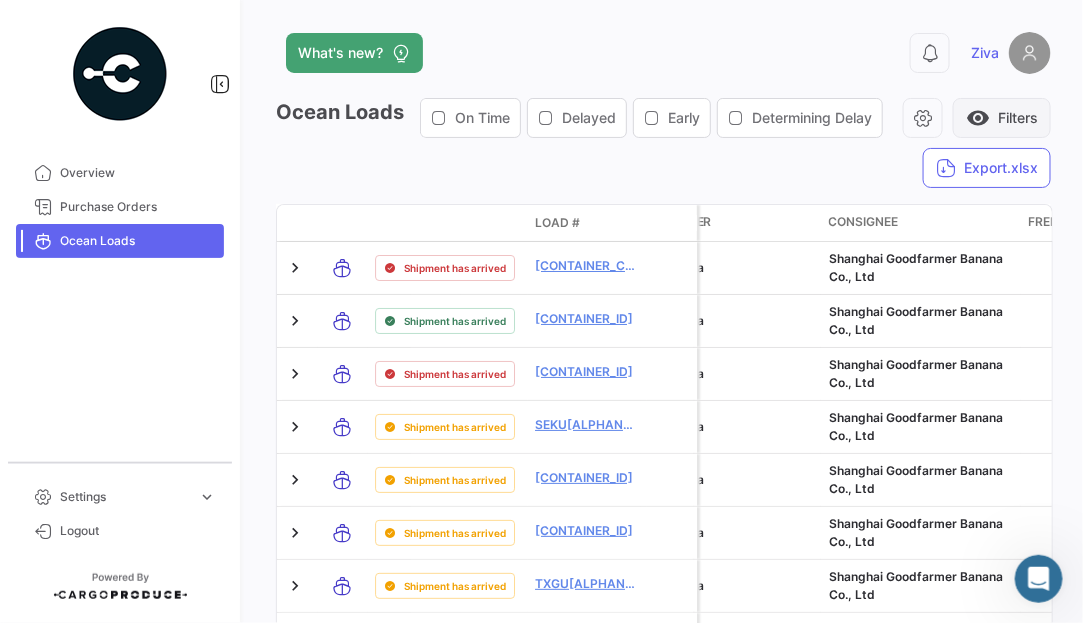 click on "visibility" 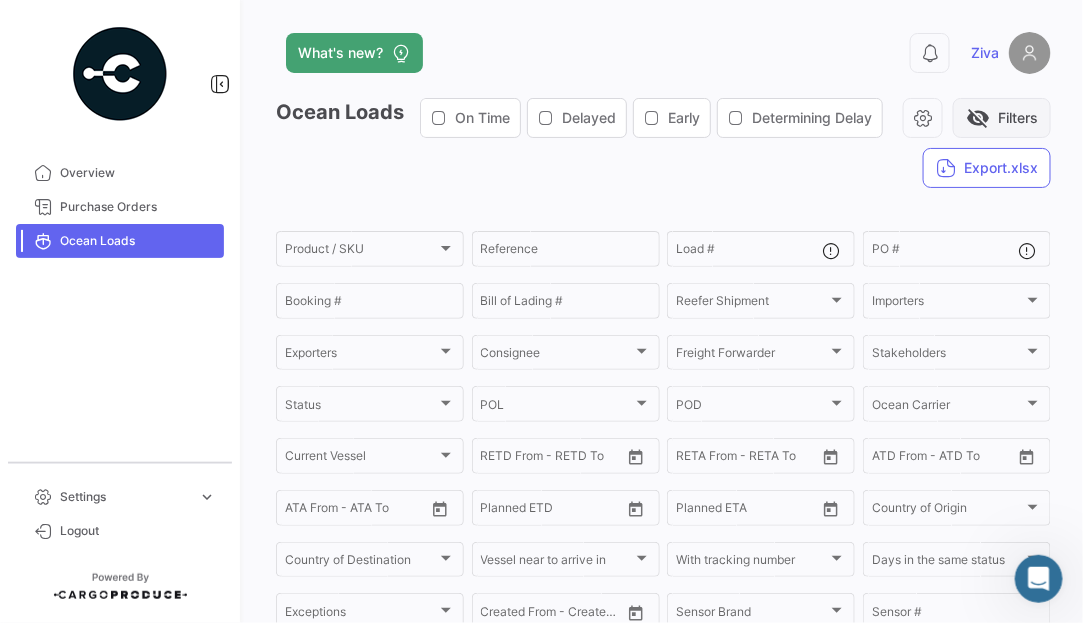 click on "visibility_off" 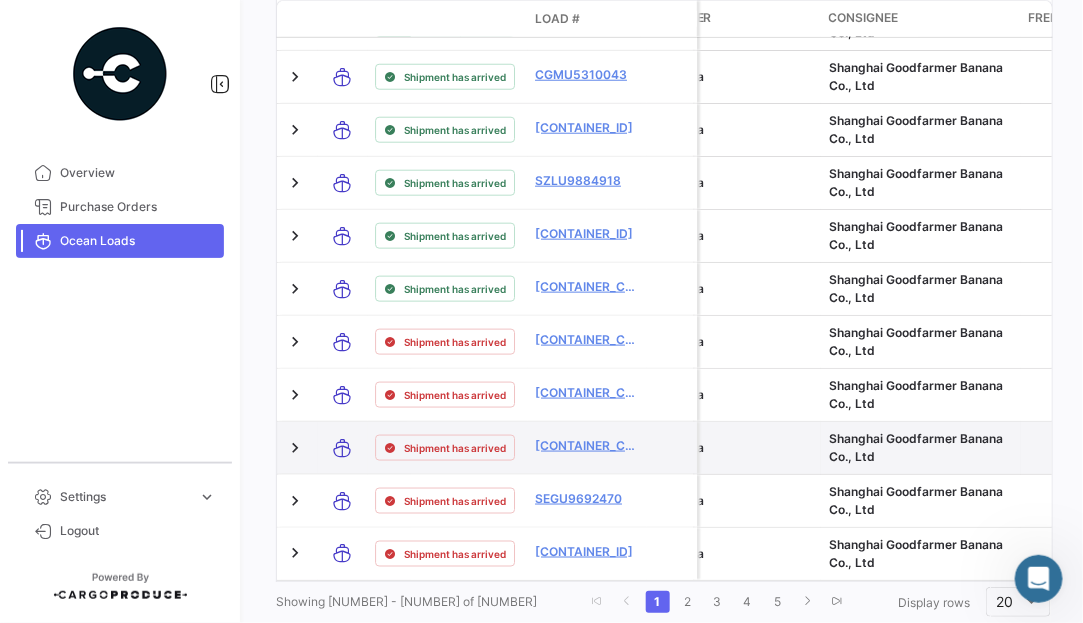 scroll, scrollTop: 824, scrollLeft: 0, axis: vertical 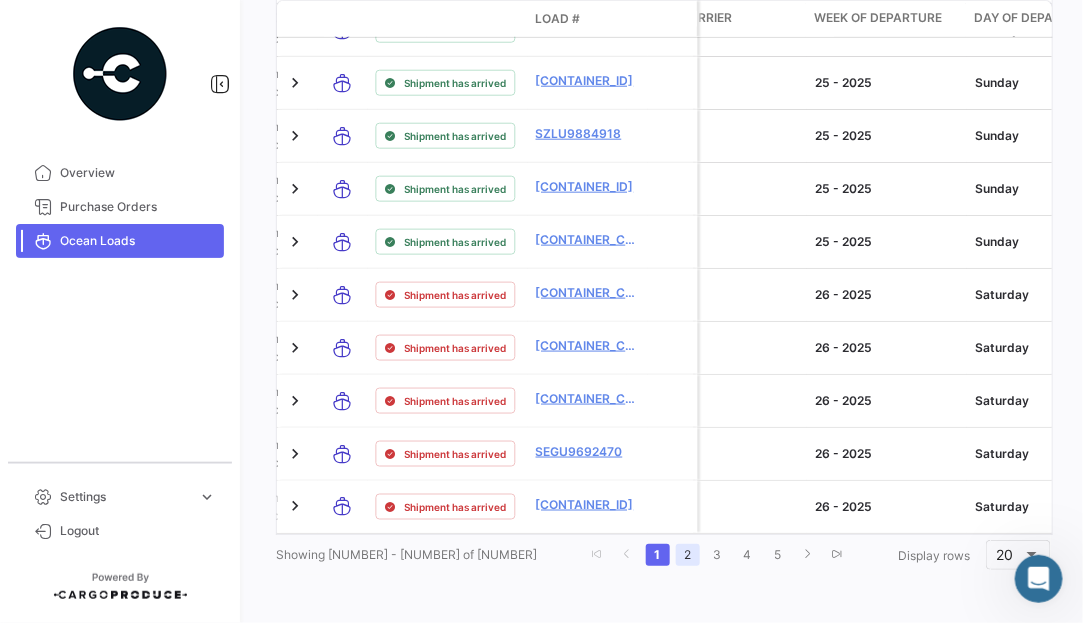 click on "2" 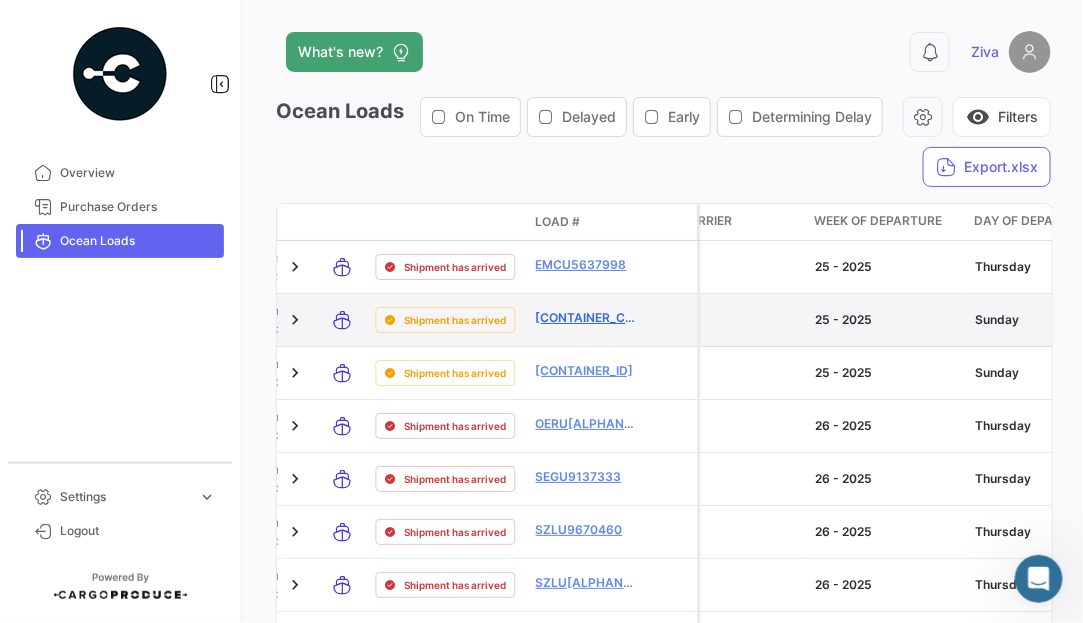 scroll, scrollTop: 0, scrollLeft: 0, axis: both 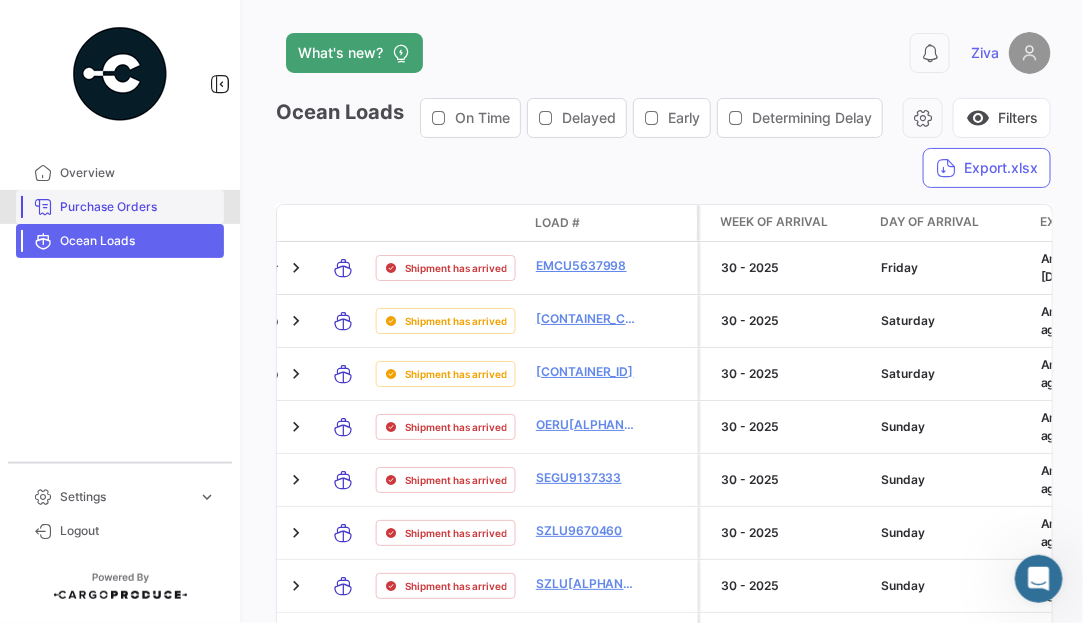 click on "Purchase Orders" at bounding box center [138, 207] 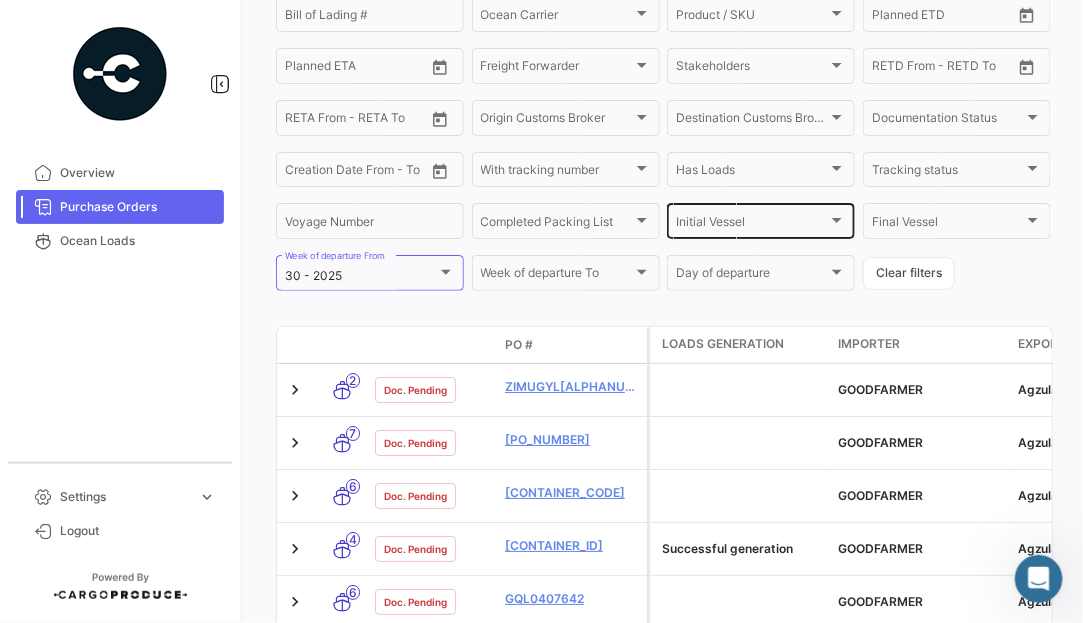 scroll, scrollTop: 371, scrollLeft: 0, axis: vertical 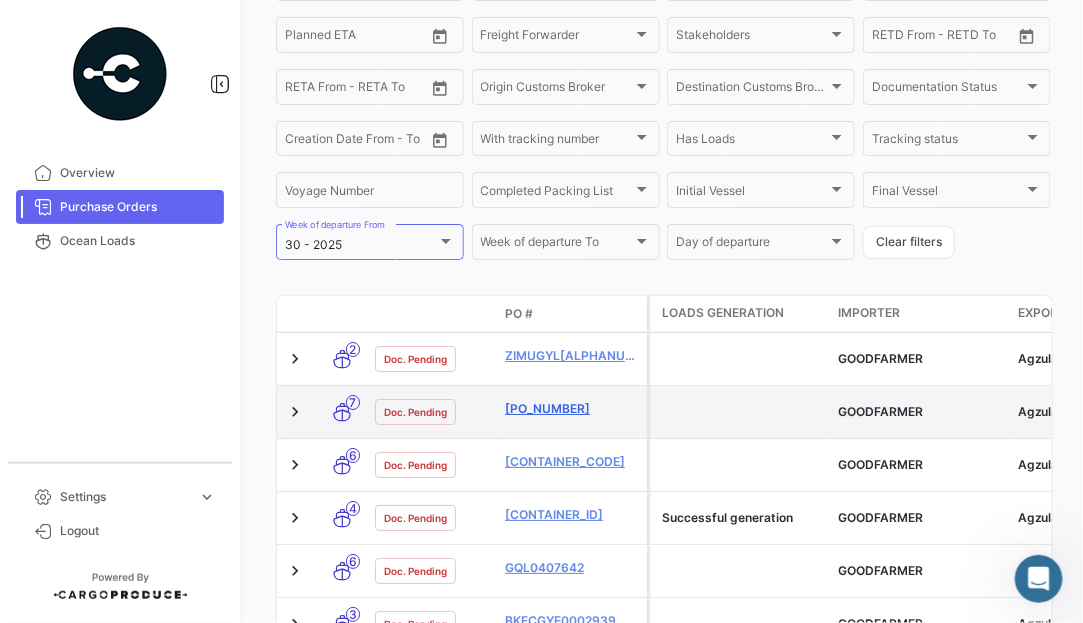 click on "[PO_NUMBER]" 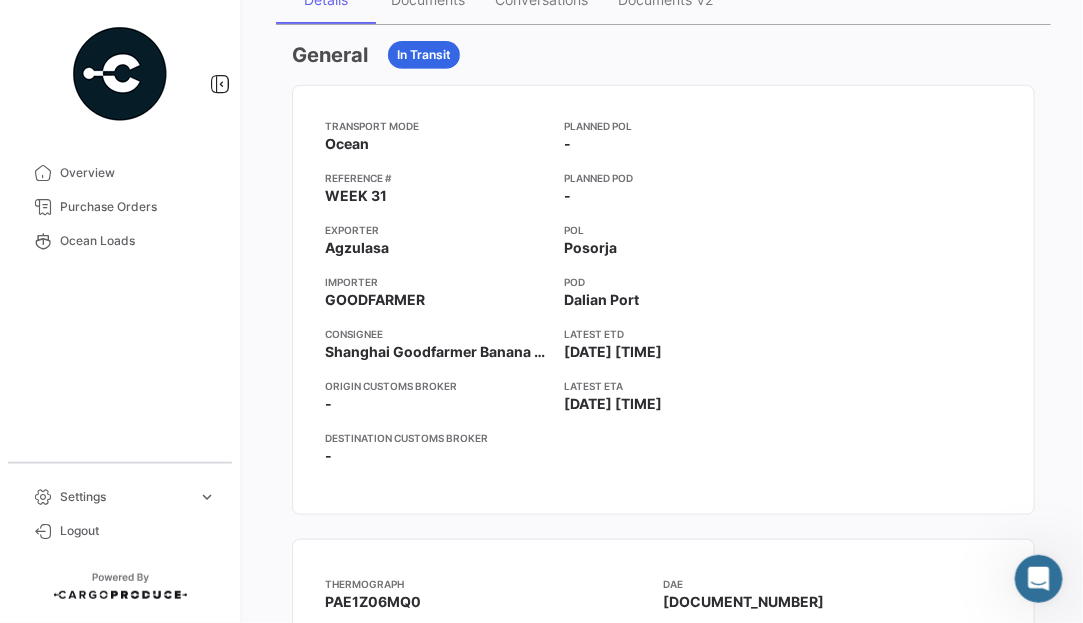 scroll, scrollTop: 0, scrollLeft: 0, axis: both 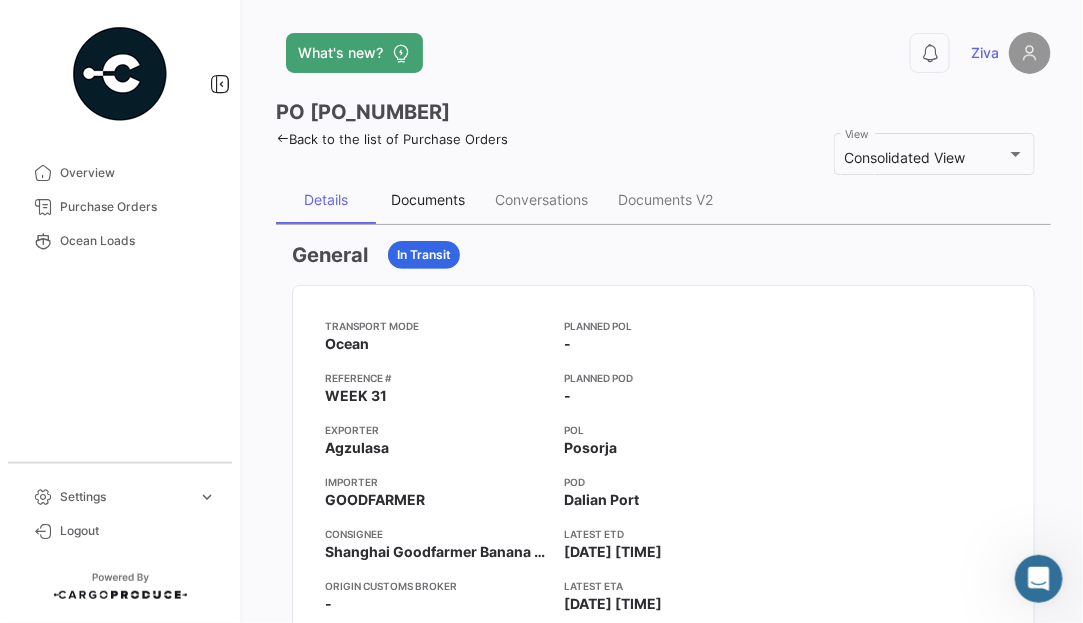 click on "Documents" at bounding box center (428, 199) 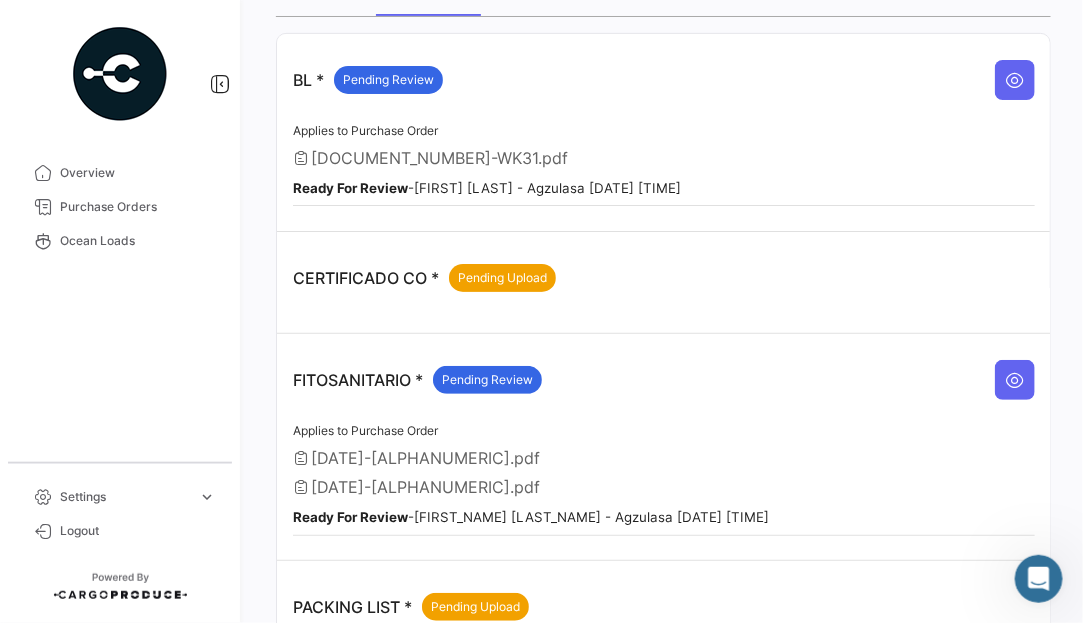 scroll, scrollTop: 300, scrollLeft: 0, axis: vertical 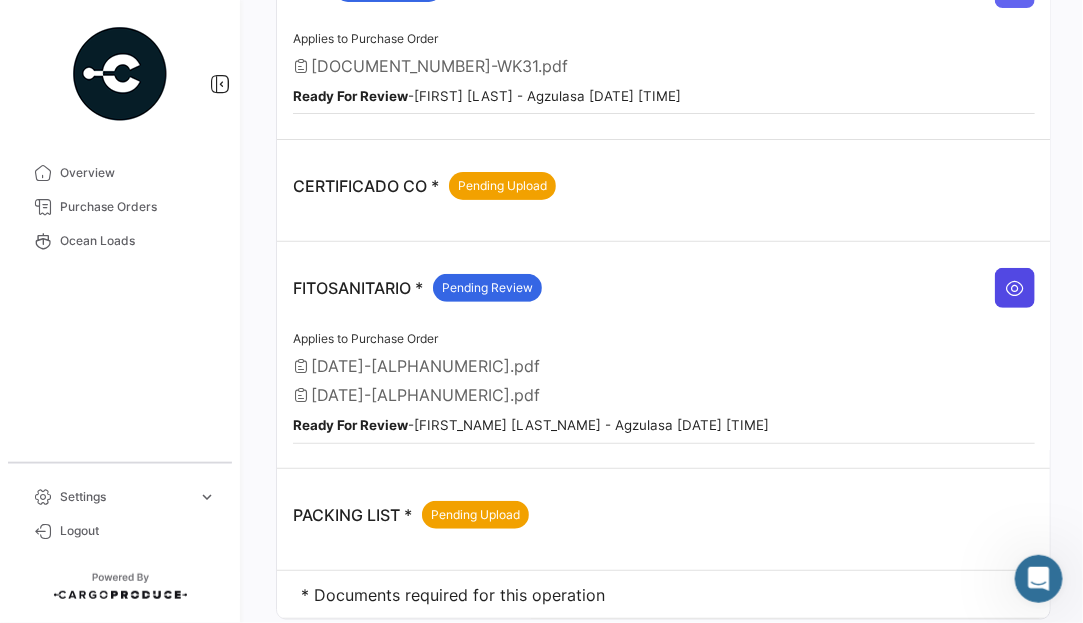 click at bounding box center (1015, 288) 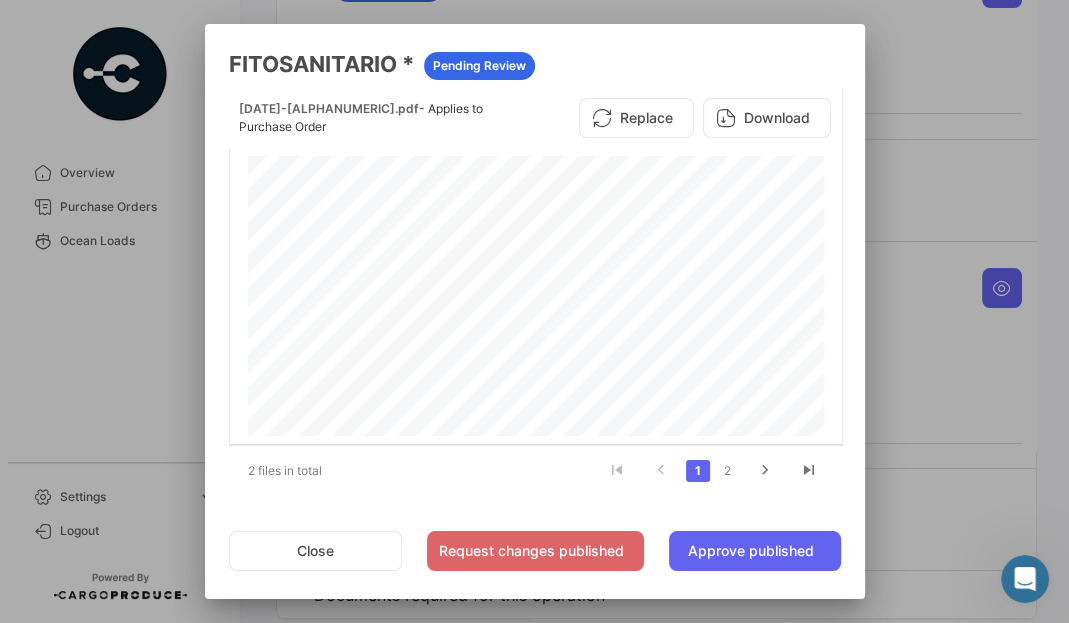 click at bounding box center (534, 311) 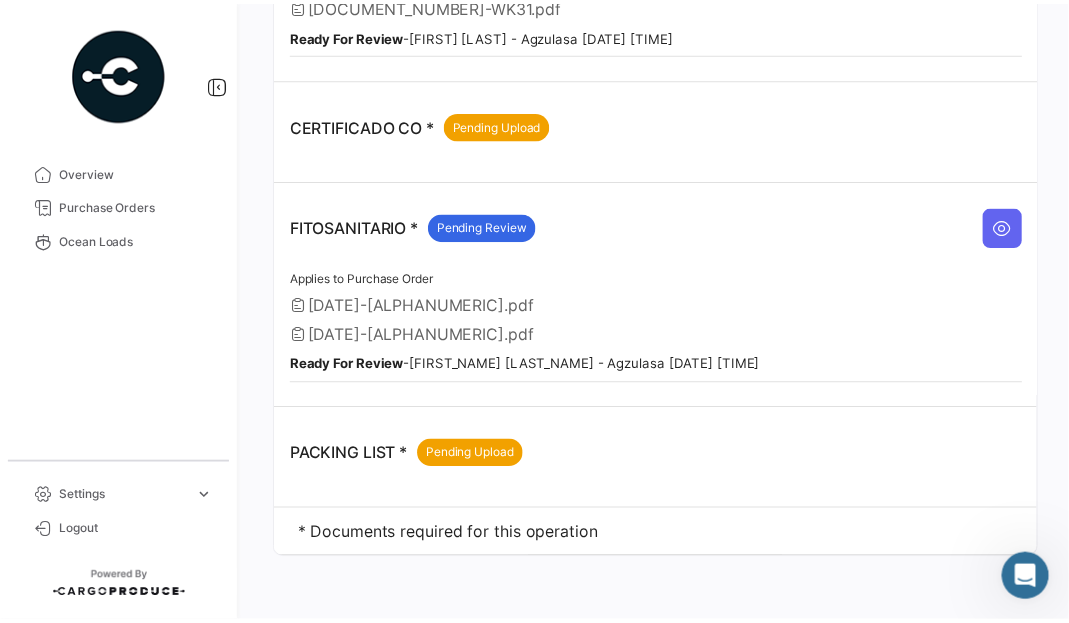 scroll, scrollTop: 0, scrollLeft: 0, axis: both 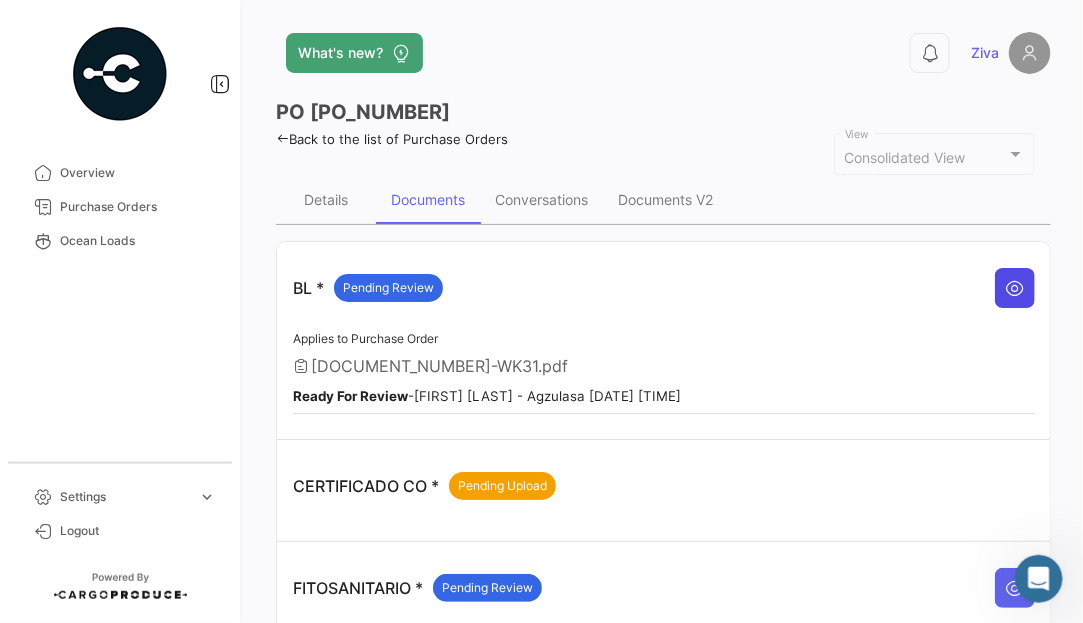 click at bounding box center [1015, 288] 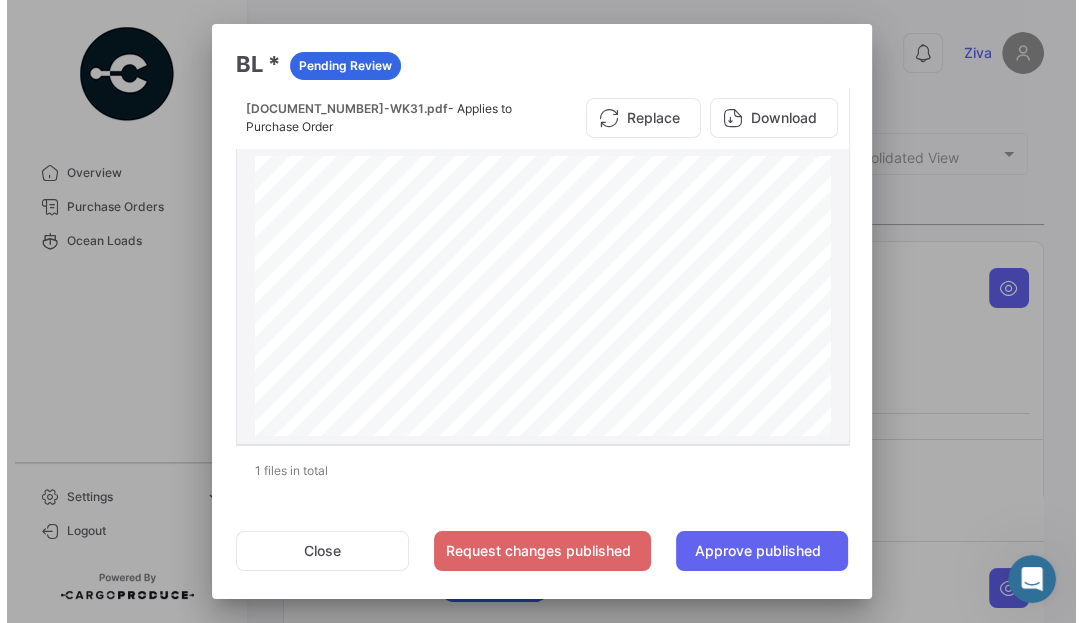 scroll, scrollTop: 700, scrollLeft: 0, axis: vertical 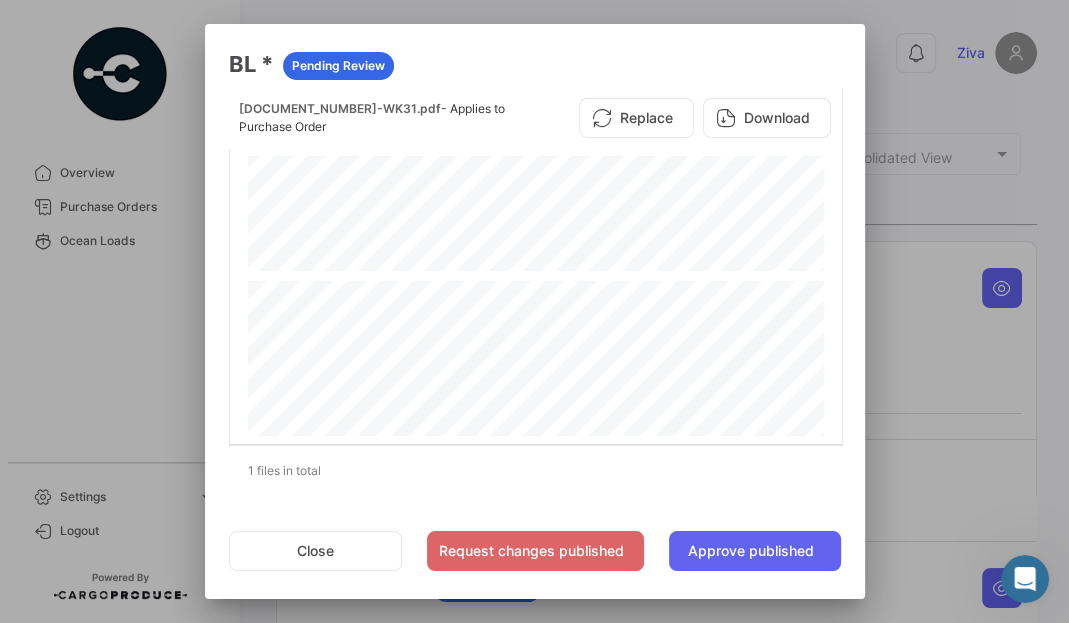 click at bounding box center [534, 311] 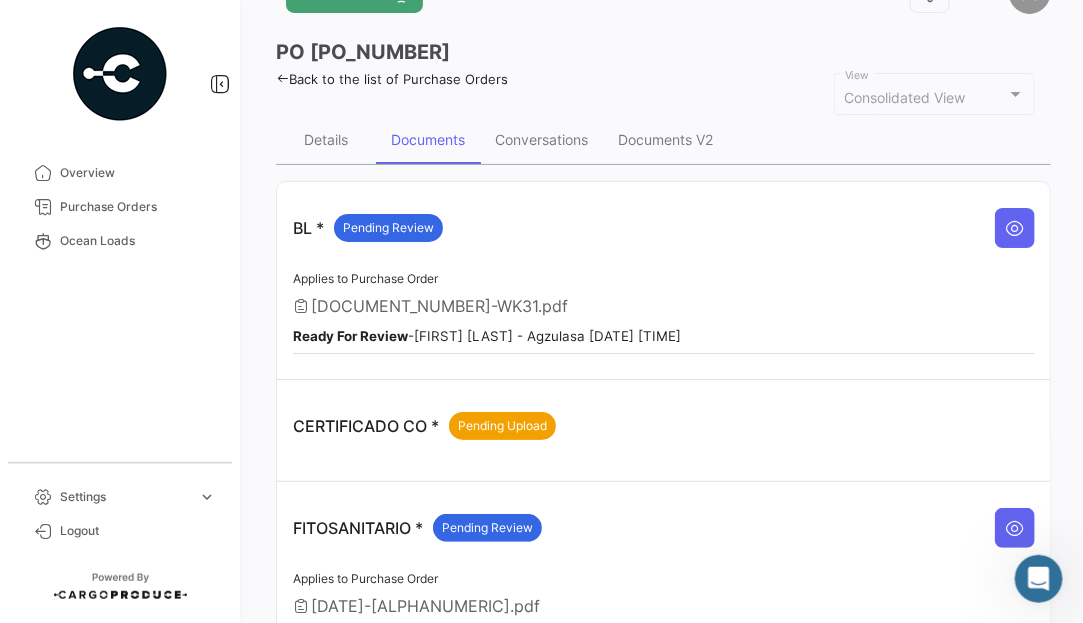 scroll, scrollTop: 99, scrollLeft: 0, axis: vertical 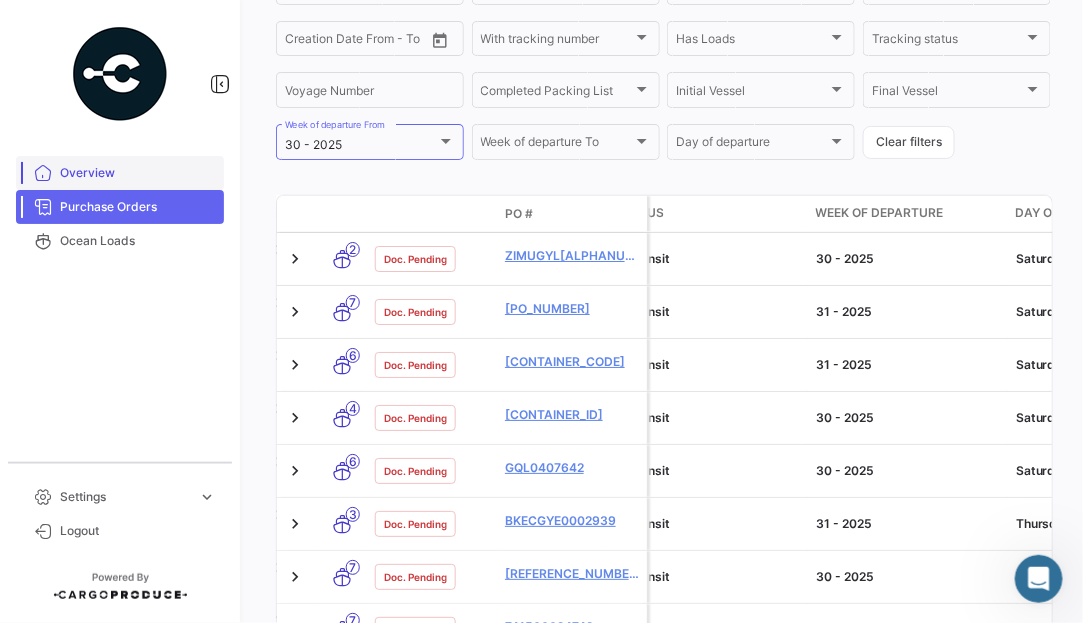 click on "Overview" at bounding box center [138, 173] 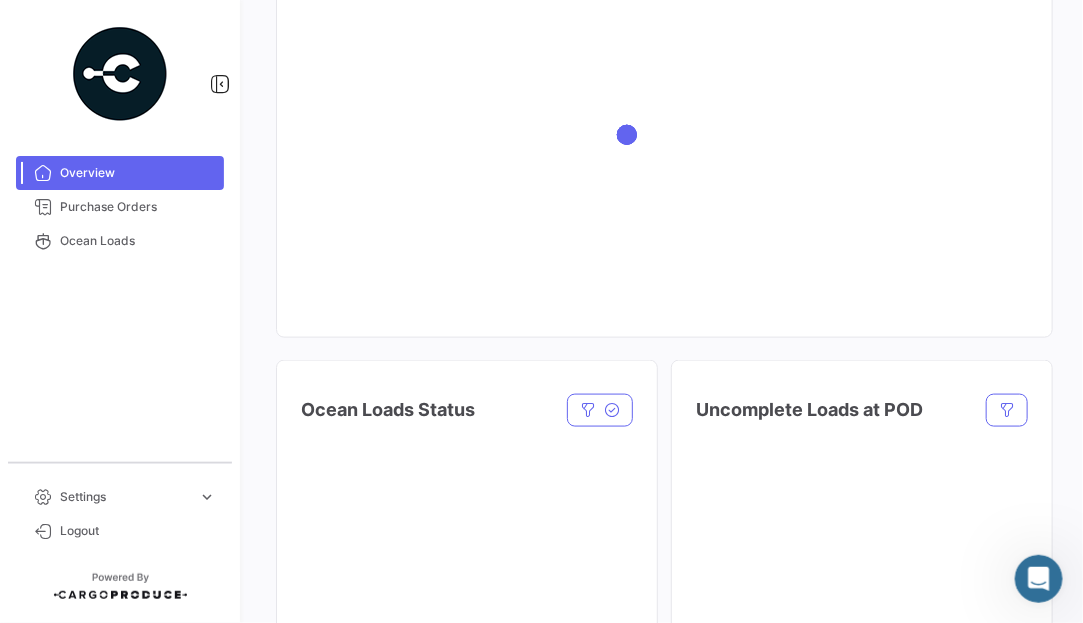 scroll, scrollTop: 0, scrollLeft: 0, axis: both 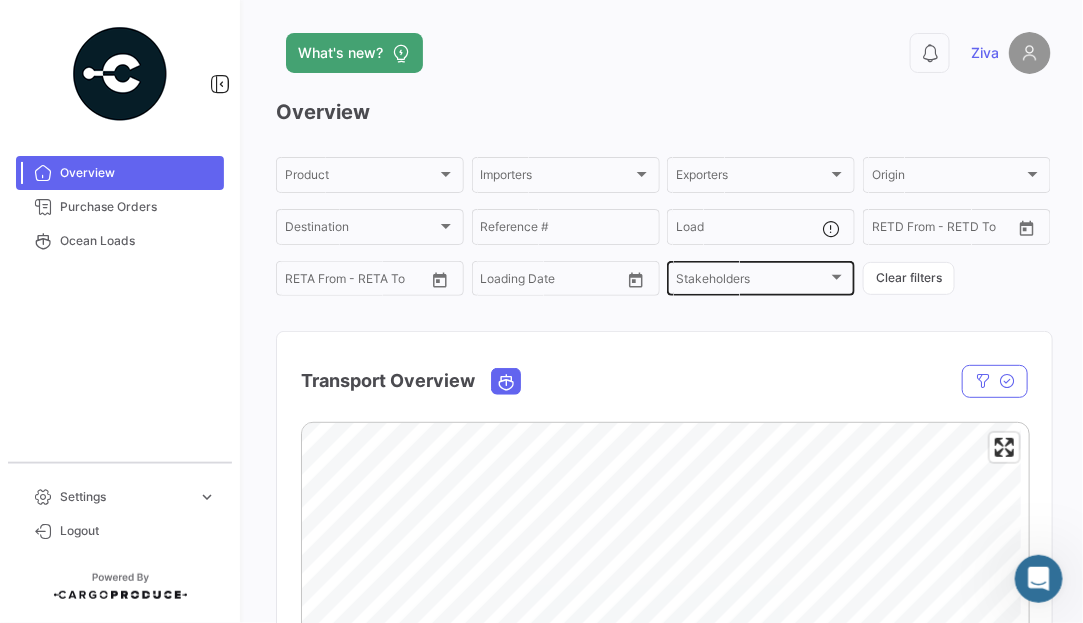 click on "Stakeholders Stakeholders" 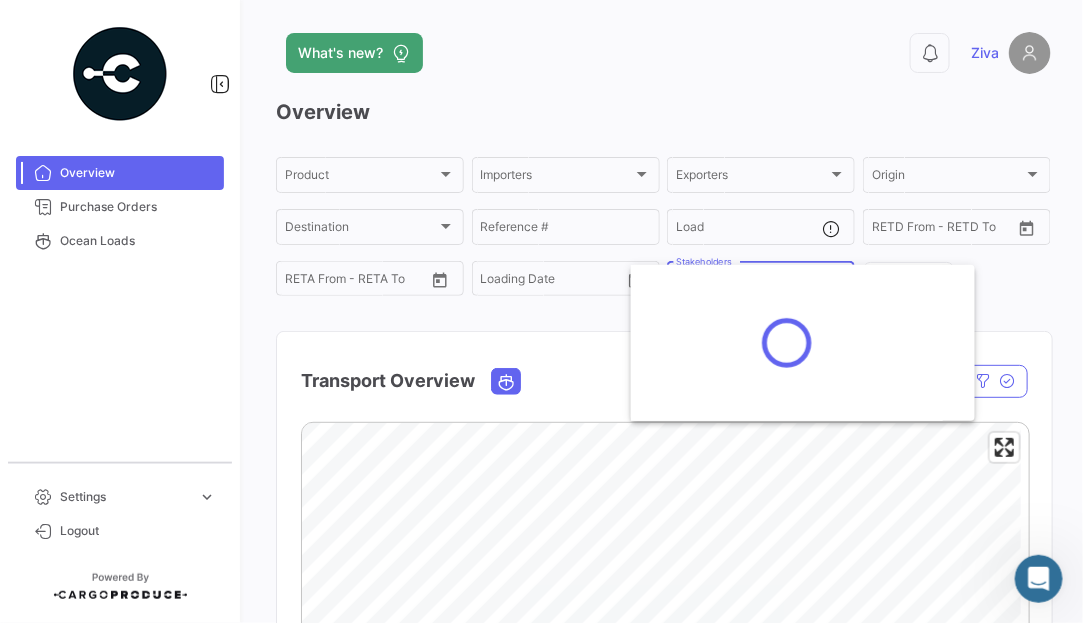 drag, startPoint x: 685, startPoint y: 289, endPoint x: 535, endPoint y: 340, distance: 158.43295 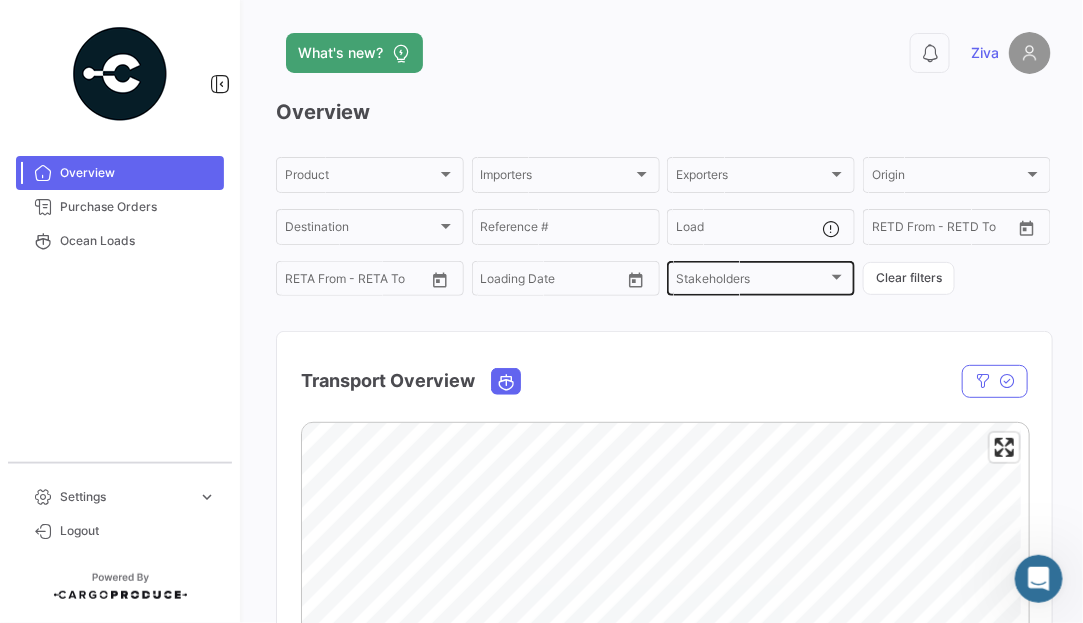click on "Stakeholders" at bounding box center [752, 282] 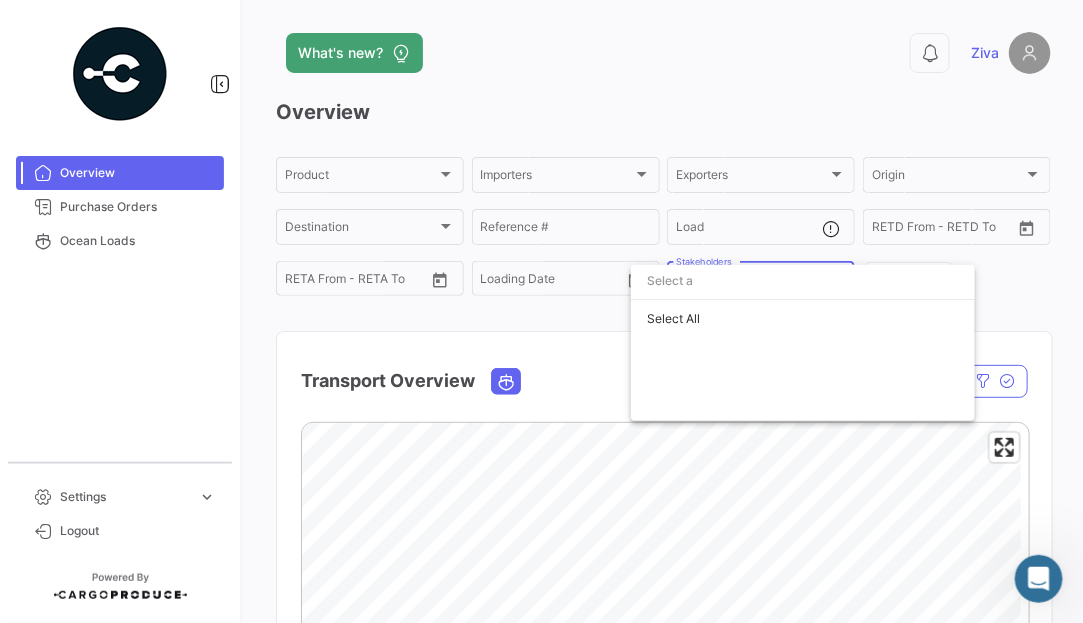 click at bounding box center (803, 281) 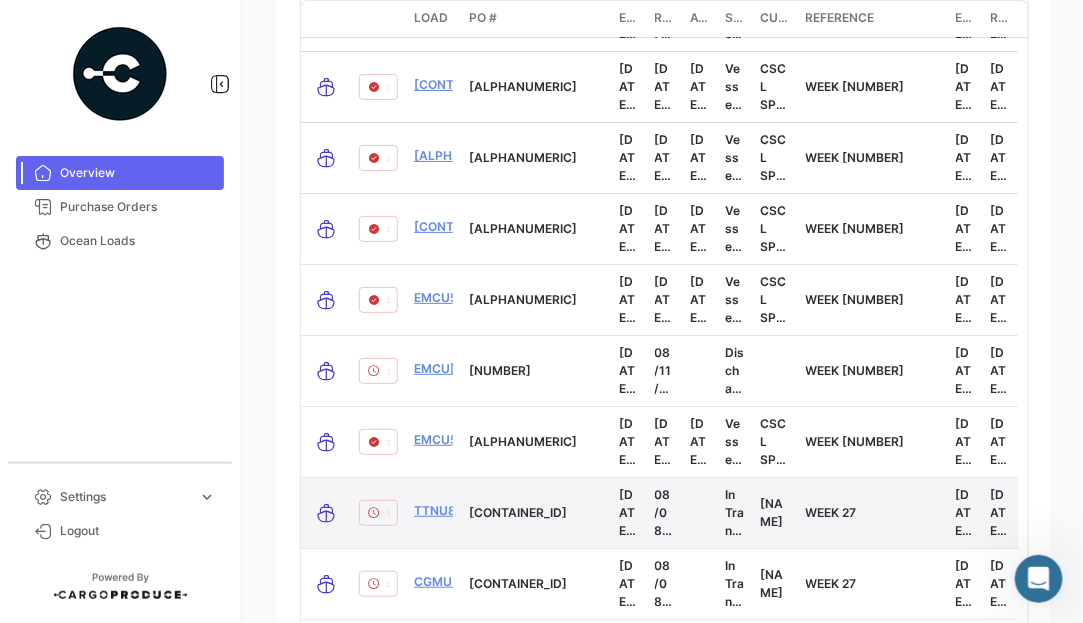 scroll, scrollTop: 2300, scrollLeft: 0, axis: vertical 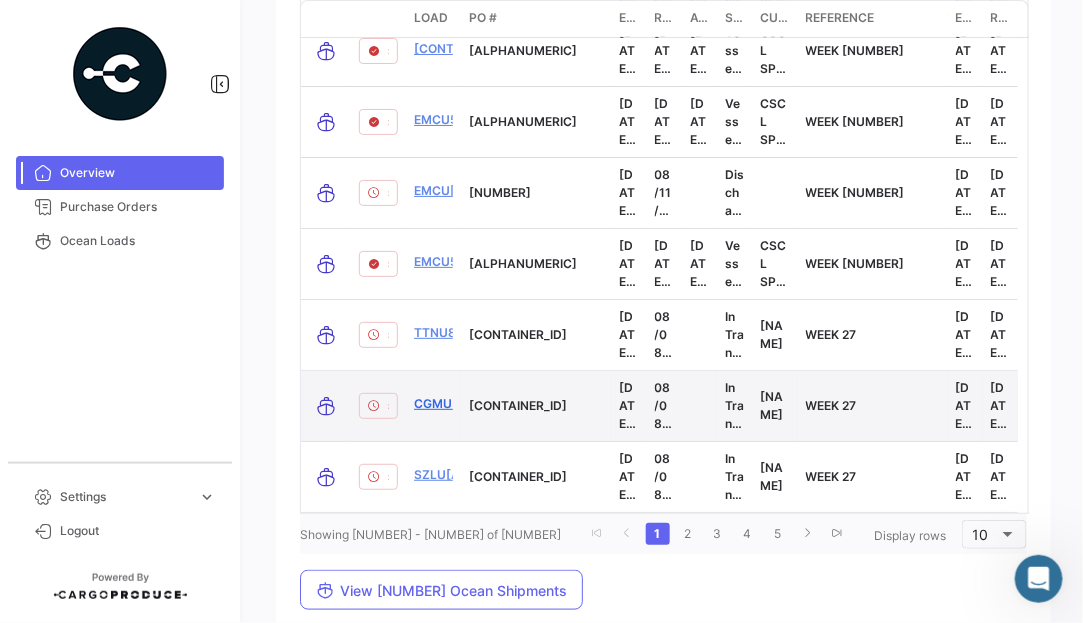 click on "CGMU[ALPHANUMERIC]" 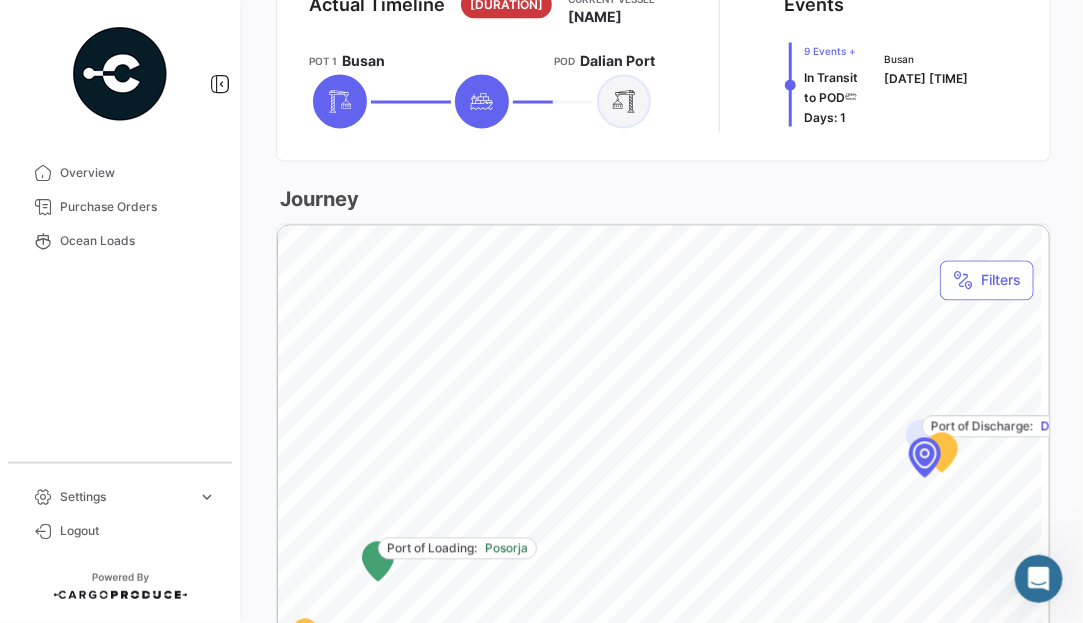 scroll, scrollTop: 600, scrollLeft: 0, axis: vertical 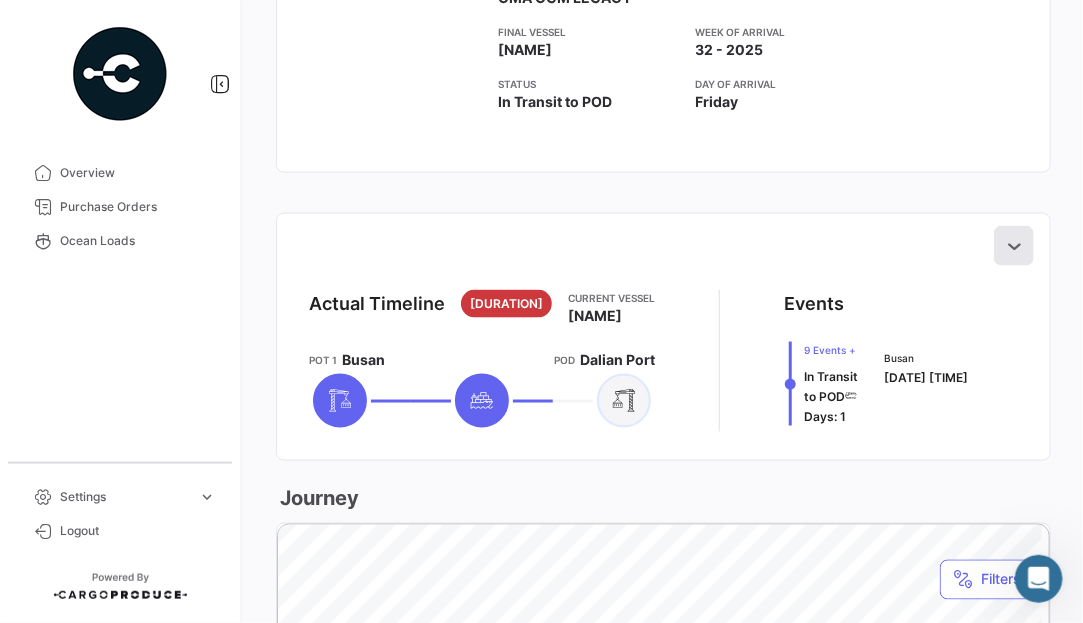 click at bounding box center (1014, 246) 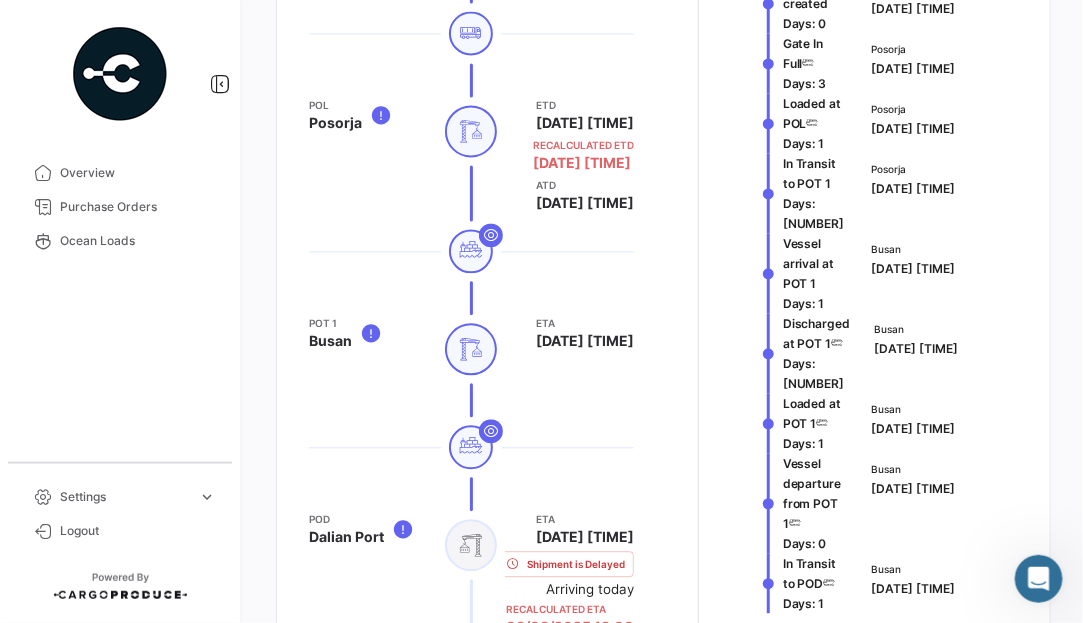 scroll, scrollTop: 1100, scrollLeft: 0, axis: vertical 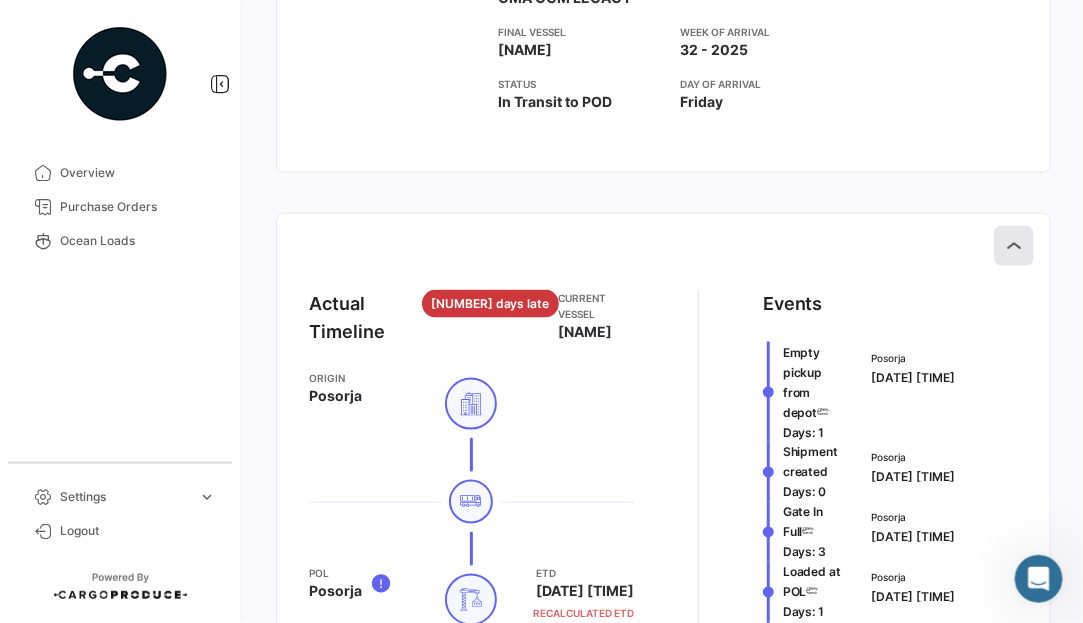 click at bounding box center (1014, 246) 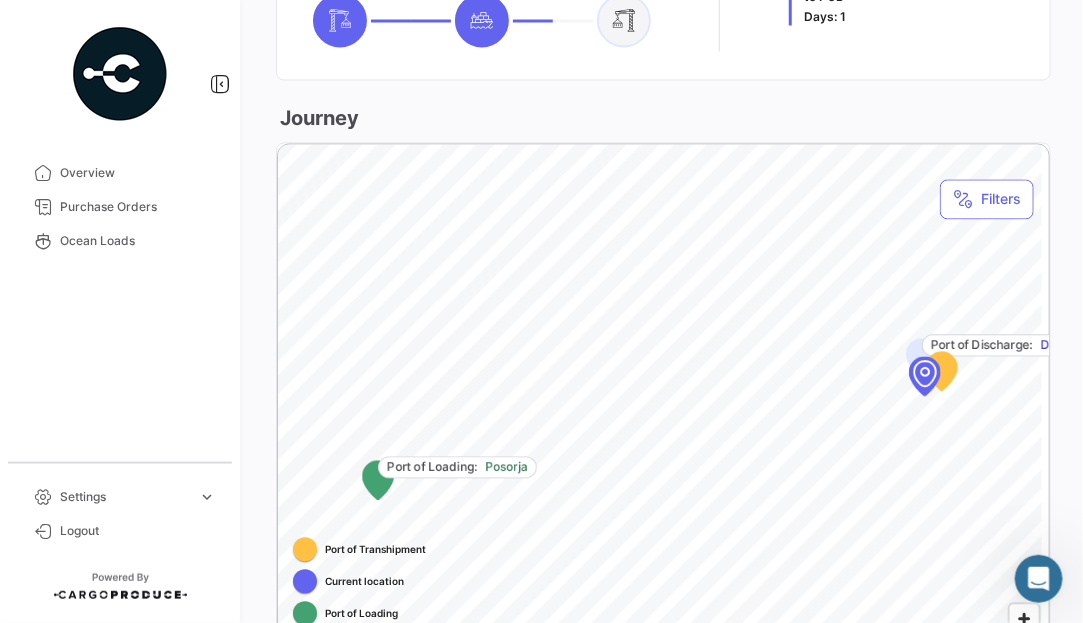 scroll, scrollTop: 1292, scrollLeft: 0, axis: vertical 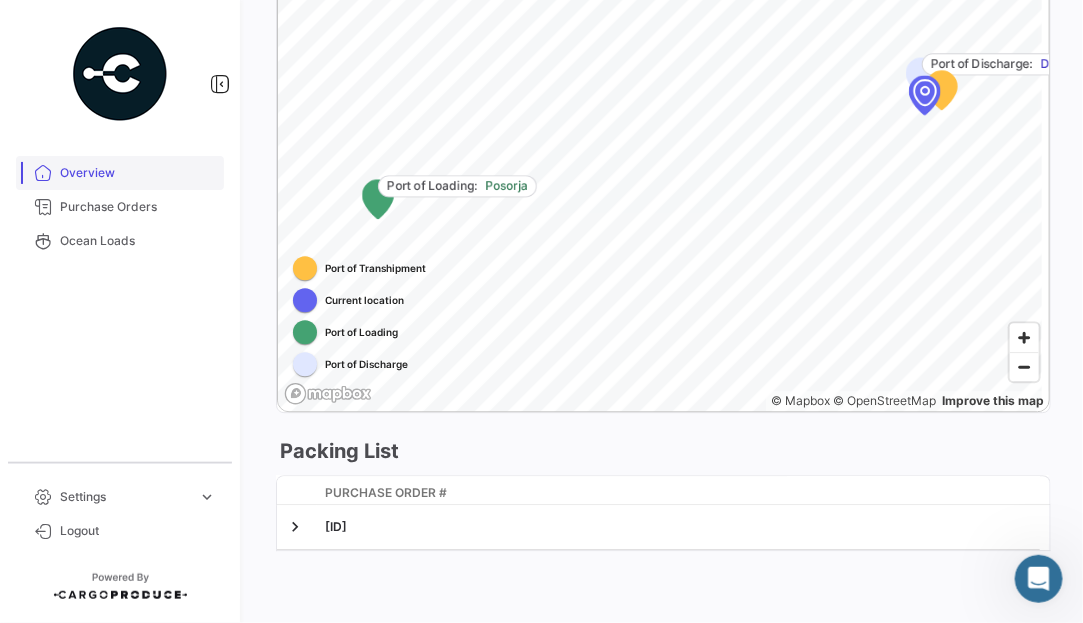 click on "Overview" at bounding box center [138, 173] 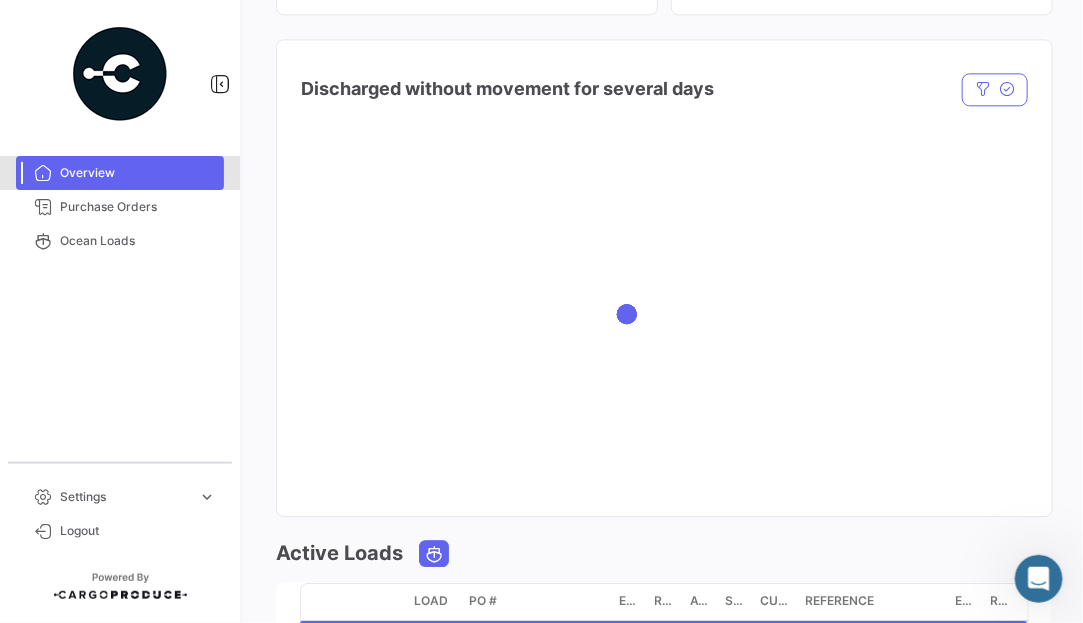 scroll, scrollTop: 0, scrollLeft: 0, axis: both 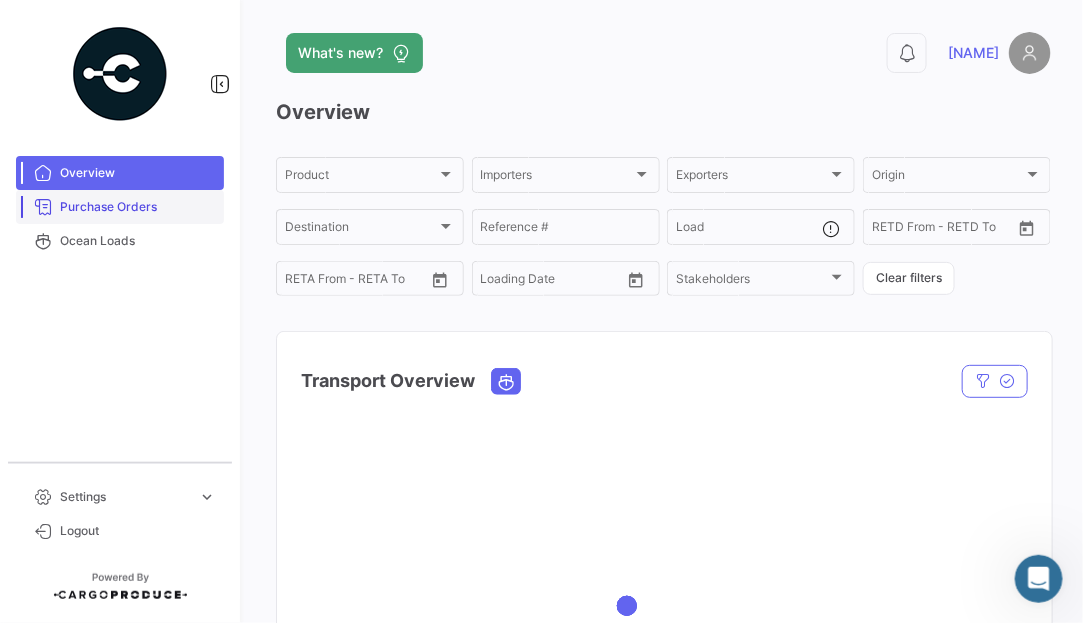 click on "Purchase Orders" at bounding box center (138, 207) 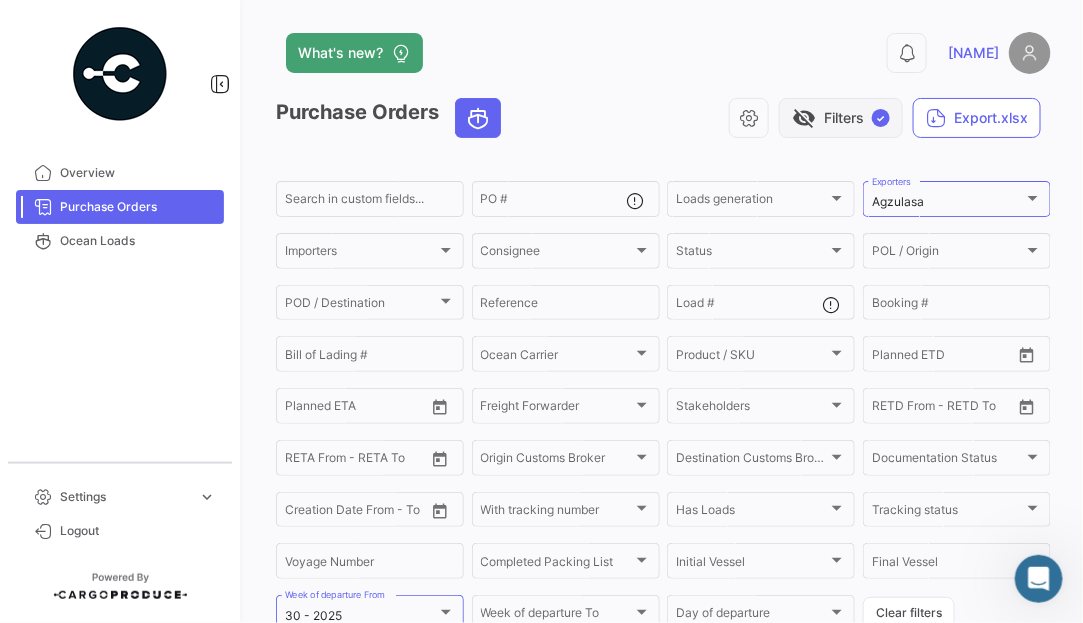 click on "visibility_off" 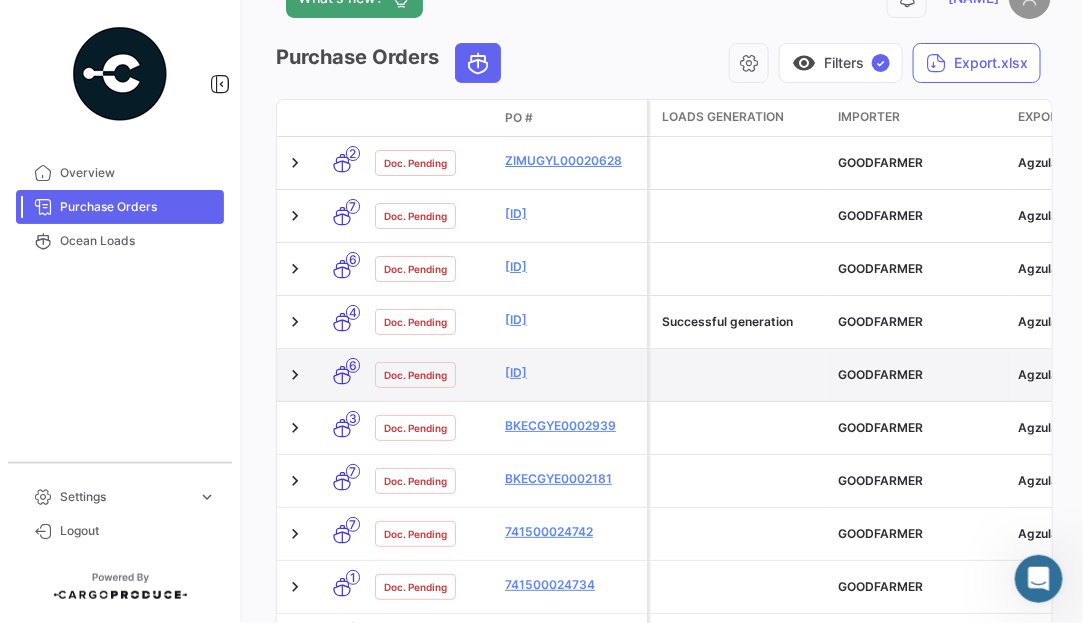 scroll, scrollTop: 99, scrollLeft: 0, axis: vertical 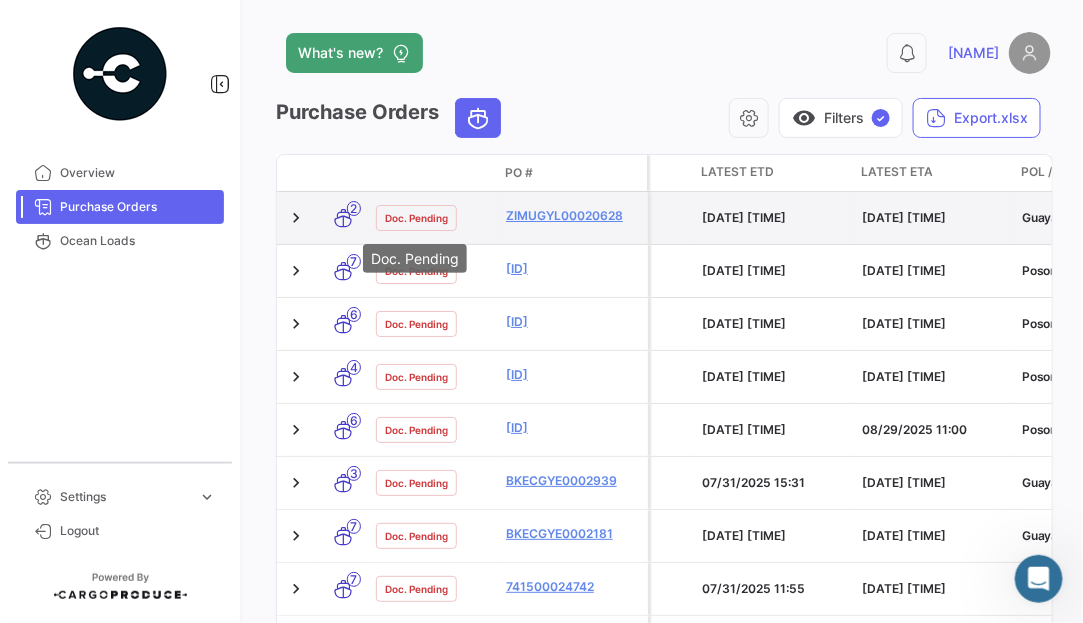 click on "Doc. Pending" 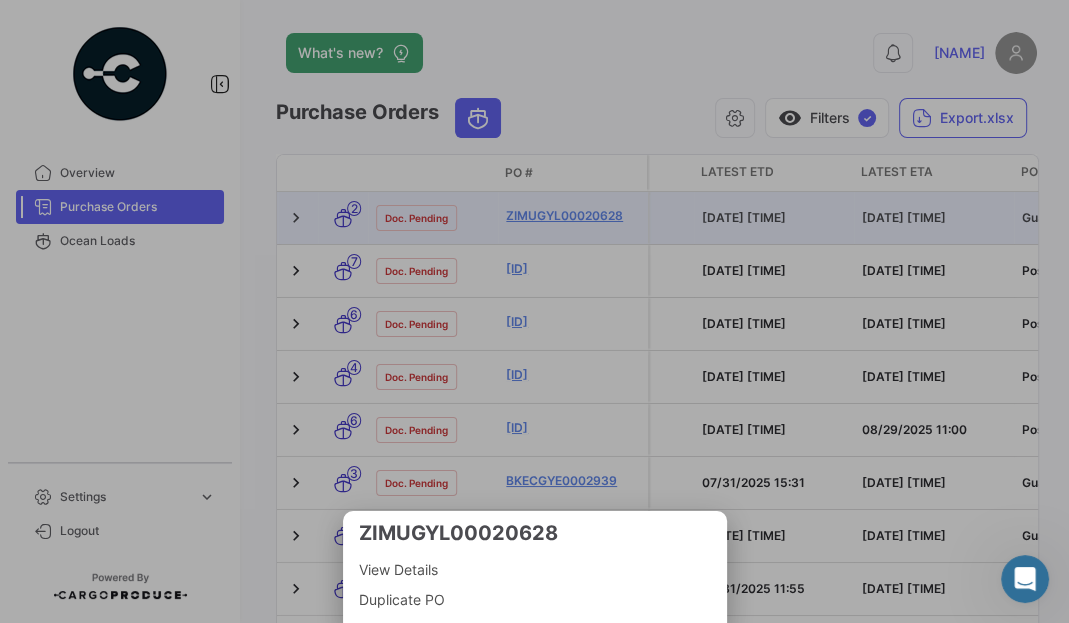 click on "View Details" at bounding box center [535, 570] 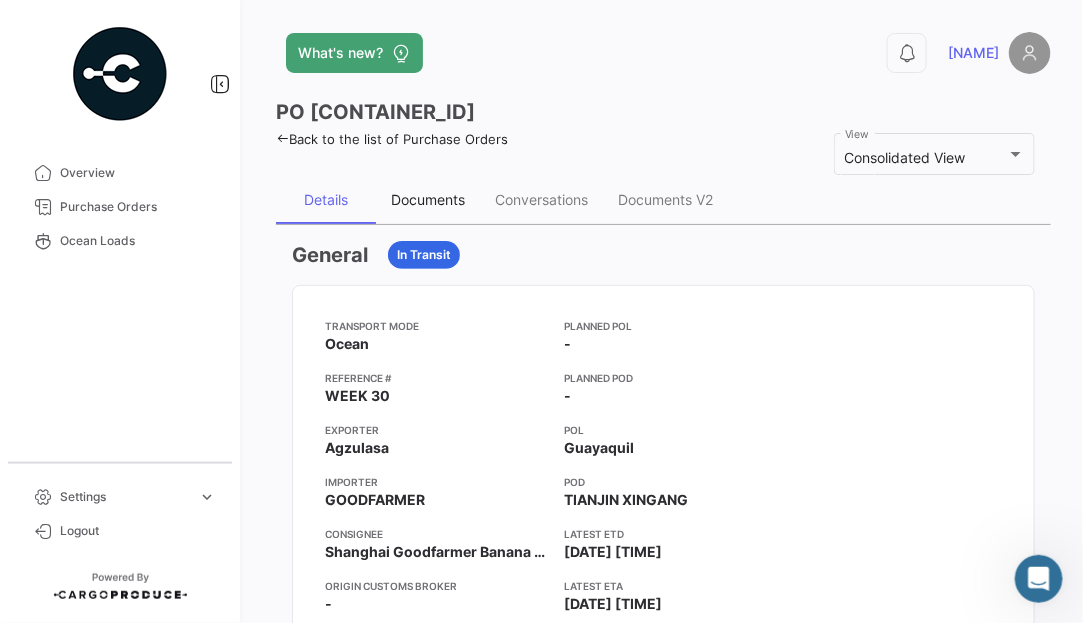 click on "Documents" at bounding box center (428, 200) 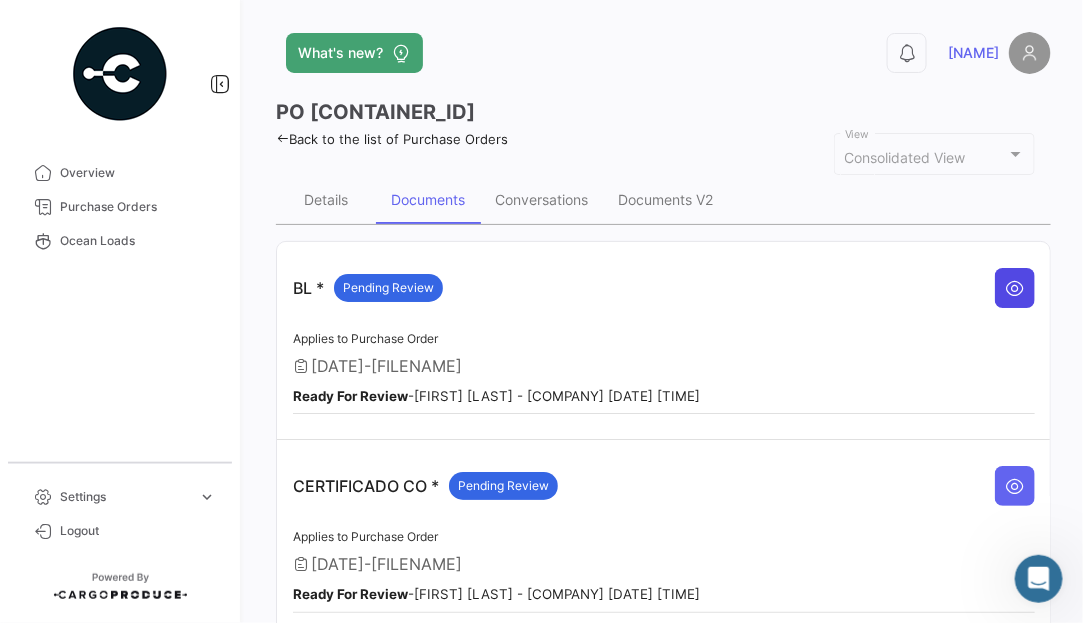 click at bounding box center (1015, 288) 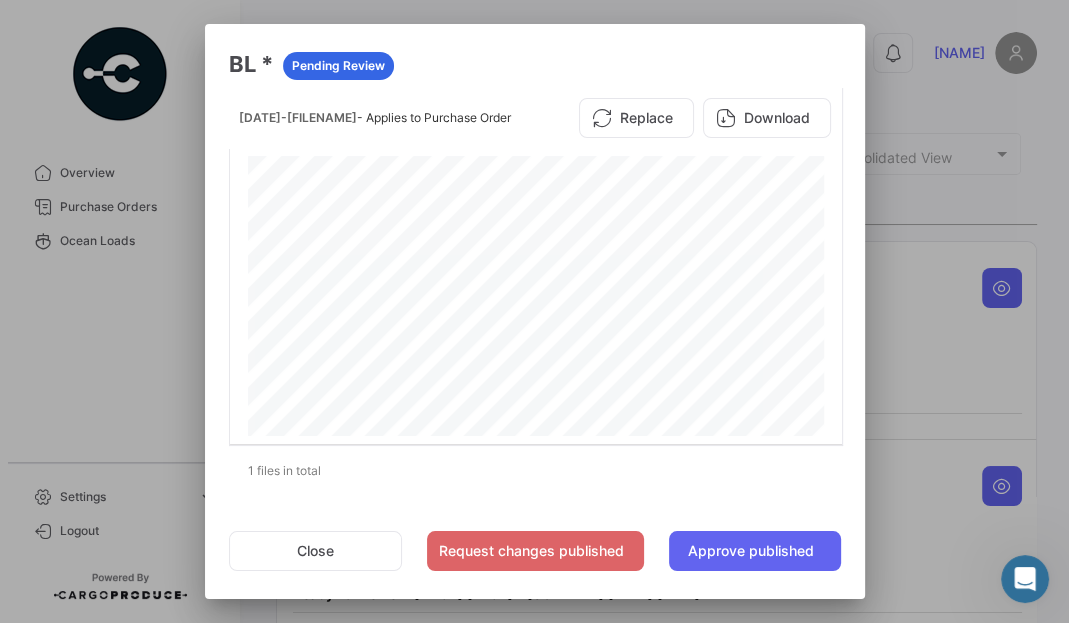 click at bounding box center (534, 311) 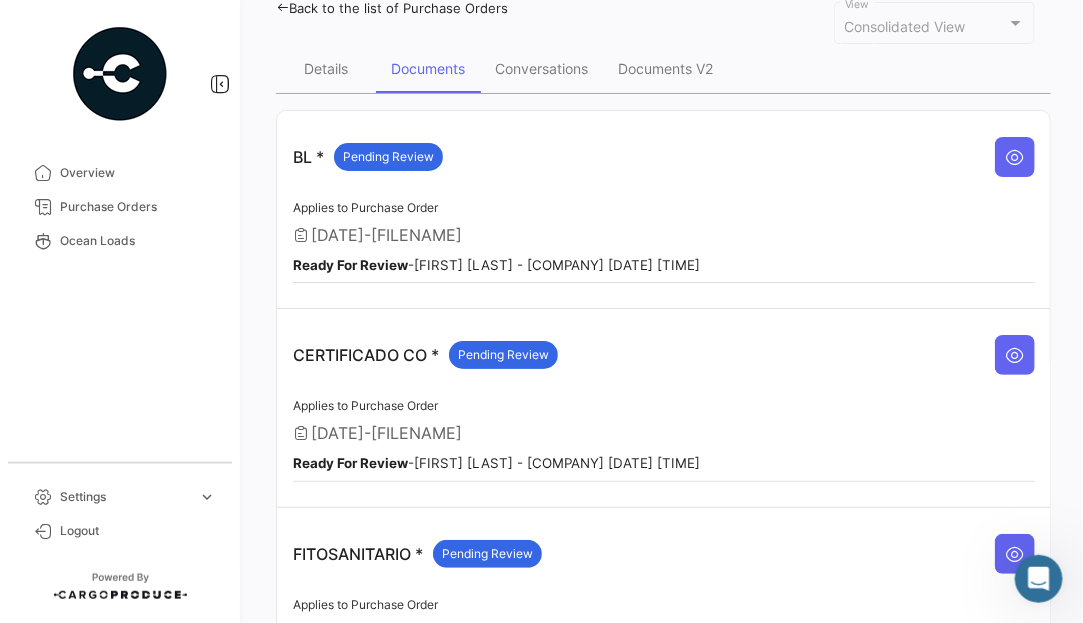 scroll, scrollTop: 550, scrollLeft: 0, axis: vertical 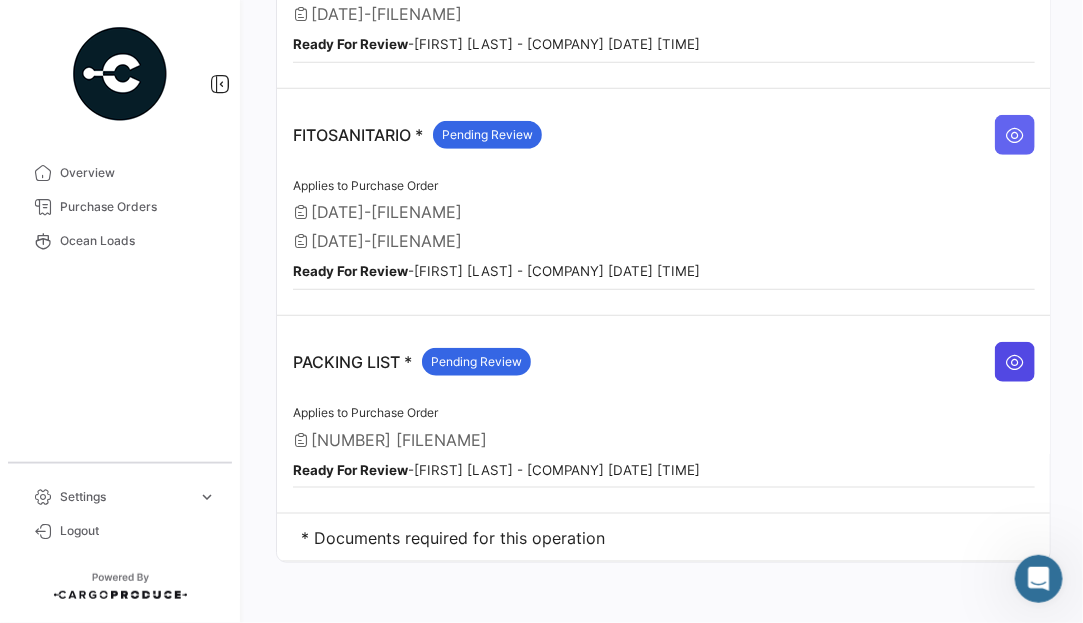 click at bounding box center [1015, 362] 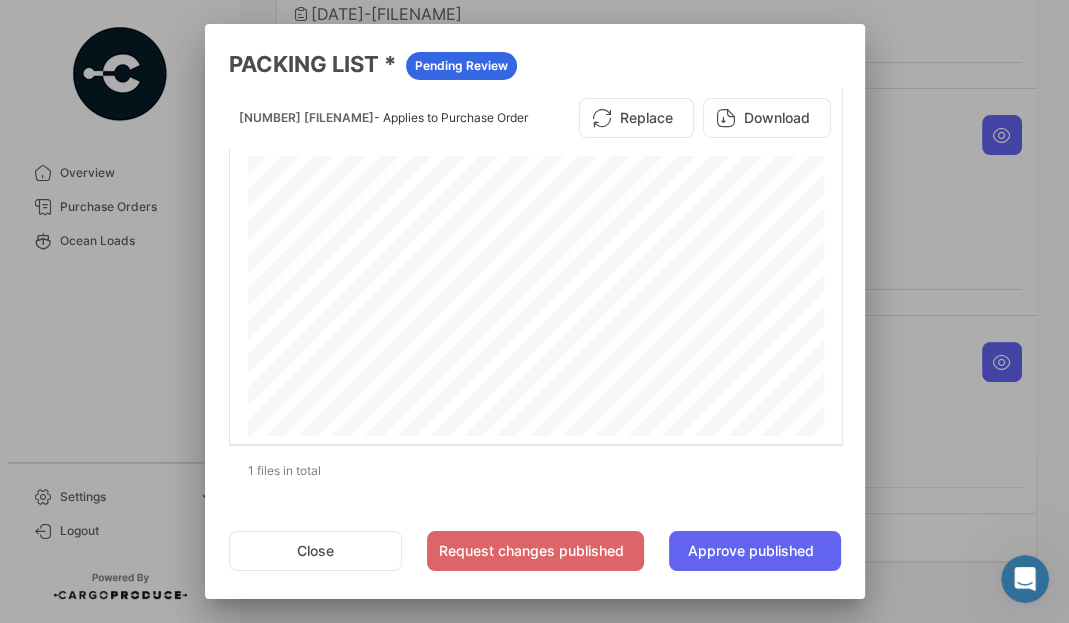 click at bounding box center (534, 311) 